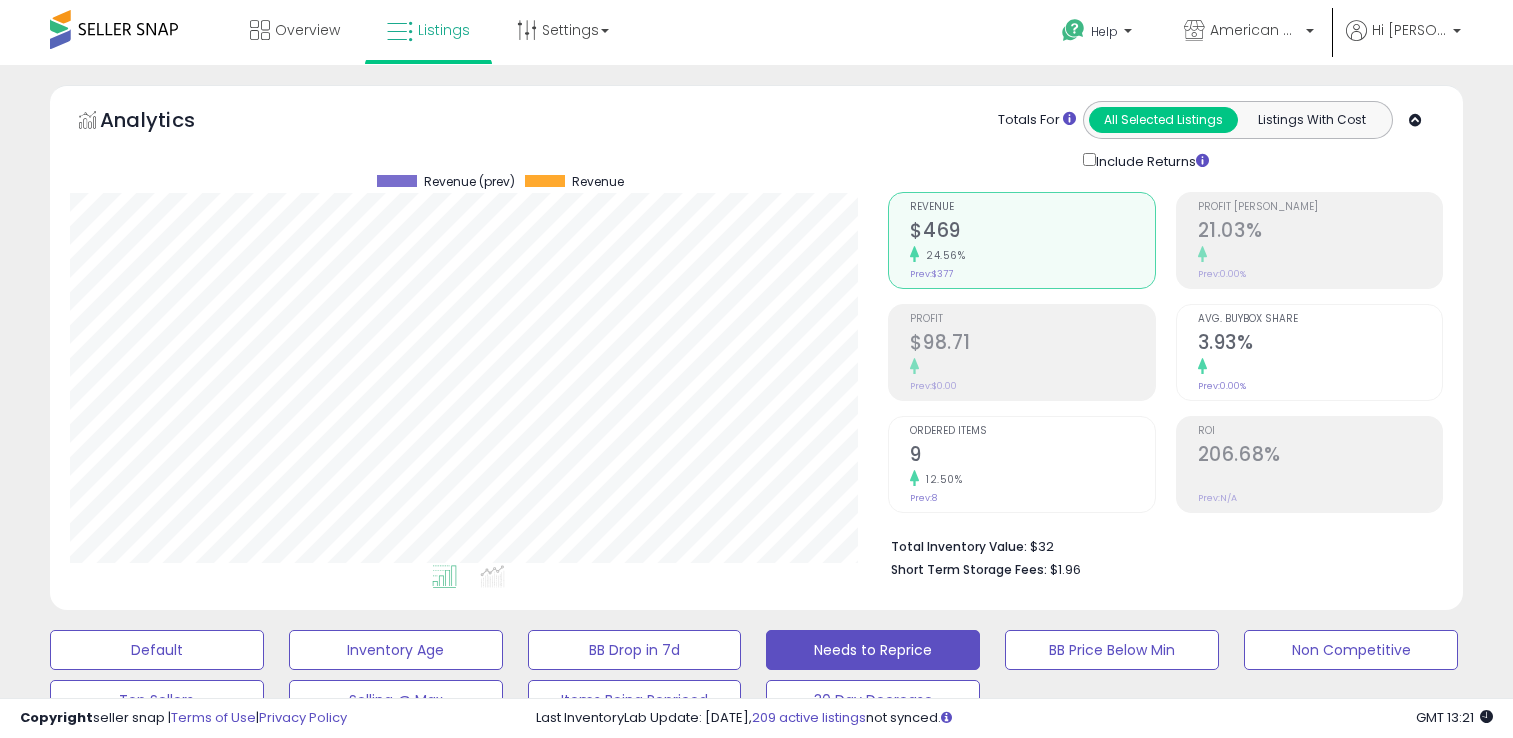 select on "**" 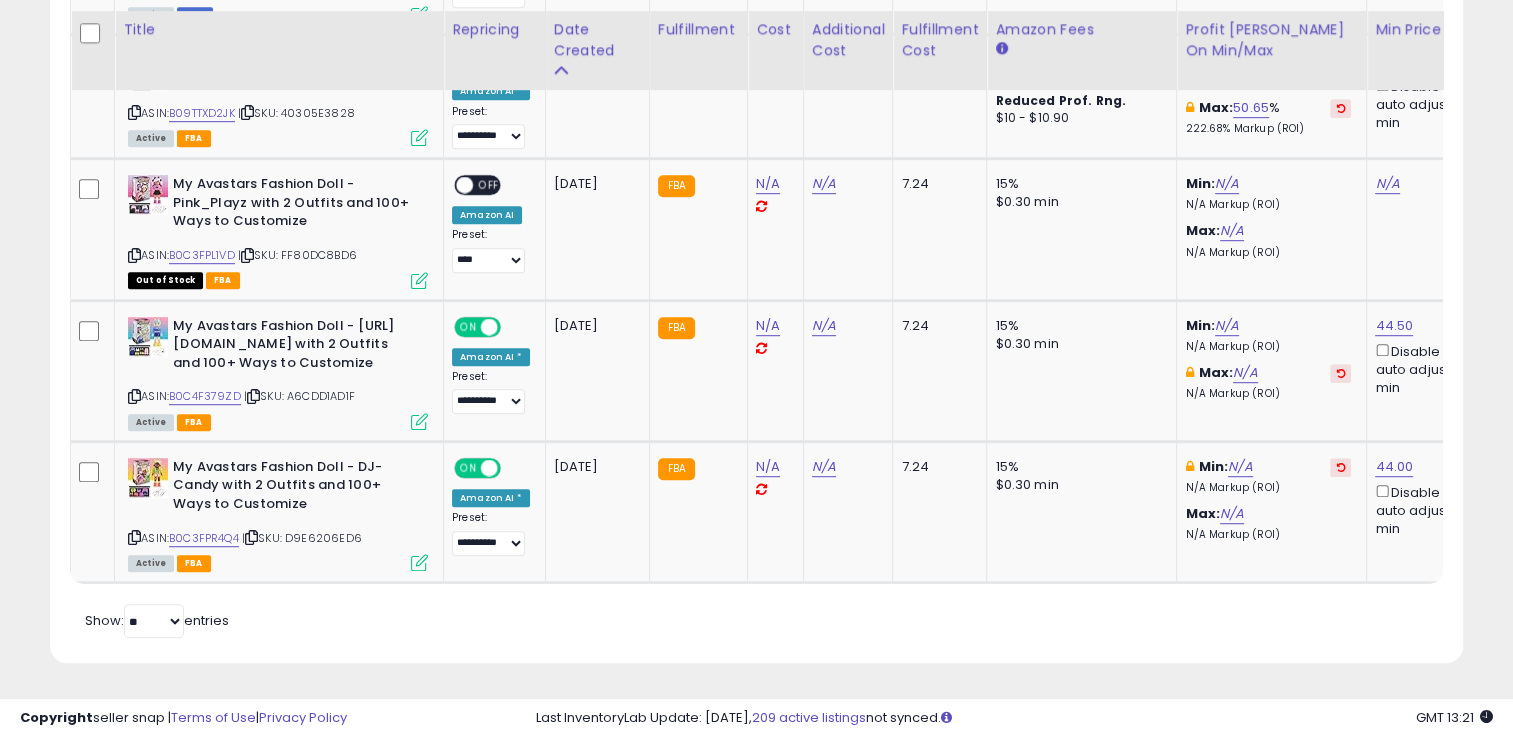 scroll, scrollTop: 999589, scrollLeft: 999181, axis: both 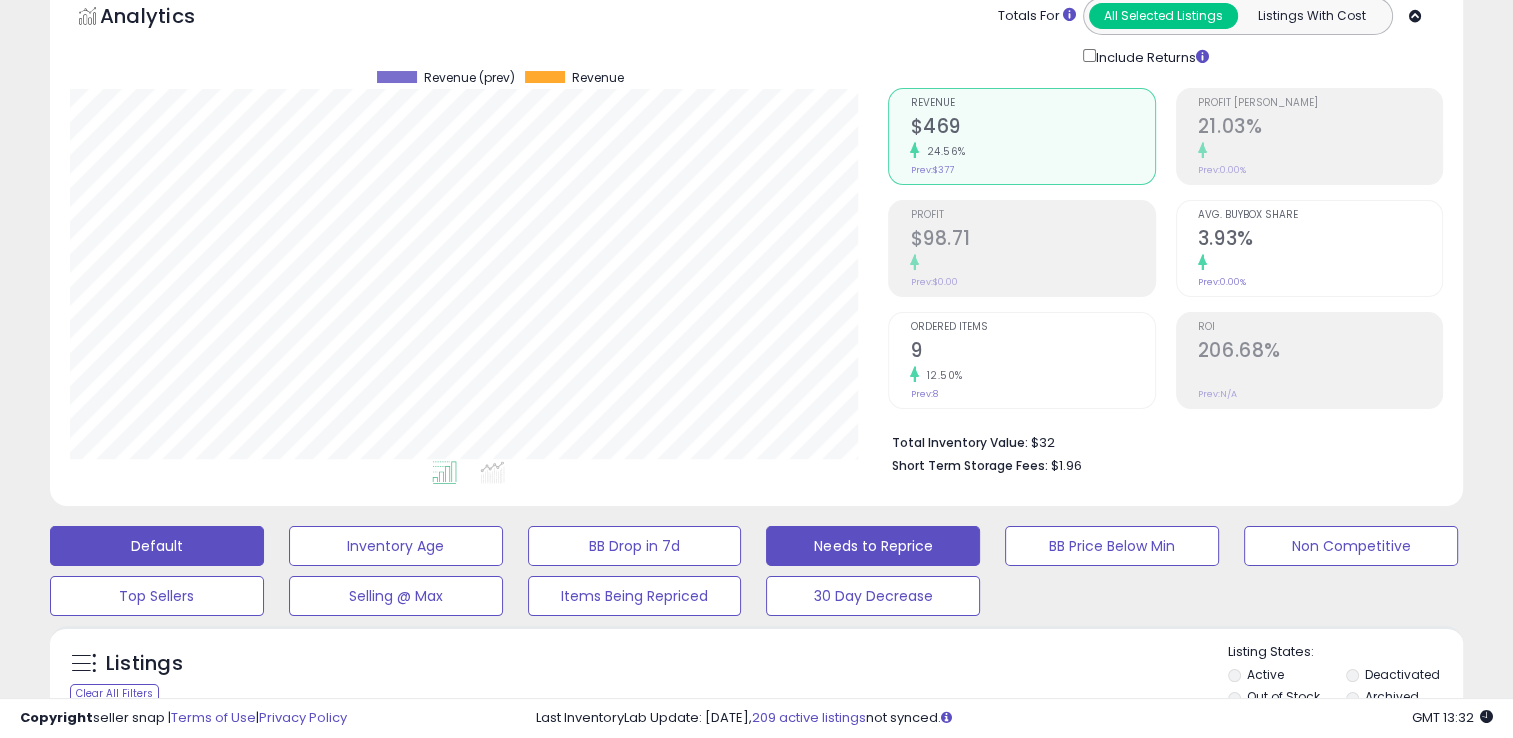 click on "Default" at bounding box center [157, 546] 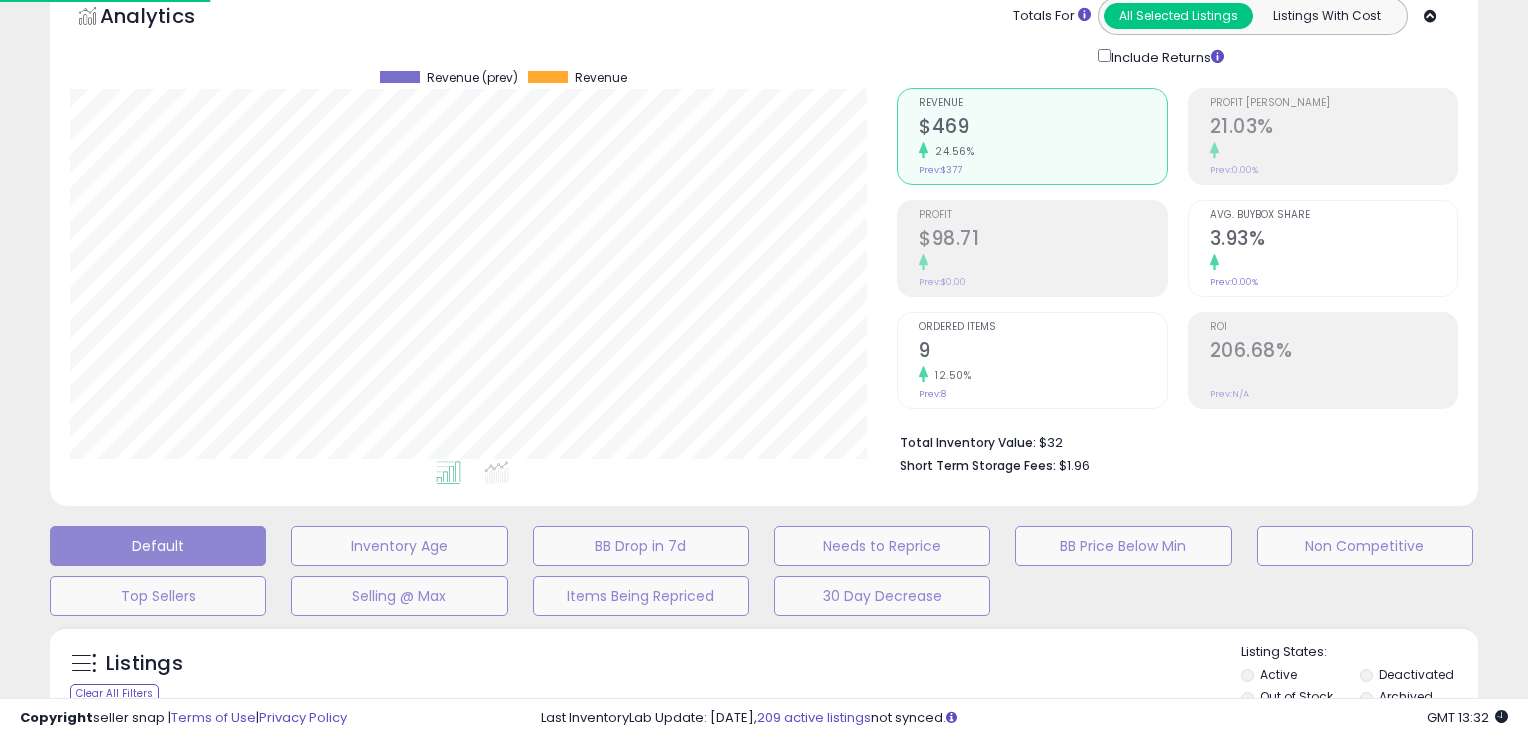 scroll, scrollTop: 999589, scrollLeft: 999172, axis: both 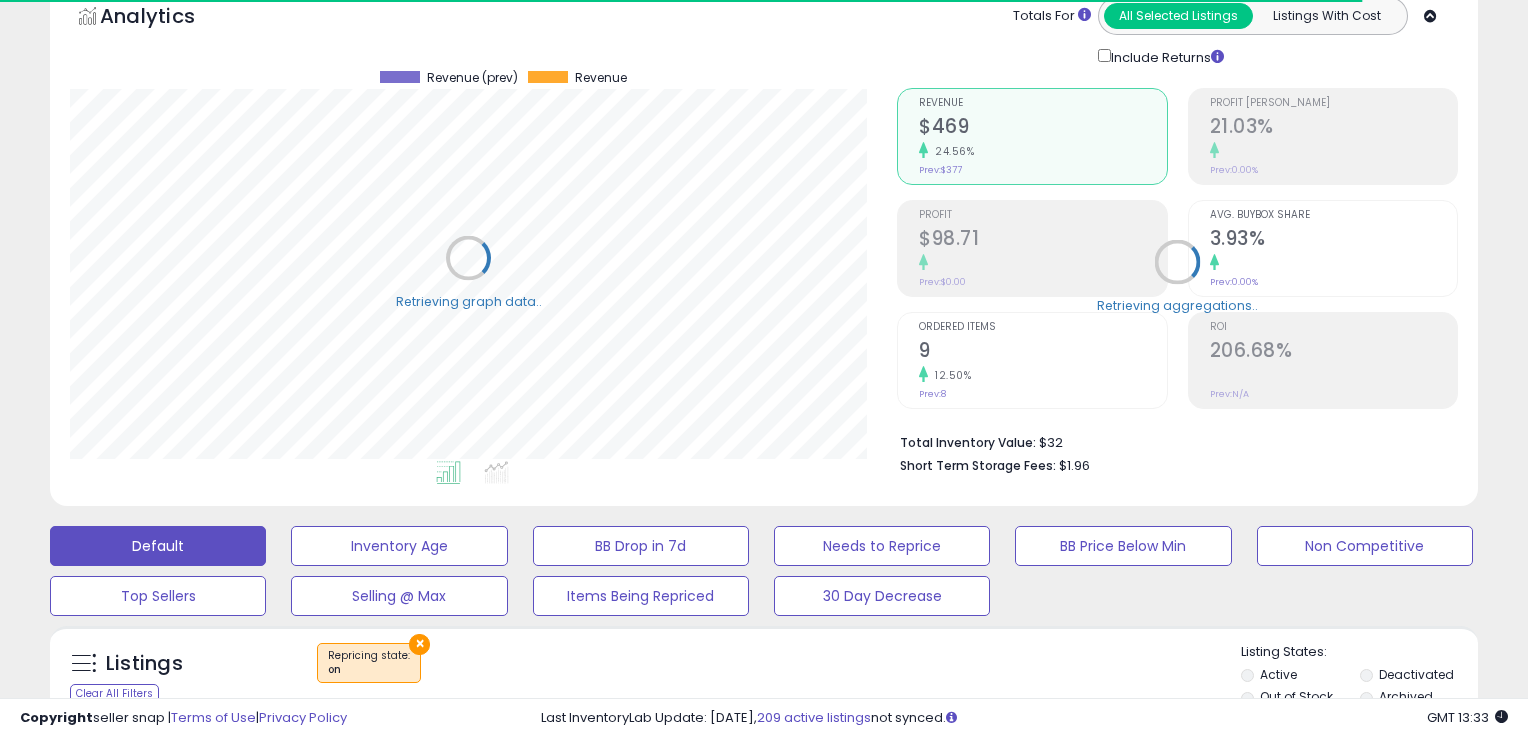 type 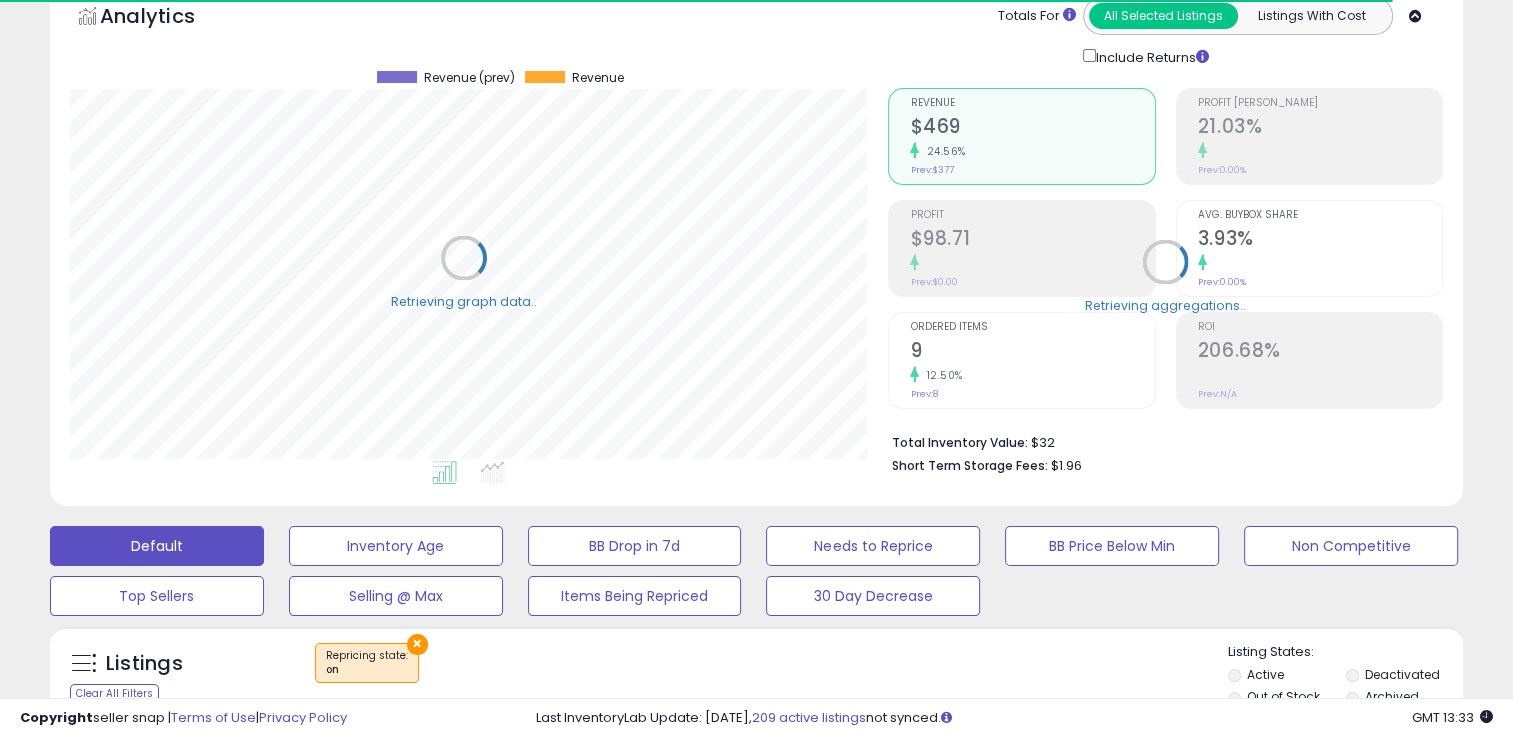scroll, scrollTop: 409, scrollLeft: 818, axis: both 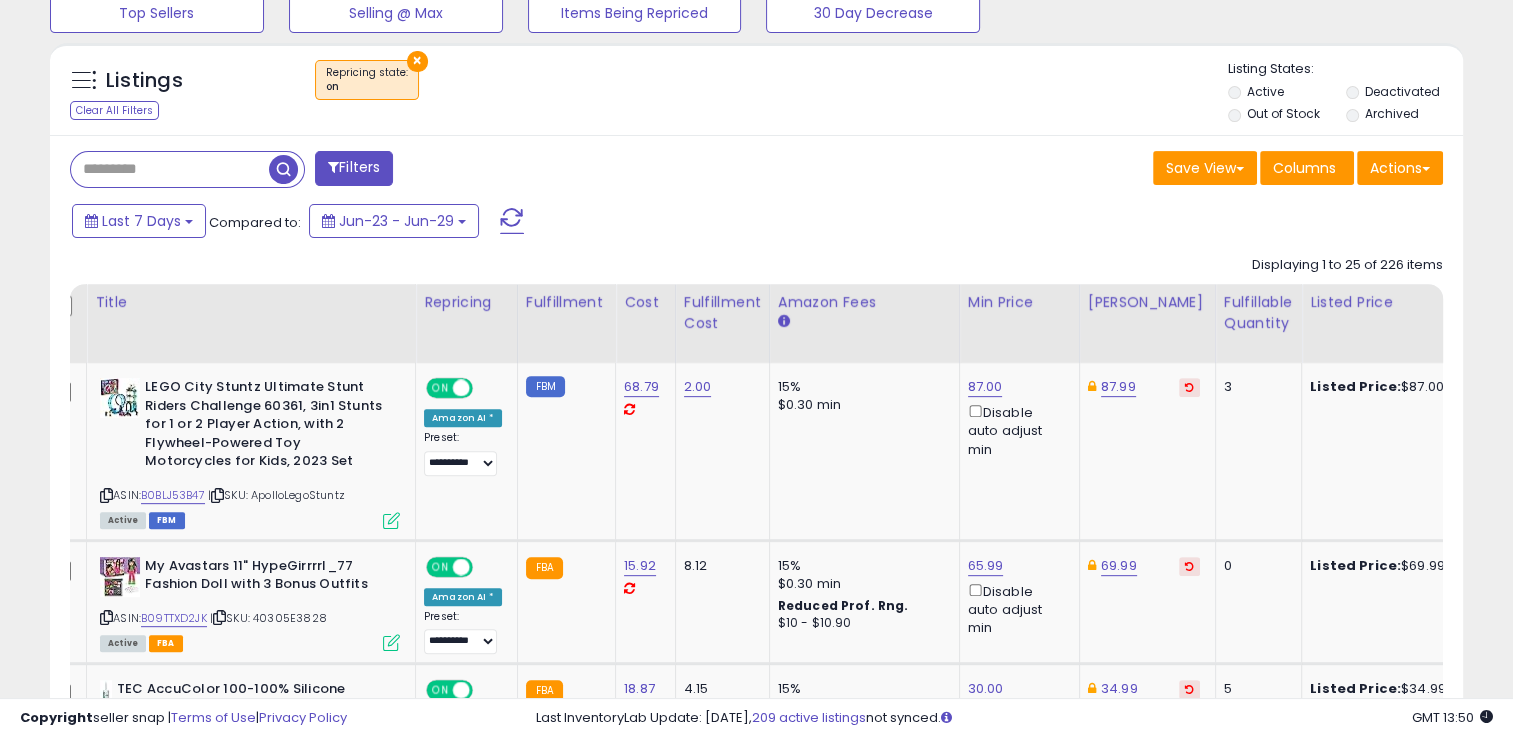 click at bounding box center [170, 169] 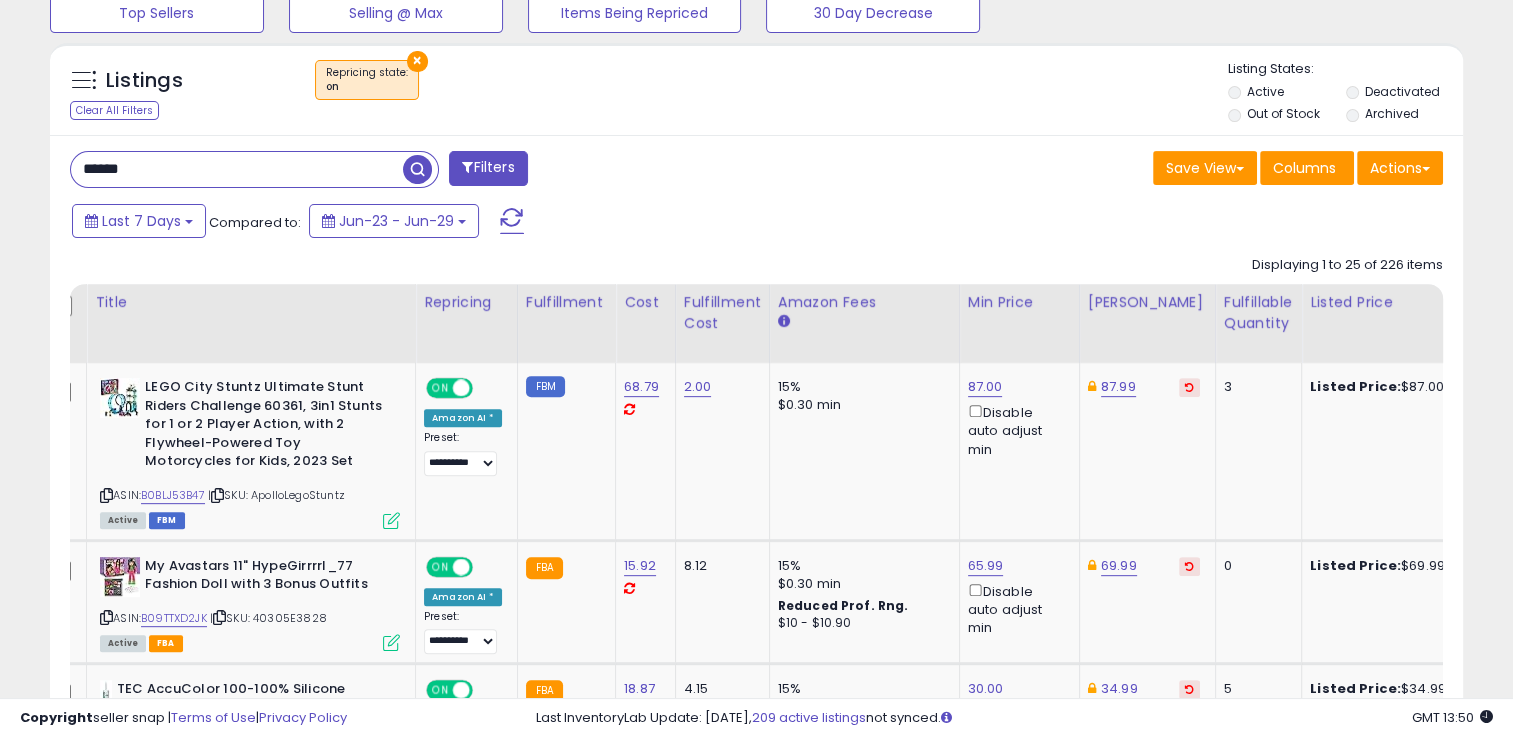 type on "******" 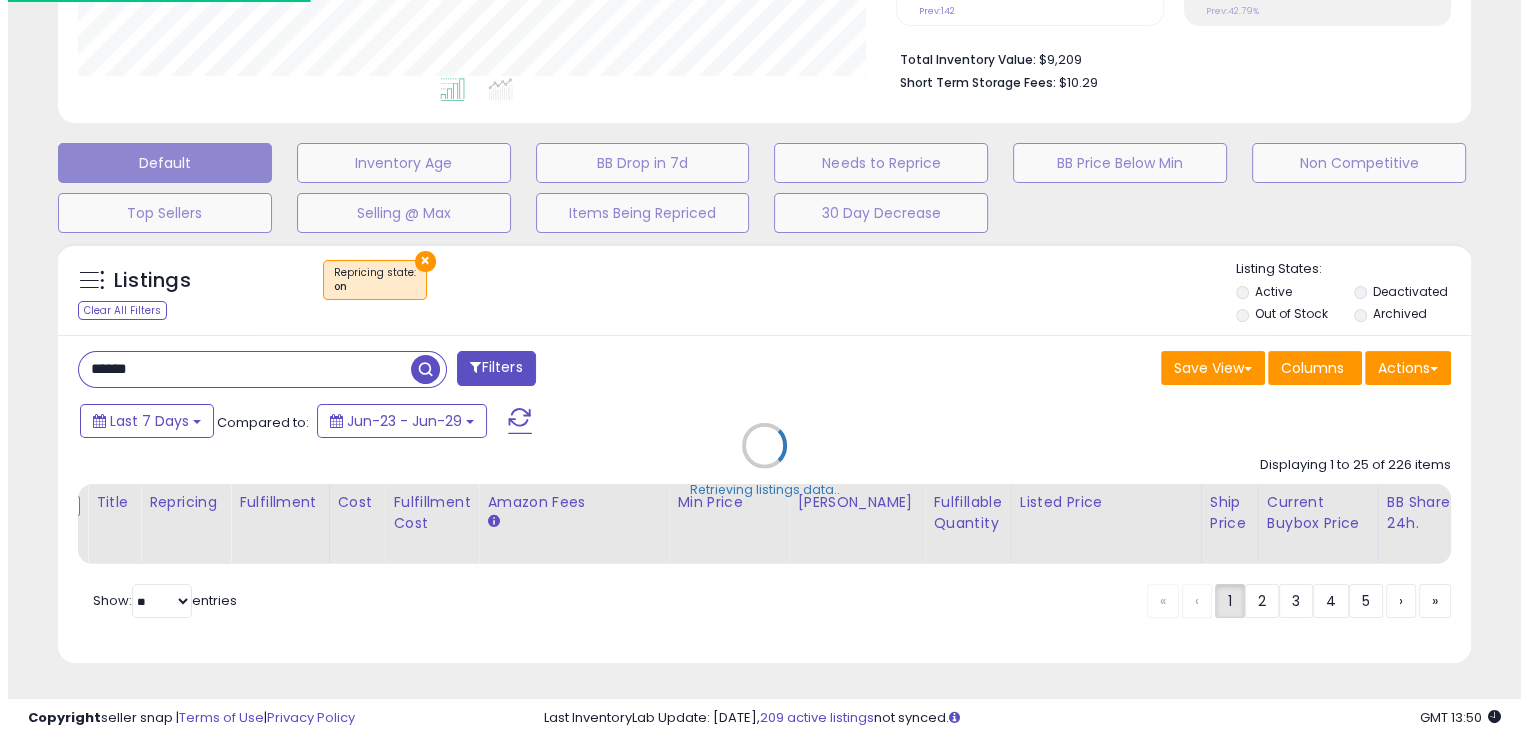 scroll, scrollTop: 500, scrollLeft: 0, axis: vertical 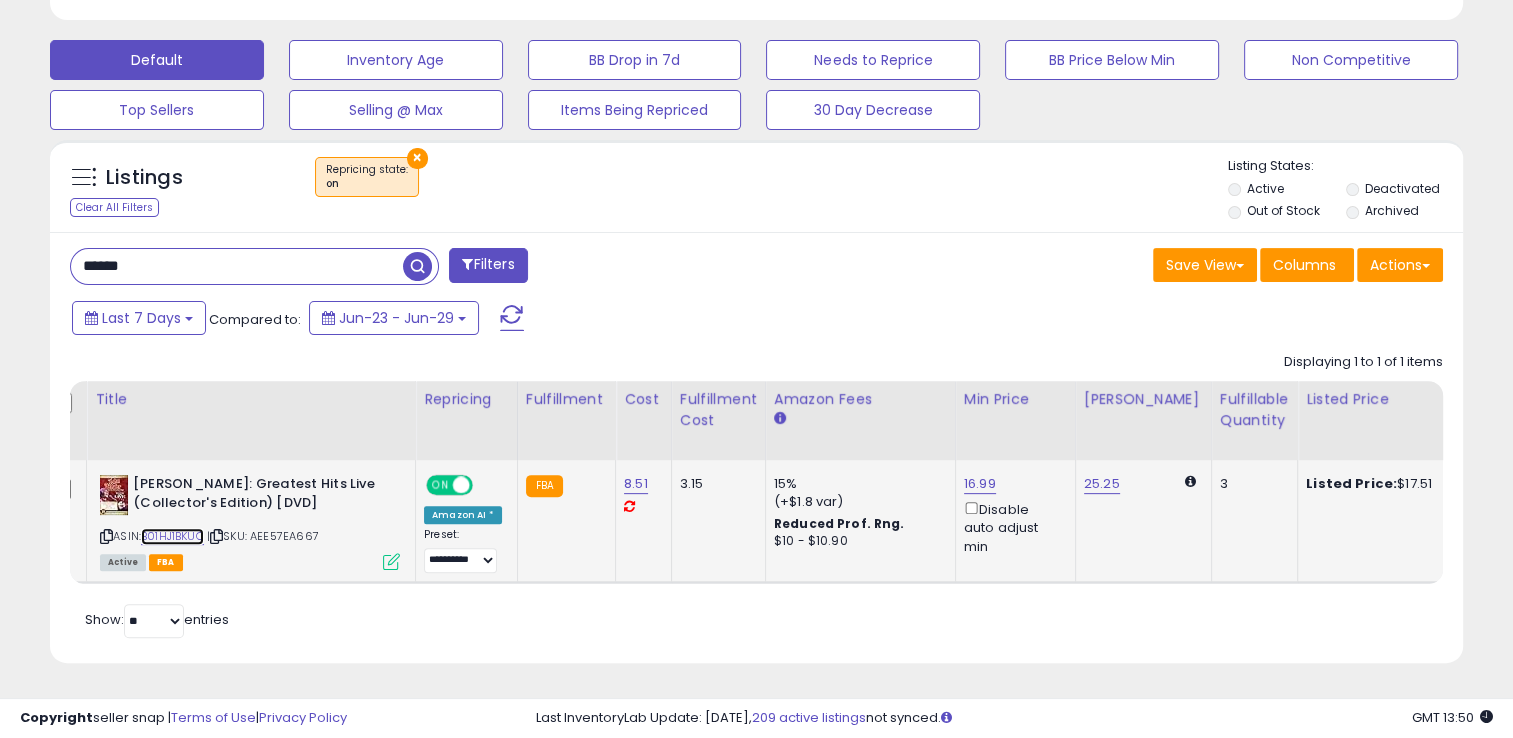 click on "B01HJ1BKUQ" at bounding box center [172, 536] 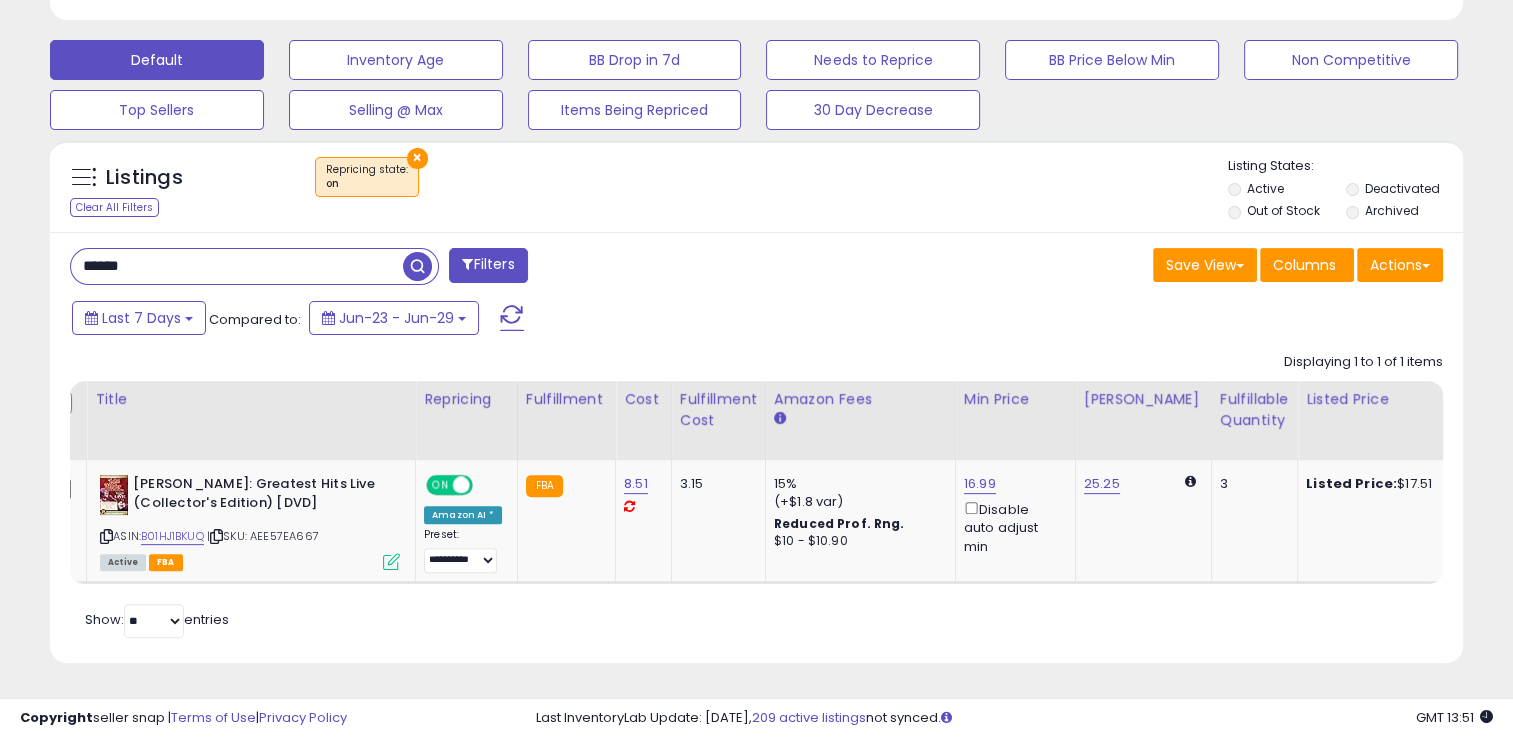click on "×" at bounding box center (417, 158) 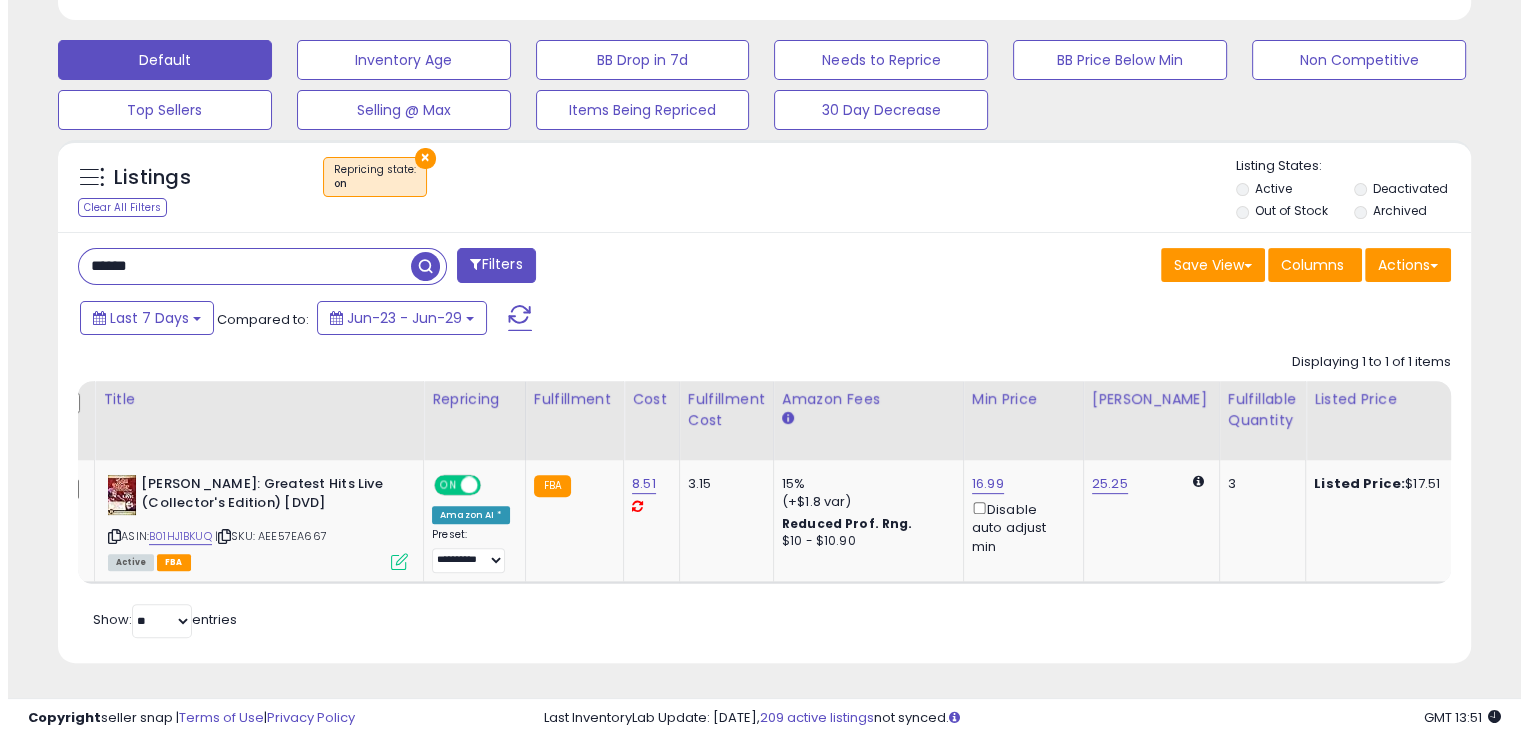 scroll, scrollTop: 480, scrollLeft: 0, axis: vertical 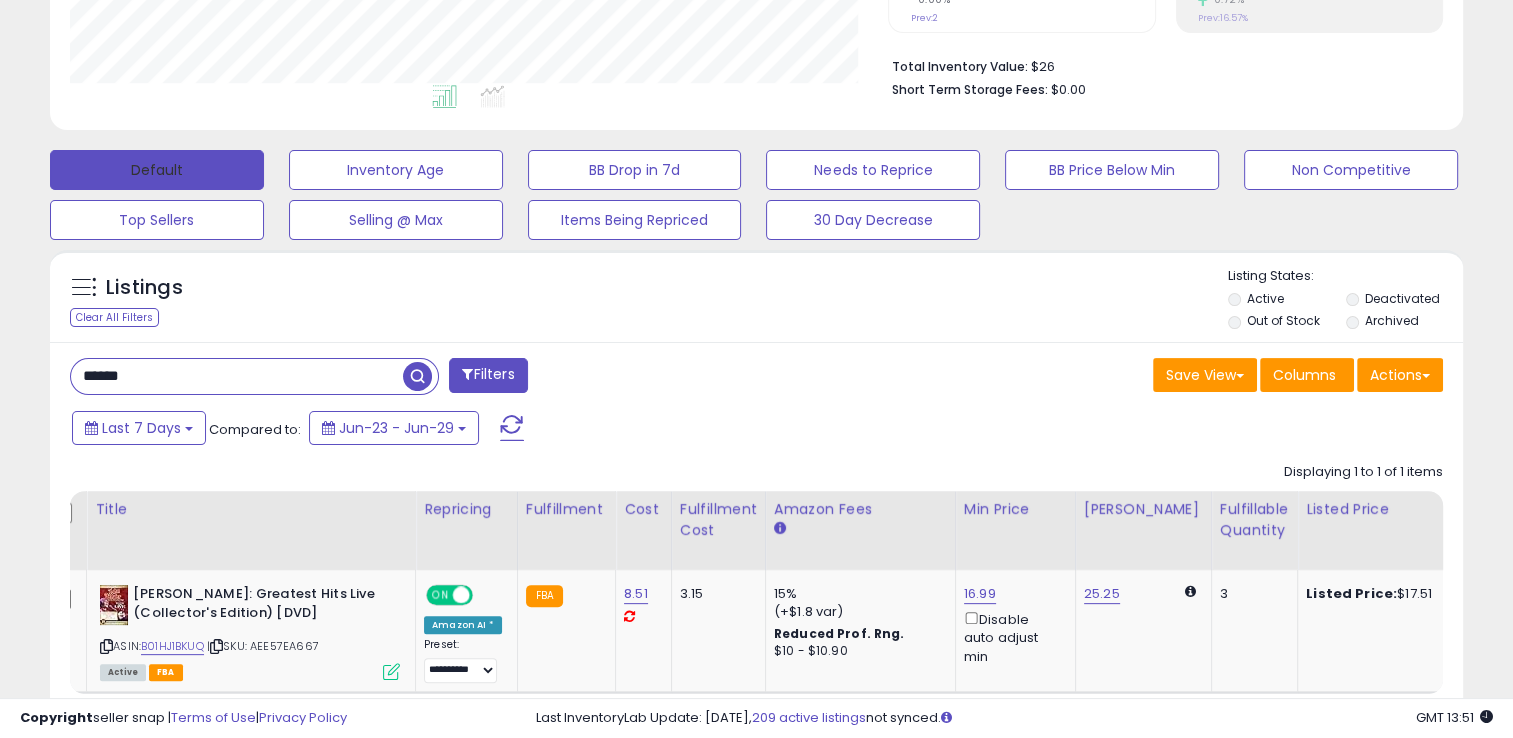 click on "Default" at bounding box center (157, 170) 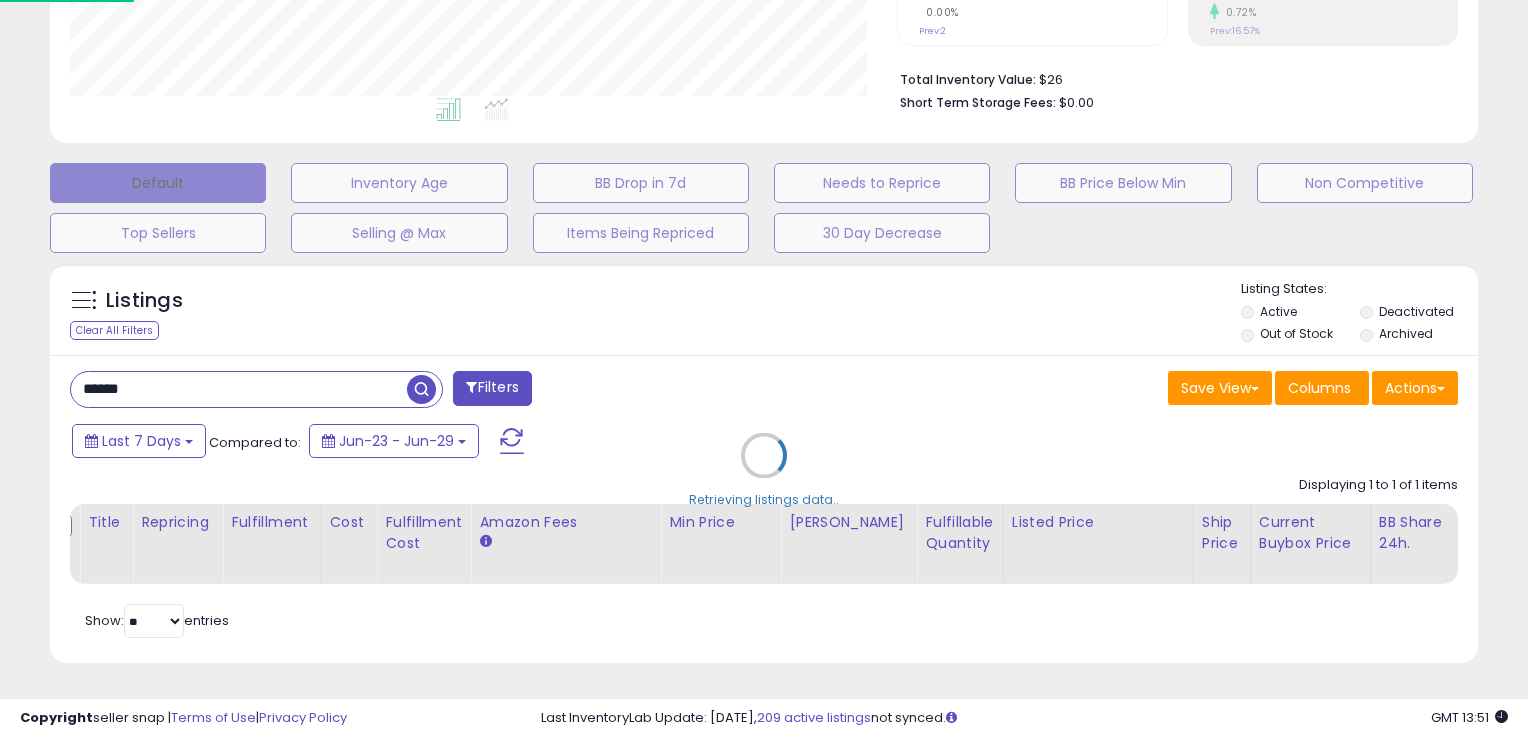 scroll, scrollTop: 999589, scrollLeft: 999172, axis: both 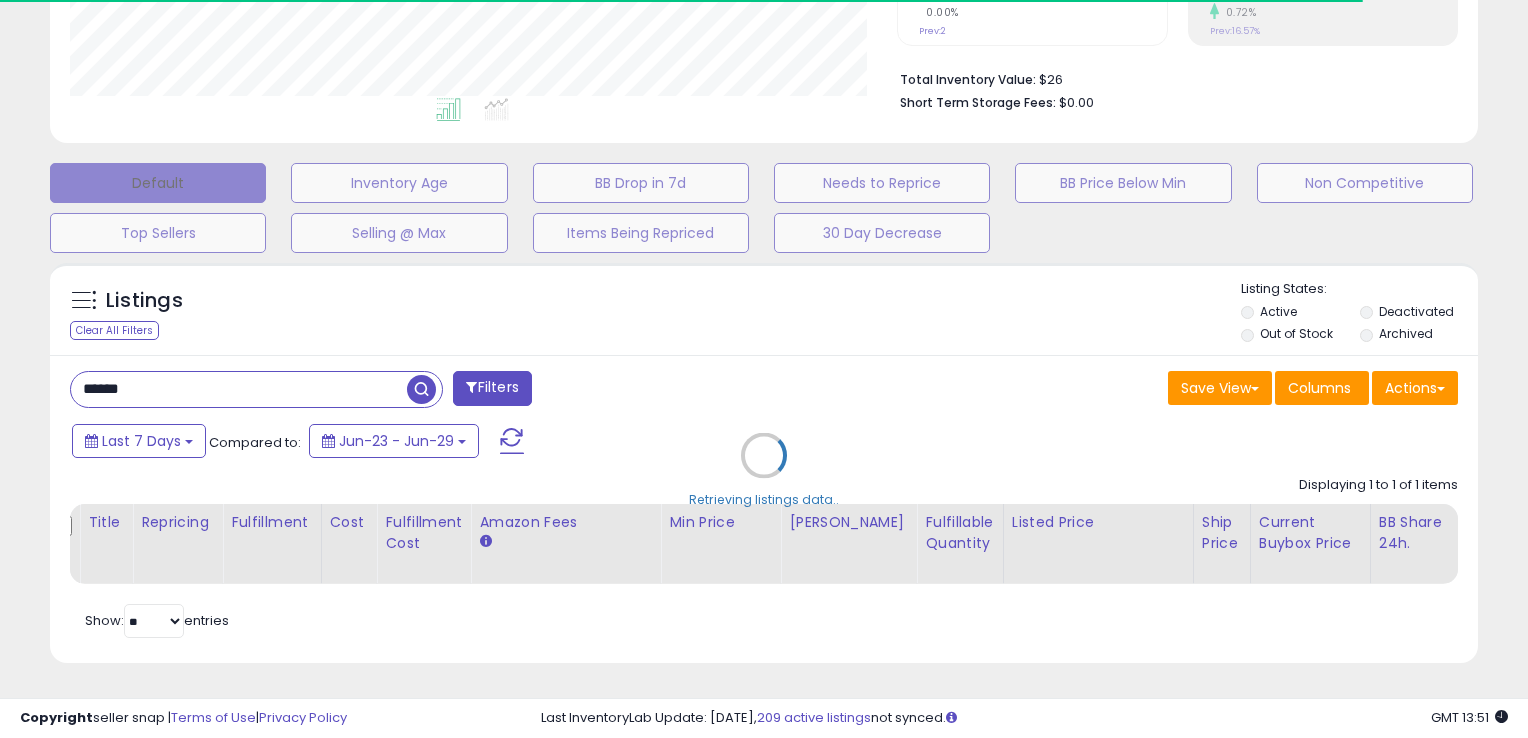 type 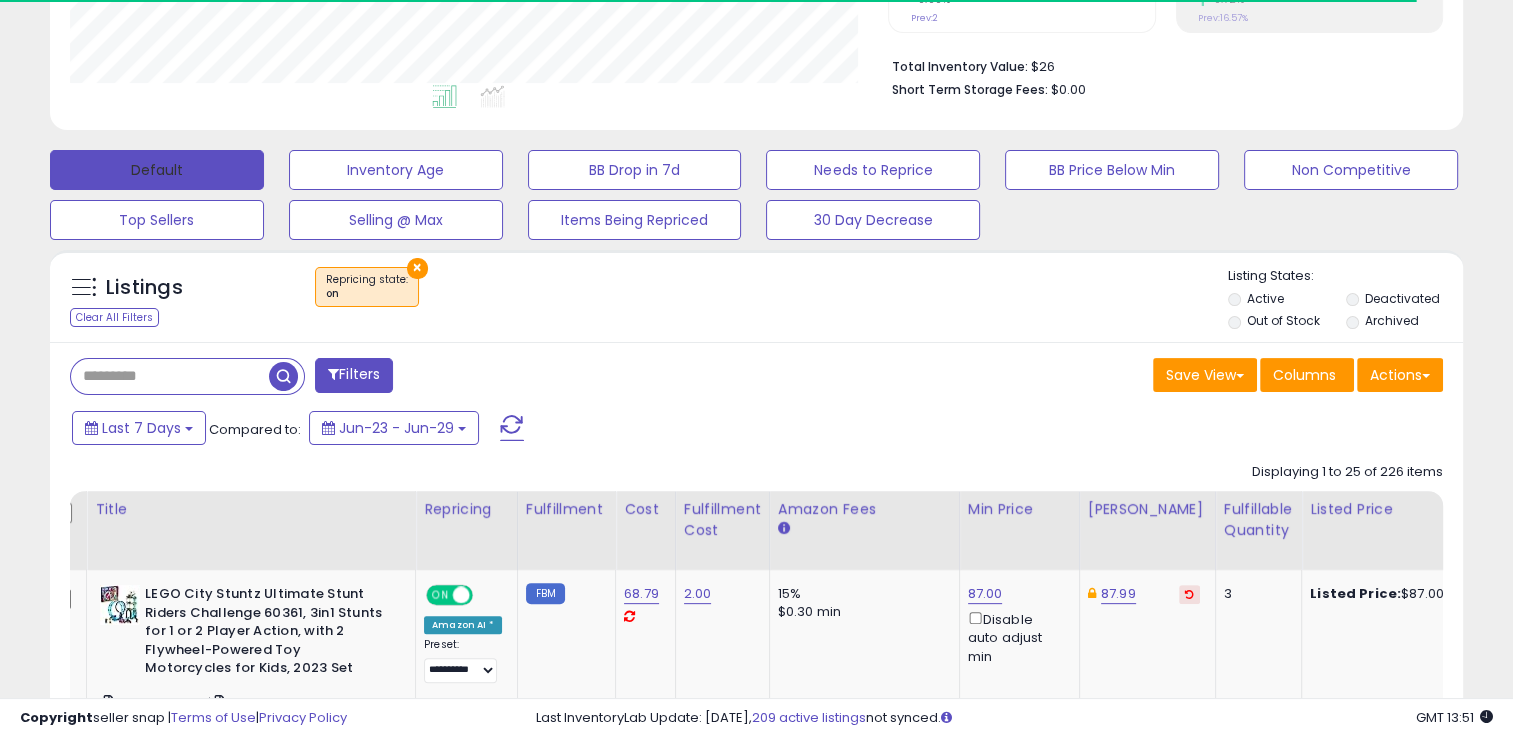 scroll, scrollTop: 409, scrollLeft: 818, axis: both 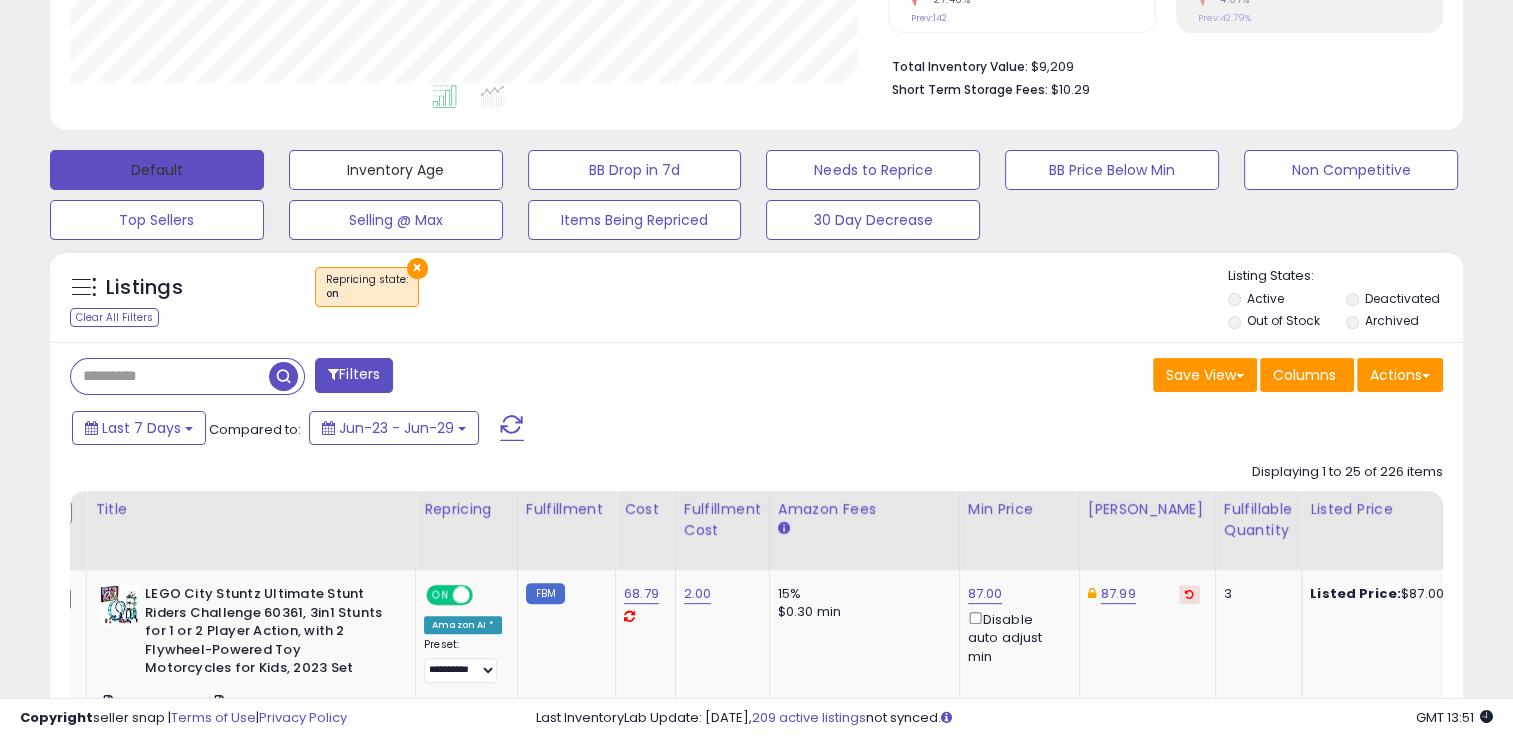 type 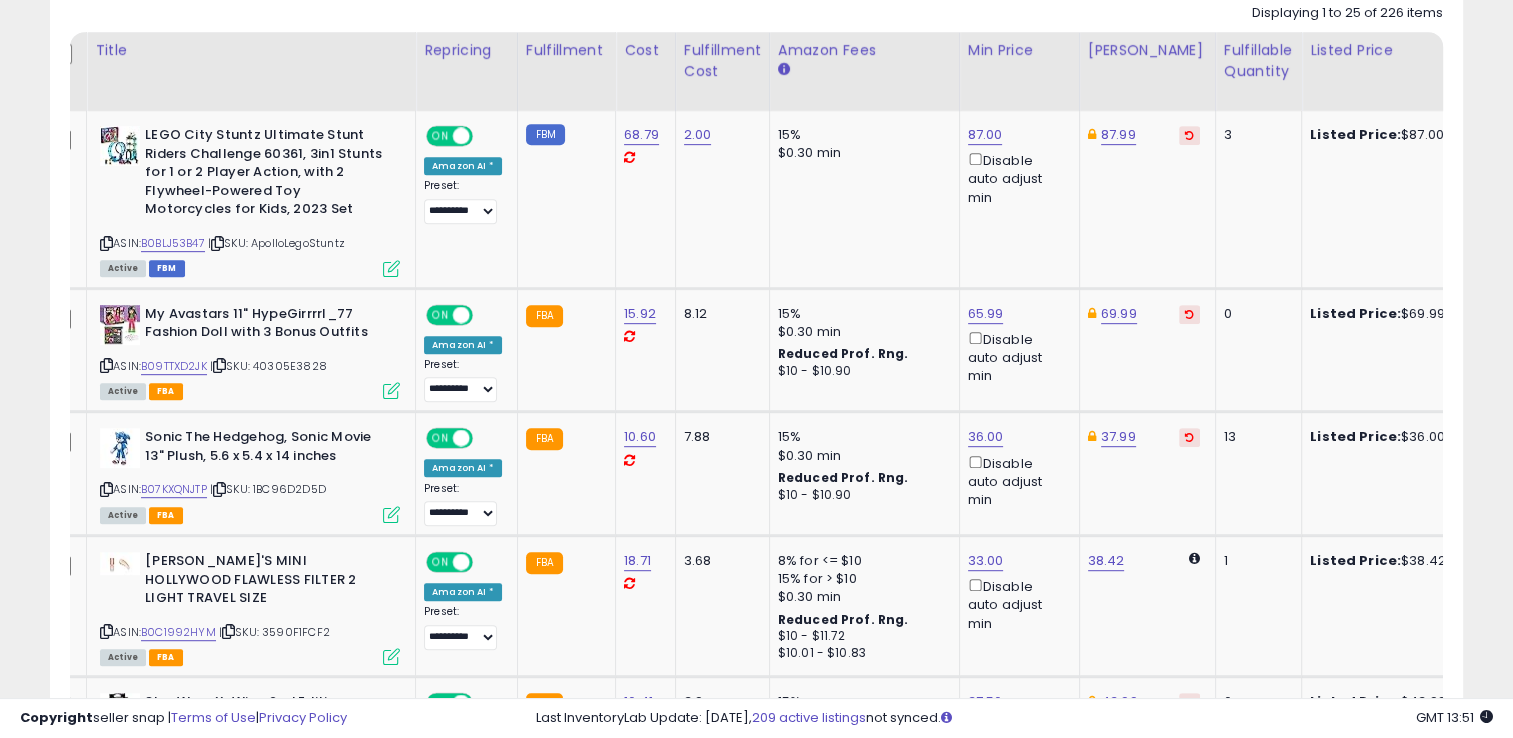scroll, scrollTop: 965, scrollLeft: 0, axis: vertical 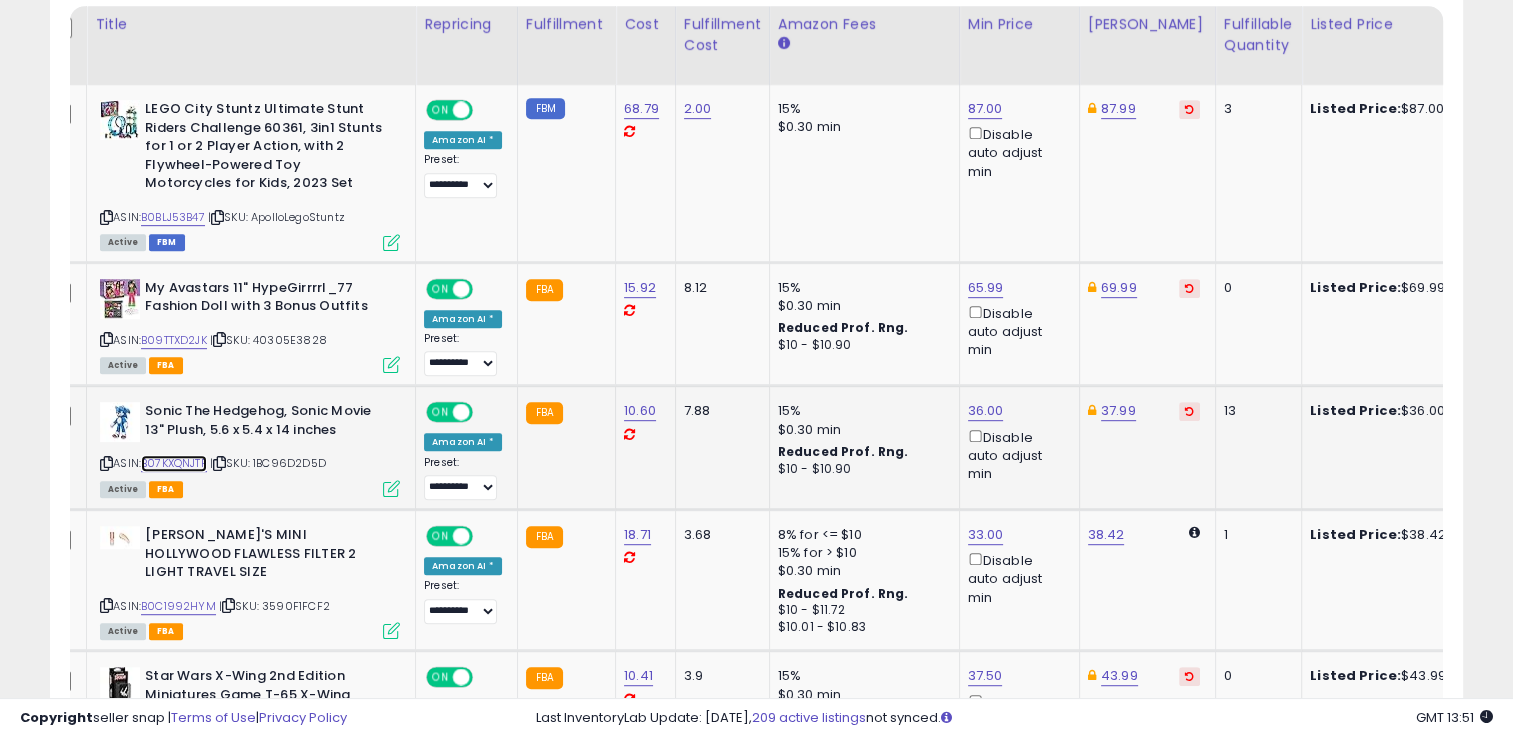 click on "B07KXQNJTP" at bounding box center [174, 463] 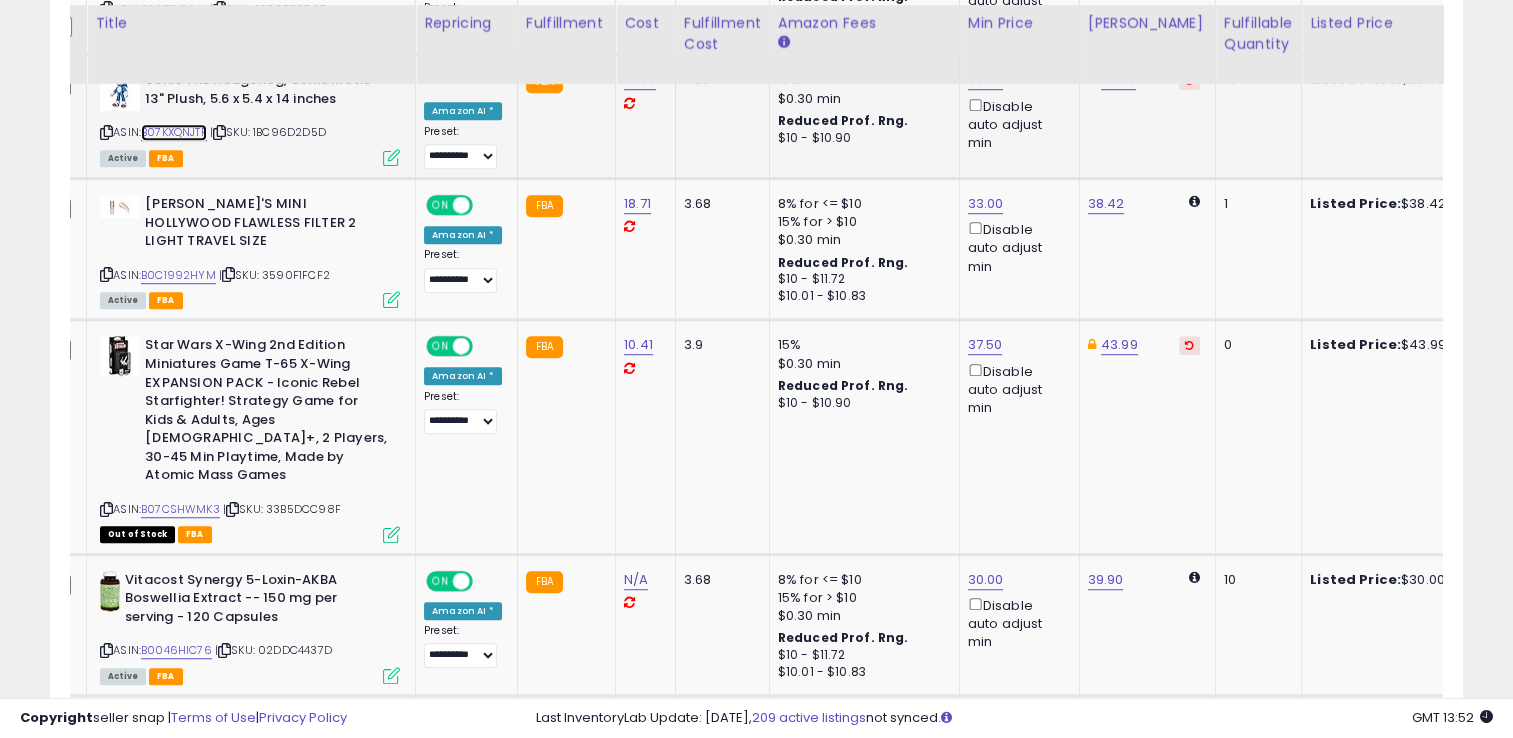 scroll, scrollTop: 1300, scrollLeft: 0, axis: vertical 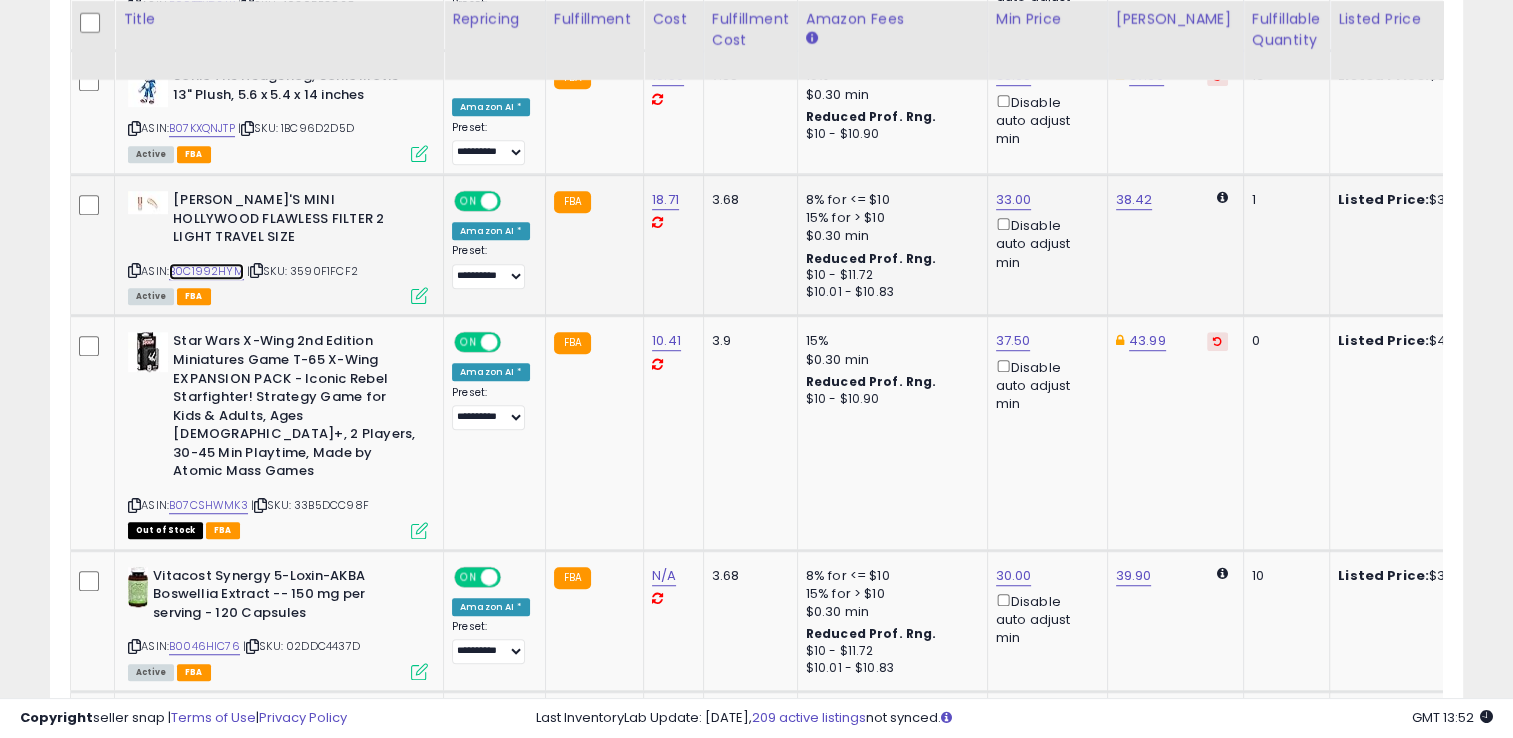 click on "B0C1992HYM" at bounding box center (206, 271) 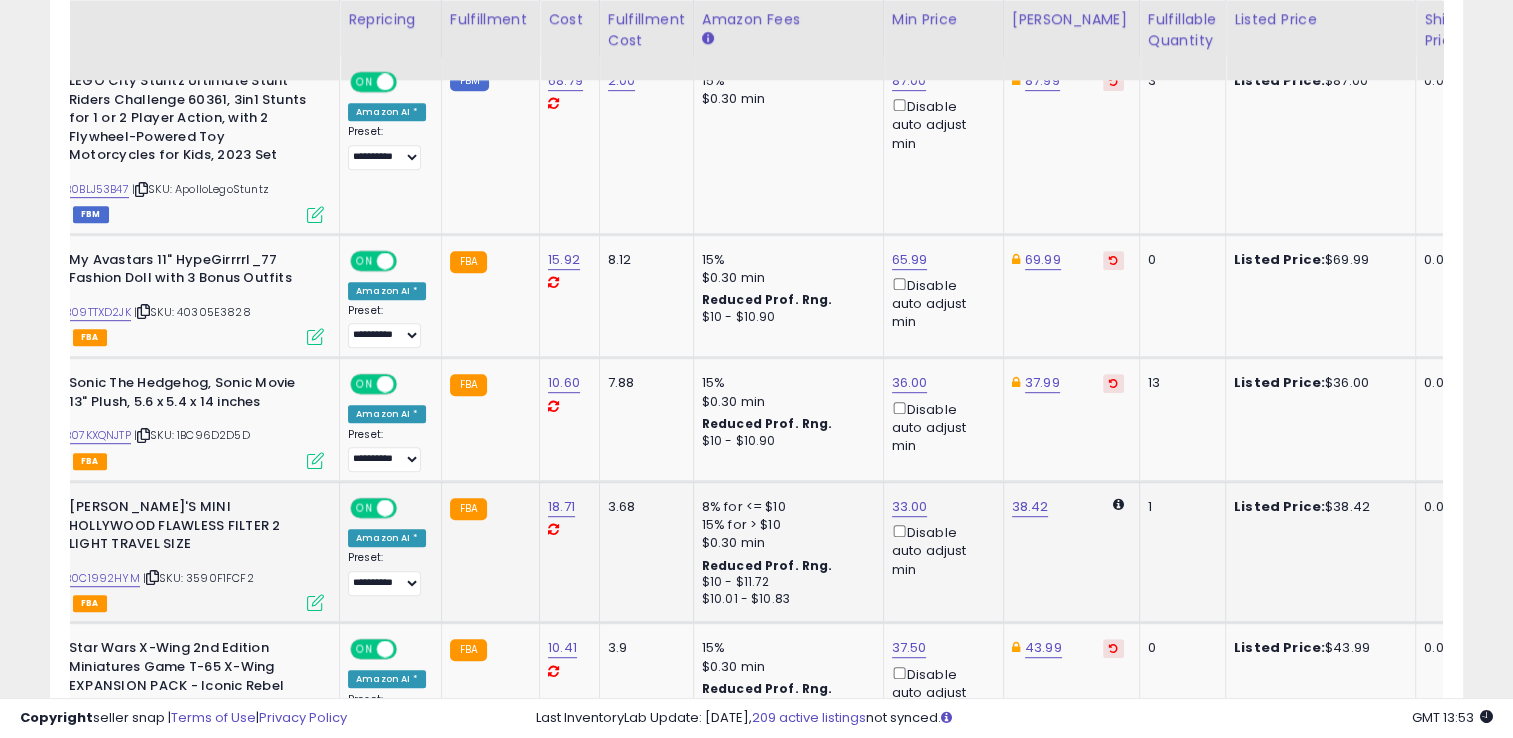 click on "33.00  Disable auto adjust min" at bounding box center [940, 538] 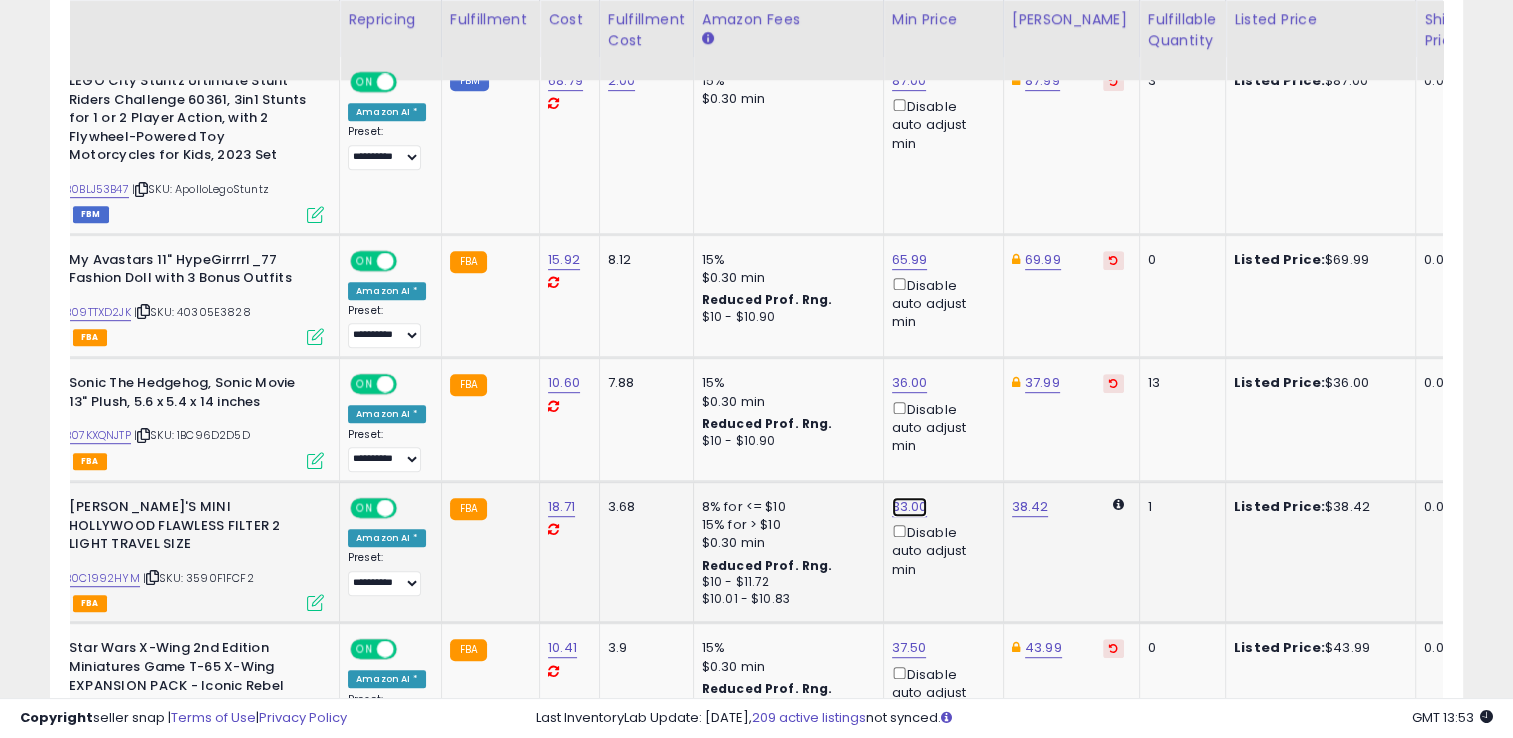 click on "33.00" at bounding box center (909, 81) 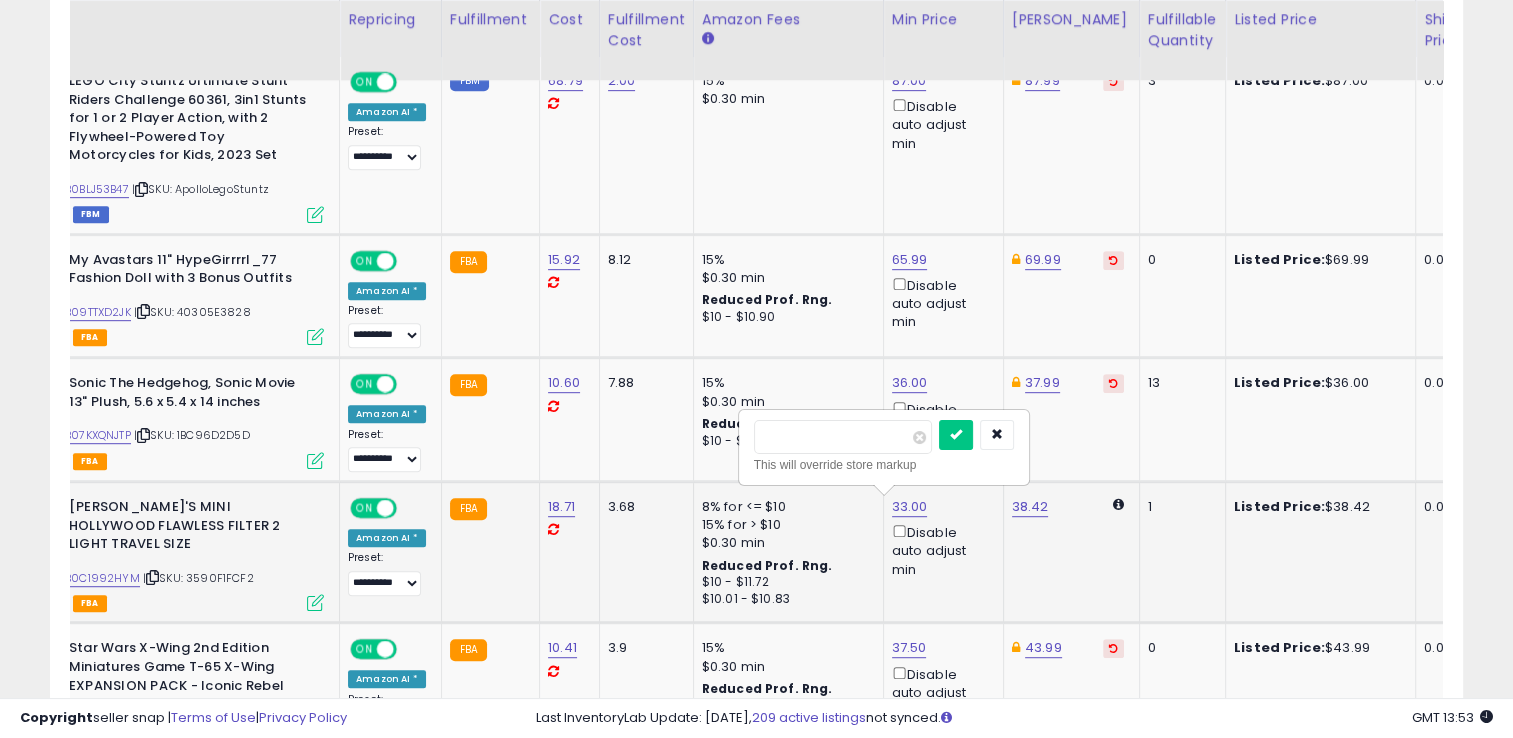 type on "*" 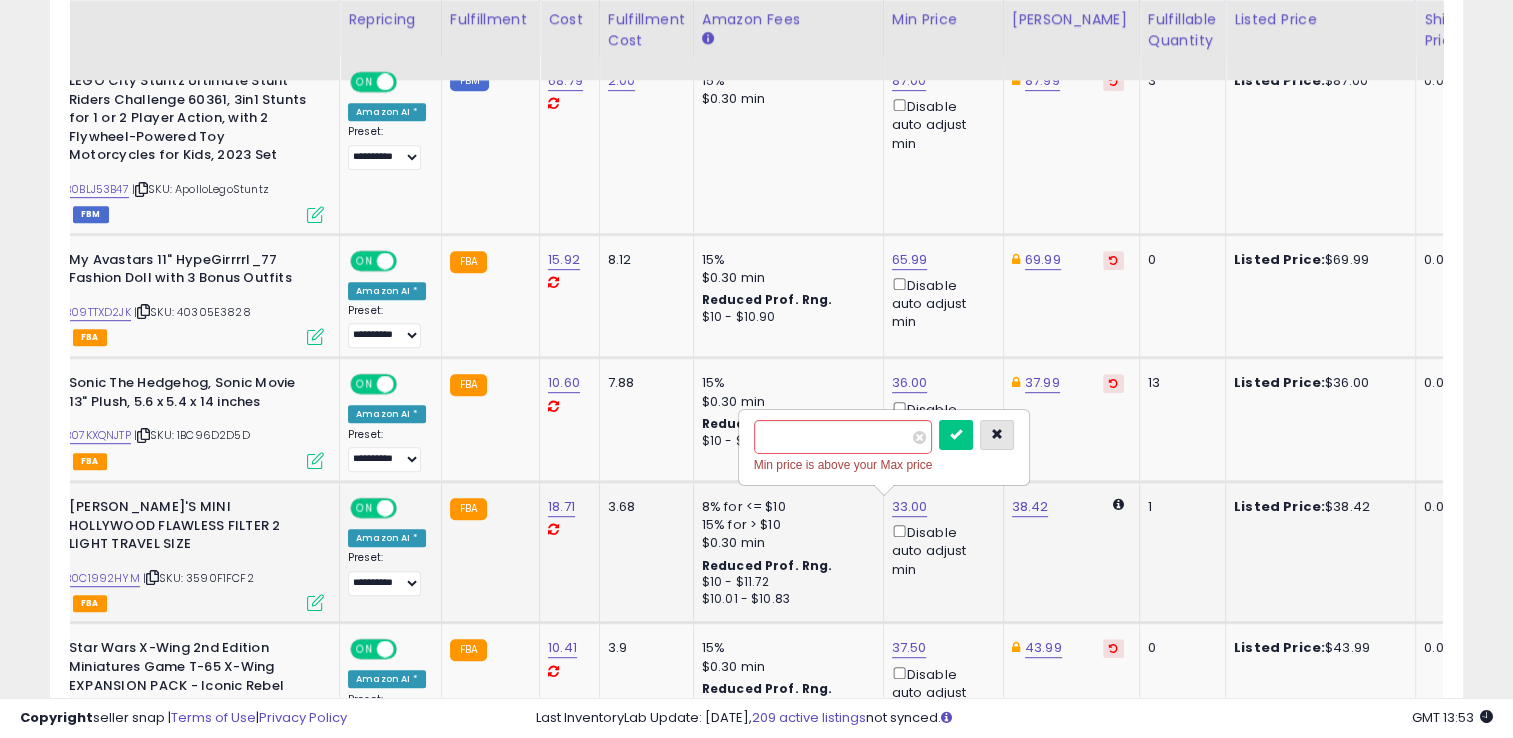 click at bounding box center [997, 434] 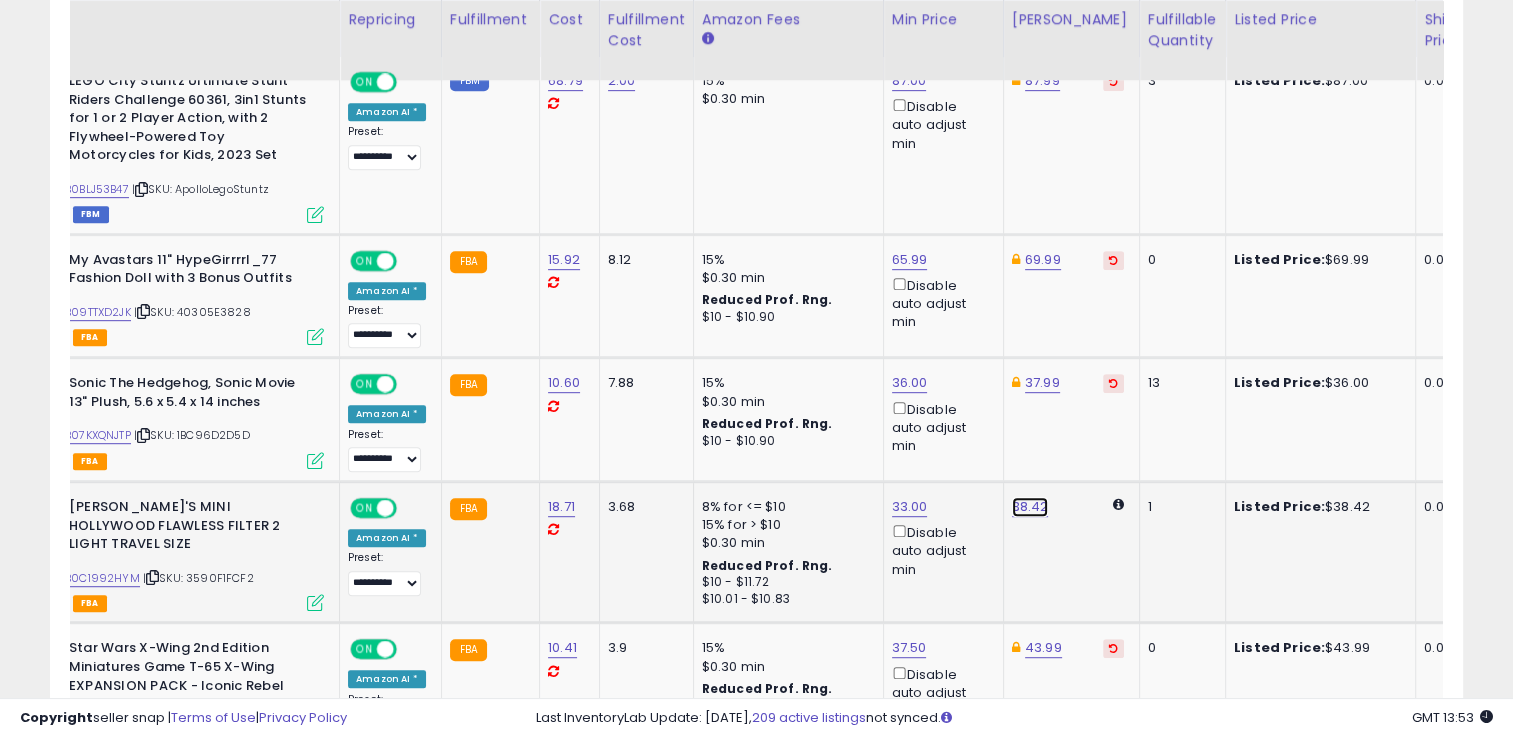 click on "38.42" at bounding box center (1030, 507) 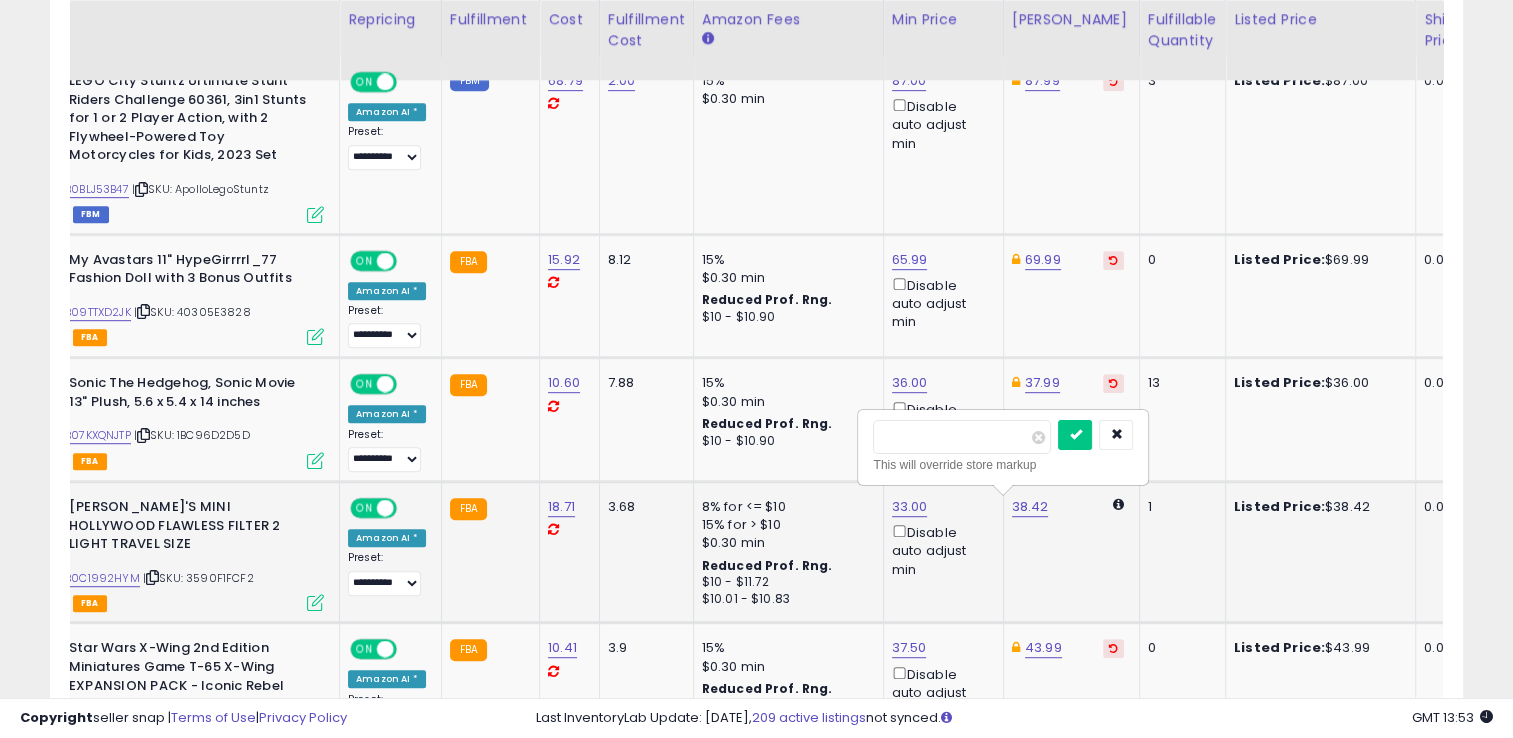 type on "*" 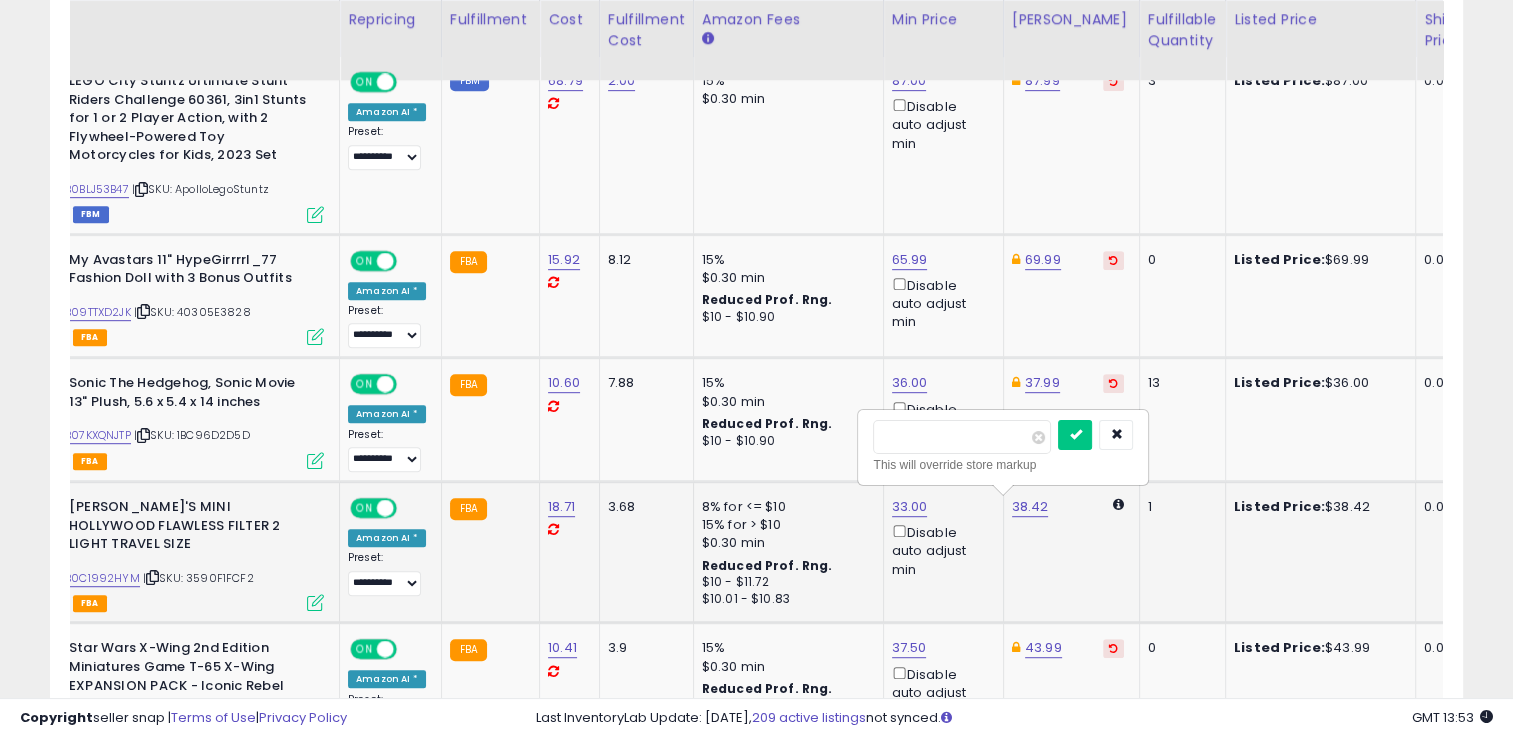 type on "*****" 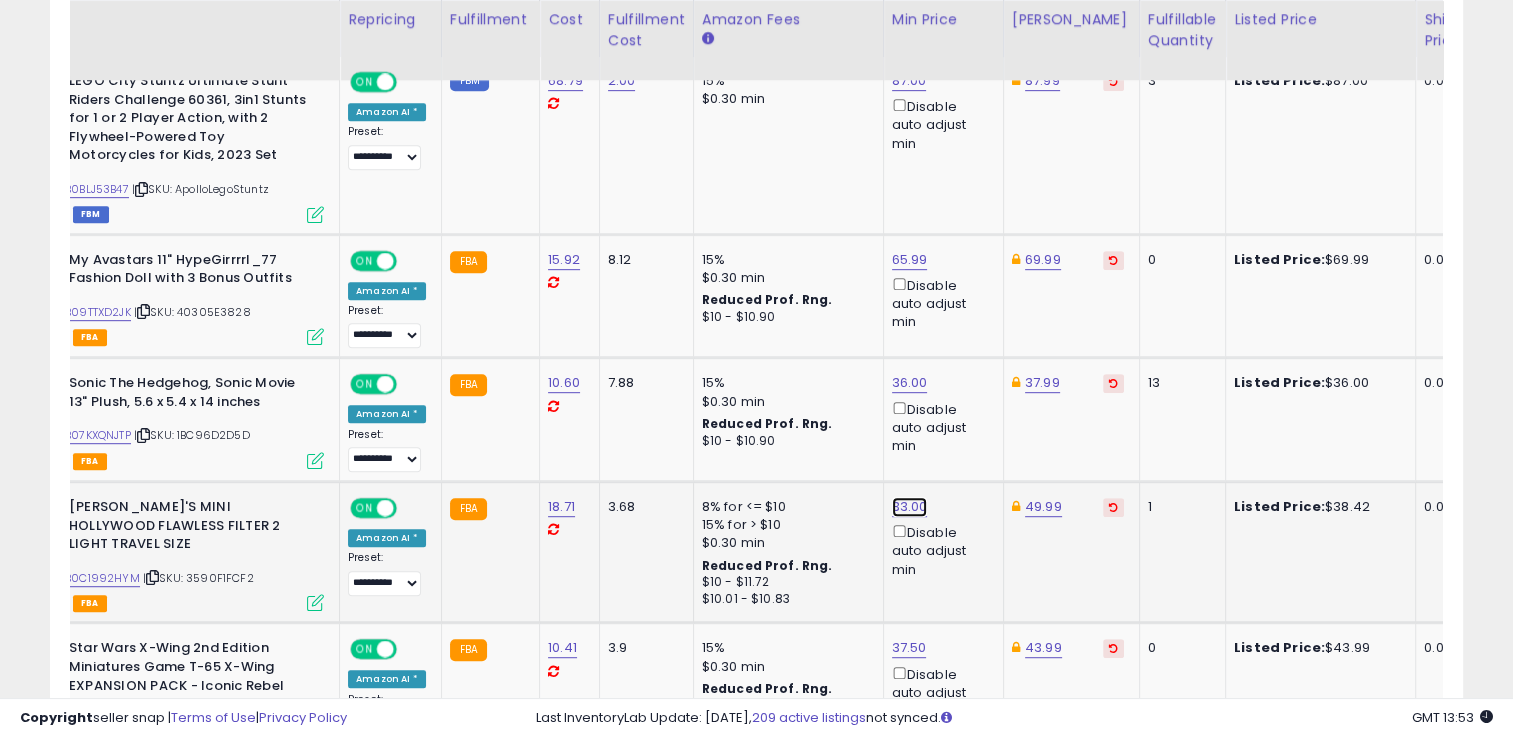 click on "33.00" at bounding box center [909, 81] 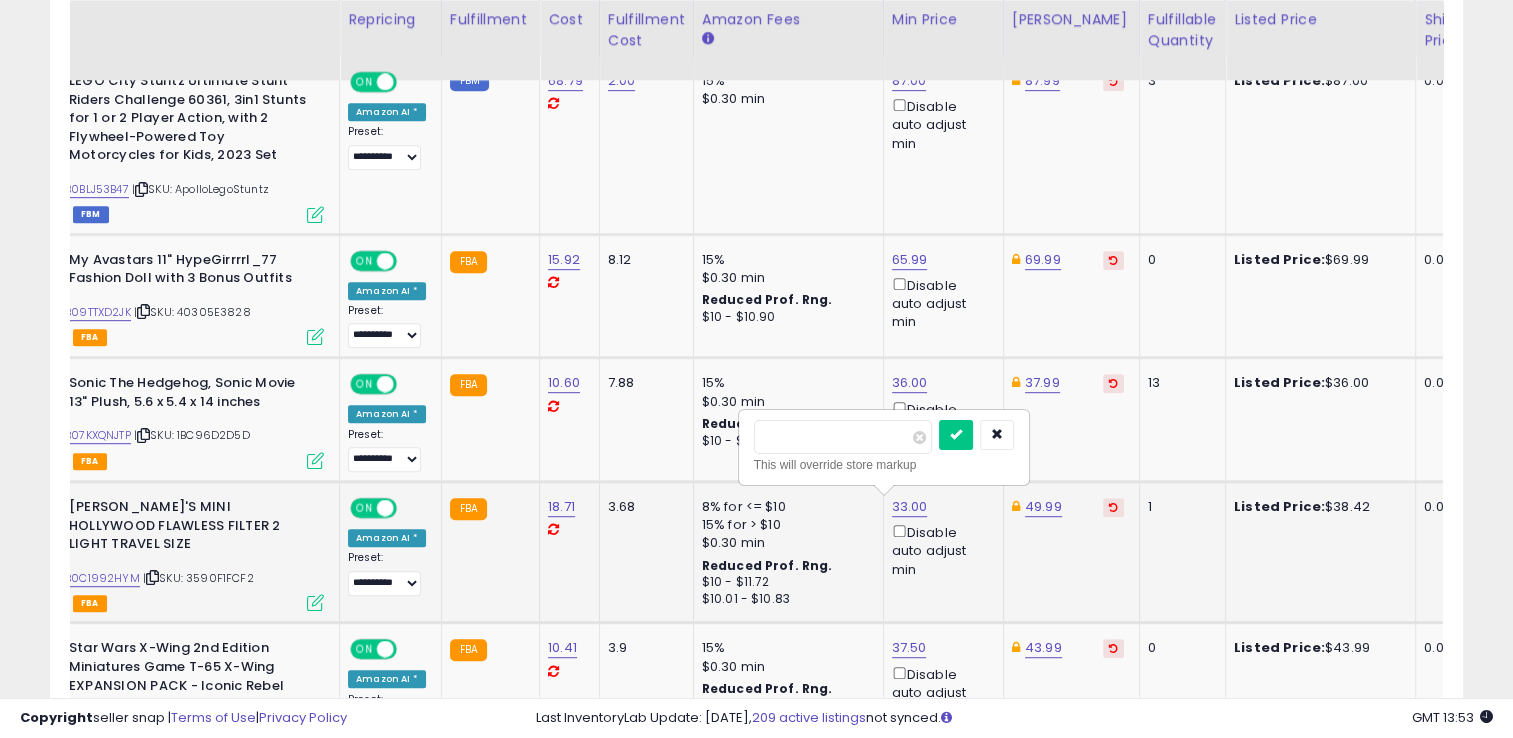type on "*" 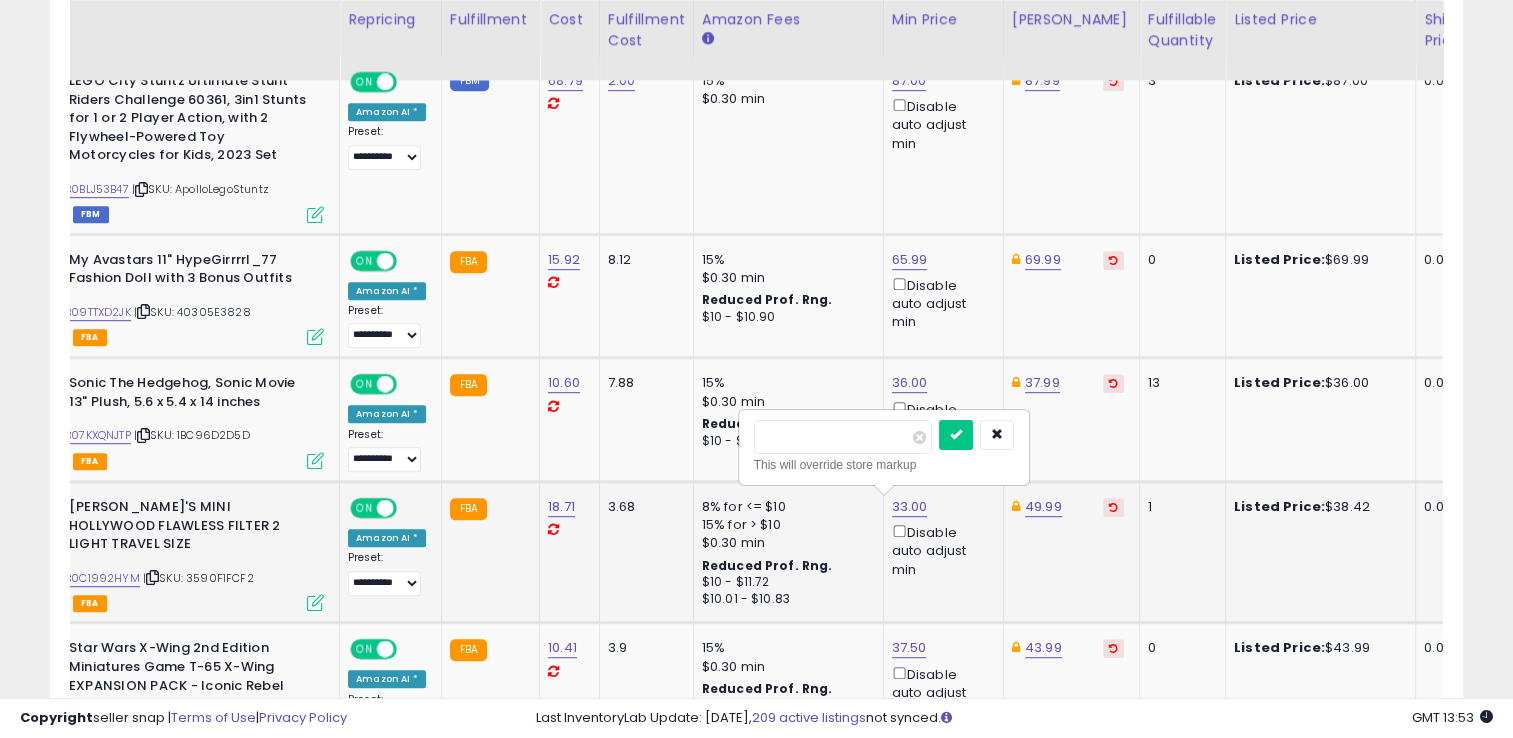 type on "*****" 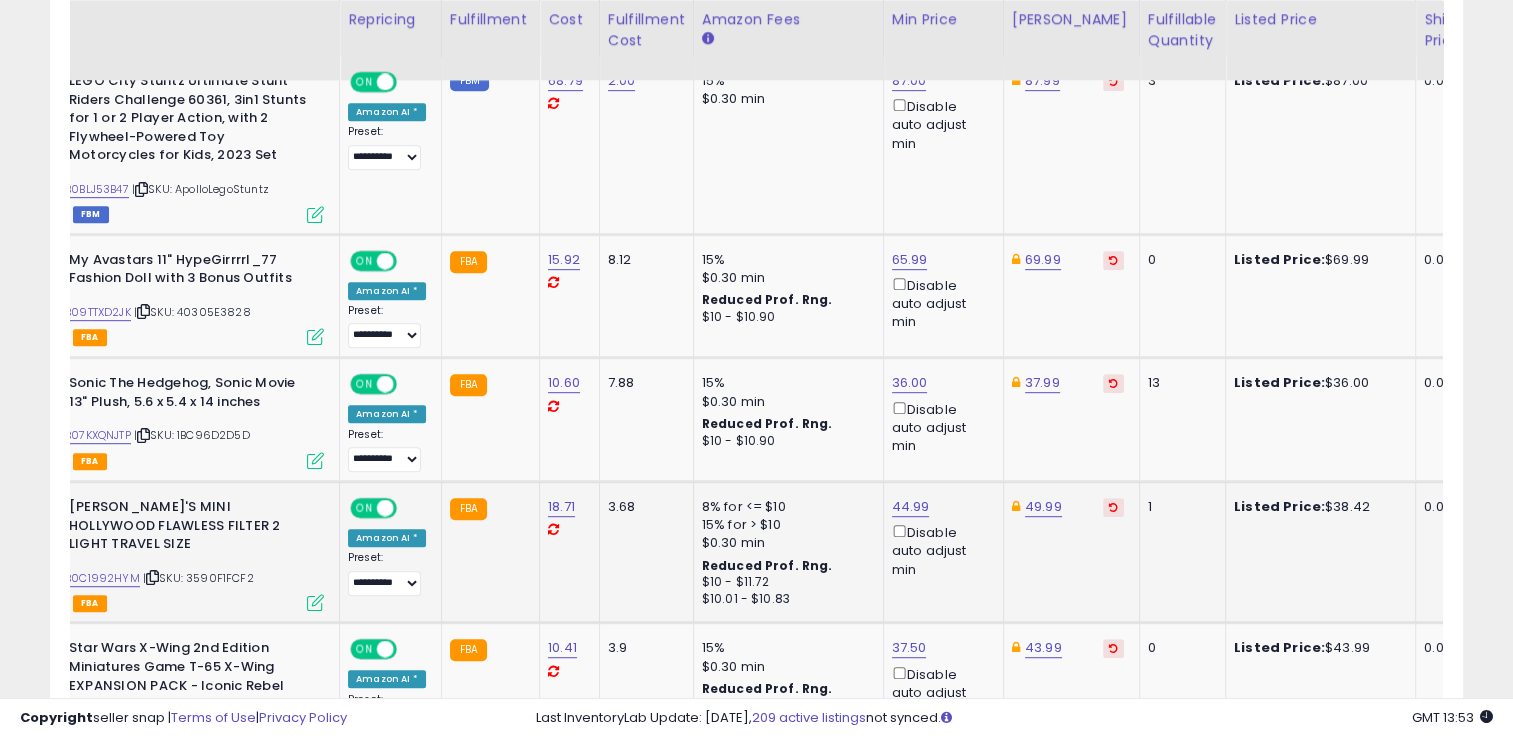 scroll, scrollTop: 0, scrollLeft: 15, axis: horizontal 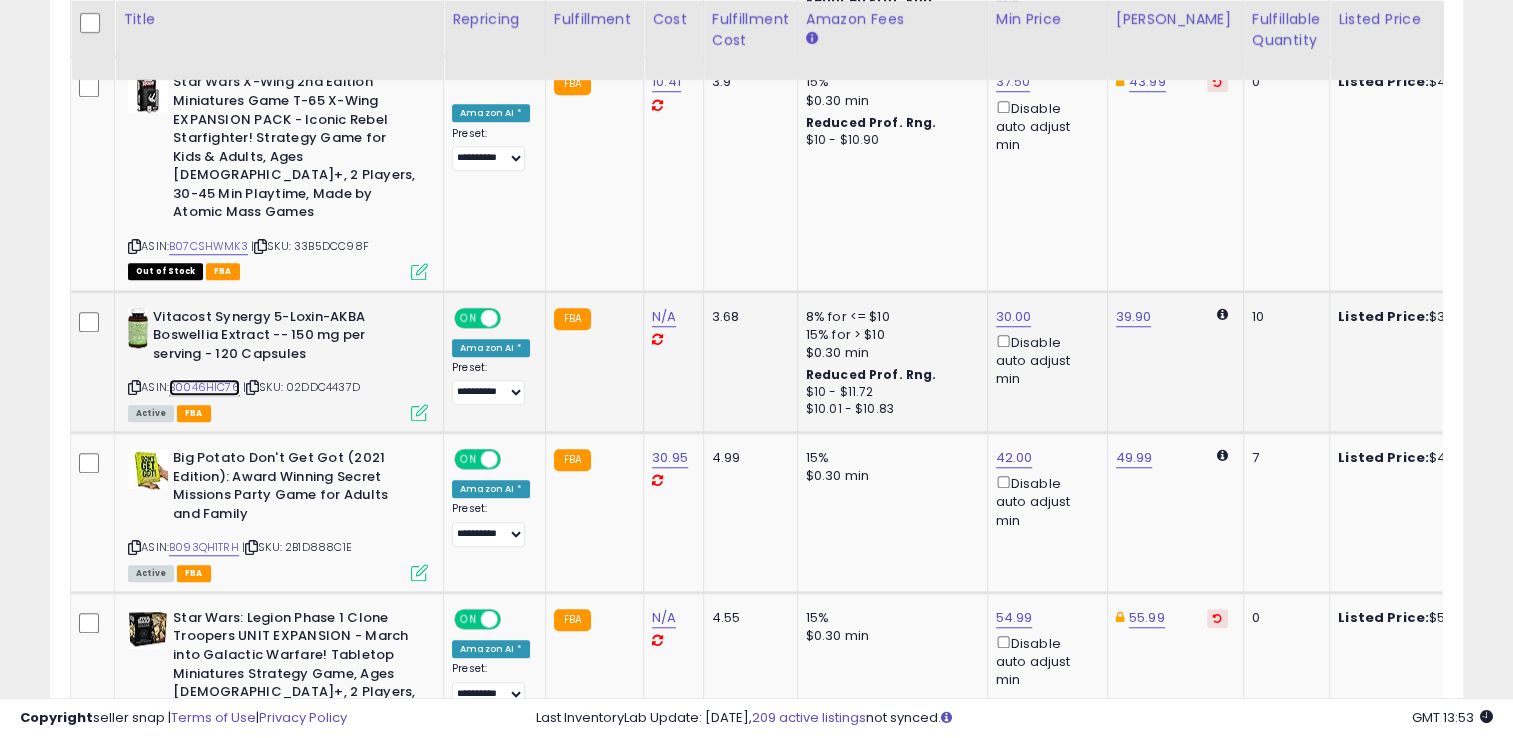 click on "B0046HIC76" at bounding box center [204, 387] 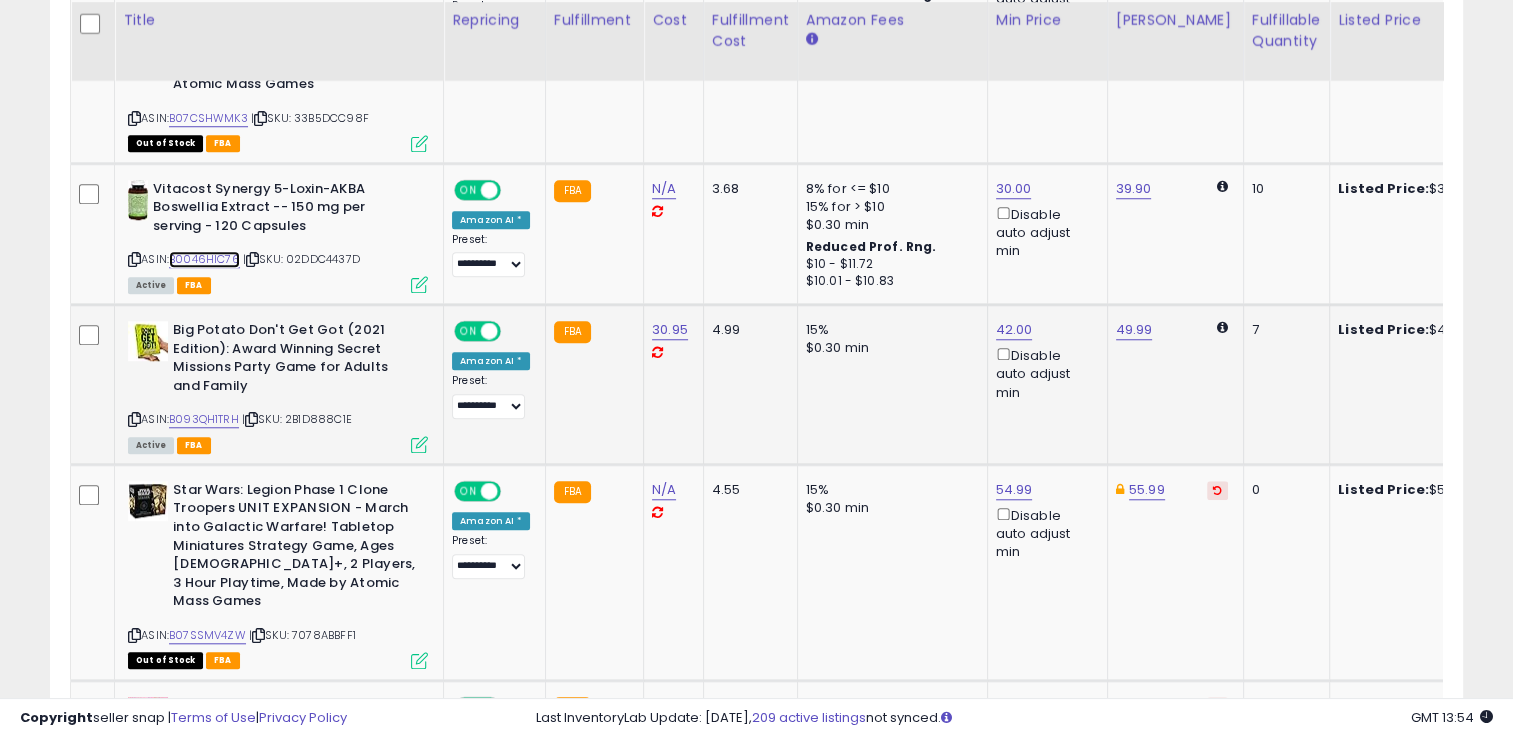 scroll, scrollTop: 1688, scrollLeft: 0, axis: vertical 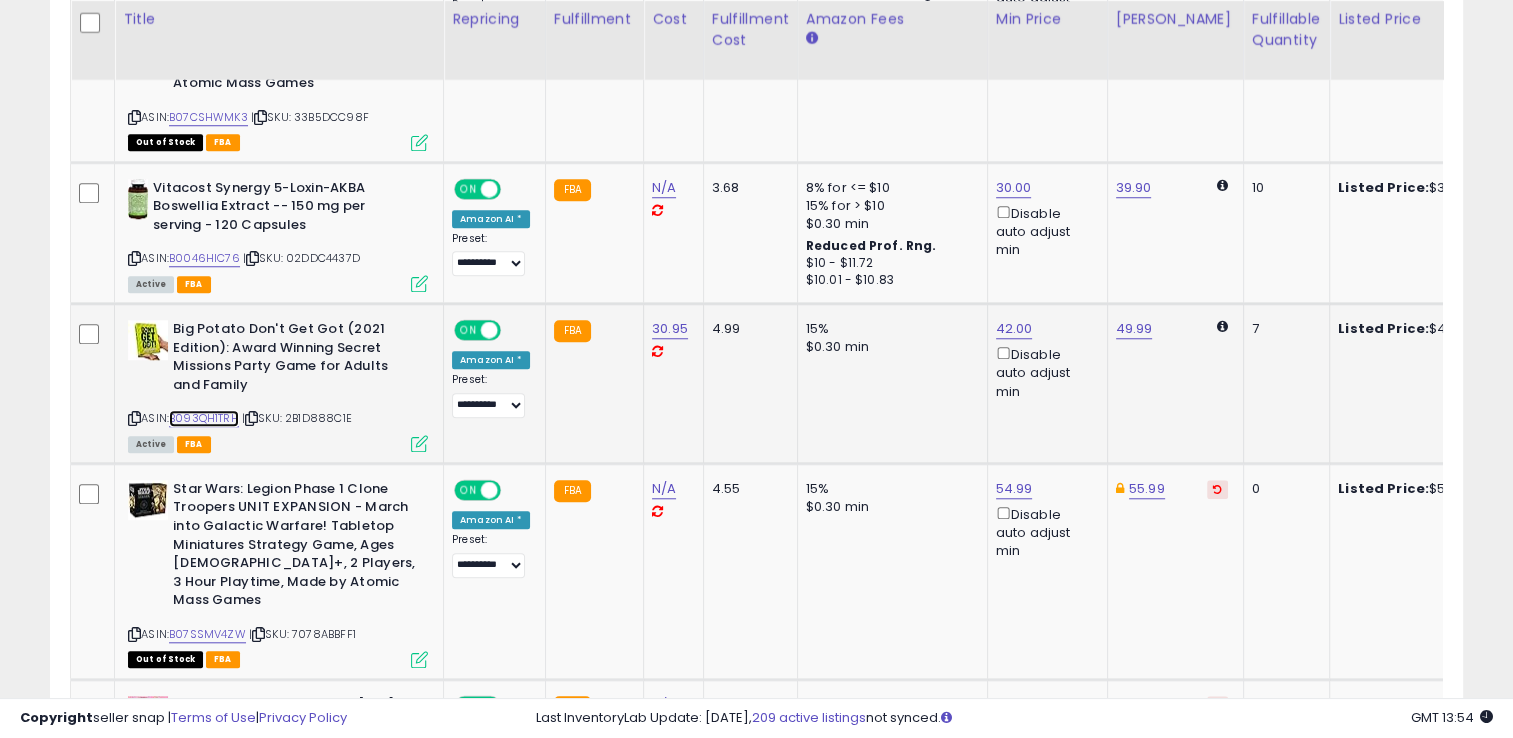 click on "B093QH1TRH" at bounding box center [204, 418] 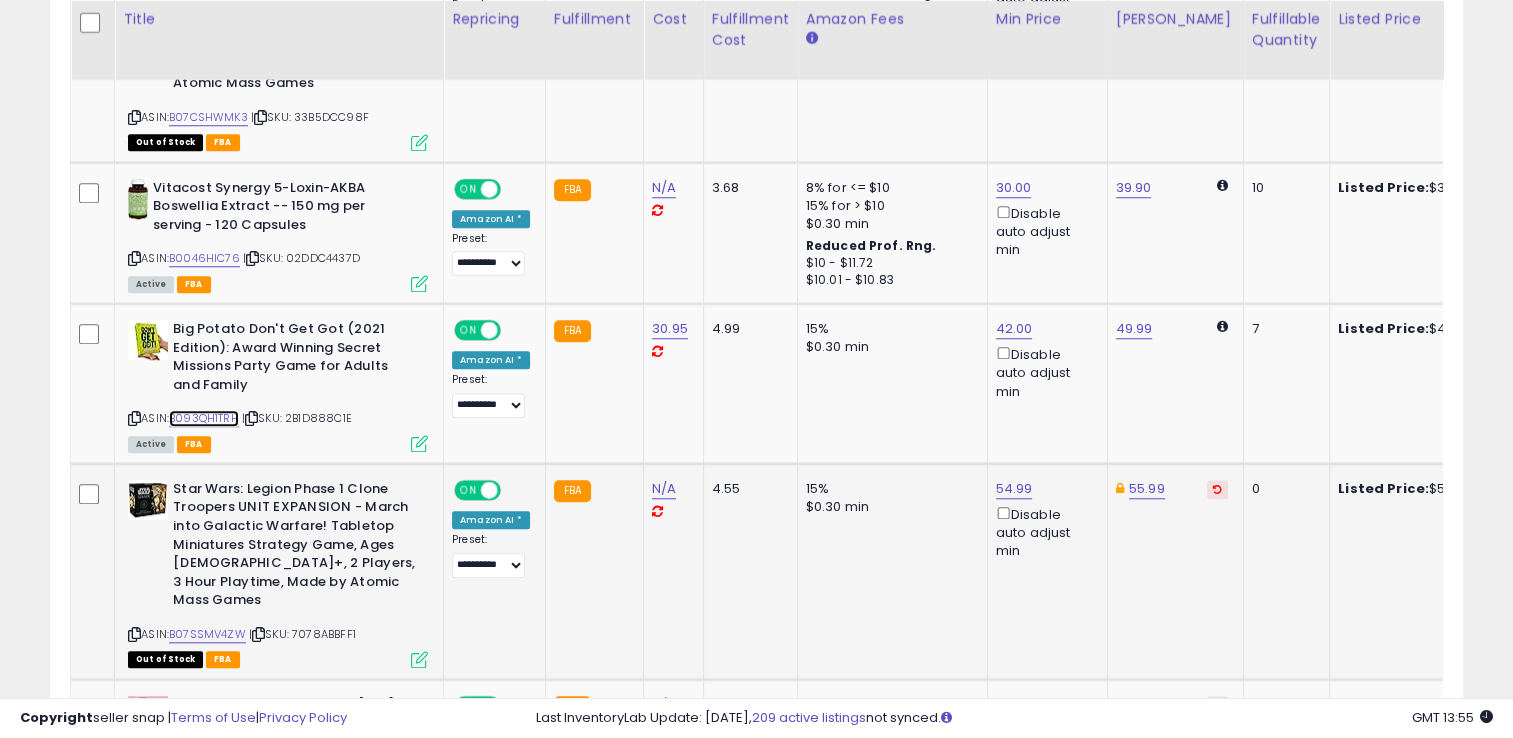 scroll, scrollTop: 0, scrollLeft: 36, axis: horizontal 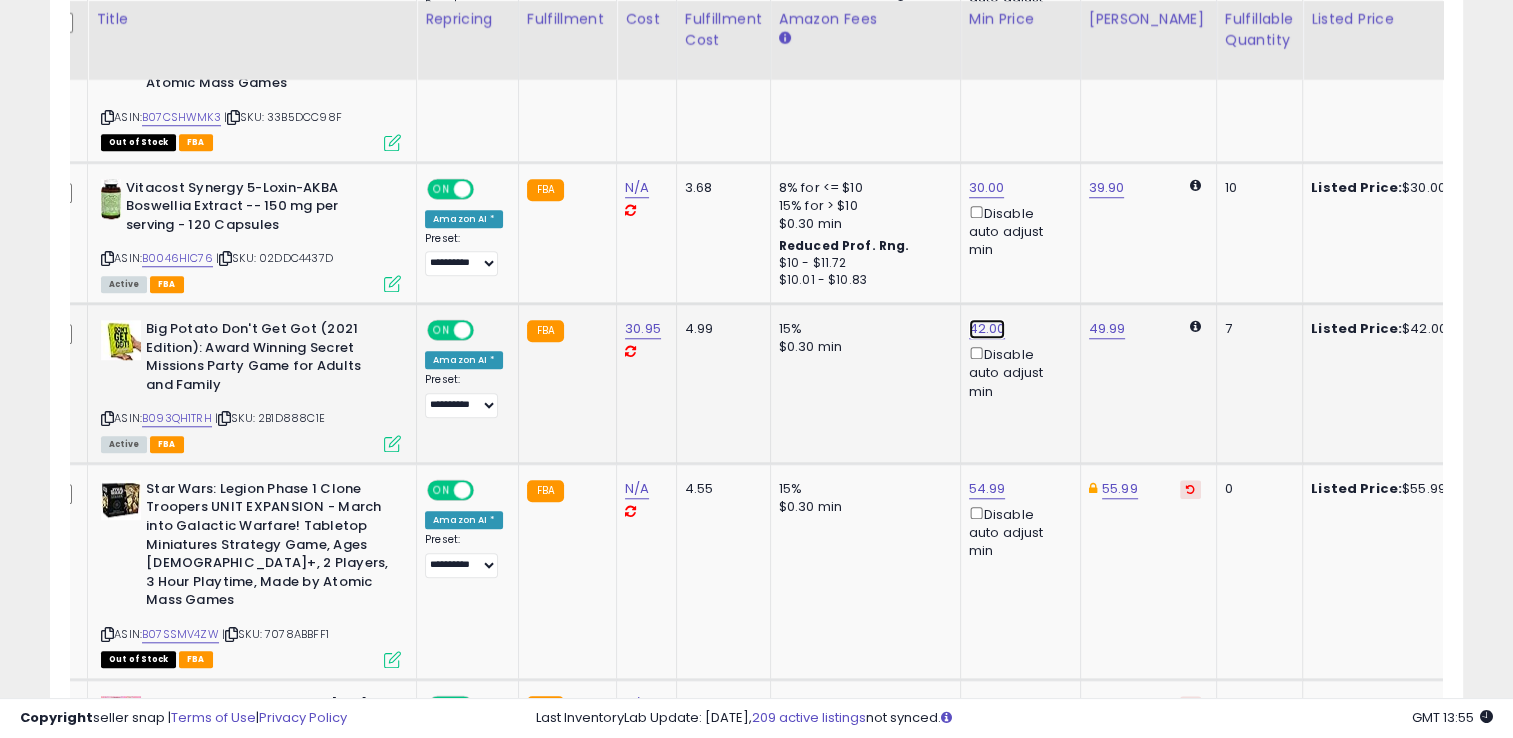 click on "42.00" at bounding box center [986, -614] 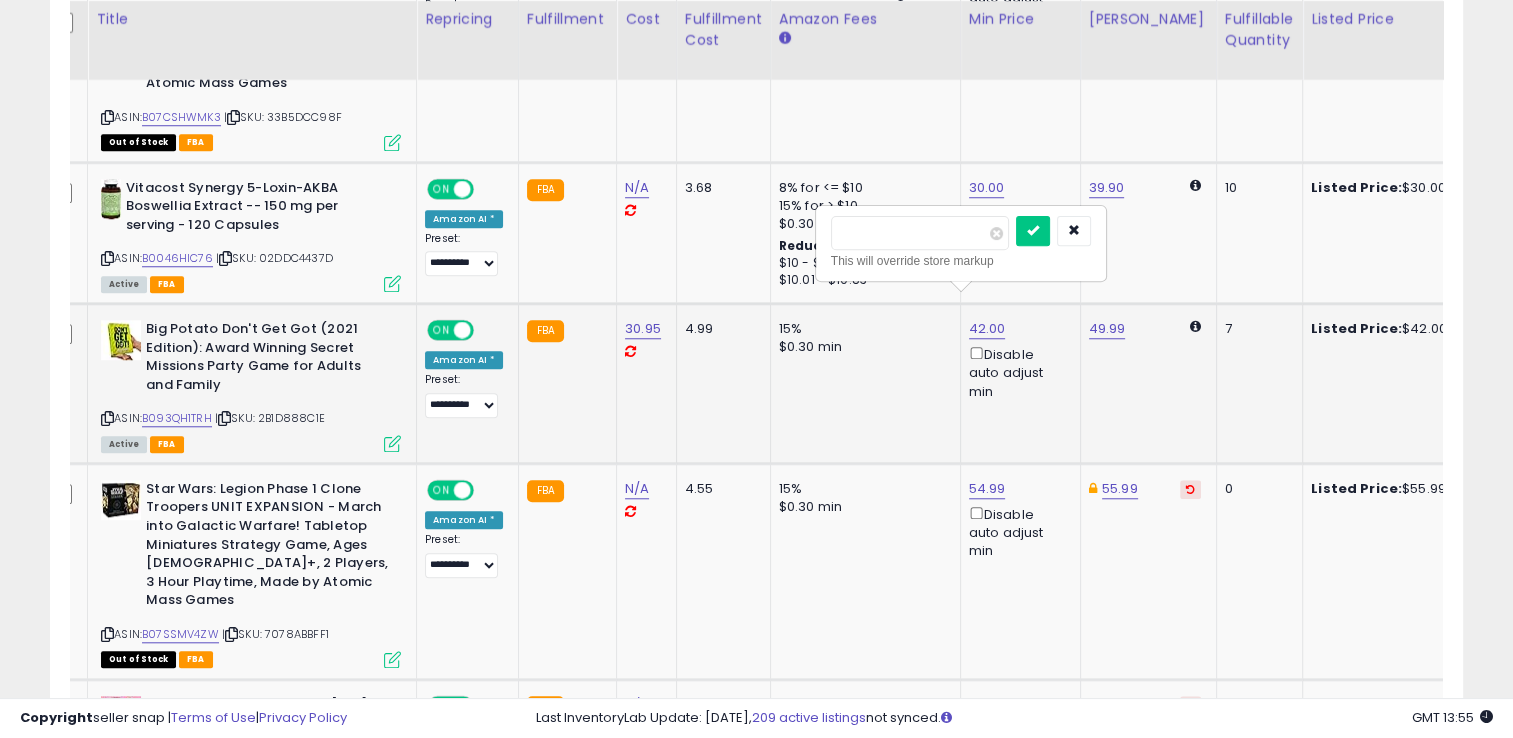 type on "*" 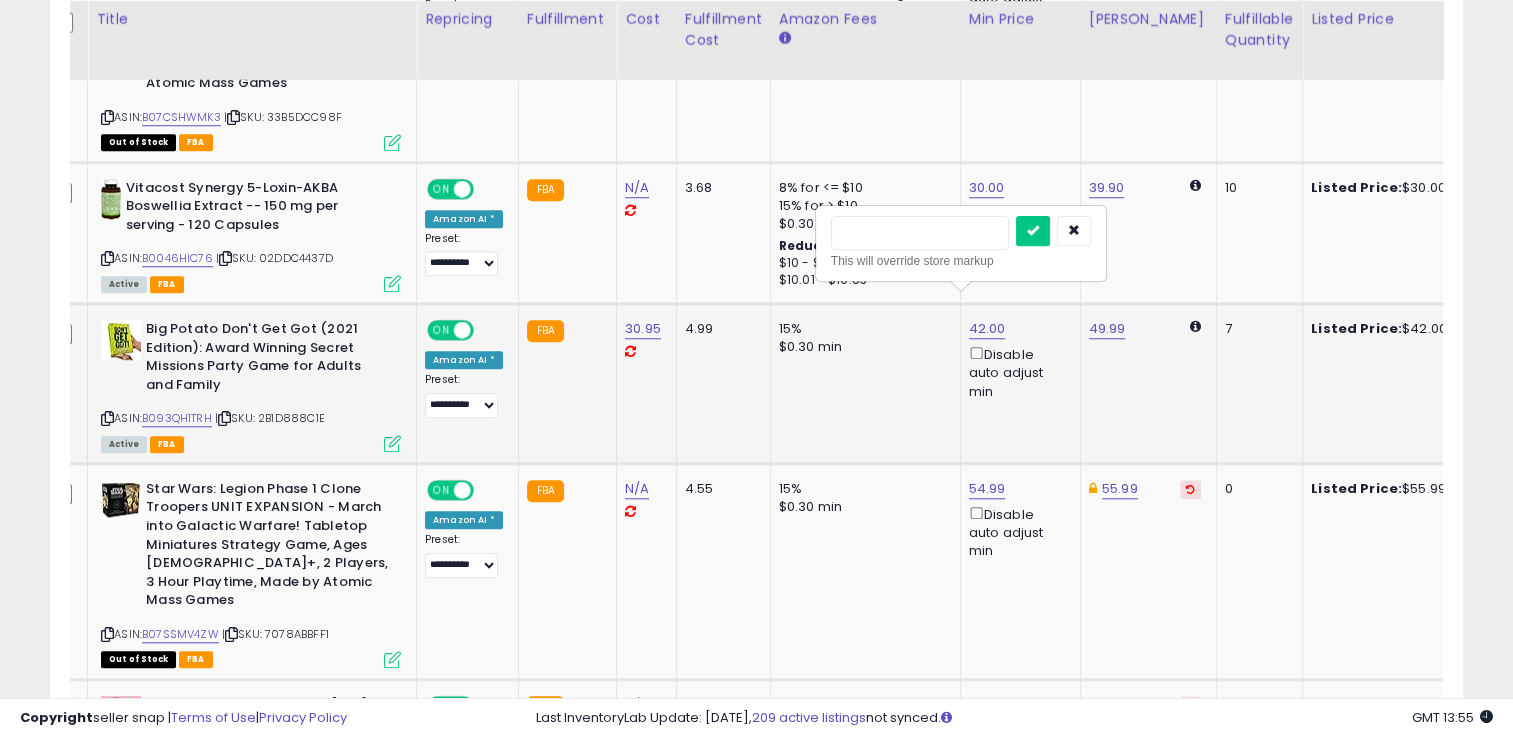 type on "**" 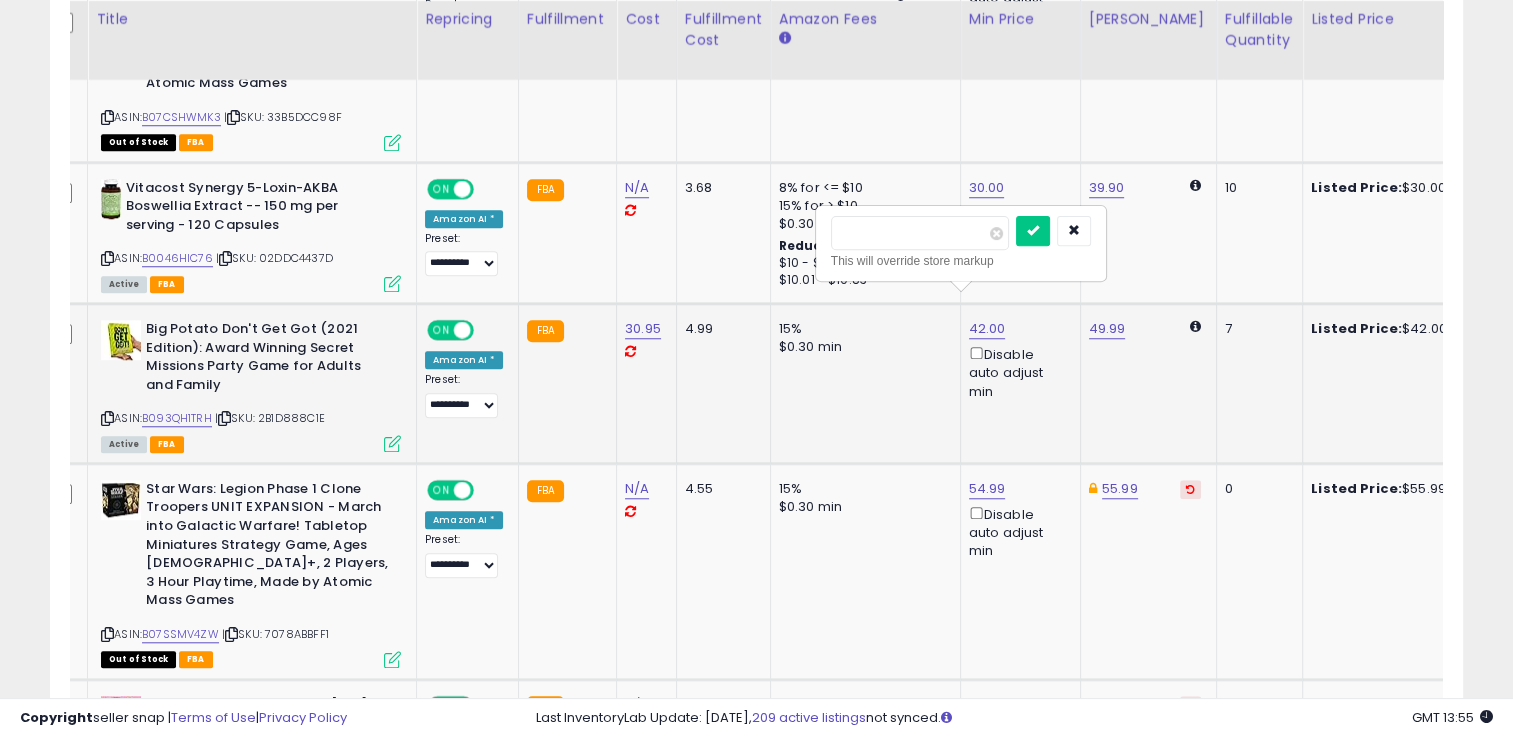 click at bounding box center (1033, 231) 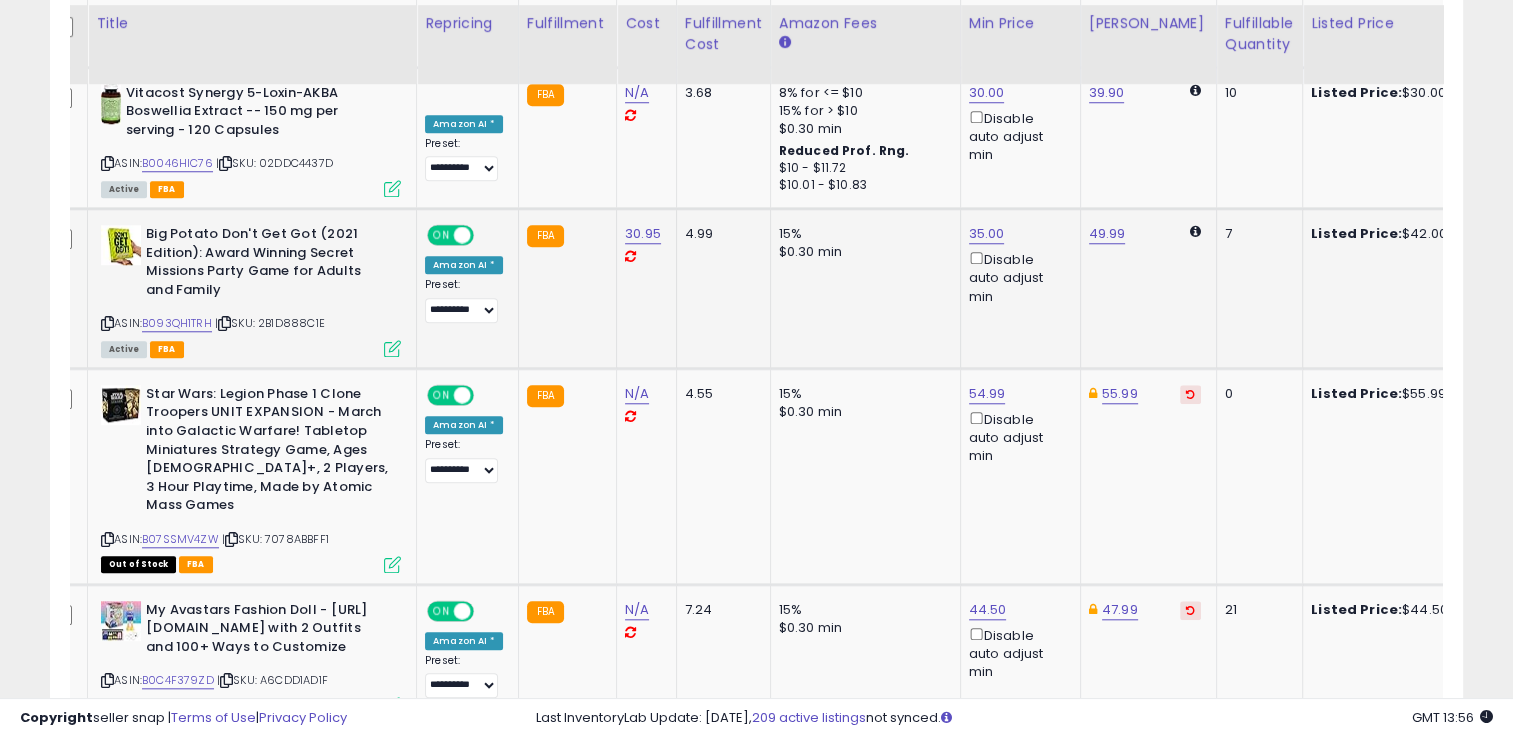 scroll, scrollTop: 1787, scrollLeft: 0, axis: vertical 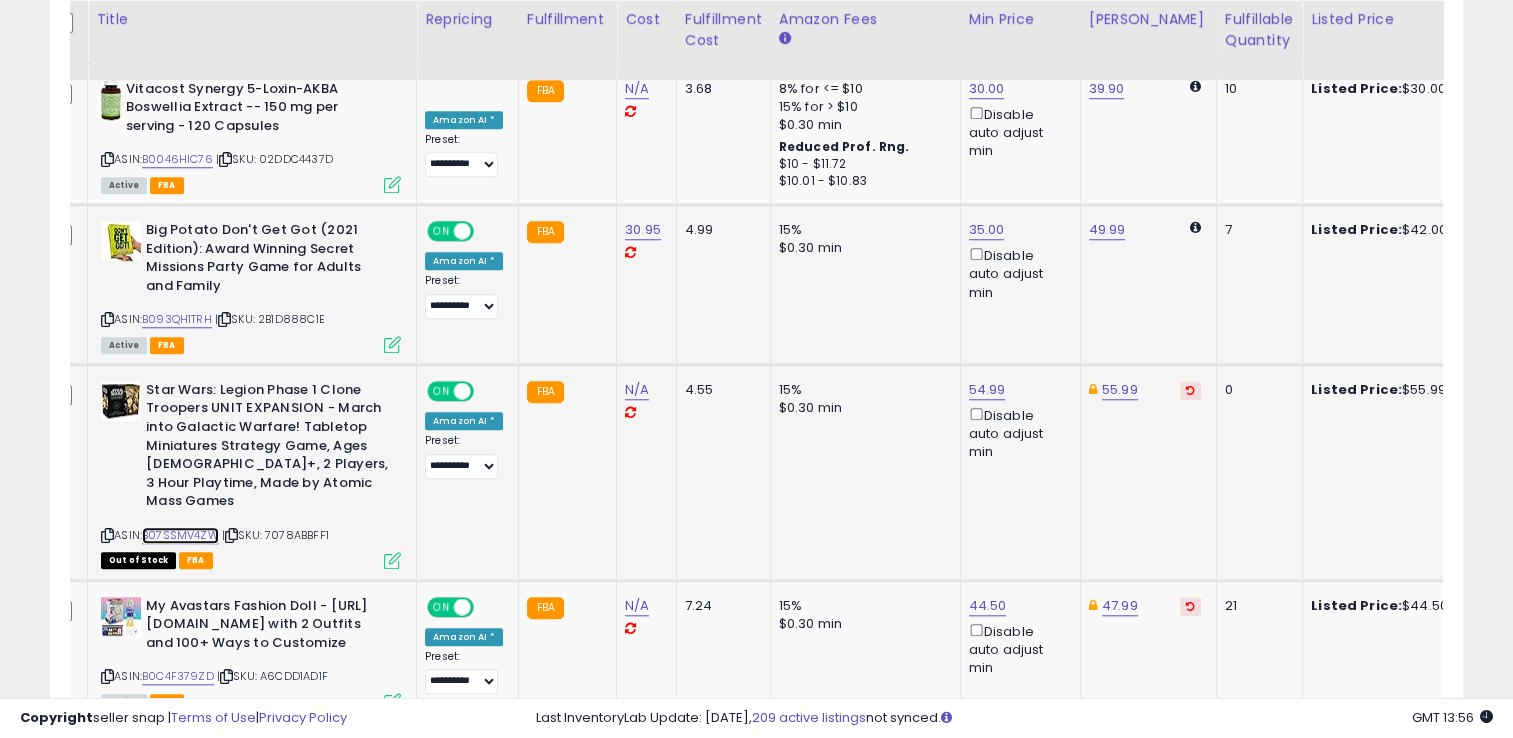 click on "B07SSMV4ZW" at bounding box center [180, 535] 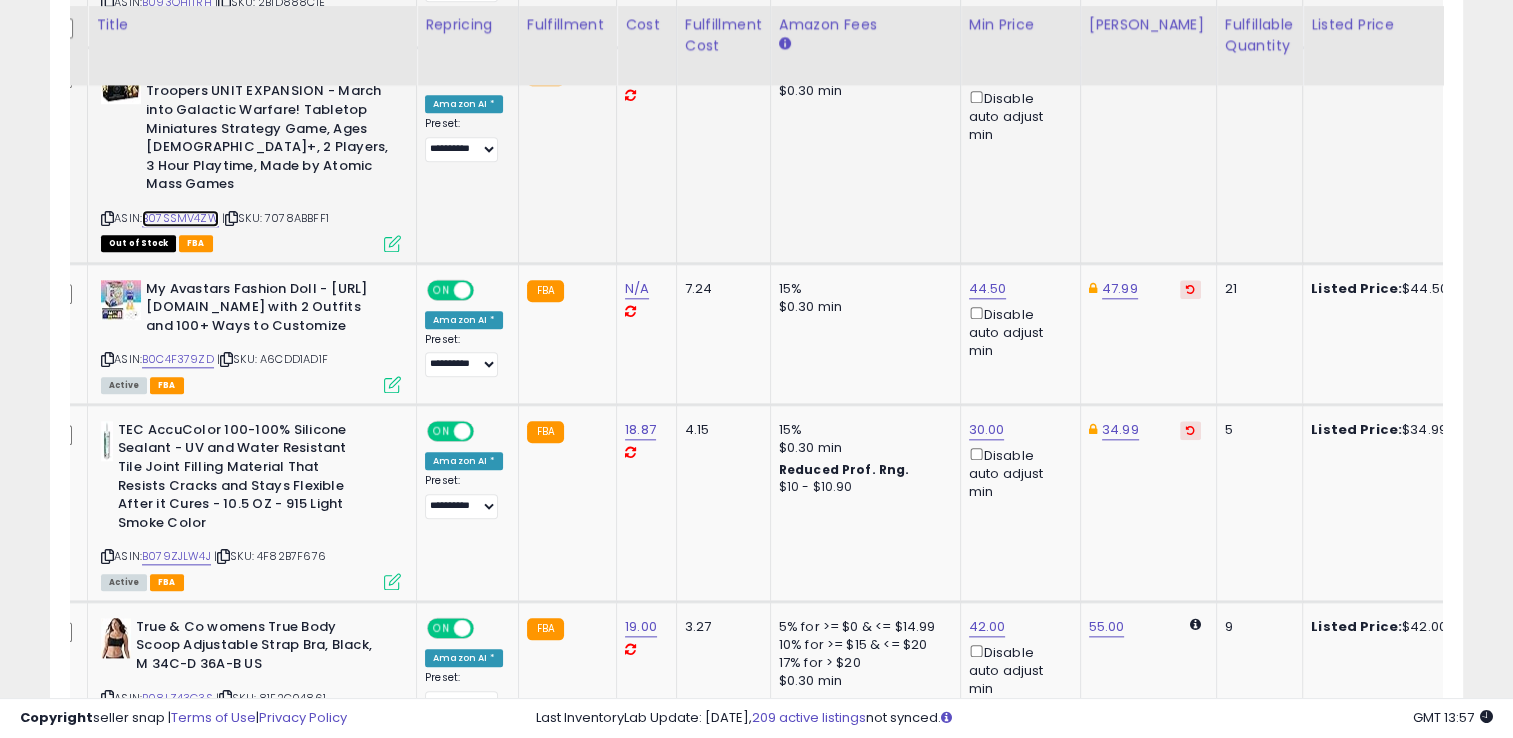 scroll, scrollTop: 2114, scrollLeft: 0, axis: vertical 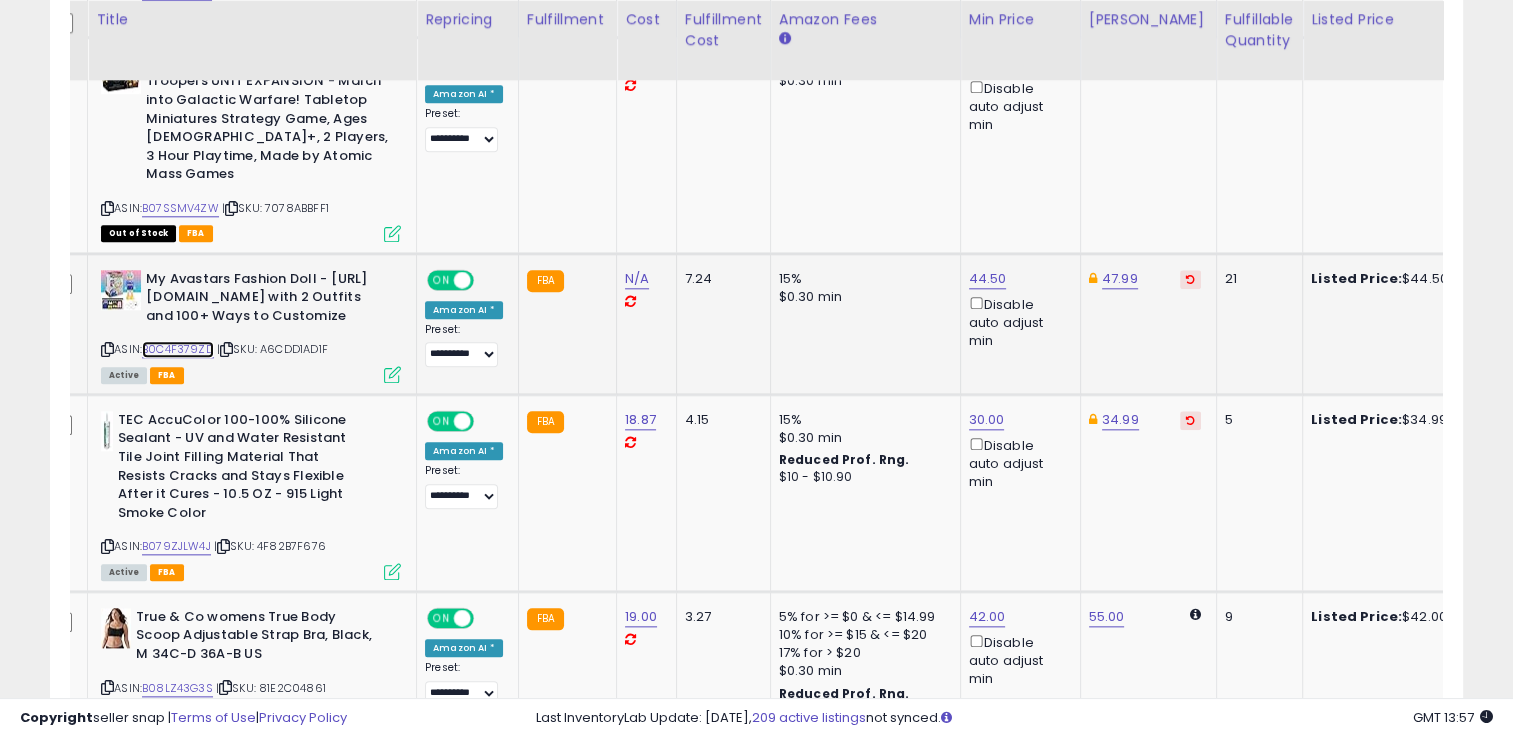 click on "B0C4F379ZD" at bounding box center [178, 349] 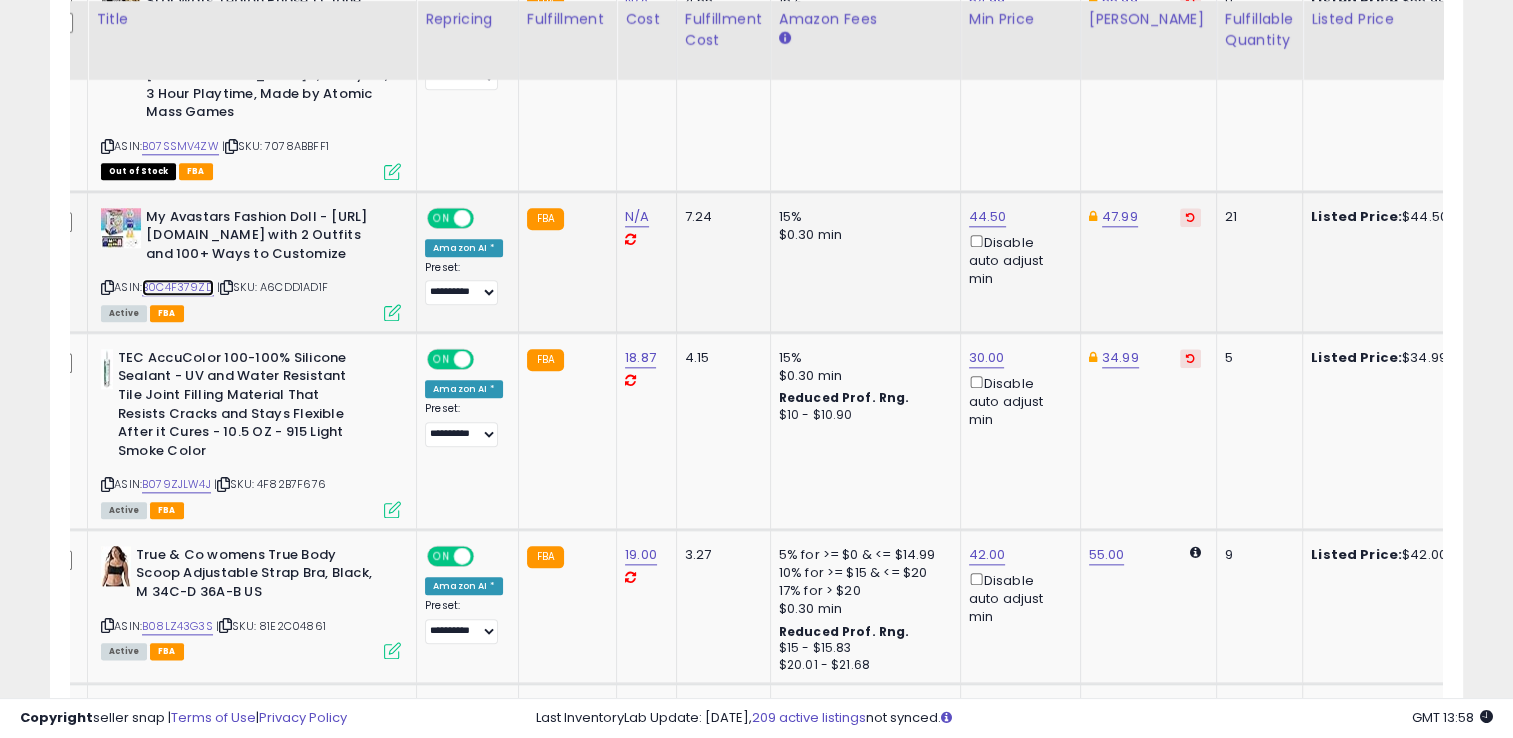scroll, scrollTop: 2172, scrollLeft: 0, axis: vertical 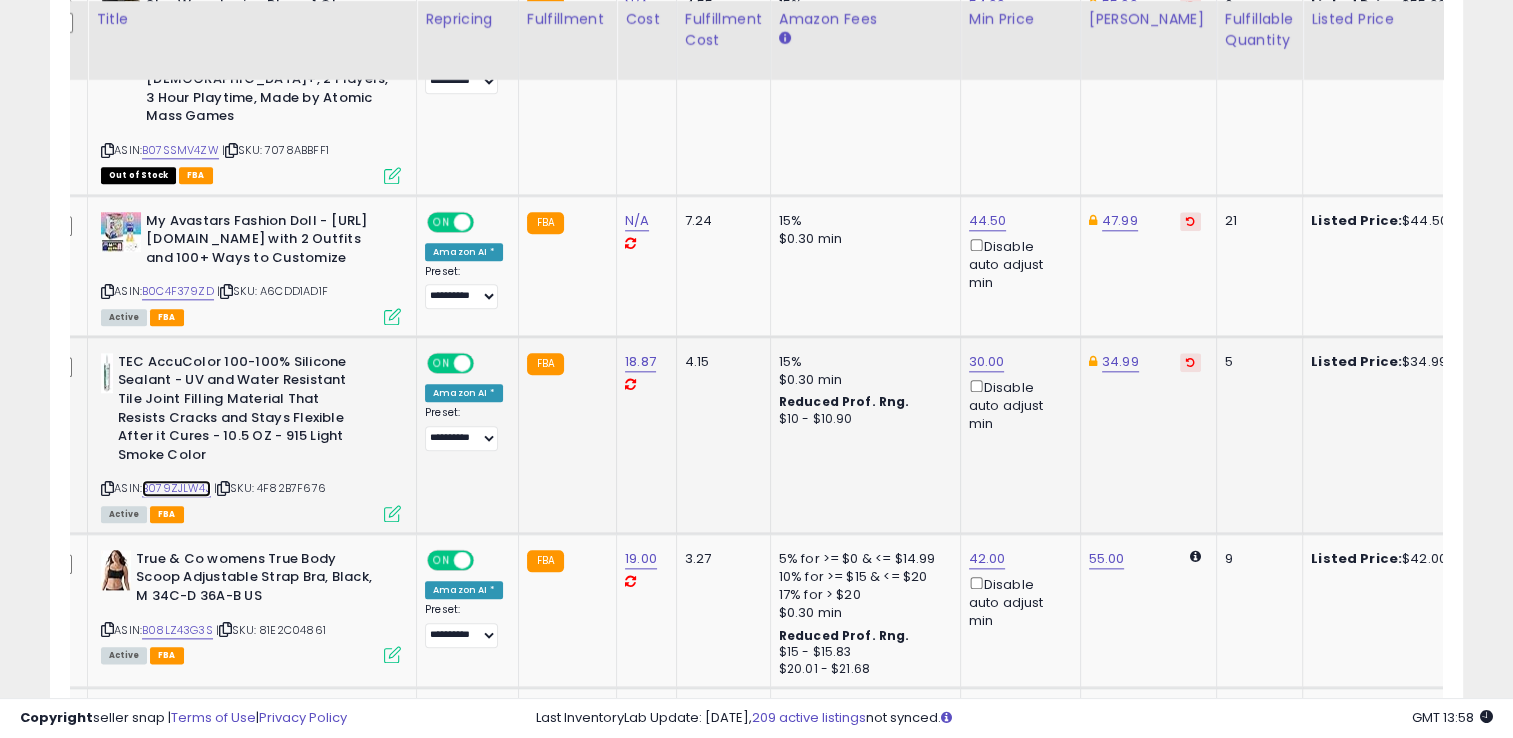 click on "B079ZJLW4J" at bounding box center [176, 488] 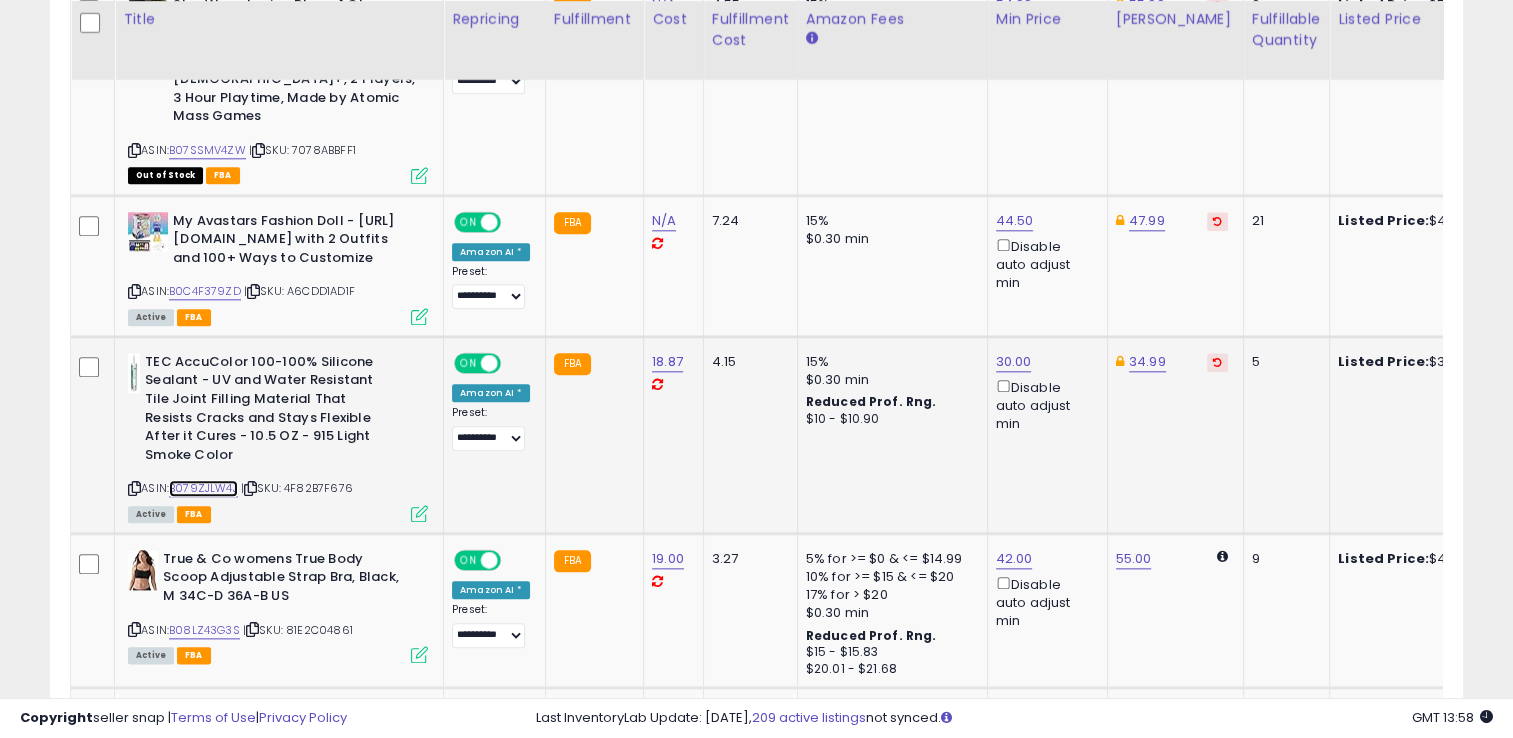 scroll, scrollTop: 0, scrollLeft: 2, axis: horizontal 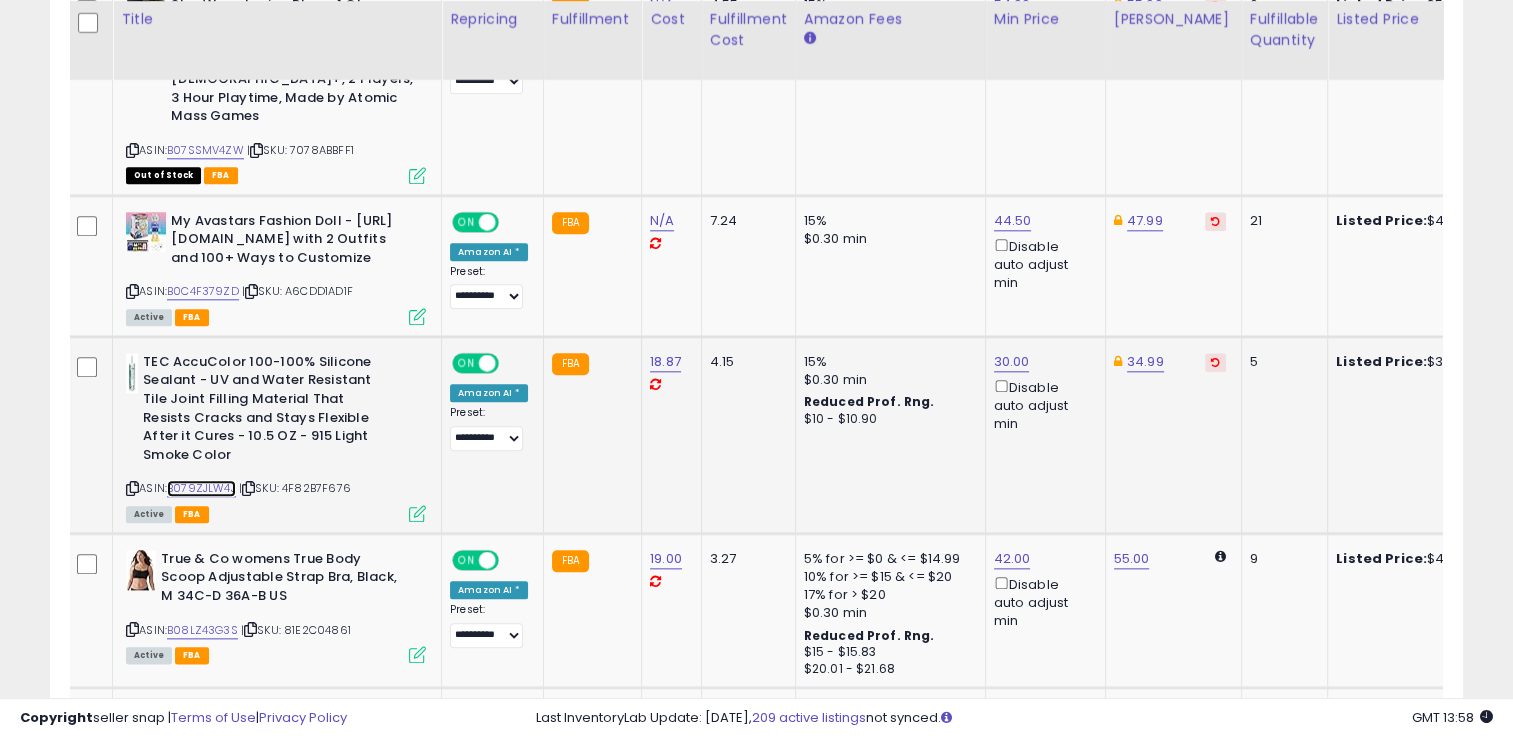 click on "B079ZJLW4J" at bounding box center [201, 488] 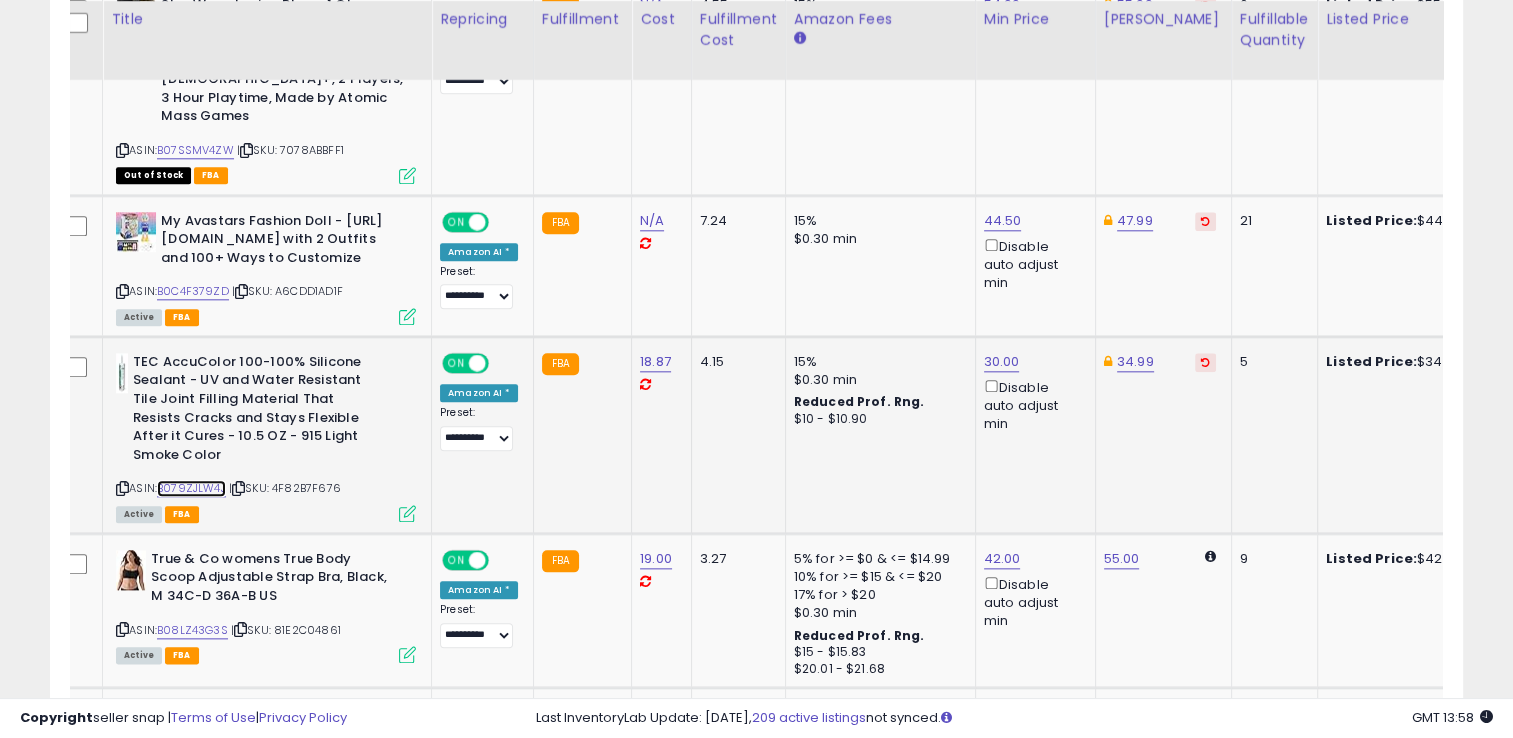 scroll, scrollTop: 0, scrollLeft: 28, axis: horizontal 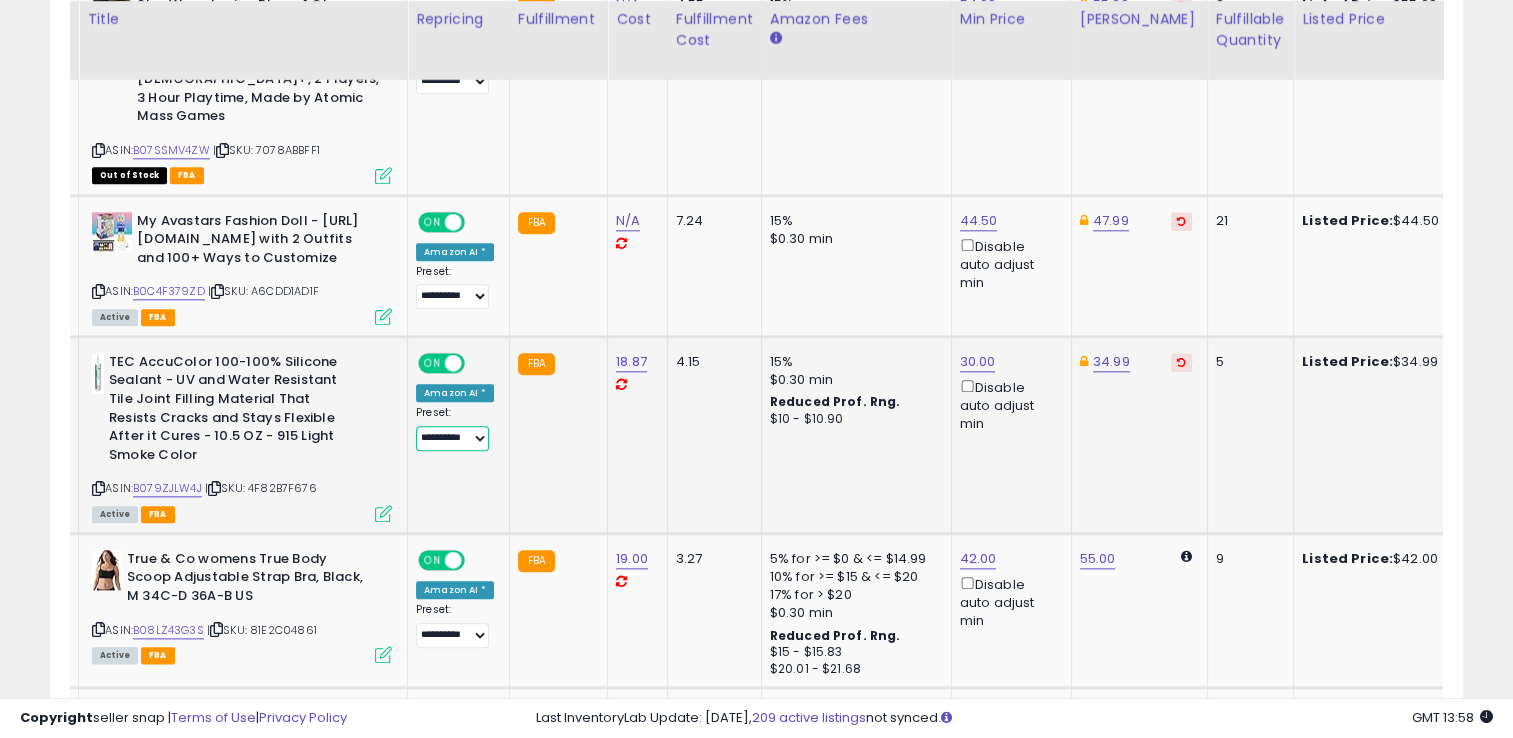 click on "**********" at bounding box center [452, 438] 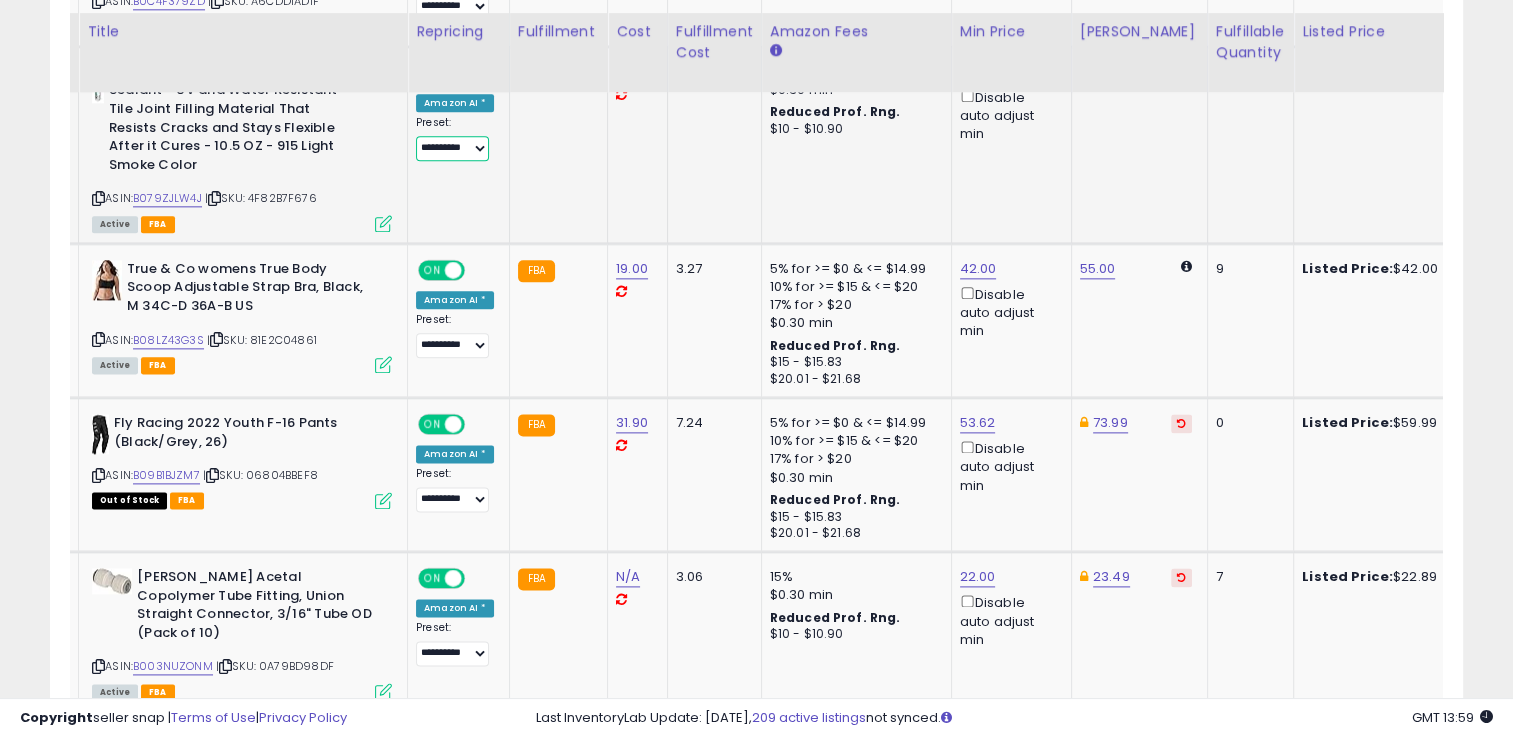 scroll, scrollTop: 2476, scrollLeft: 0, axis: vertical 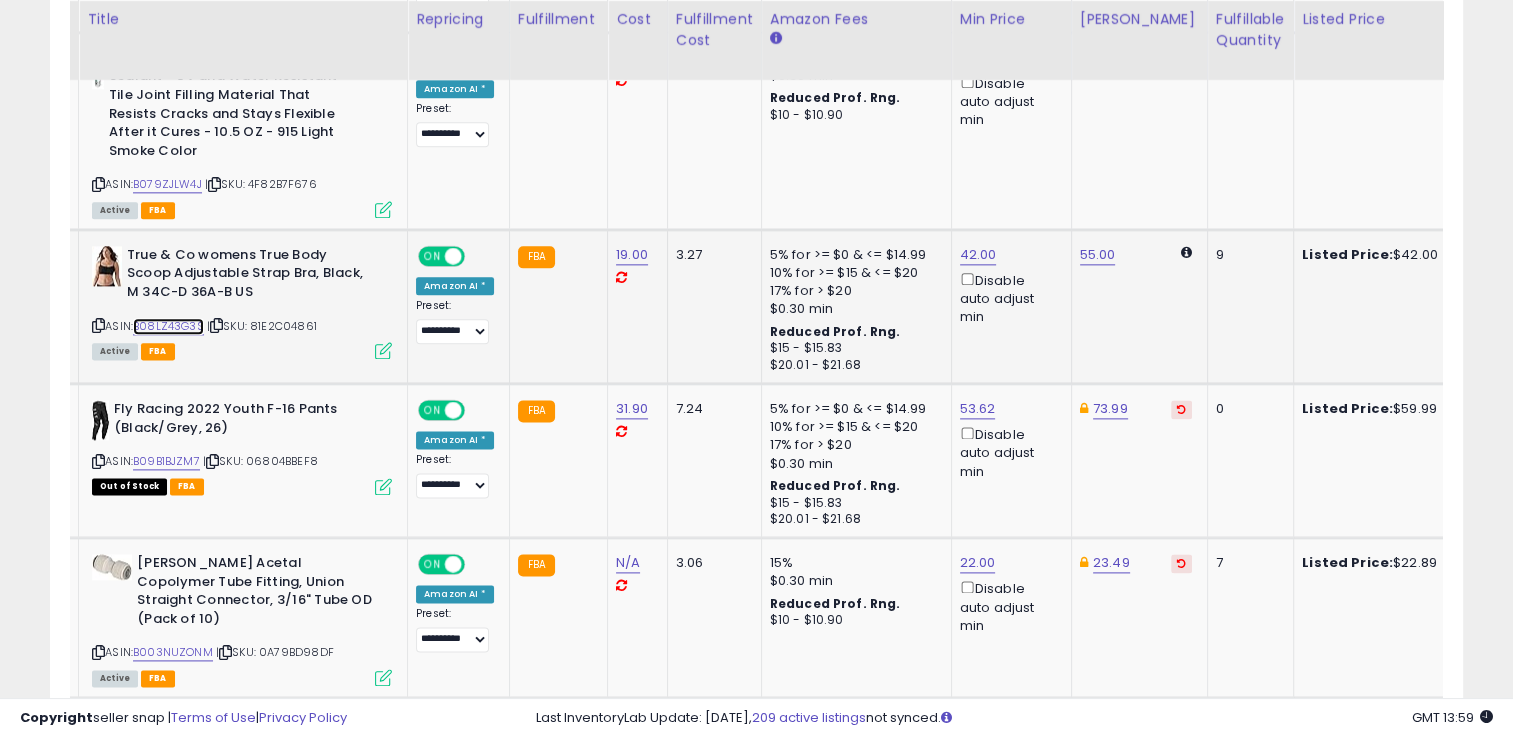 click on "B08LZ43G3S" at bounding box center (168, 326) 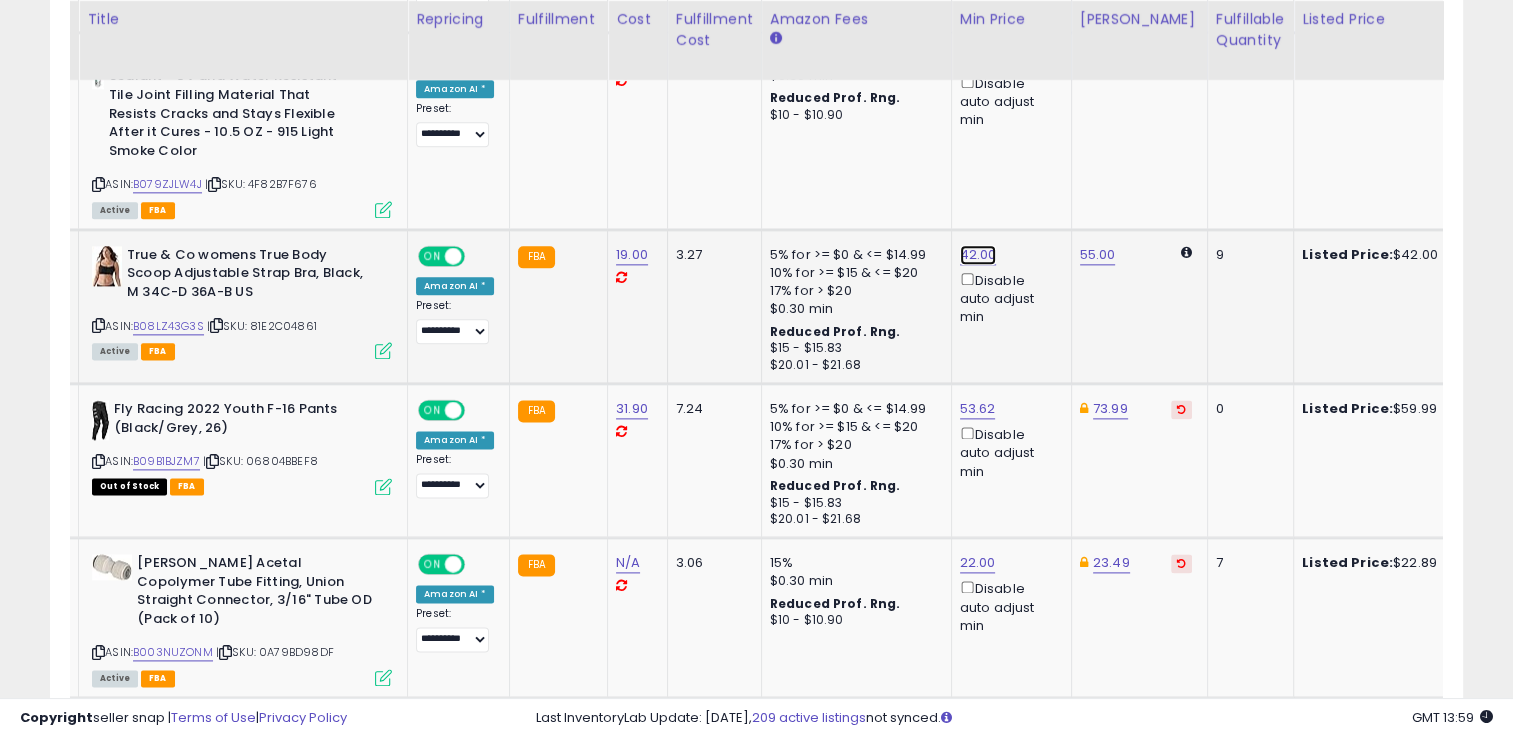 click on "42.00" at bounding box center [977, -1402] 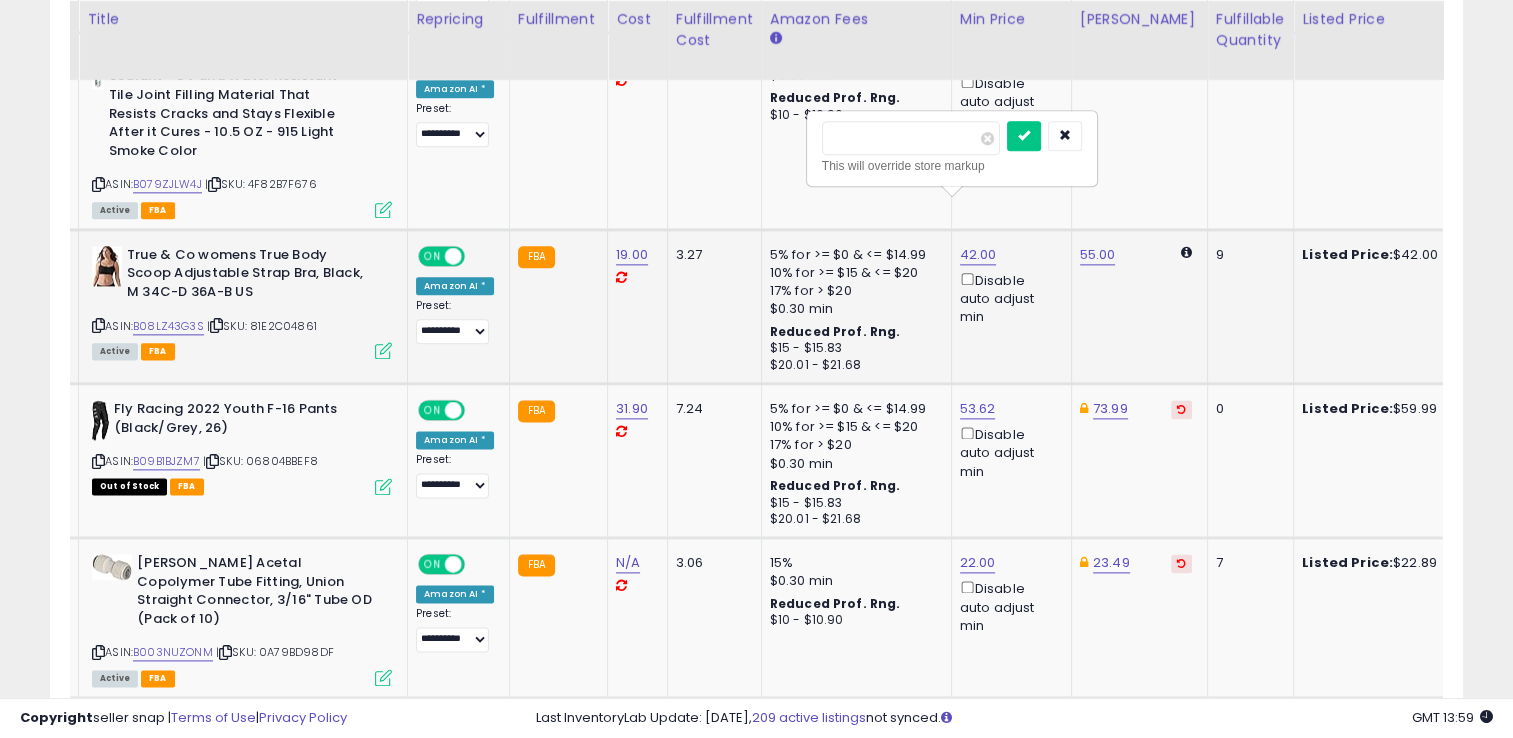type on "**" 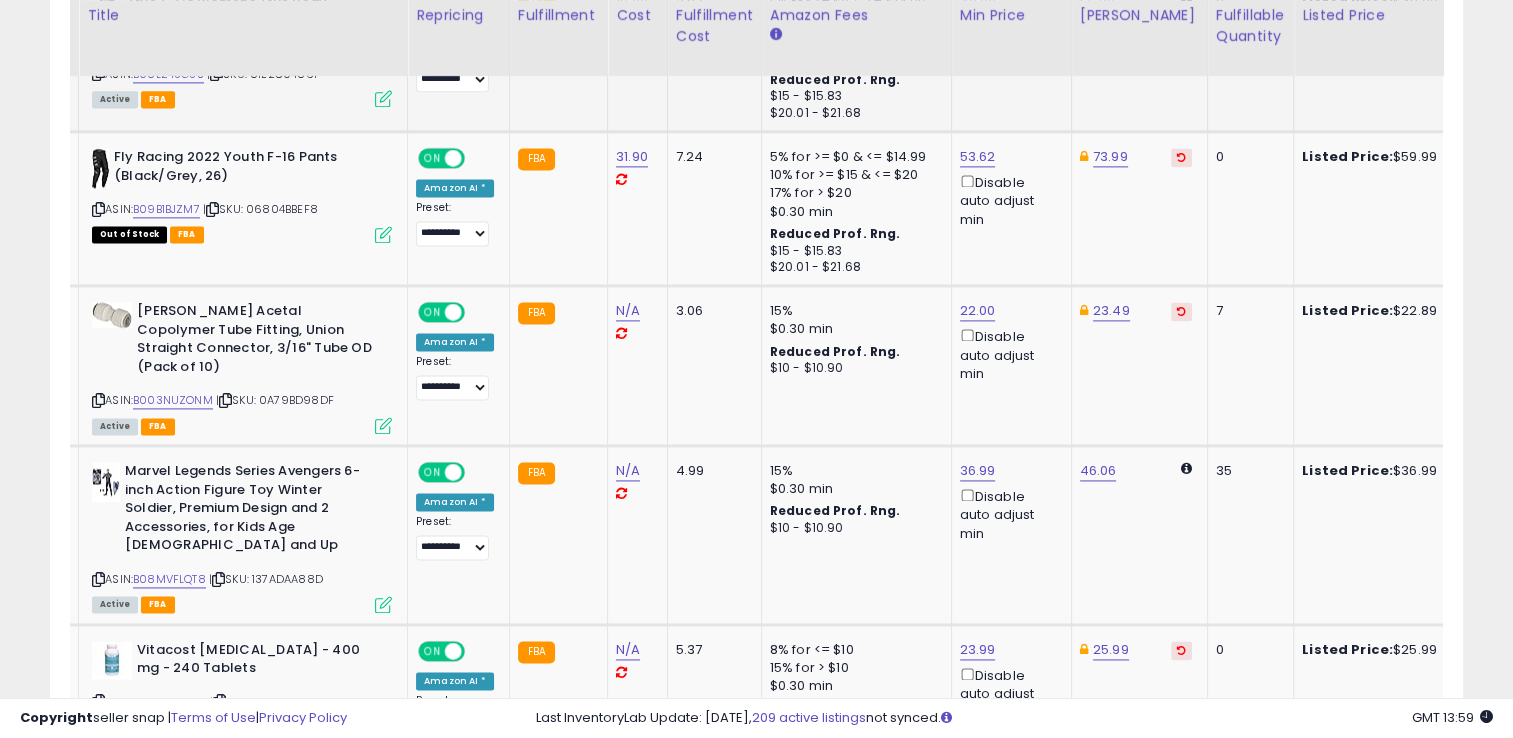scroll, scrollTop: 2734, scrollLeft: 0, axis: vertical 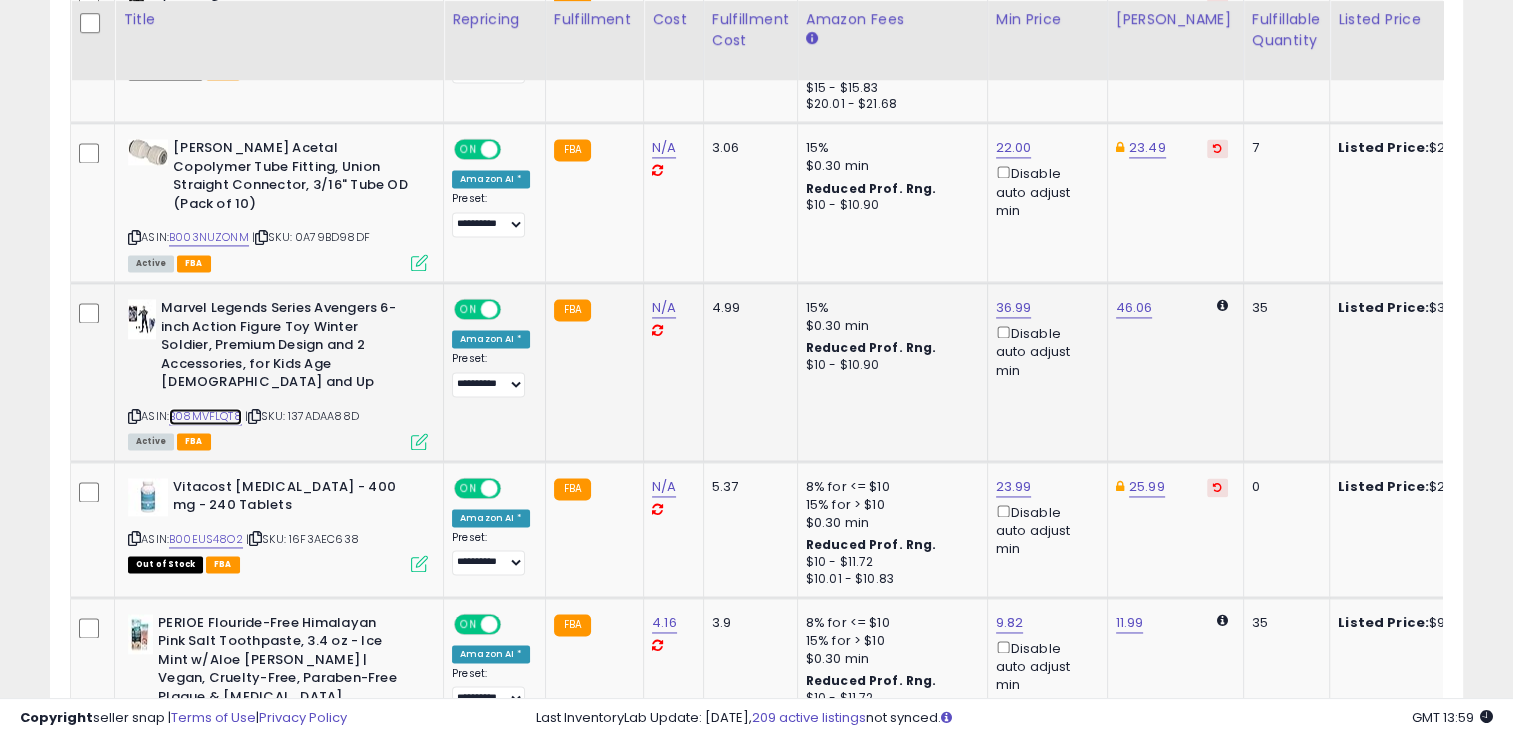 click on "B08MVFLQT8" at bounding box center [205, 416] 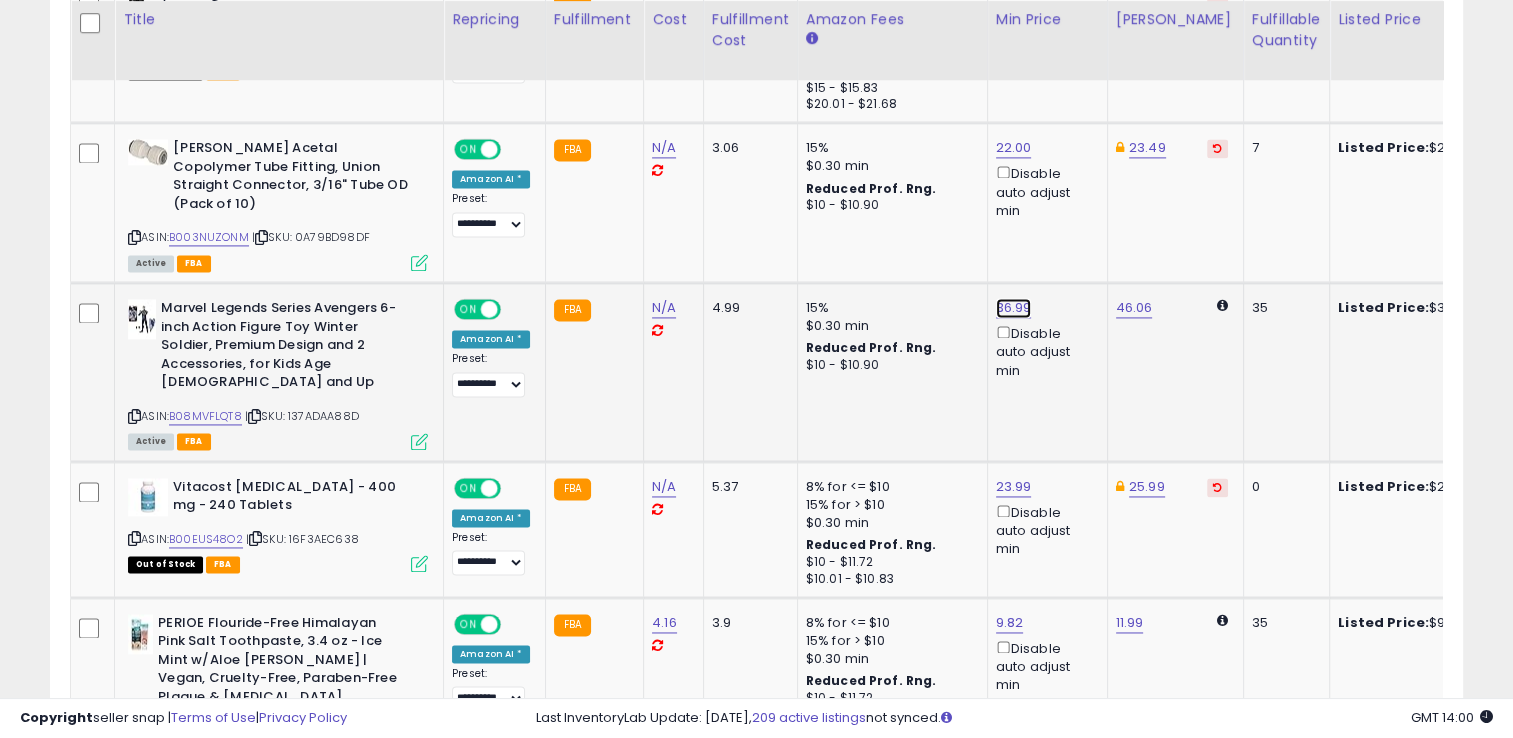 click on "36.99" at bounding box center (1013, -1817) 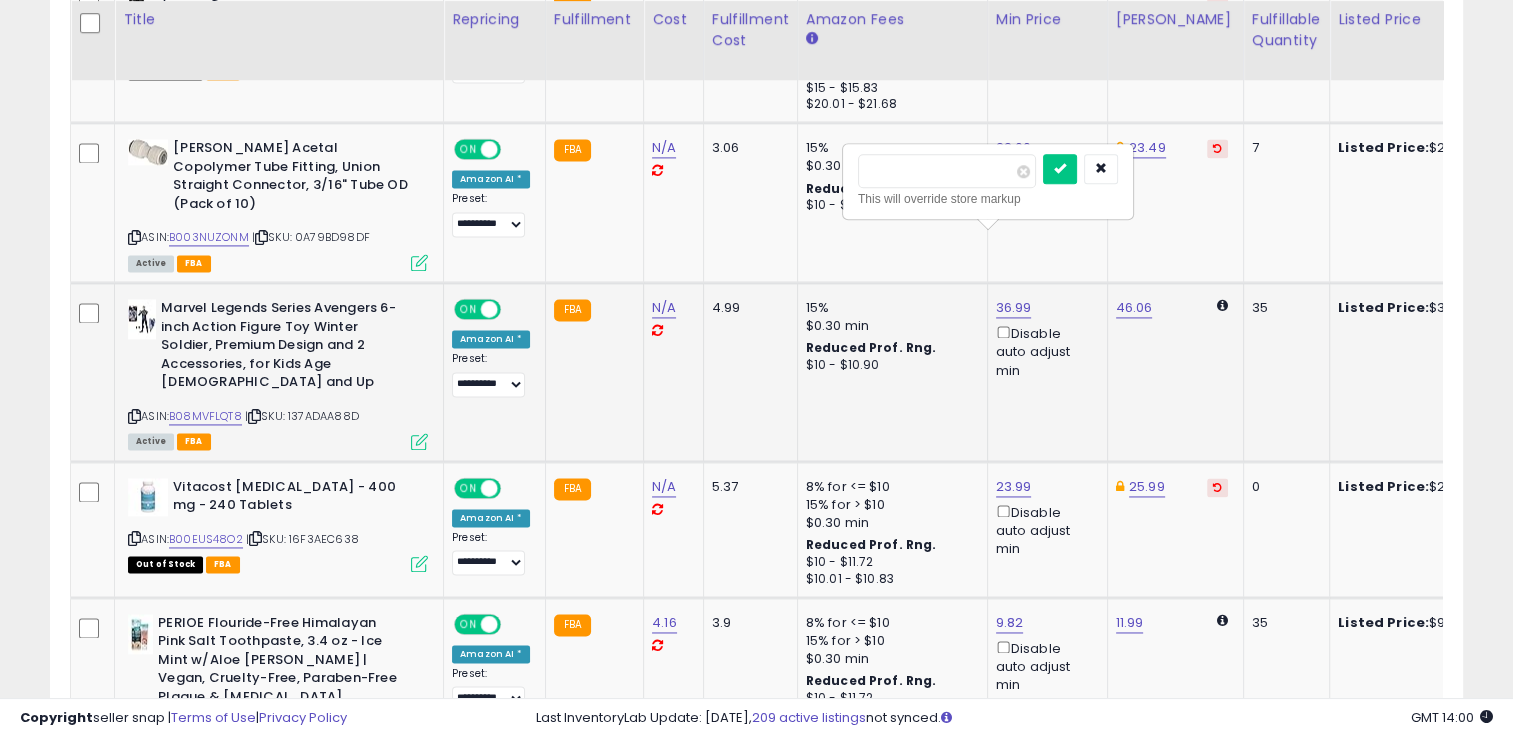 type on "**" 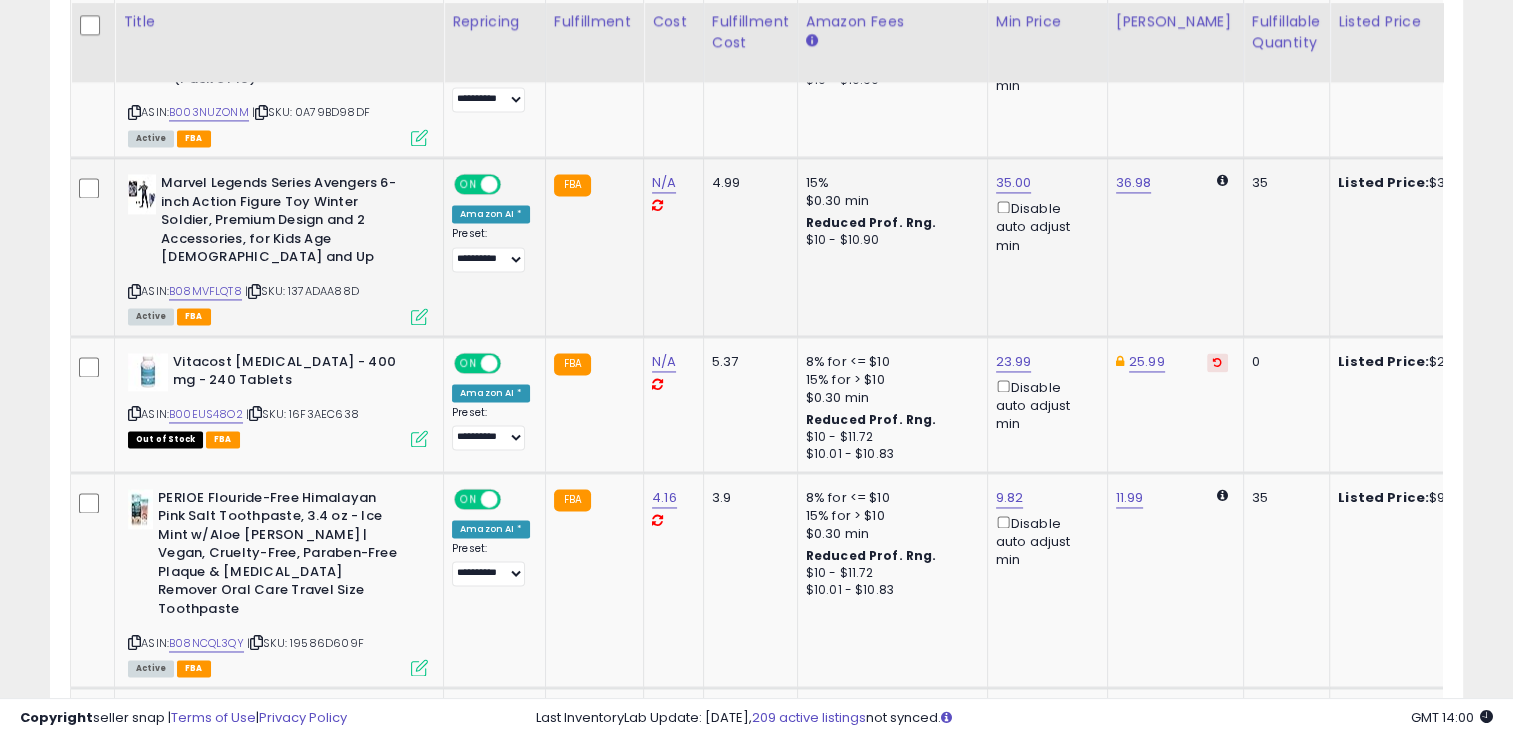 scroll, scrollTop: 3019, scrollLeft: 0, axis: vertical 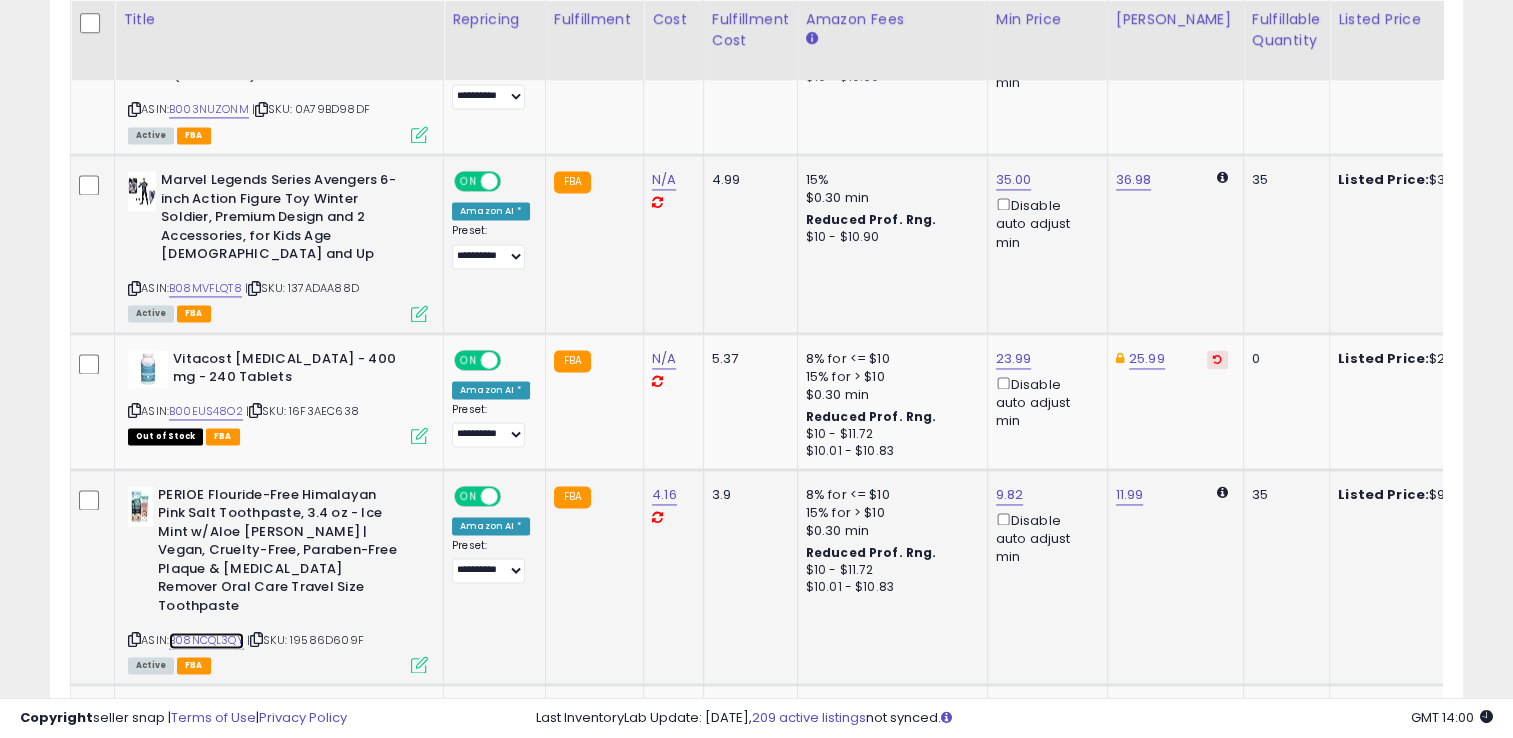 click on "B08NCQL3QY" at bounding box center (206, 640) 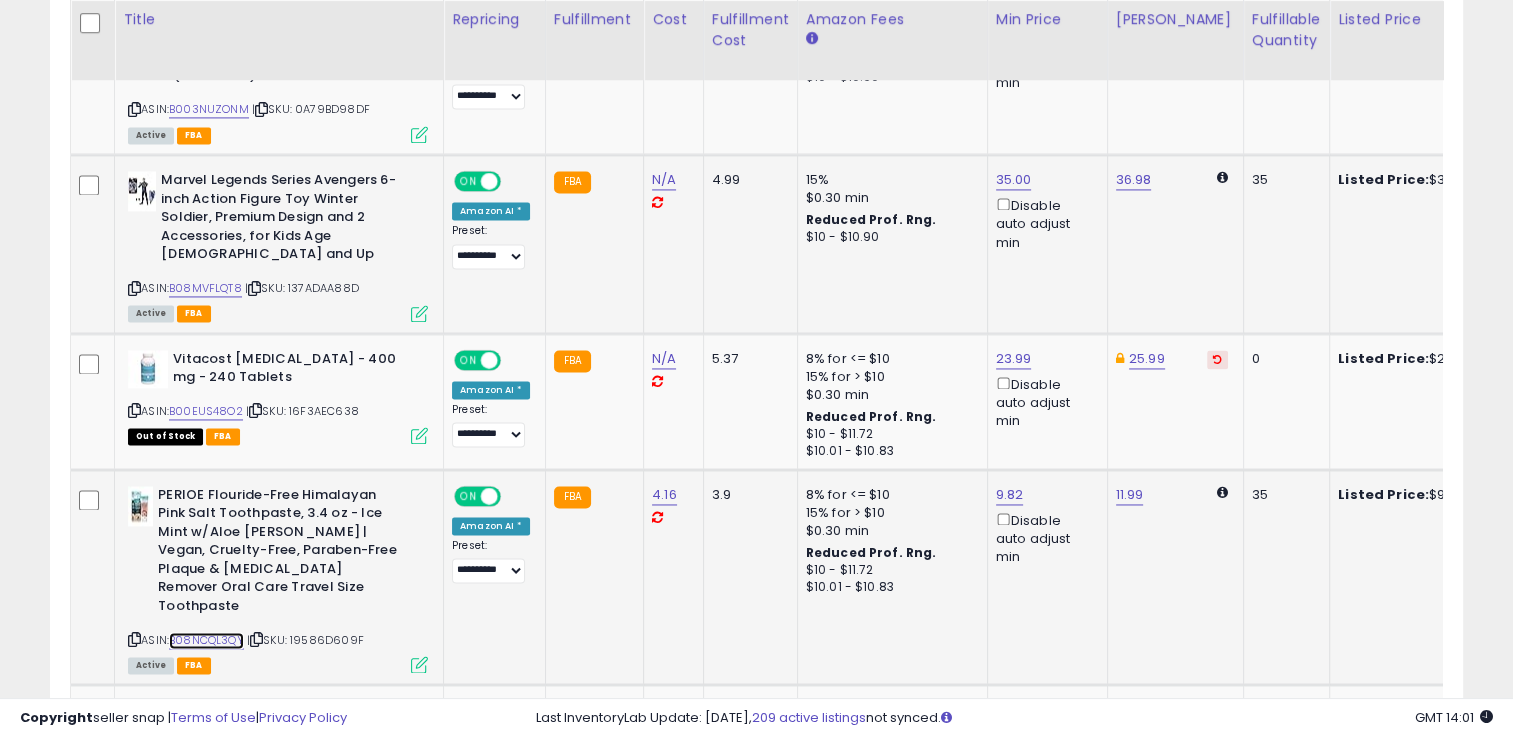 scroll, scrollTop: 0, scrollLeft: 71, axis: horizontal 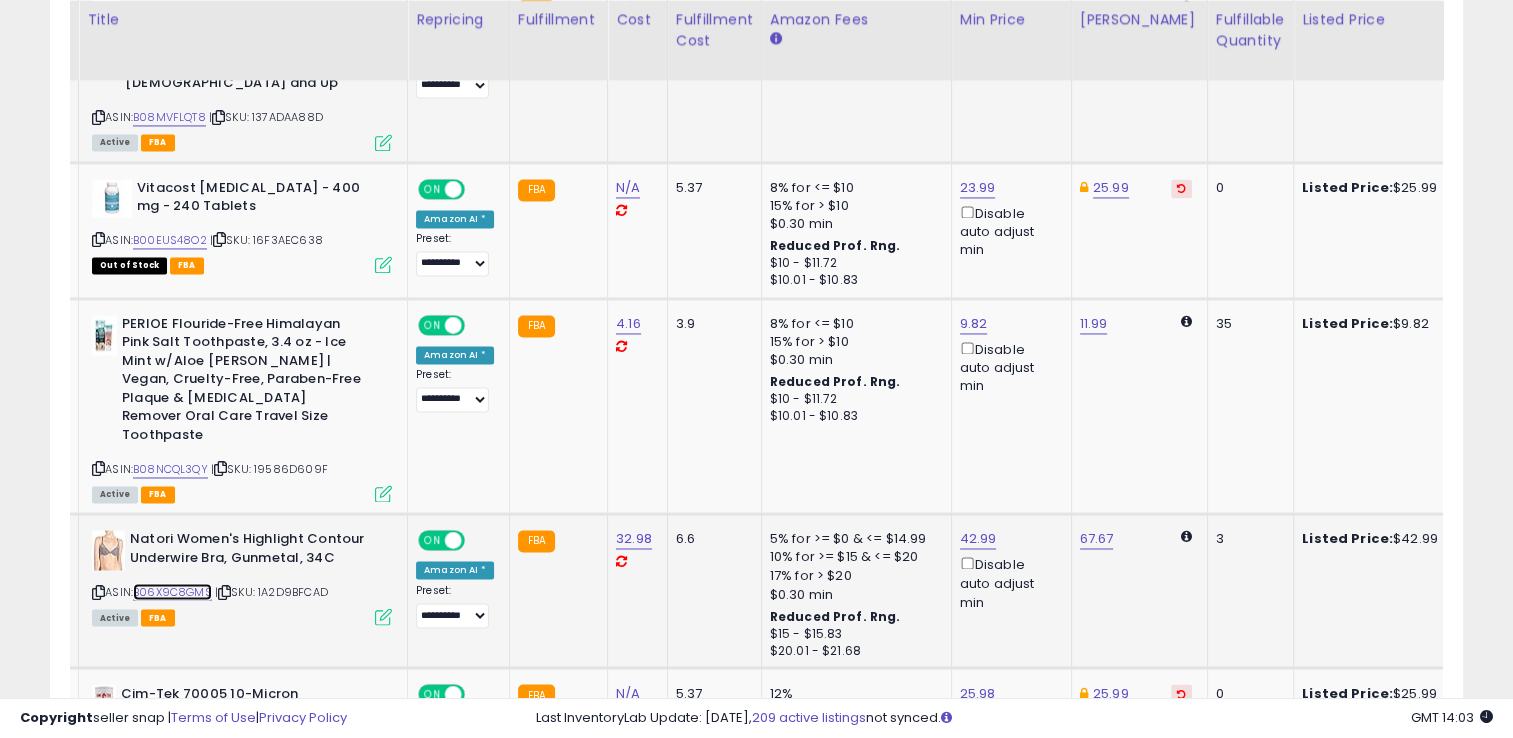 click on "B06X9C8GMS" at bounding box center (172, 591) 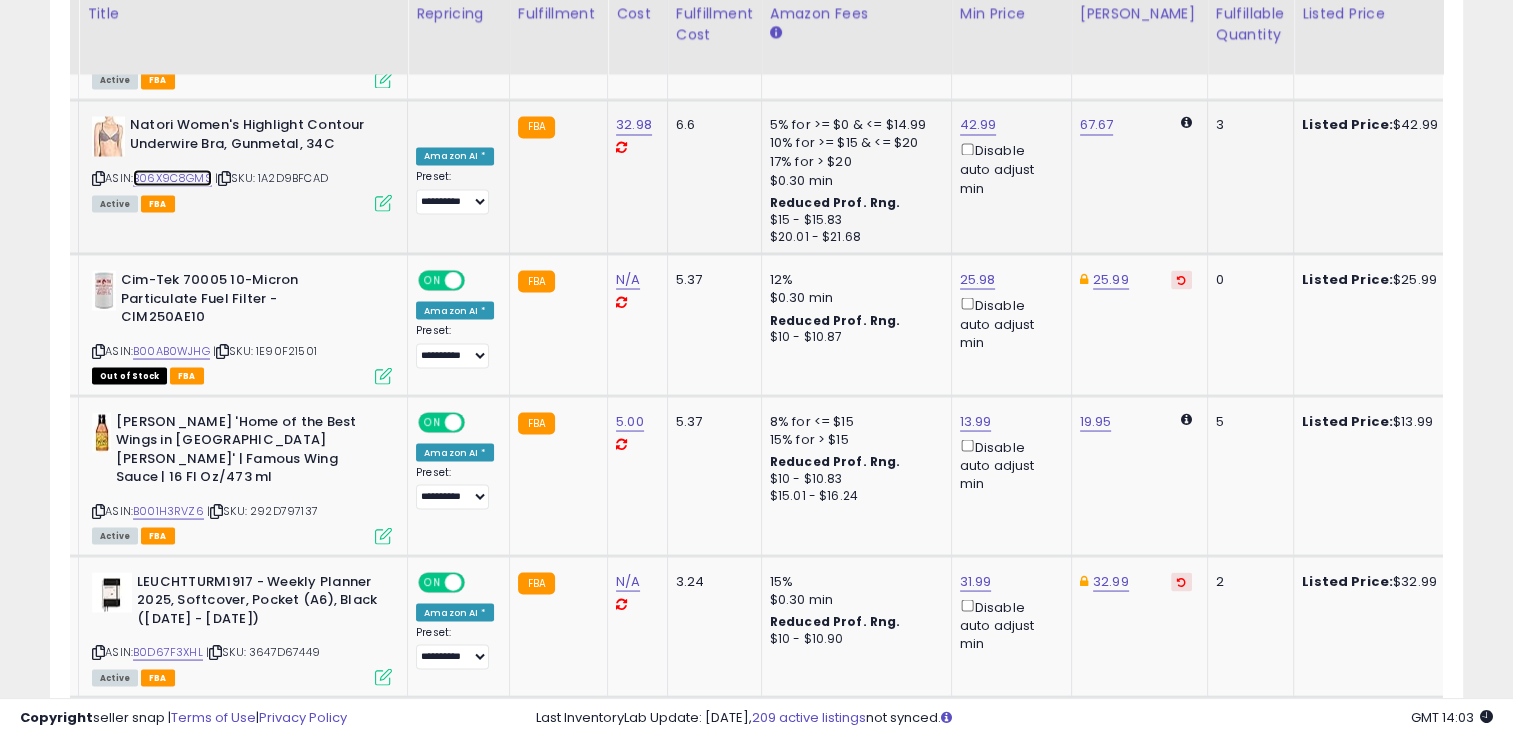 scroll, scrollTop: 3605, scrollLeft: 0, axis: vertical 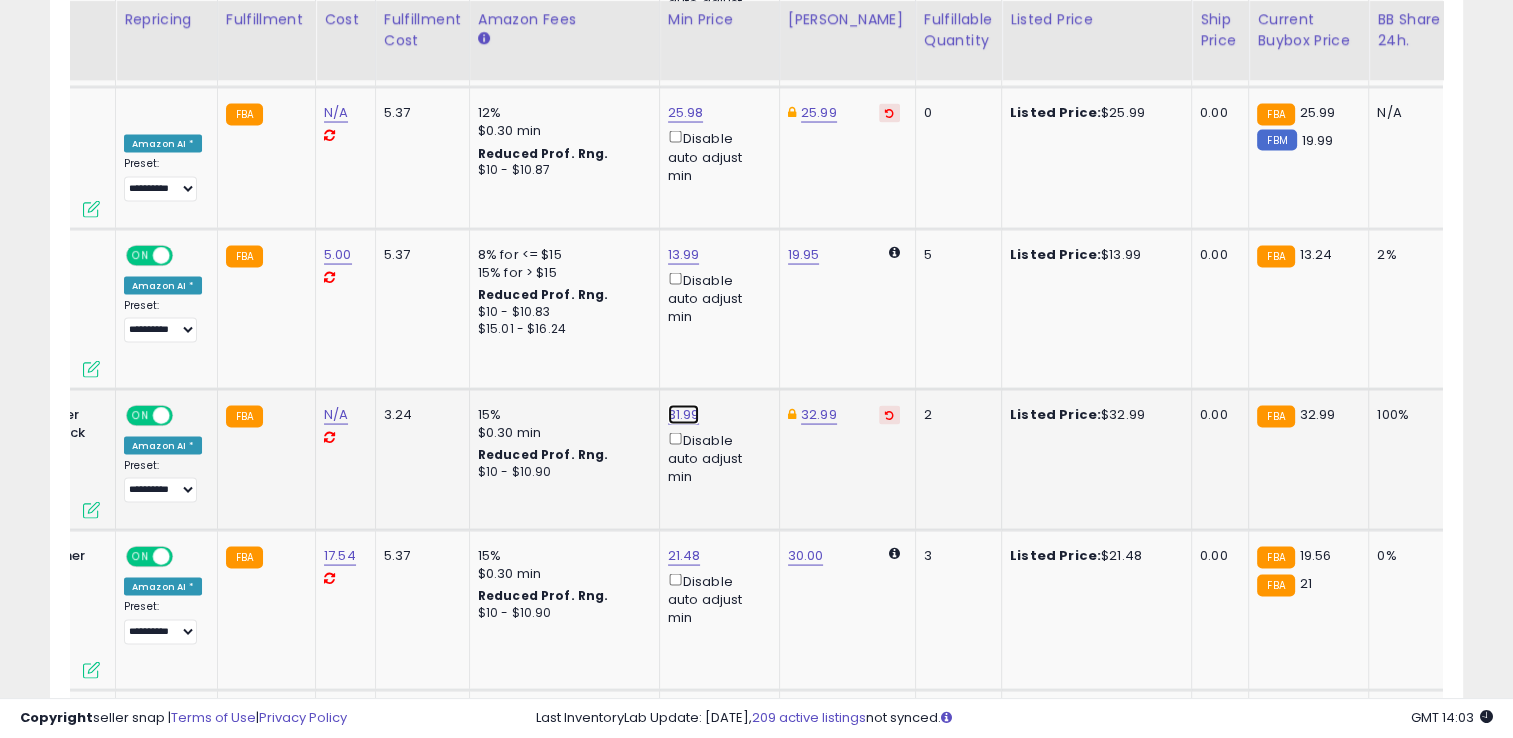 click on "31.99" at bounding box center [685, -2697] 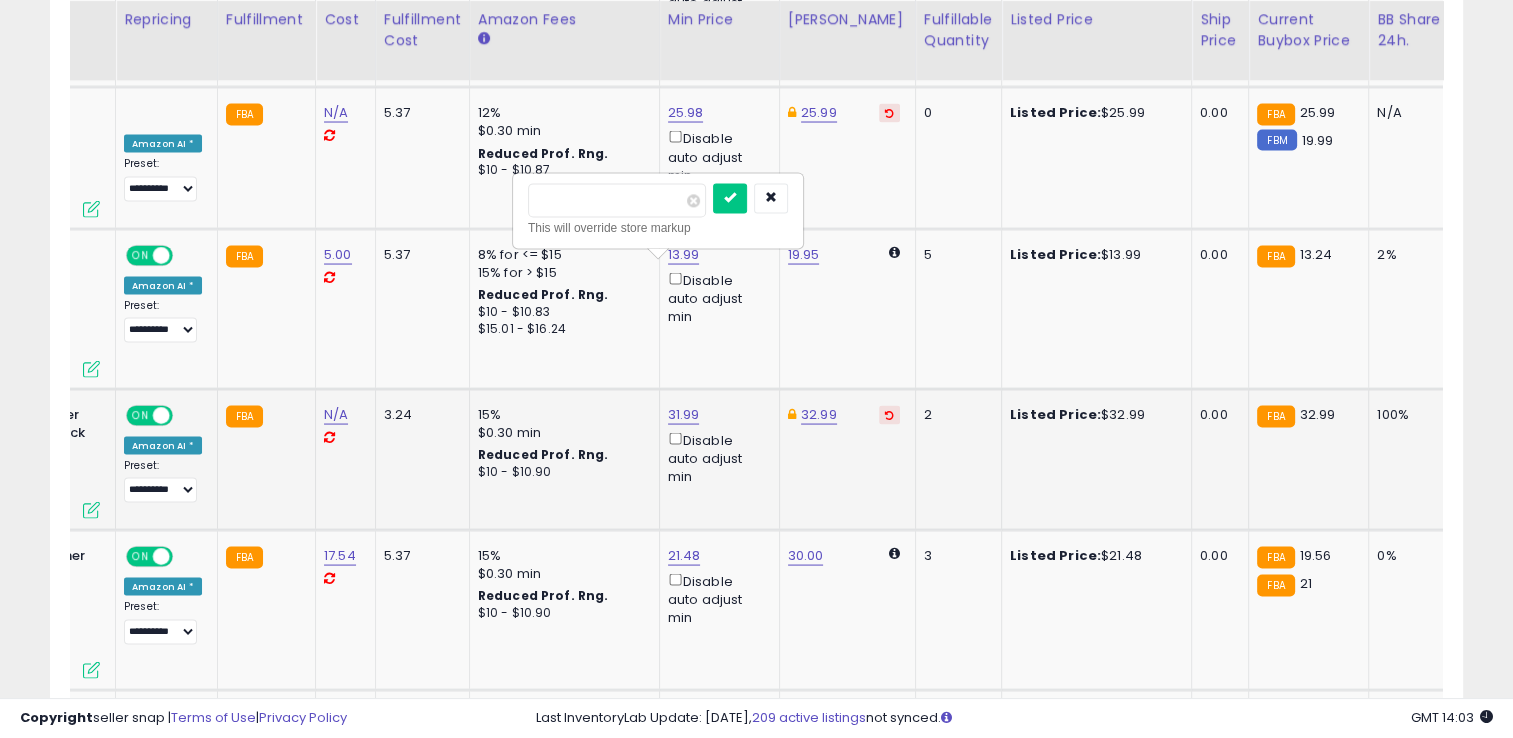 type on "*" 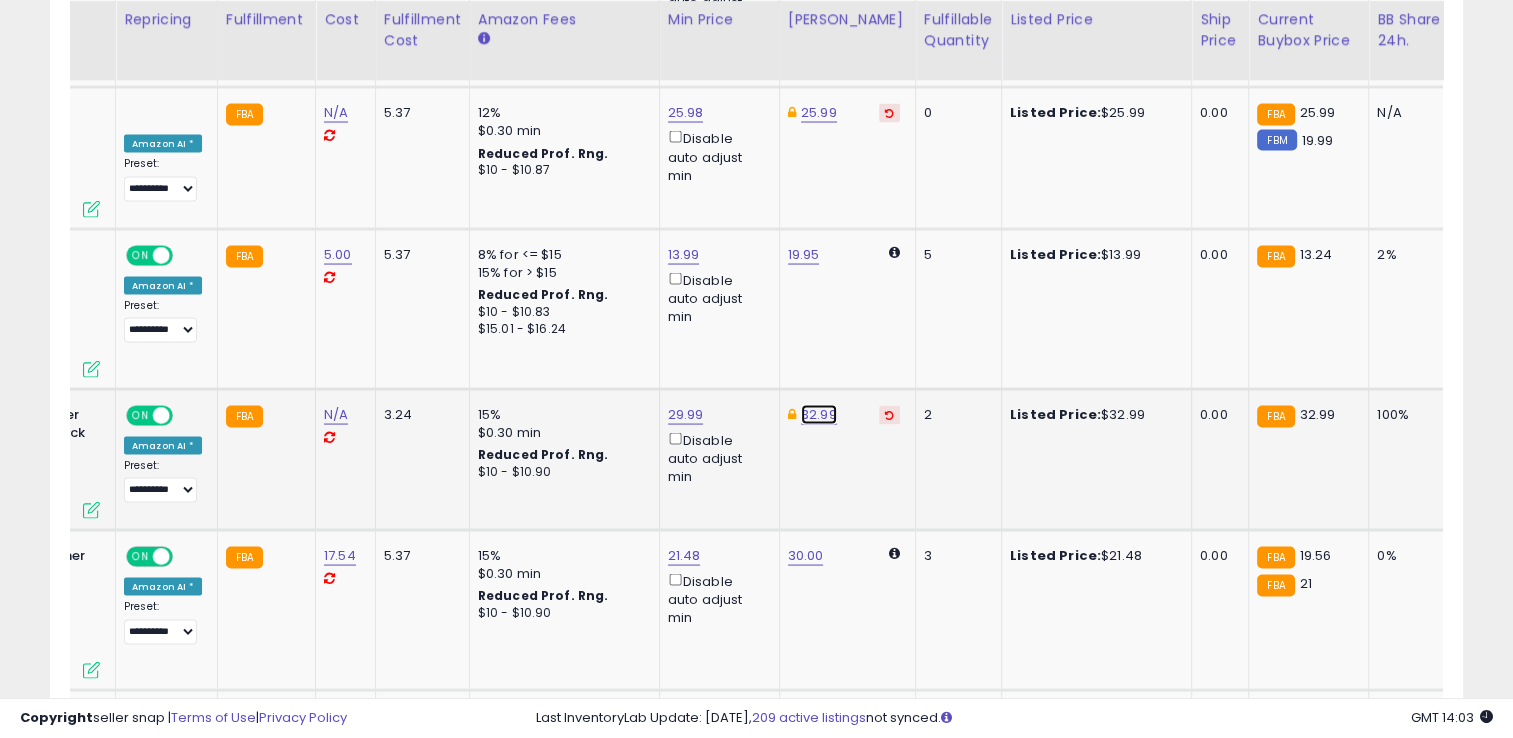 click on "32.99" at bounding box center (818, -2697) 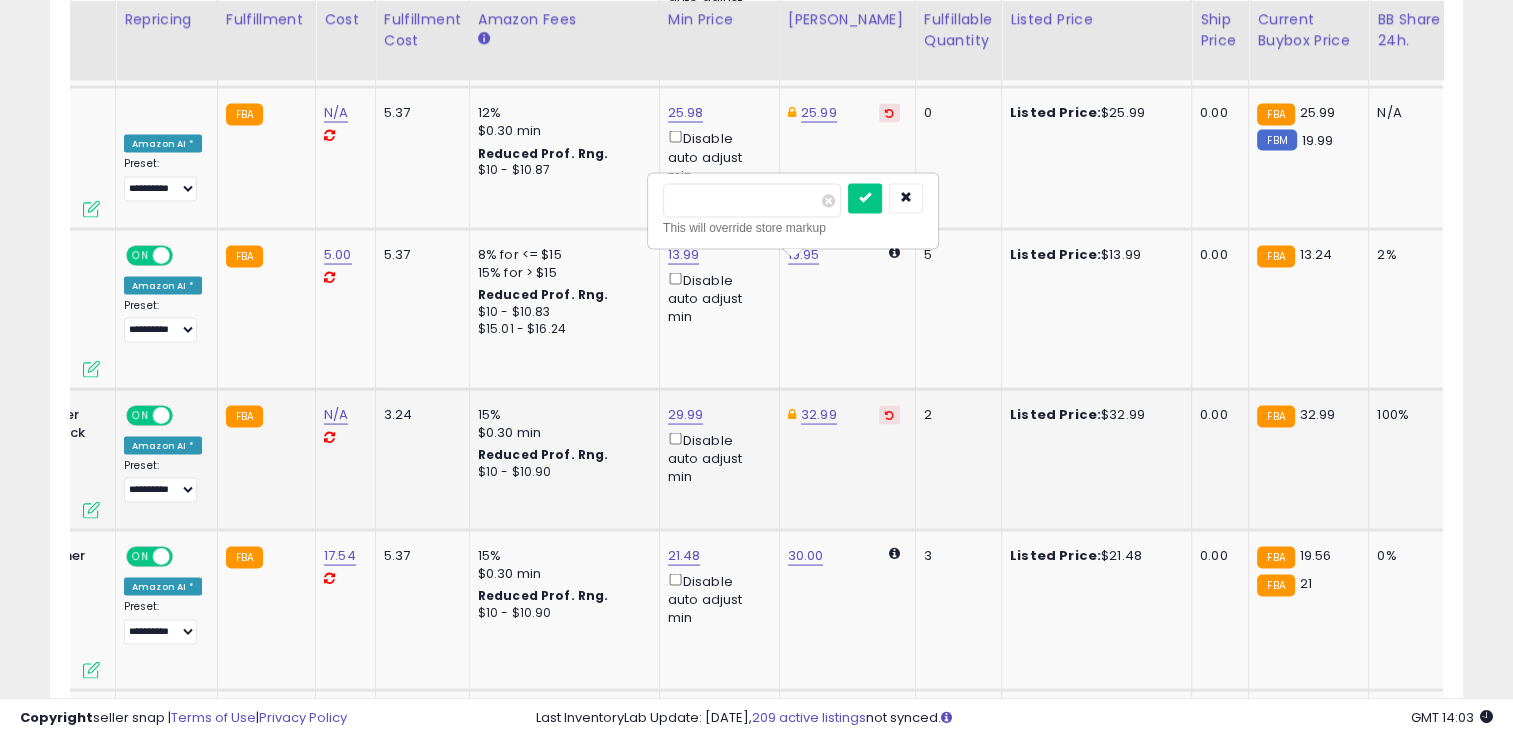 type on "*" 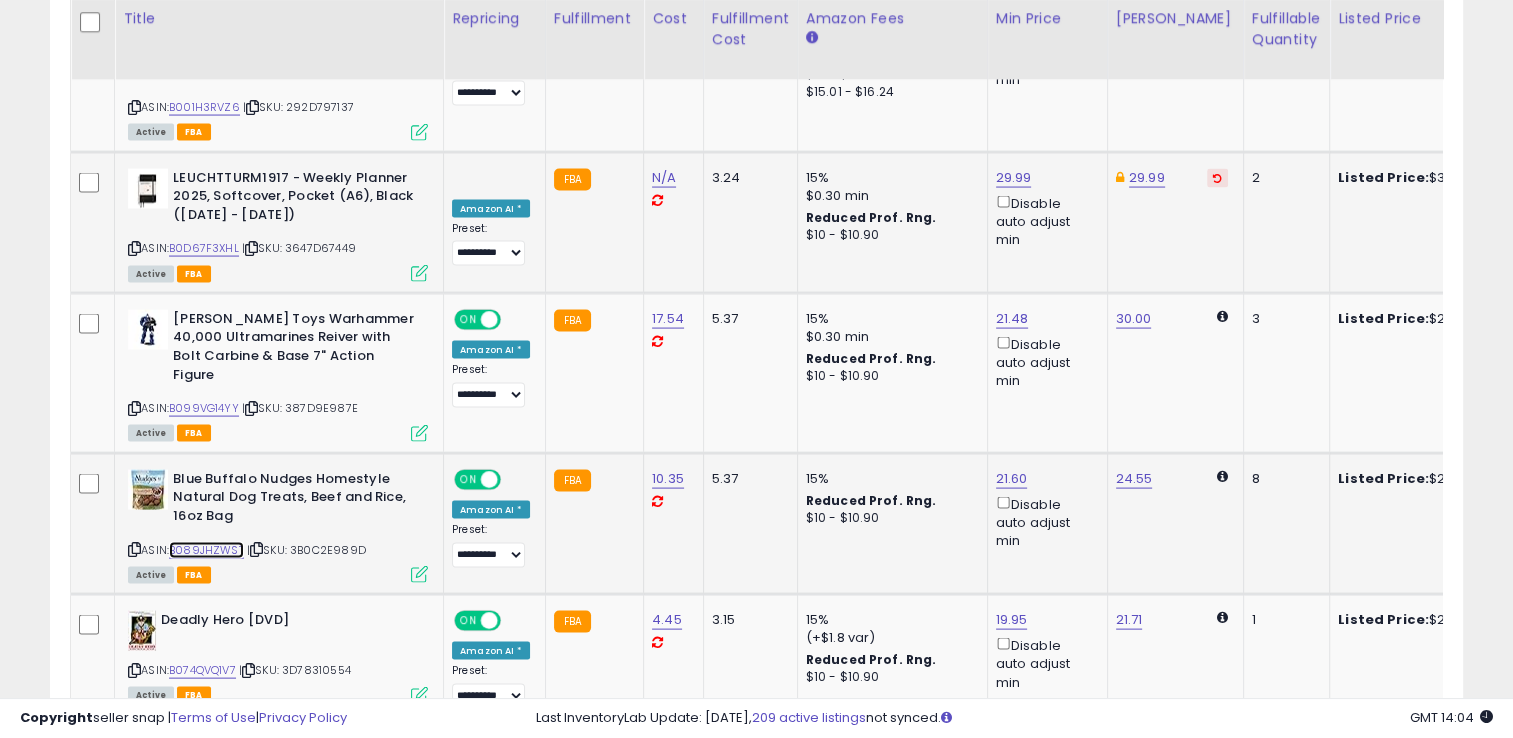 click on "B089JHZWST" at bounding box center [206, 550] 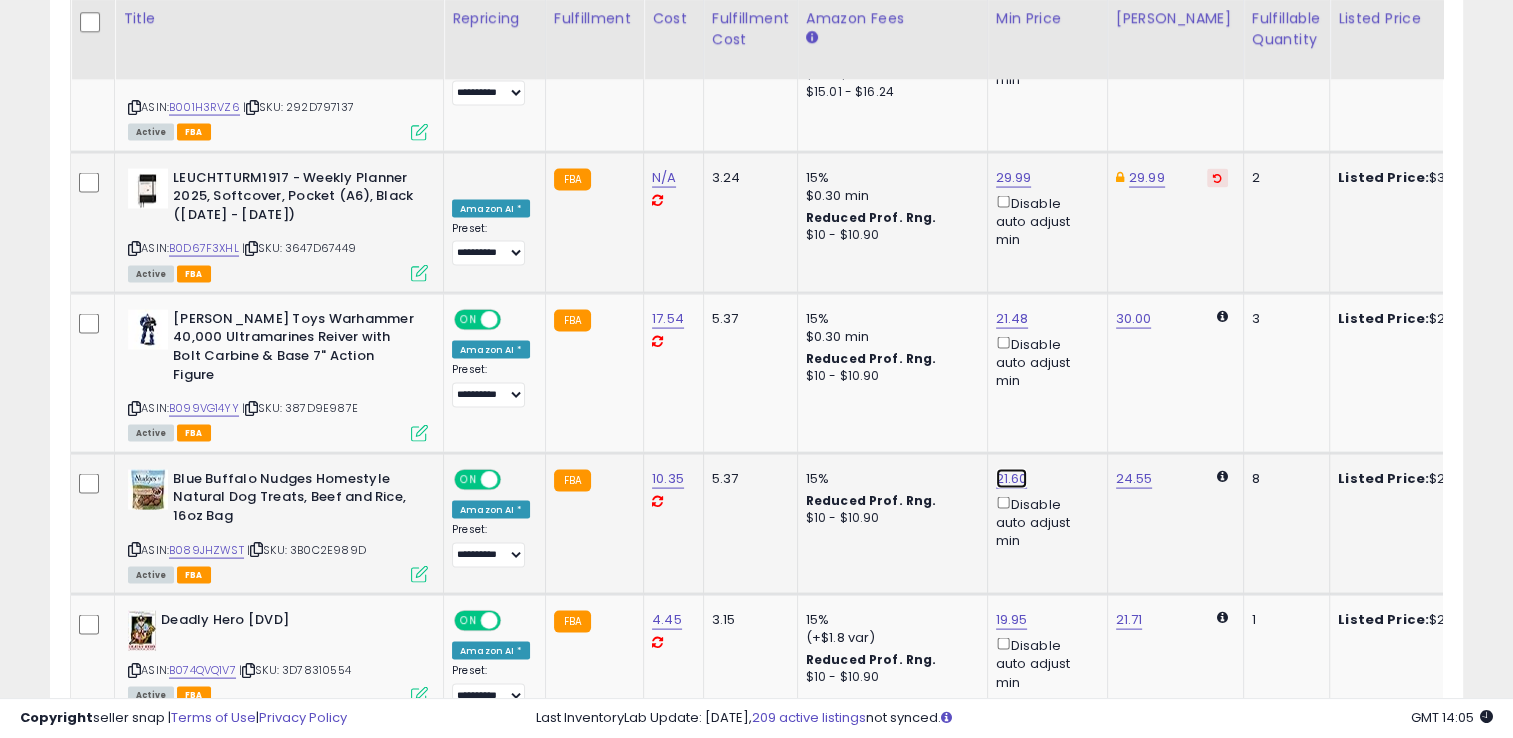 click on "21.60" at bounding box center [1013, -2933] 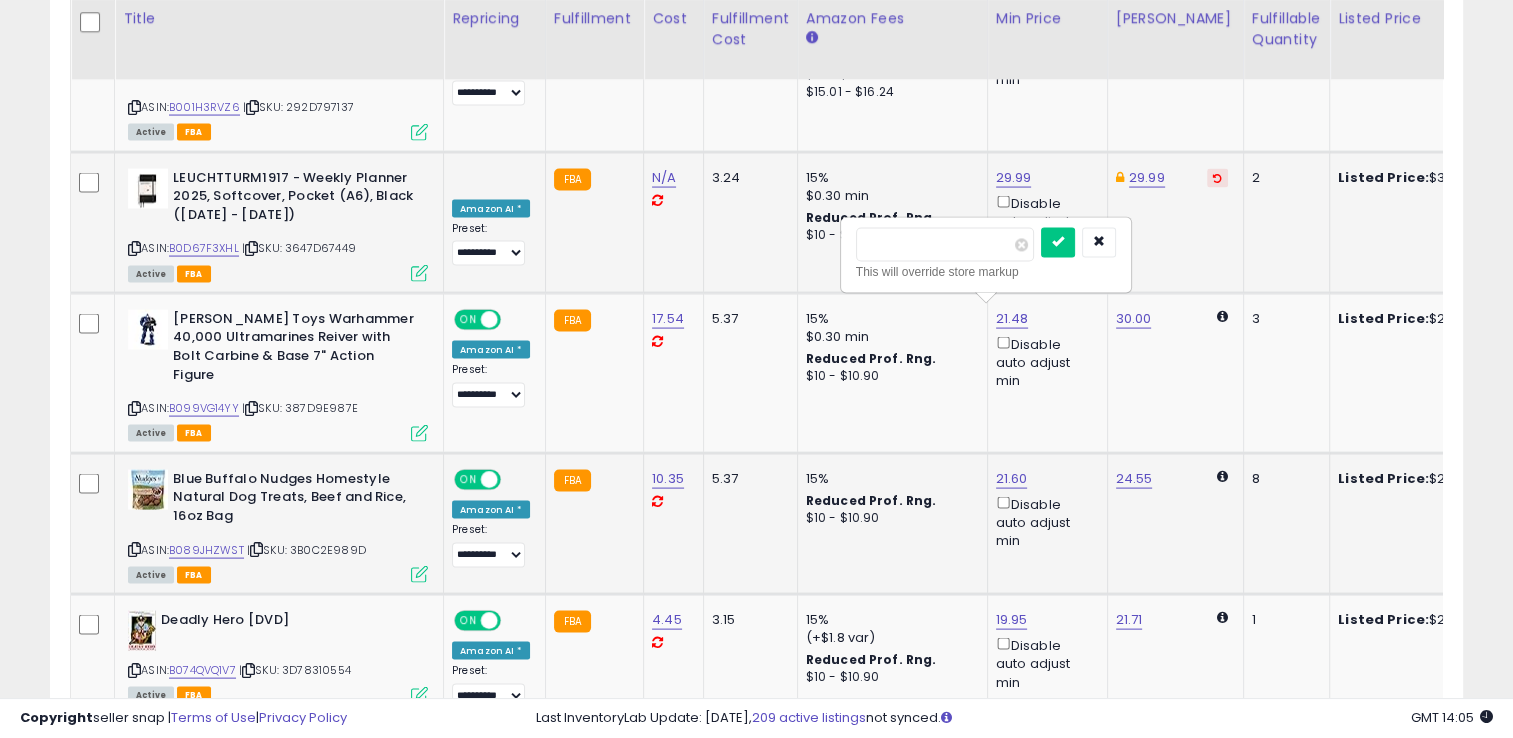 type on "**" 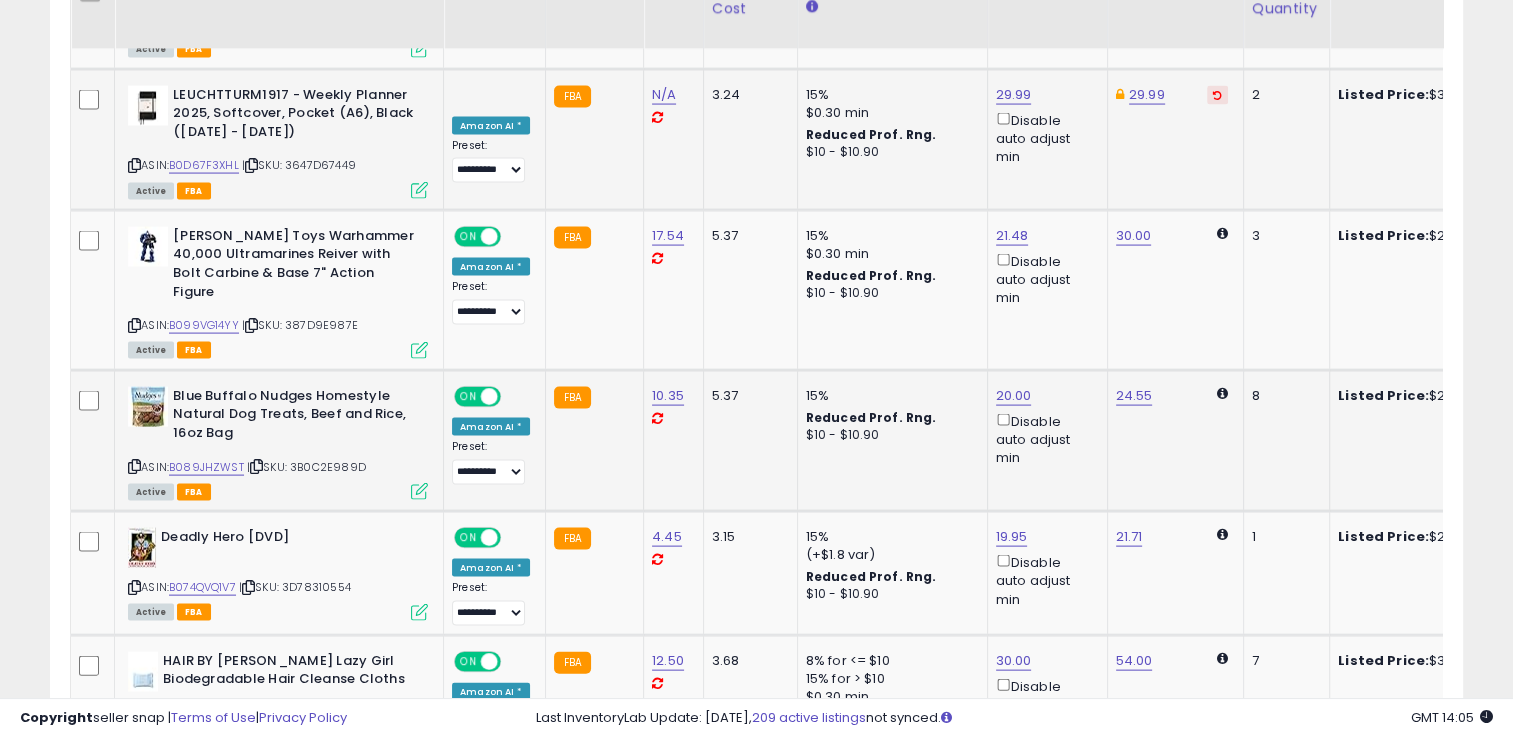 scroll, scrollTop: 4128, scrollLeft: 0, axis: vertical 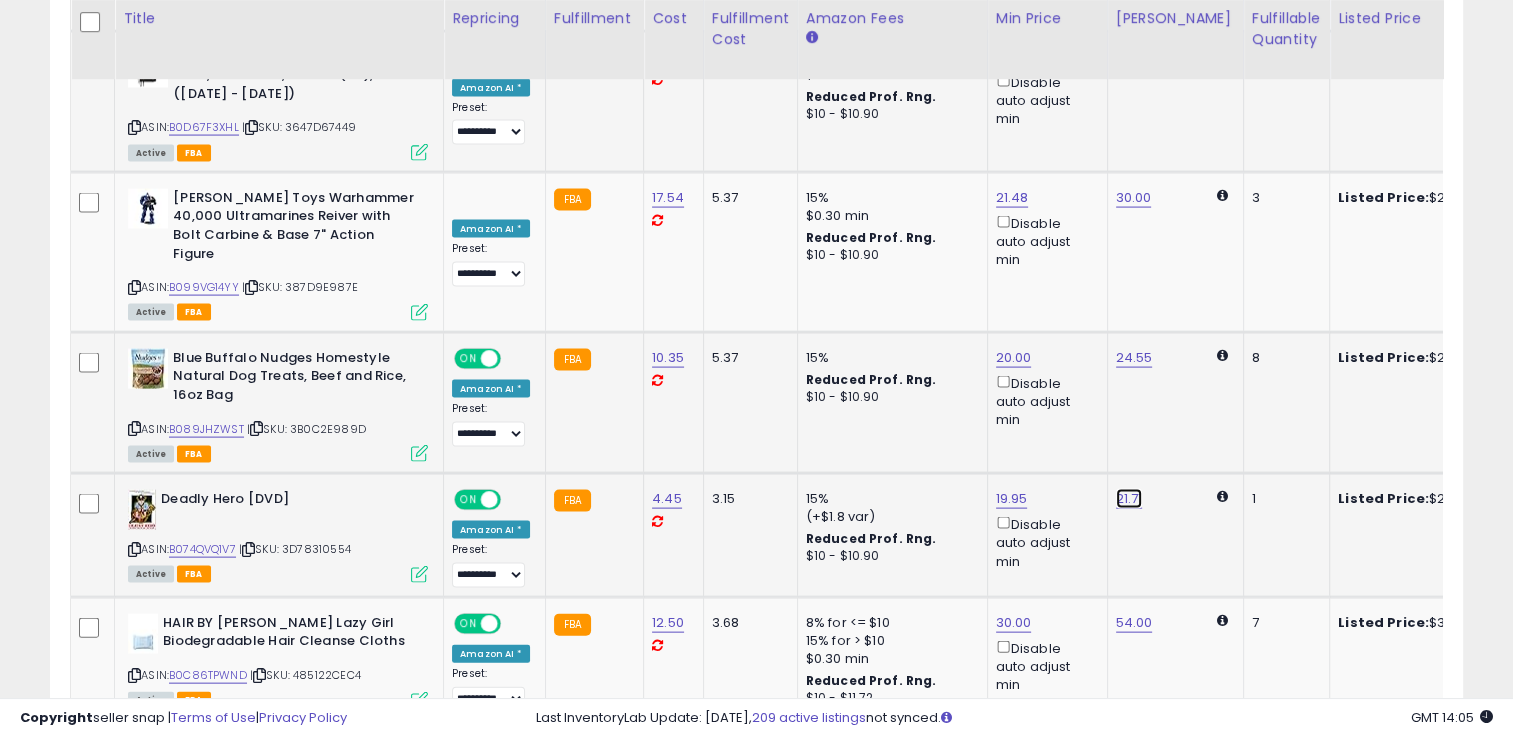 click on "21.71" at bounding box center [1134, -2252] 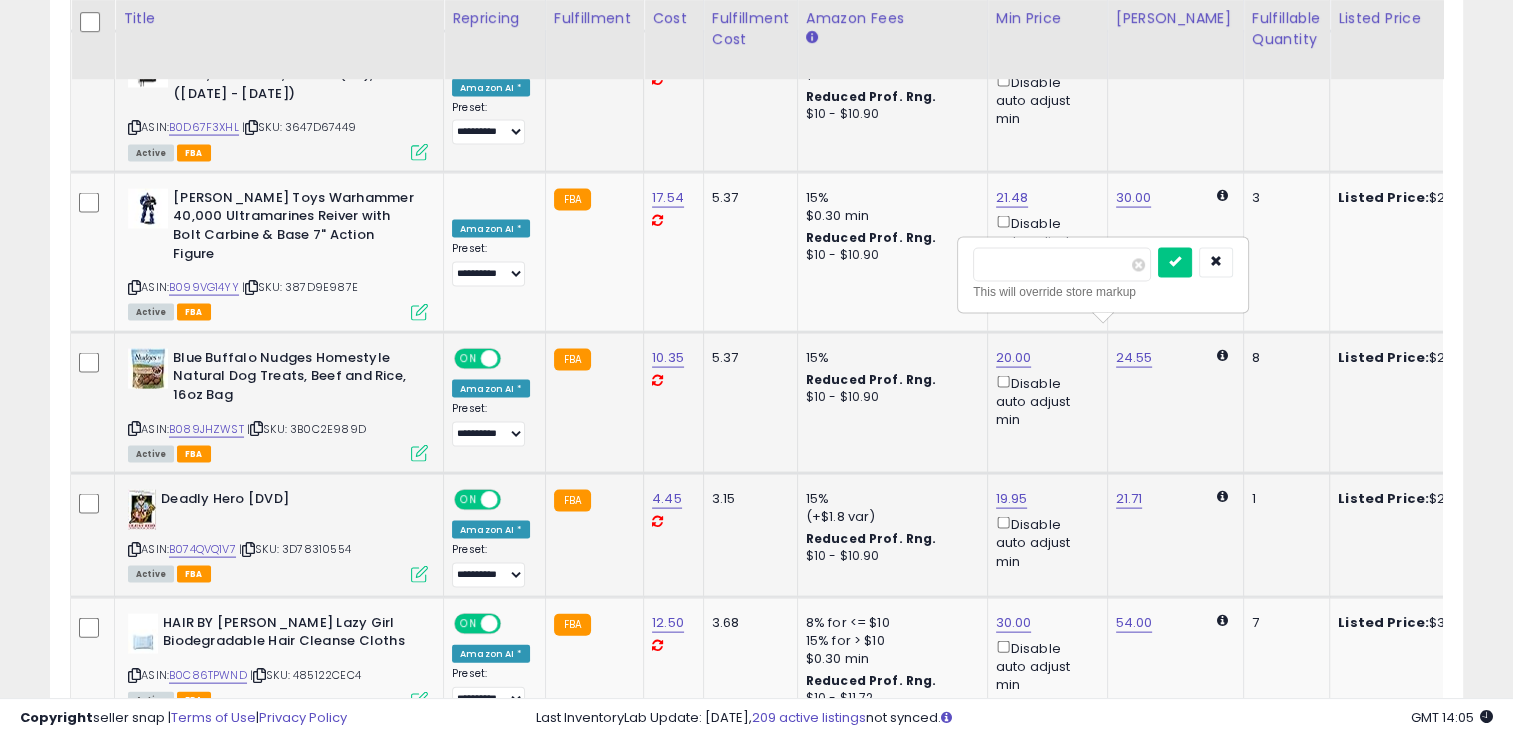 type on "*****" 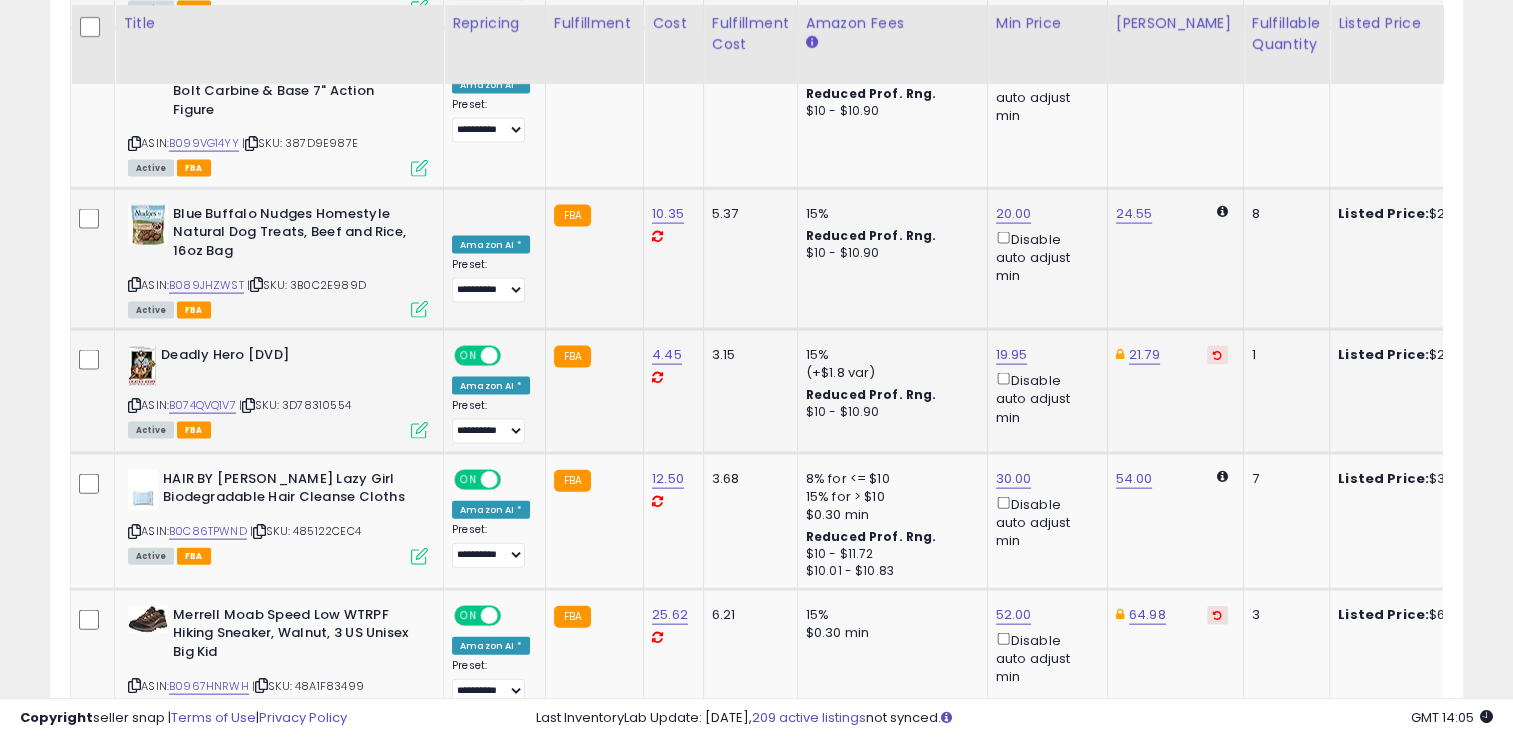 scroll, scrollTop: 4276, scrollLeft: 0, axis: vertical 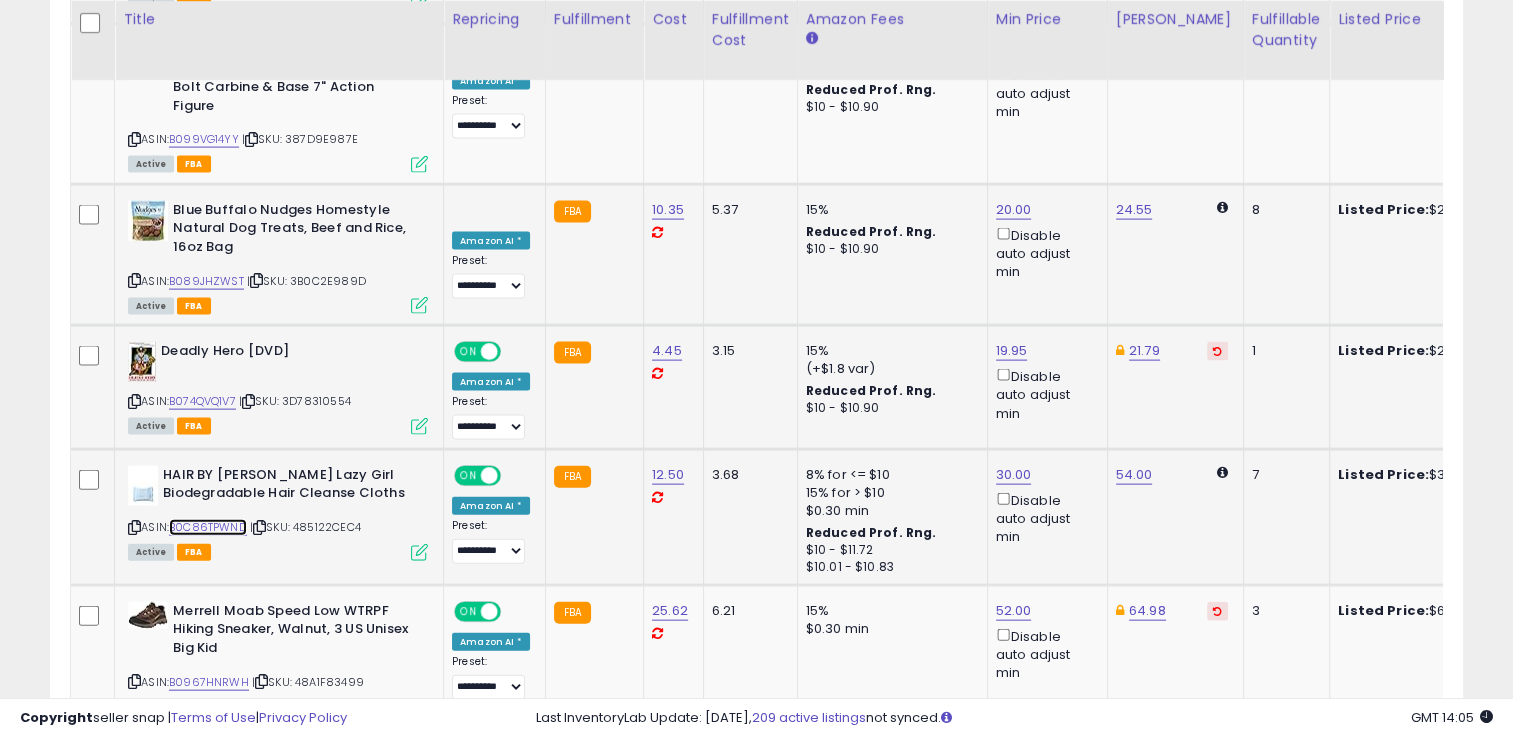 click on "B0C86TPWND" at bounding box center [208, 527] 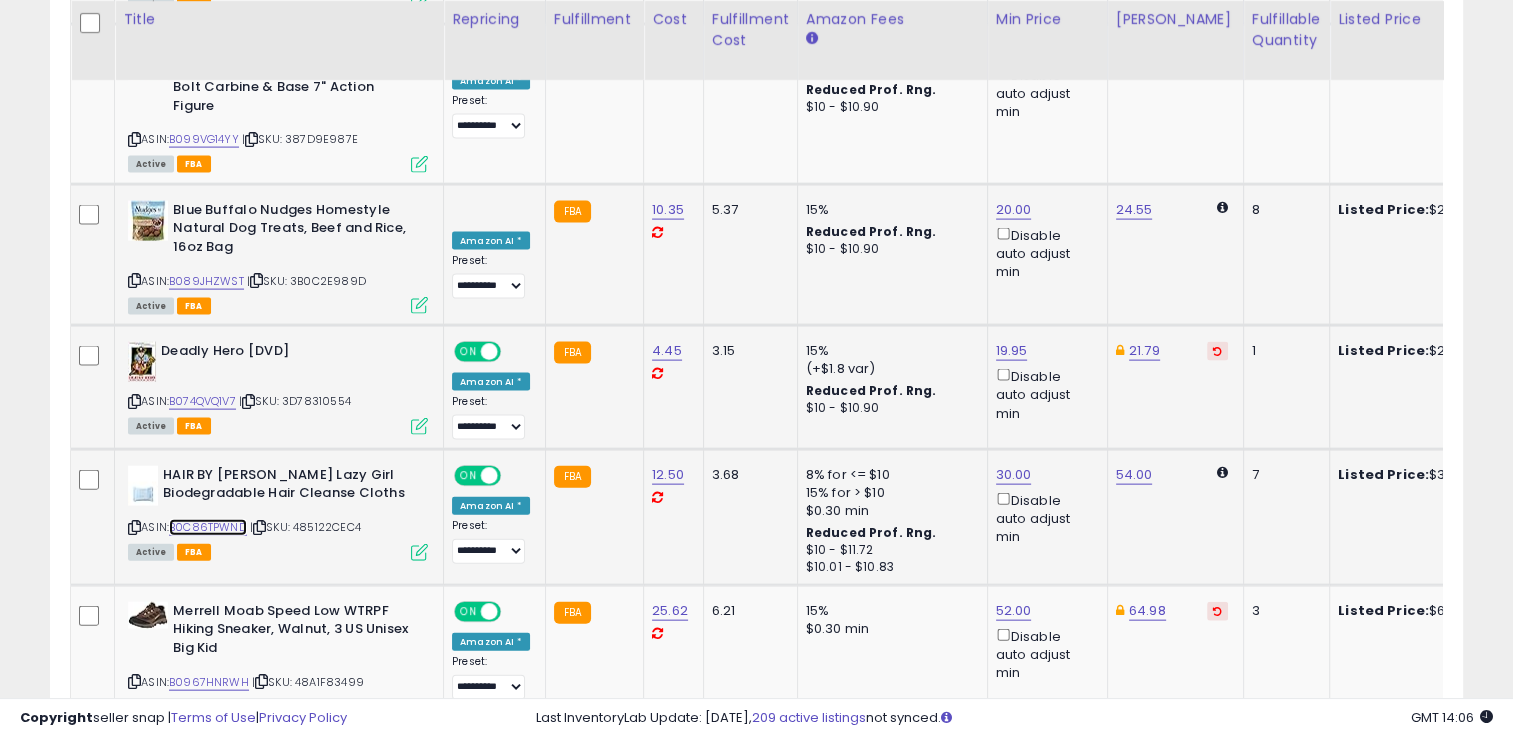 scroll, scrollTop: 4284, scrollLeft: 0, axis: vertical 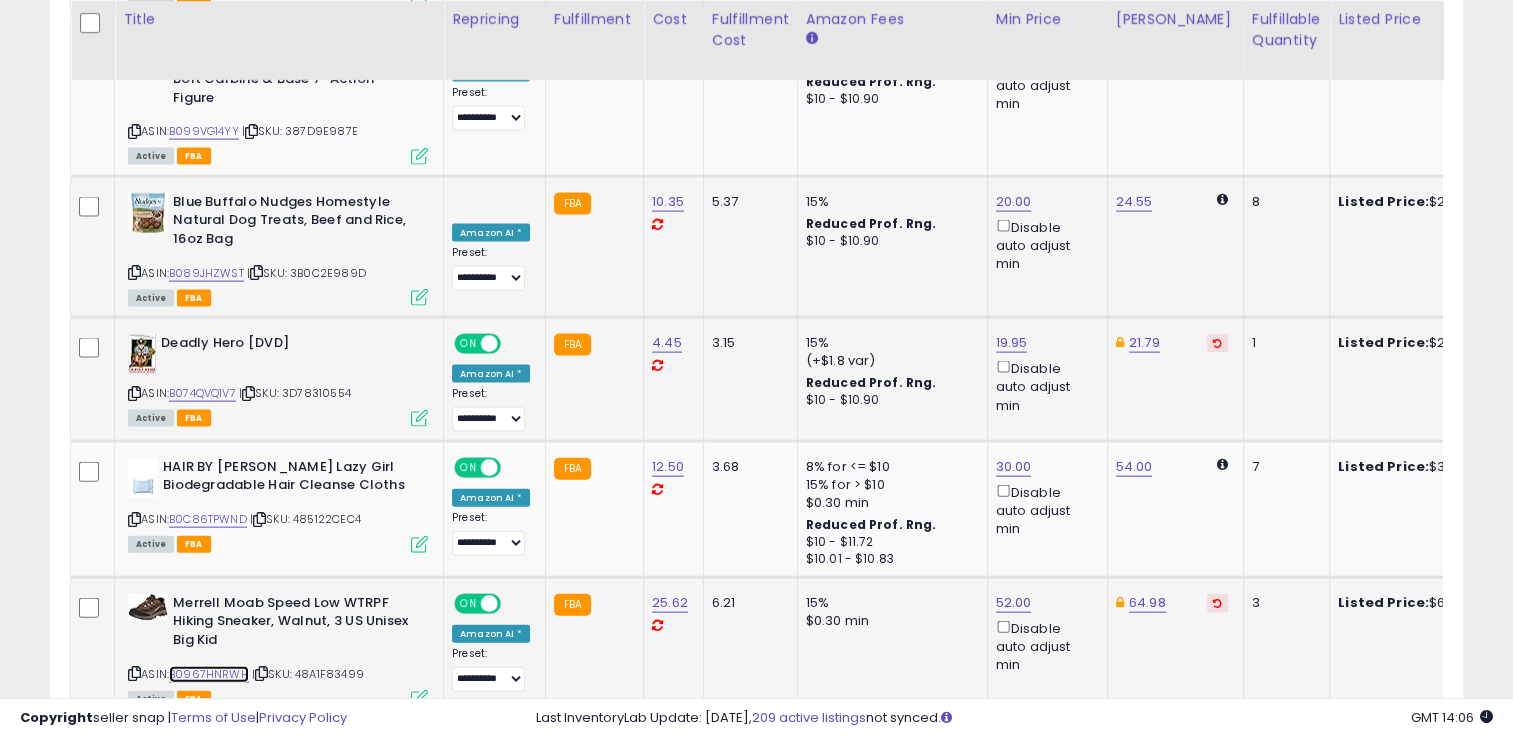 click on "B0967HNRWH" at bounding box center (209, 674) 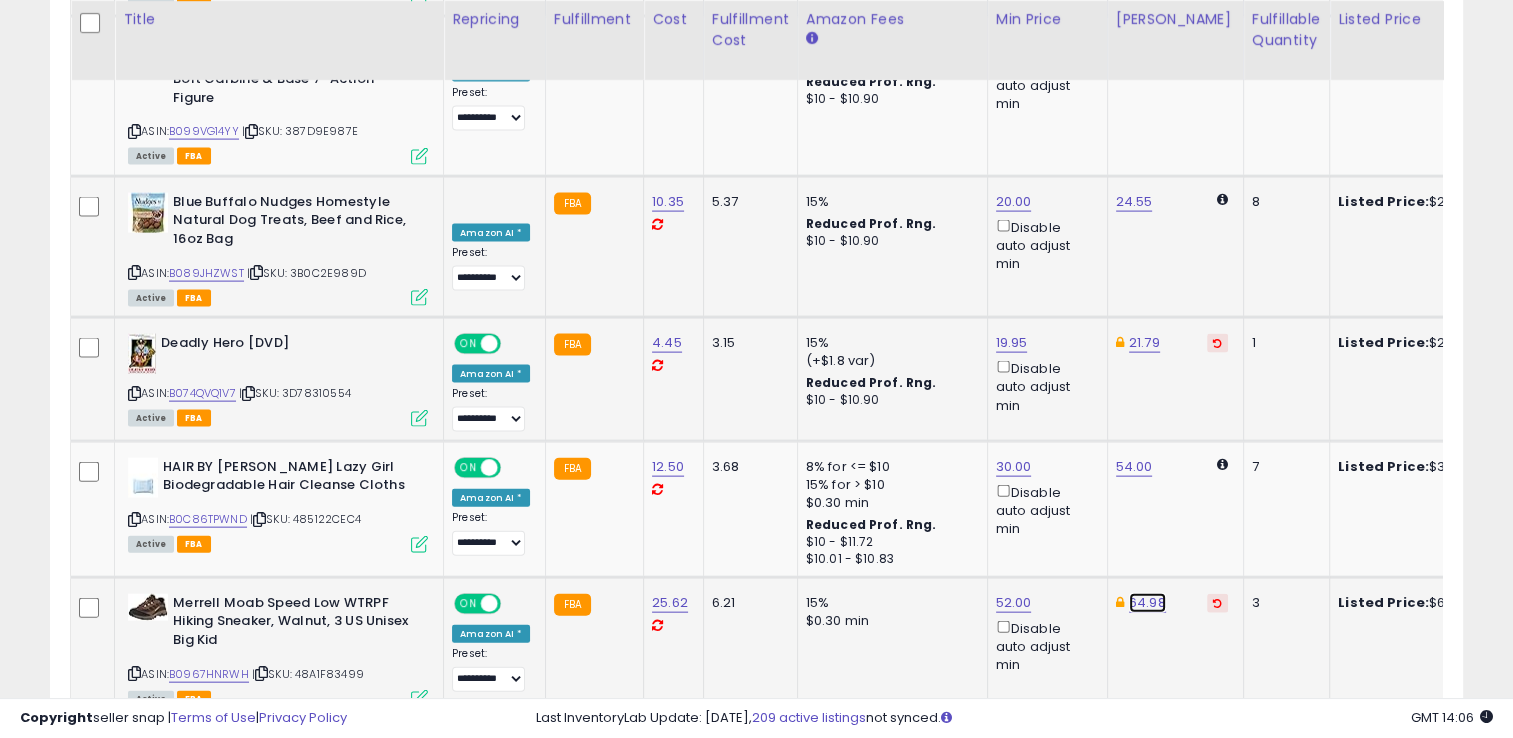 click on "64.98" at bounding box center (1146, -3210) 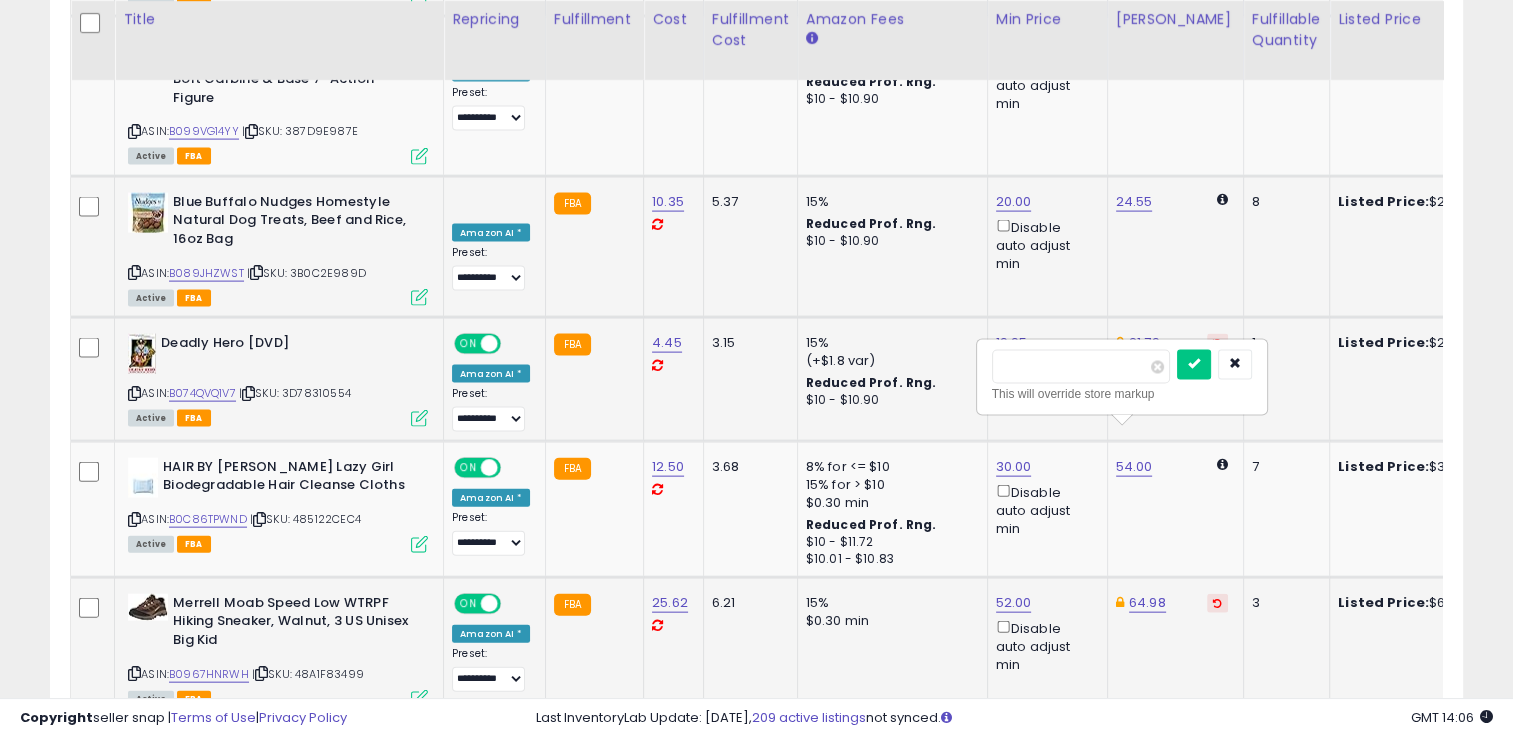 type on "*****" 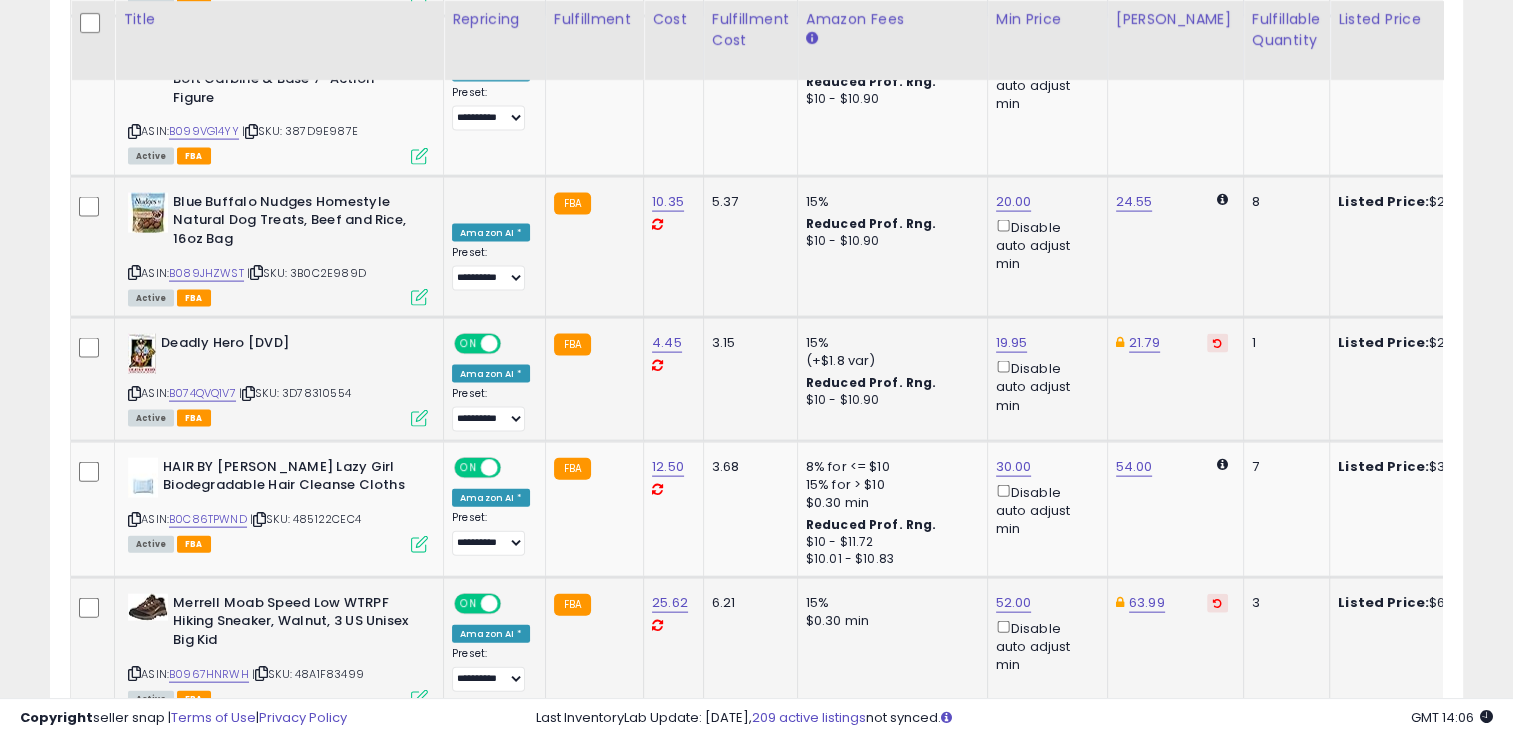 click on "2" 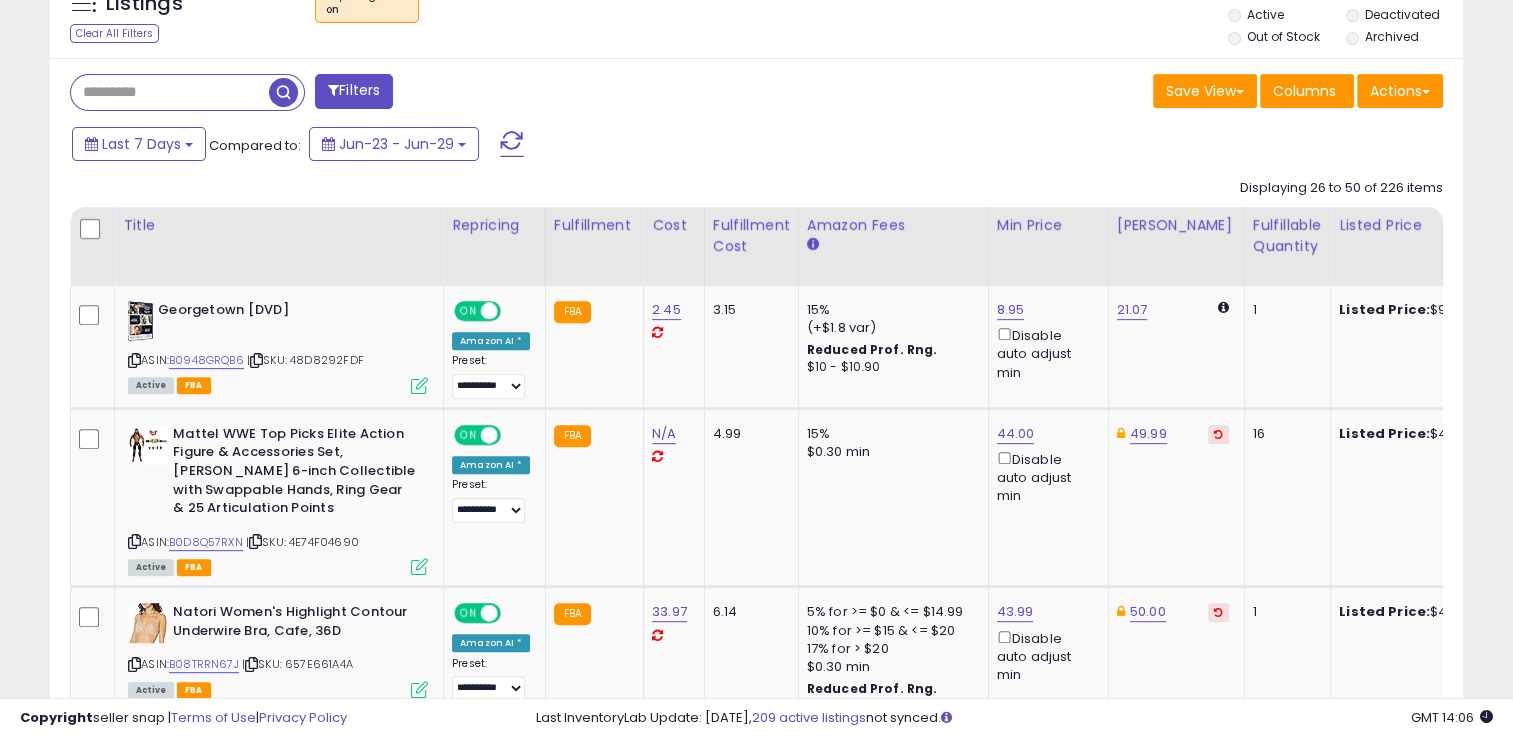 scroll, scrollTop: 804, scrollLeft: 0, axis: vertical 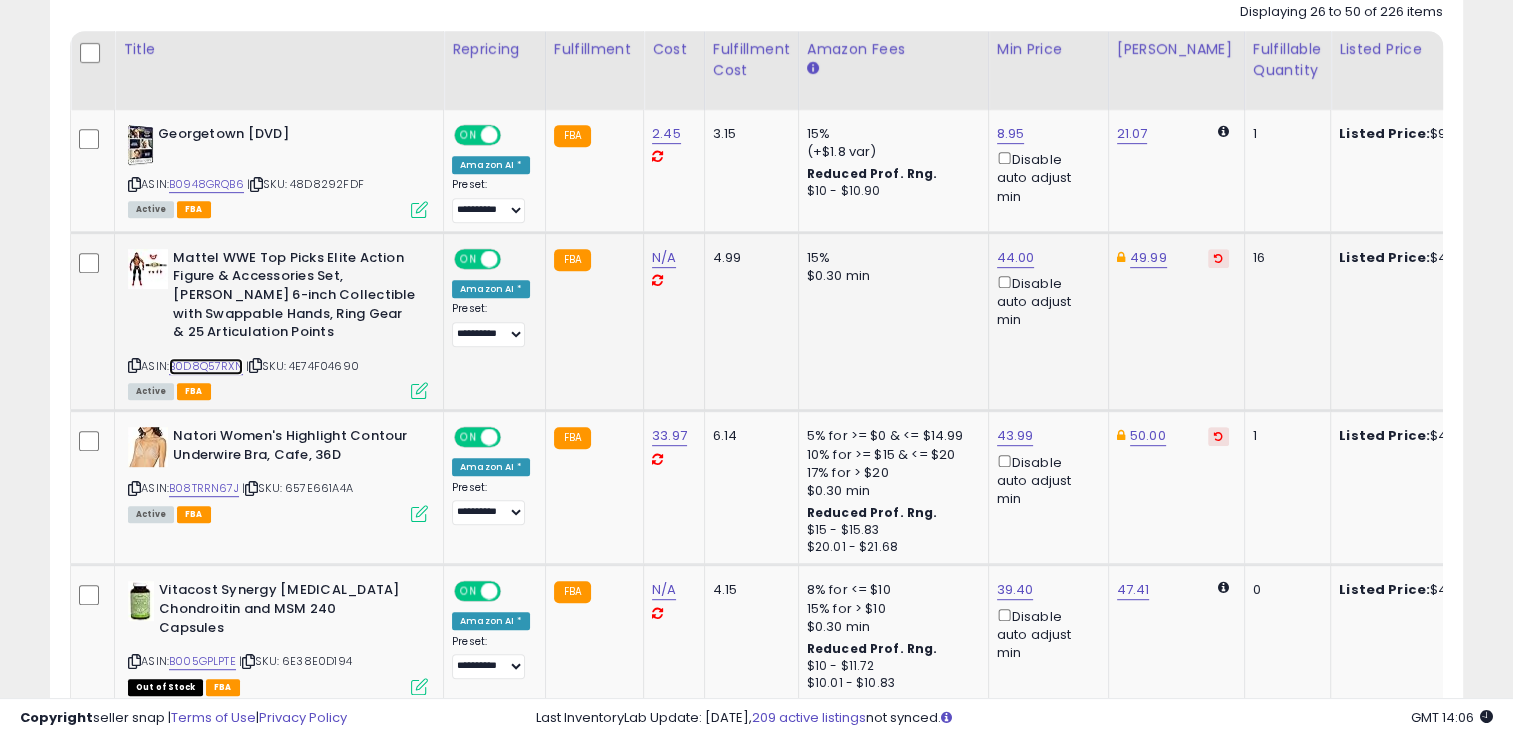 click on "B0D8Q57RXN" at bounding box center (206, 366) 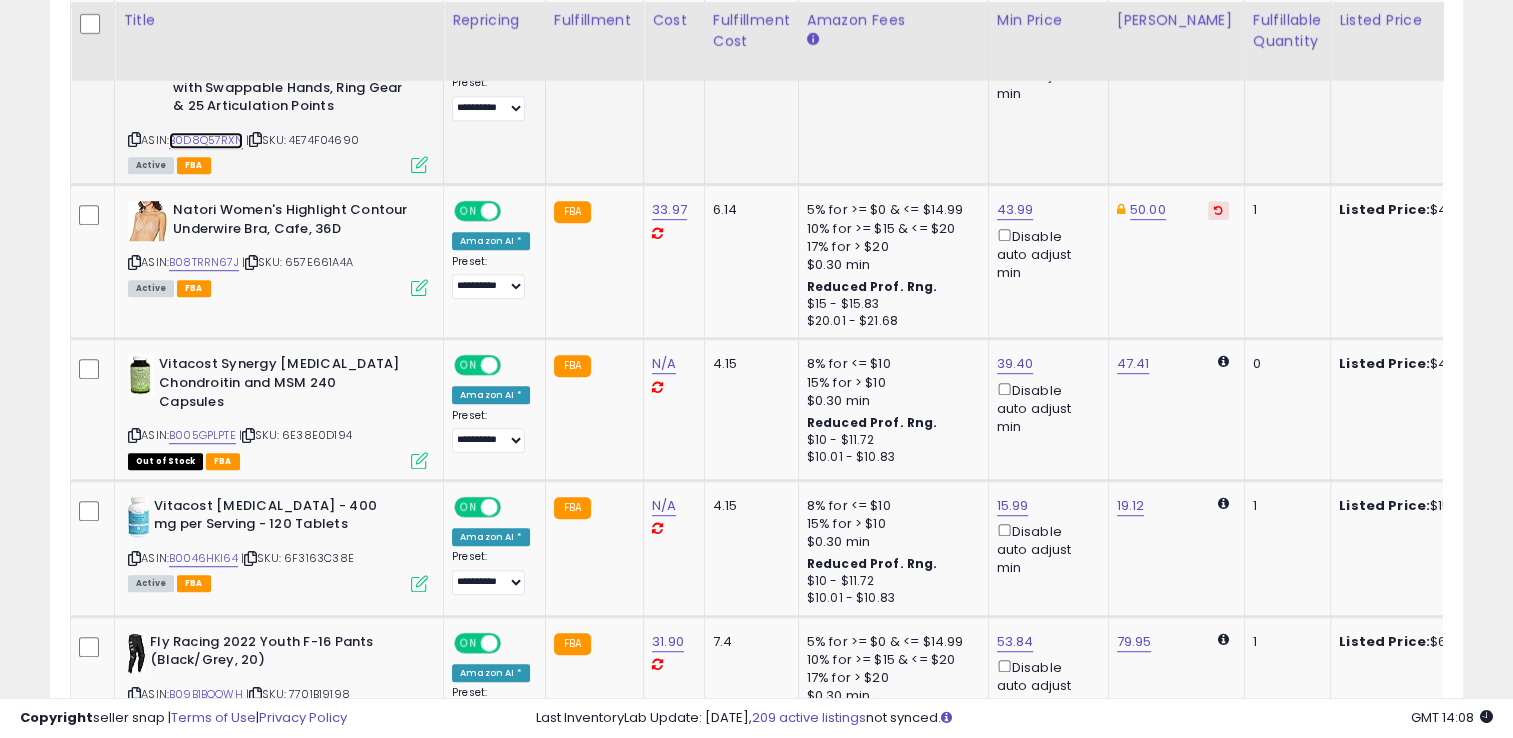 scroll, scrollTop: 1167, scrollLeft: 0, axis: vertical 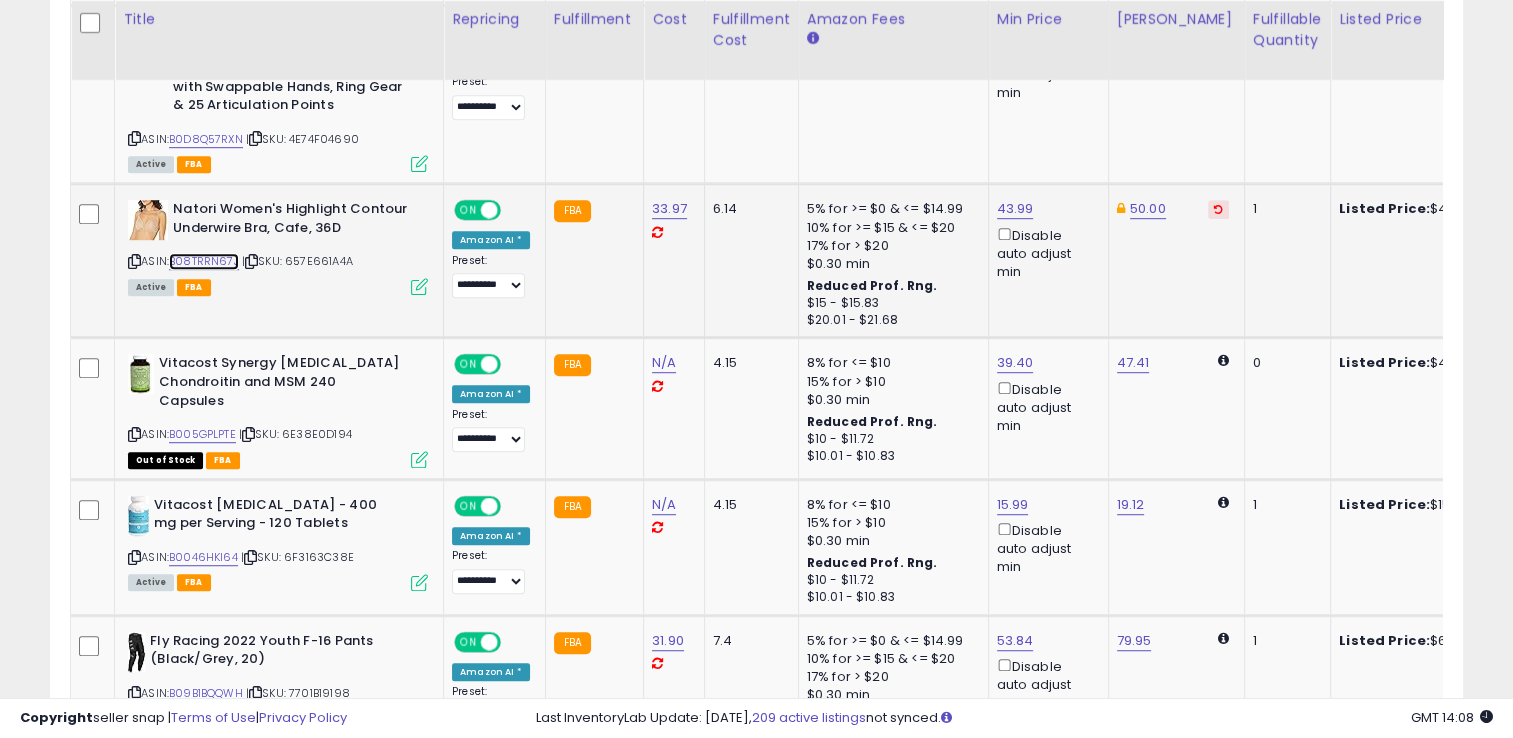 click on "B08TRRN67J" at bounding box center (204, 261) 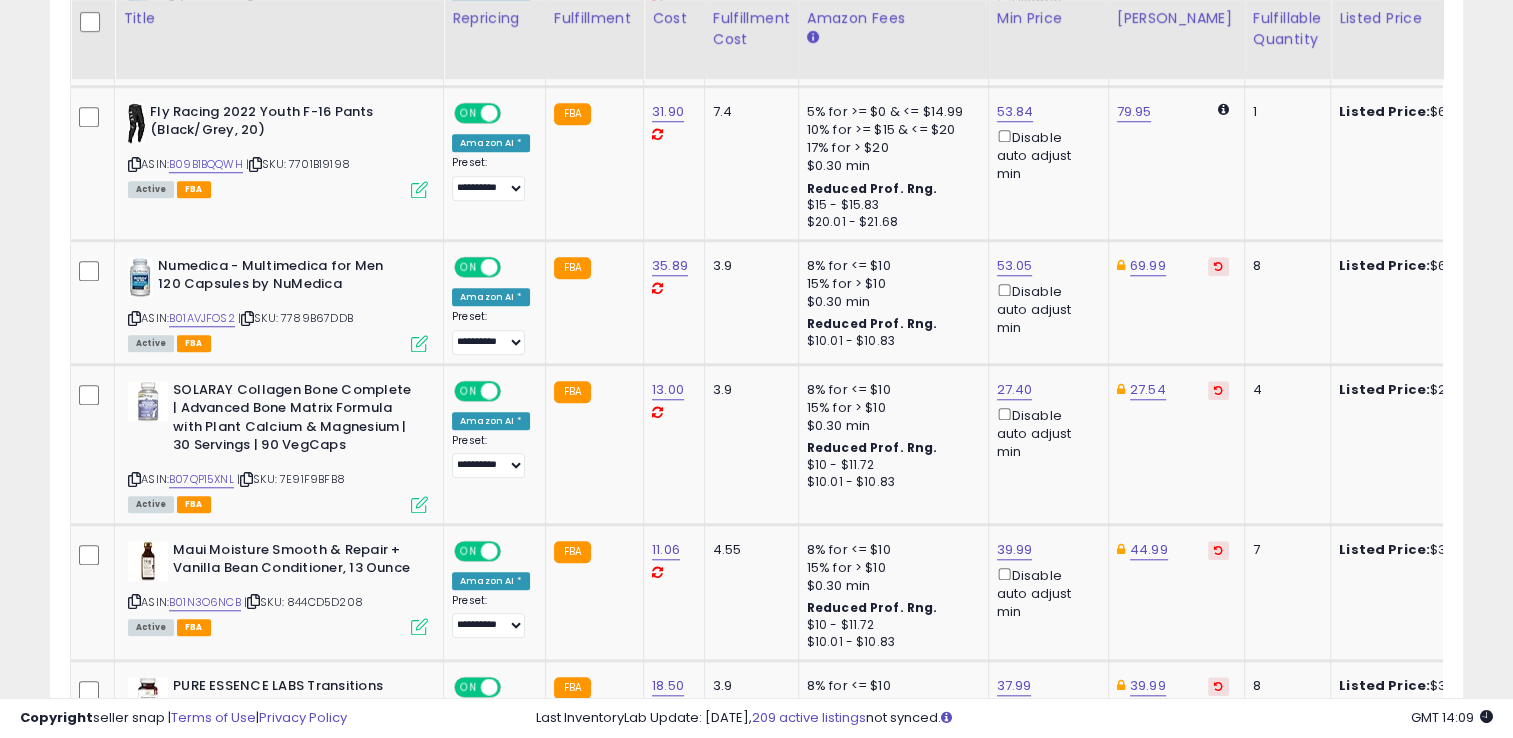 scroll, scrollTop: 1698, scrollLeft: 0, axis: vertical 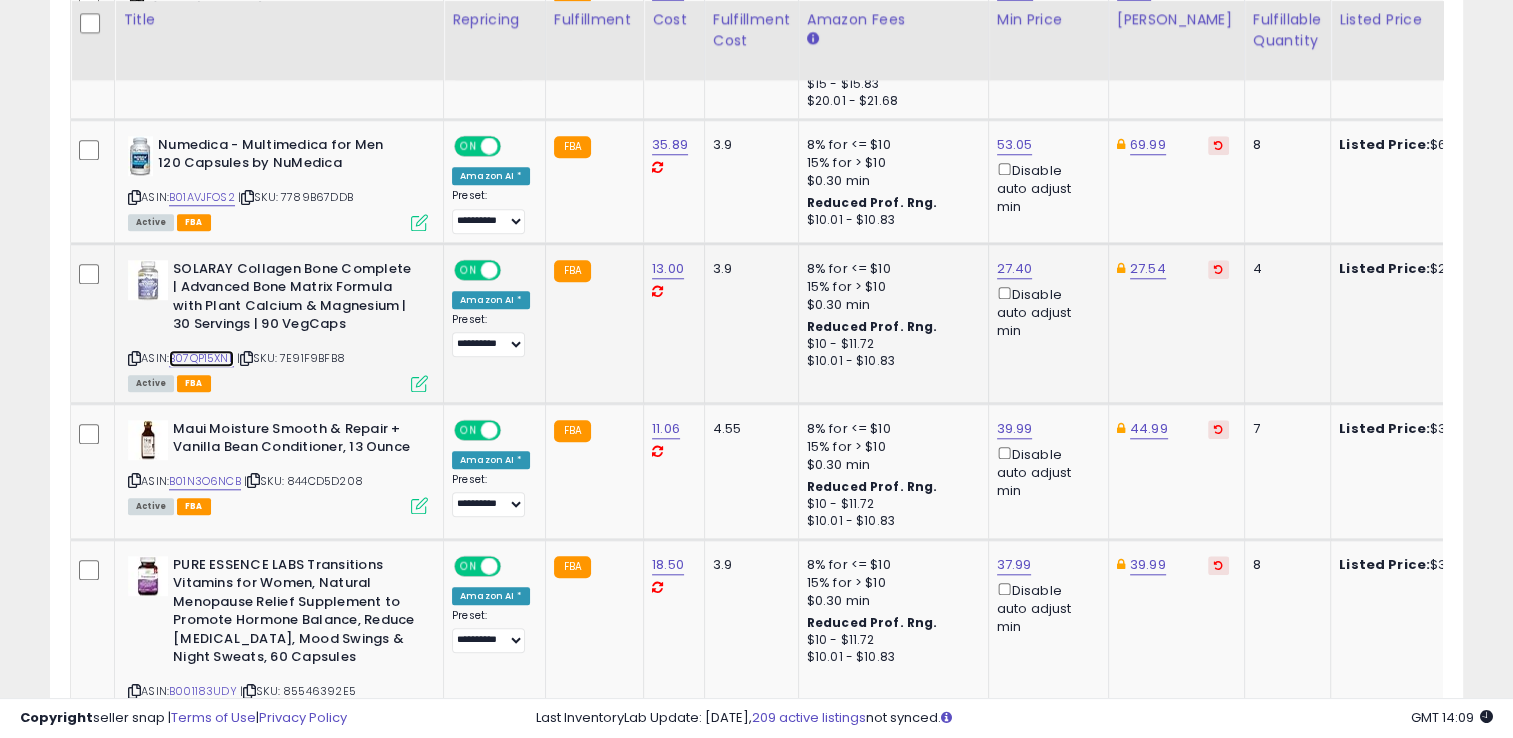 click on "B07QP15XNL" at bounding box center [201, 358] 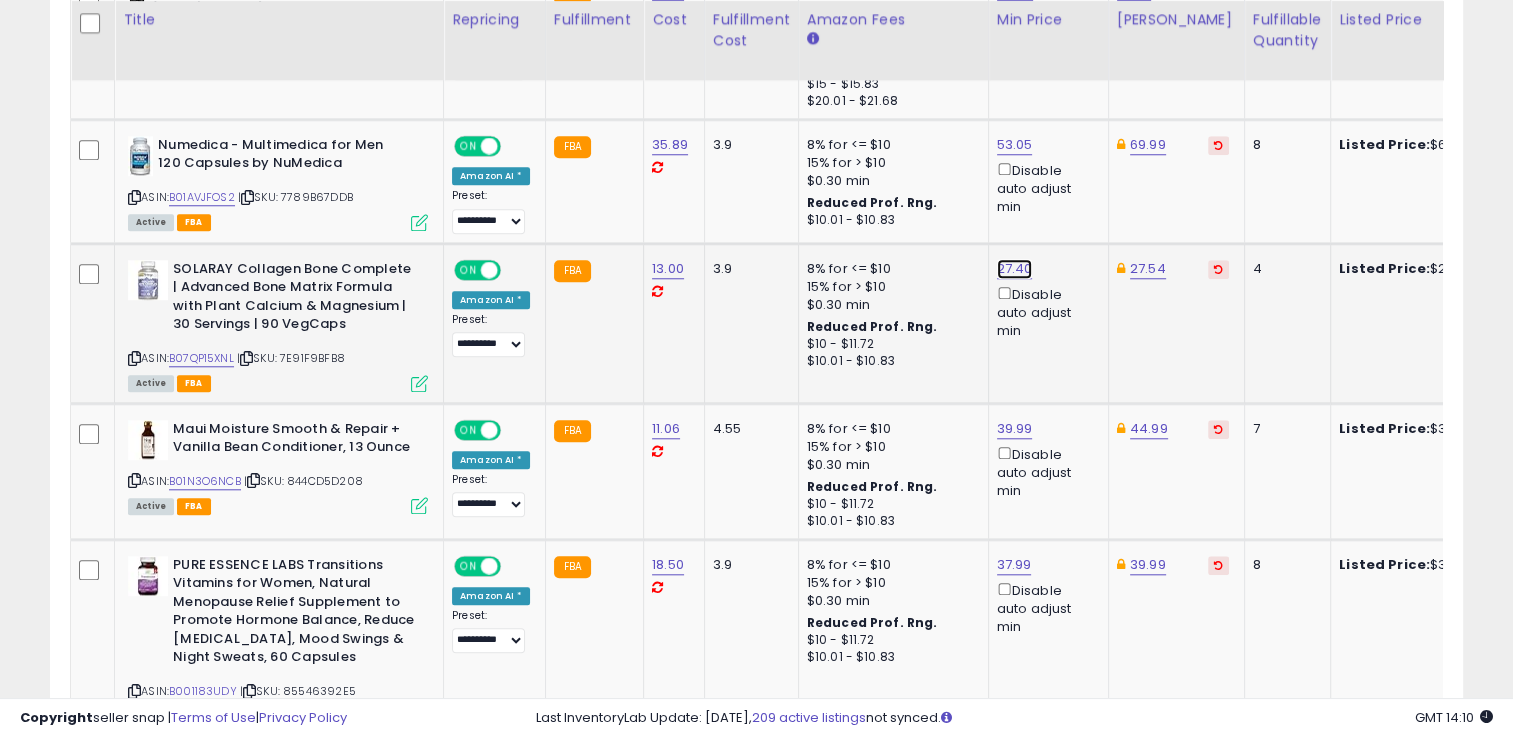 click on "27.40" at bounding box center [1011, -743] 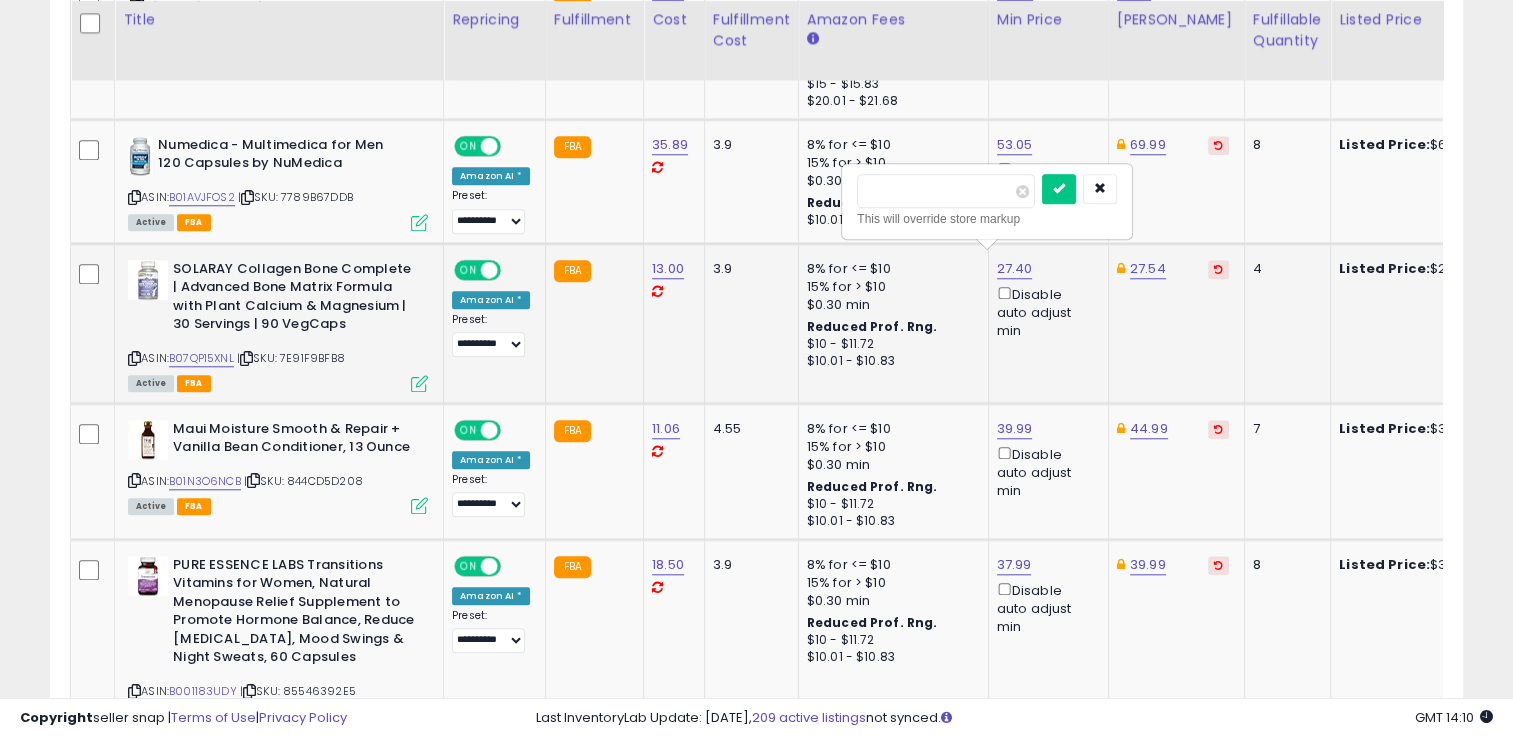 type on "*****" 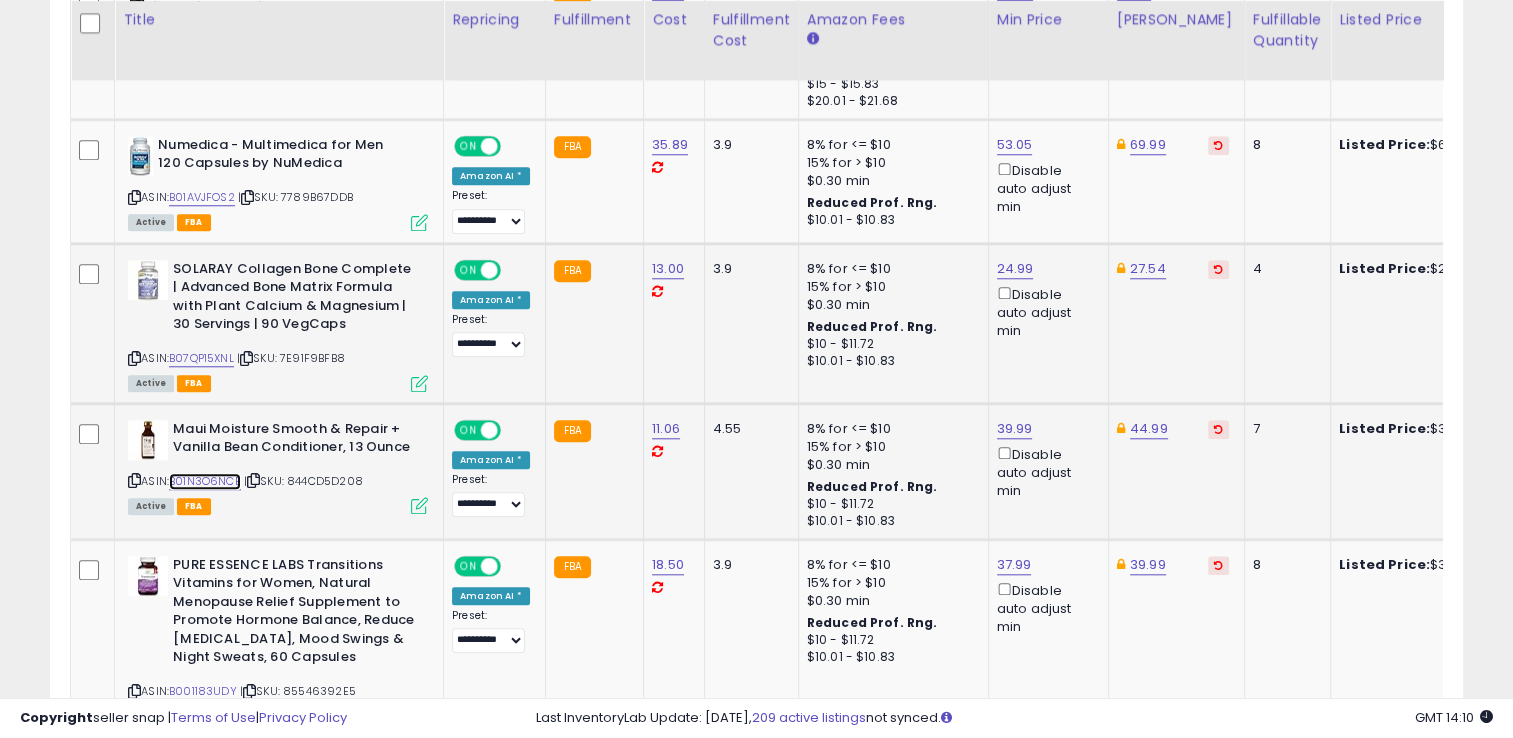 click on "B01N3O6NCB" at bounding box center [205, 481] 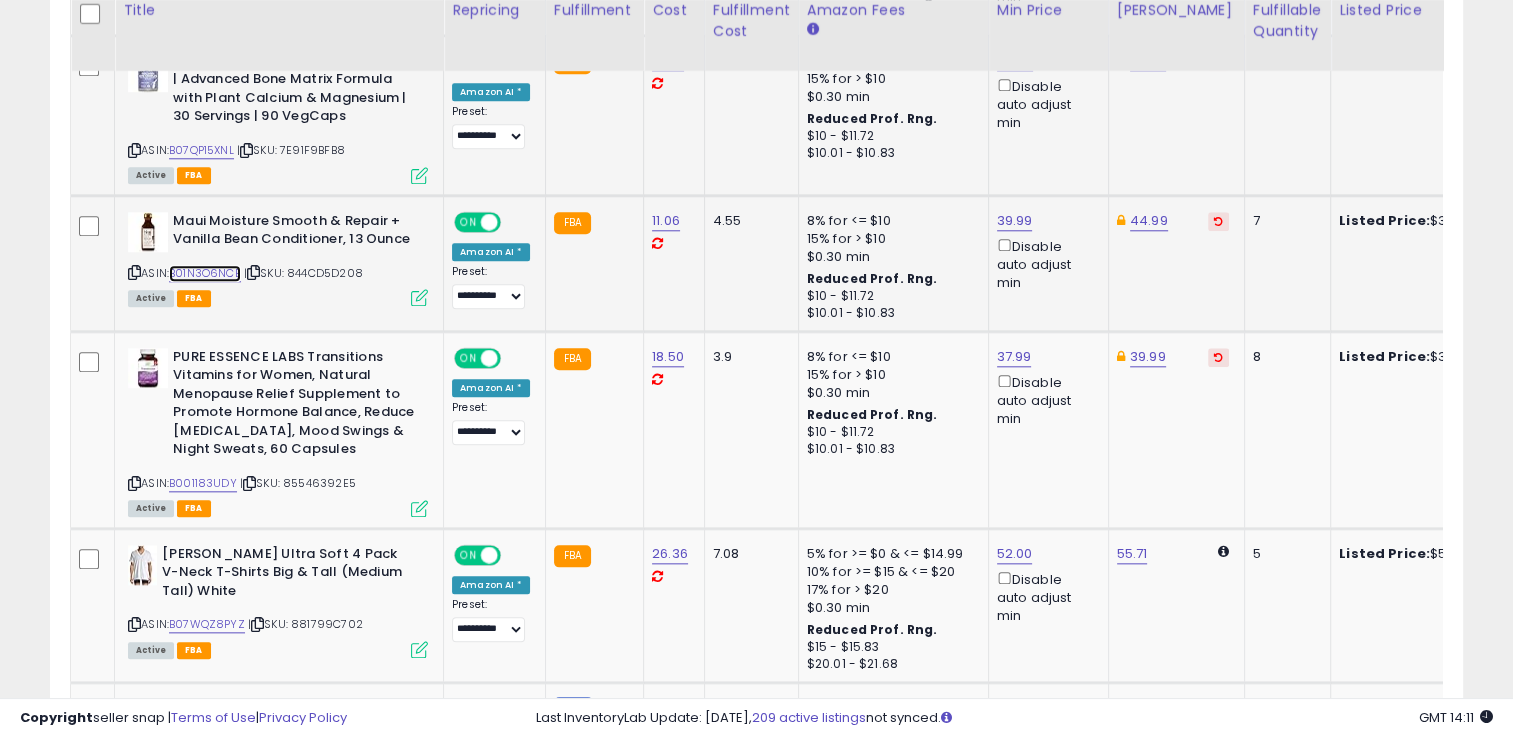 scroll, scrollTop: 2030, scrollLeft: 0, axis: vertical 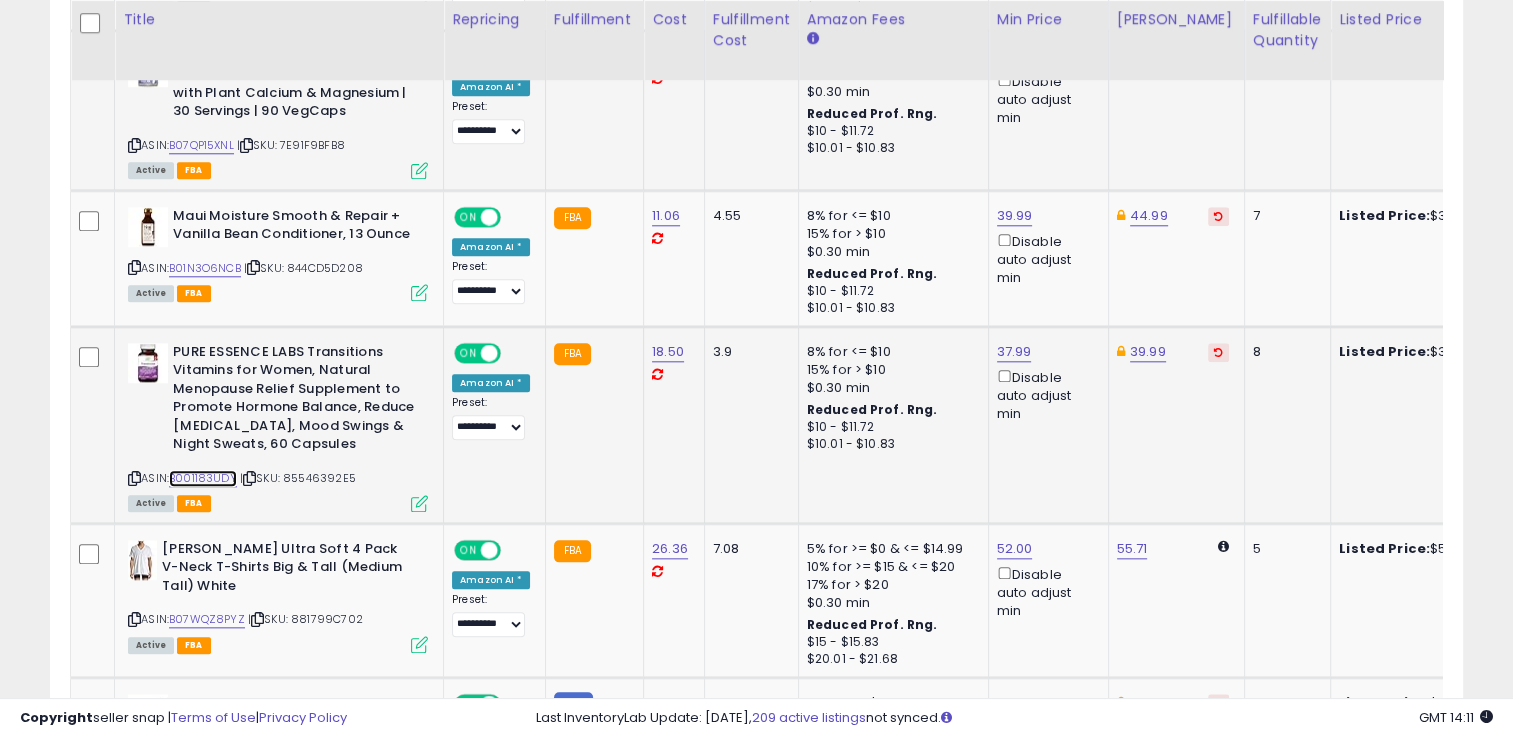 click on "B001183UDY" at bounding box center [203, 478] 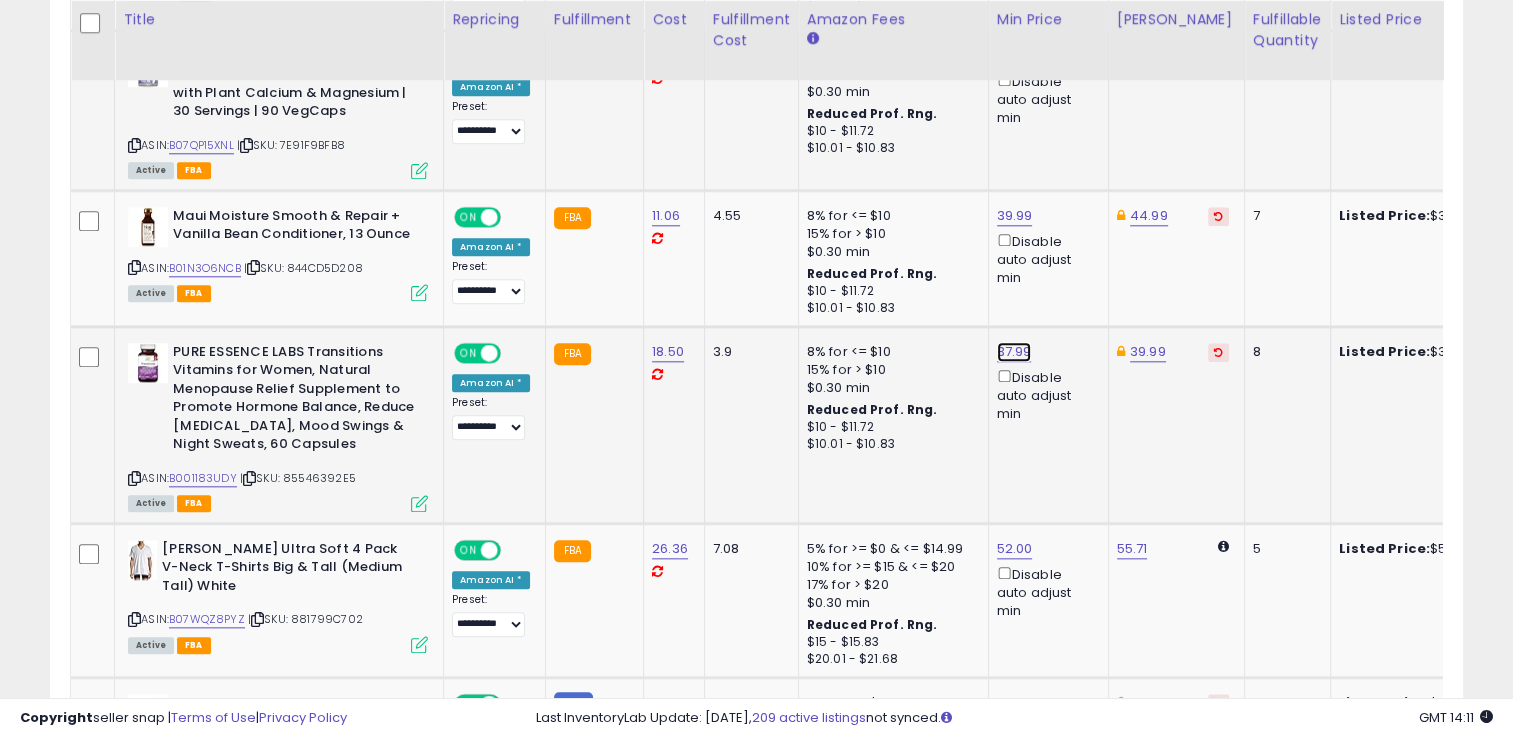 click on "37.99" at bounding box center [1011, -956] 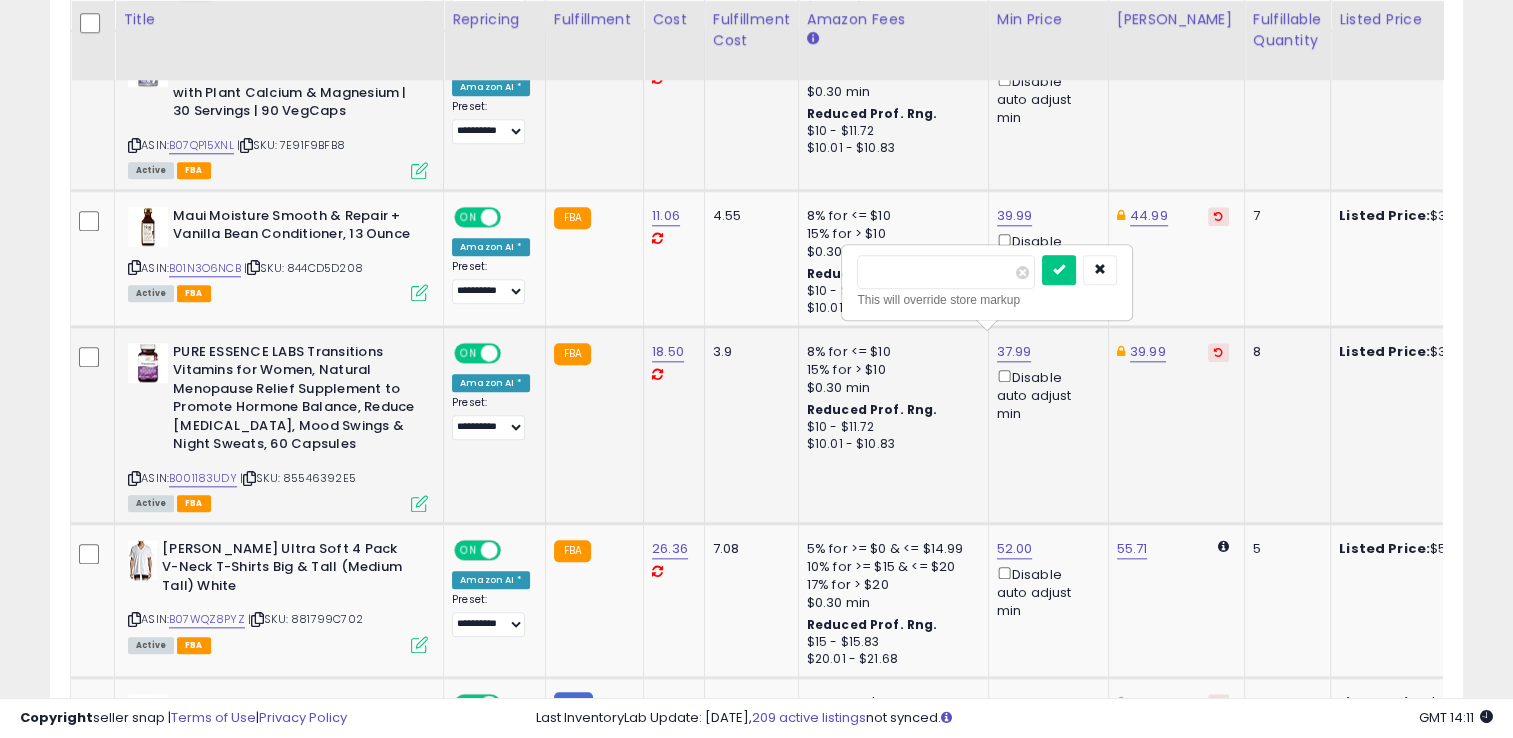 type on "****" 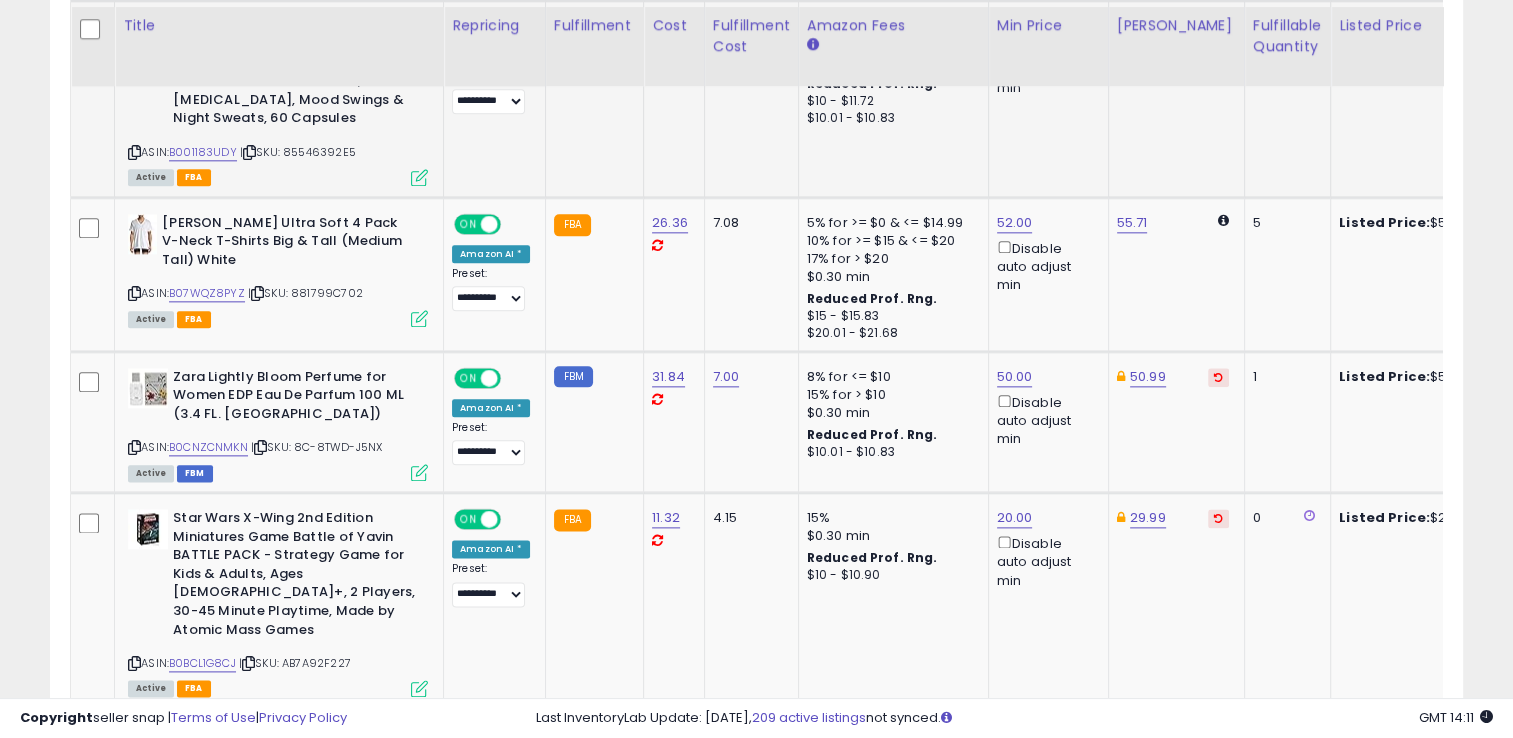 scroll, scrollTop: 2366, scrollLeft: 0, axis: vertical 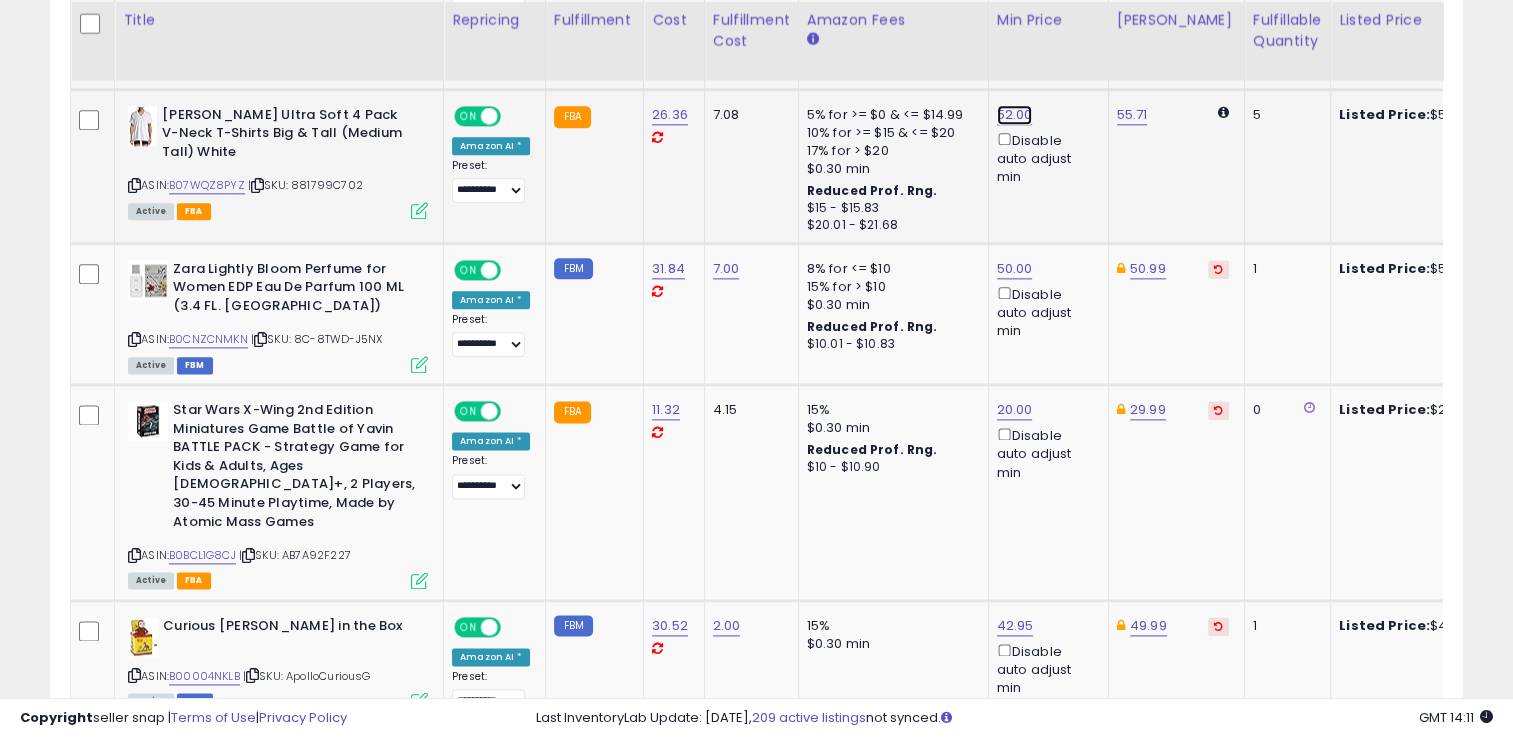 click on "52.00" at bounding box center [1011, -1390] 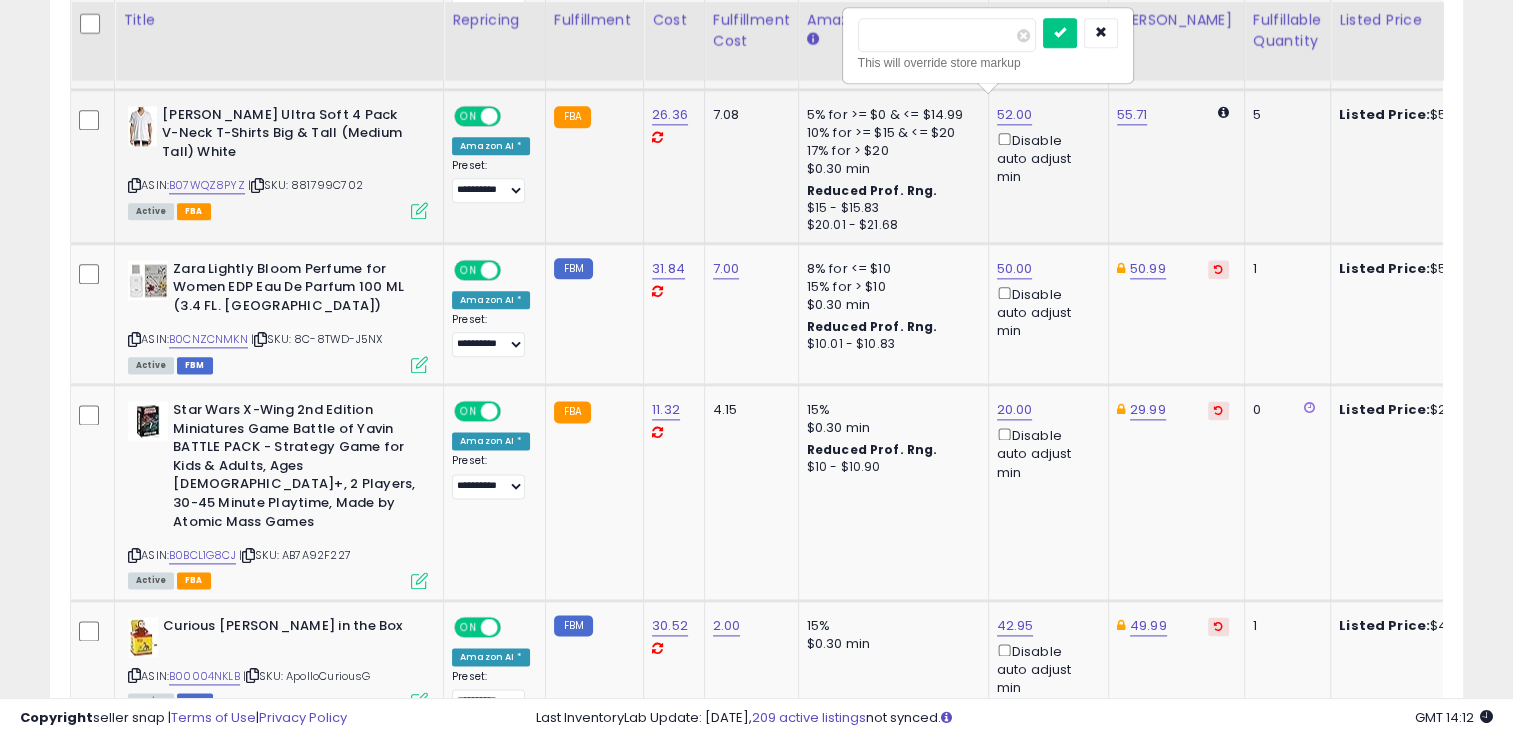 type on "*" 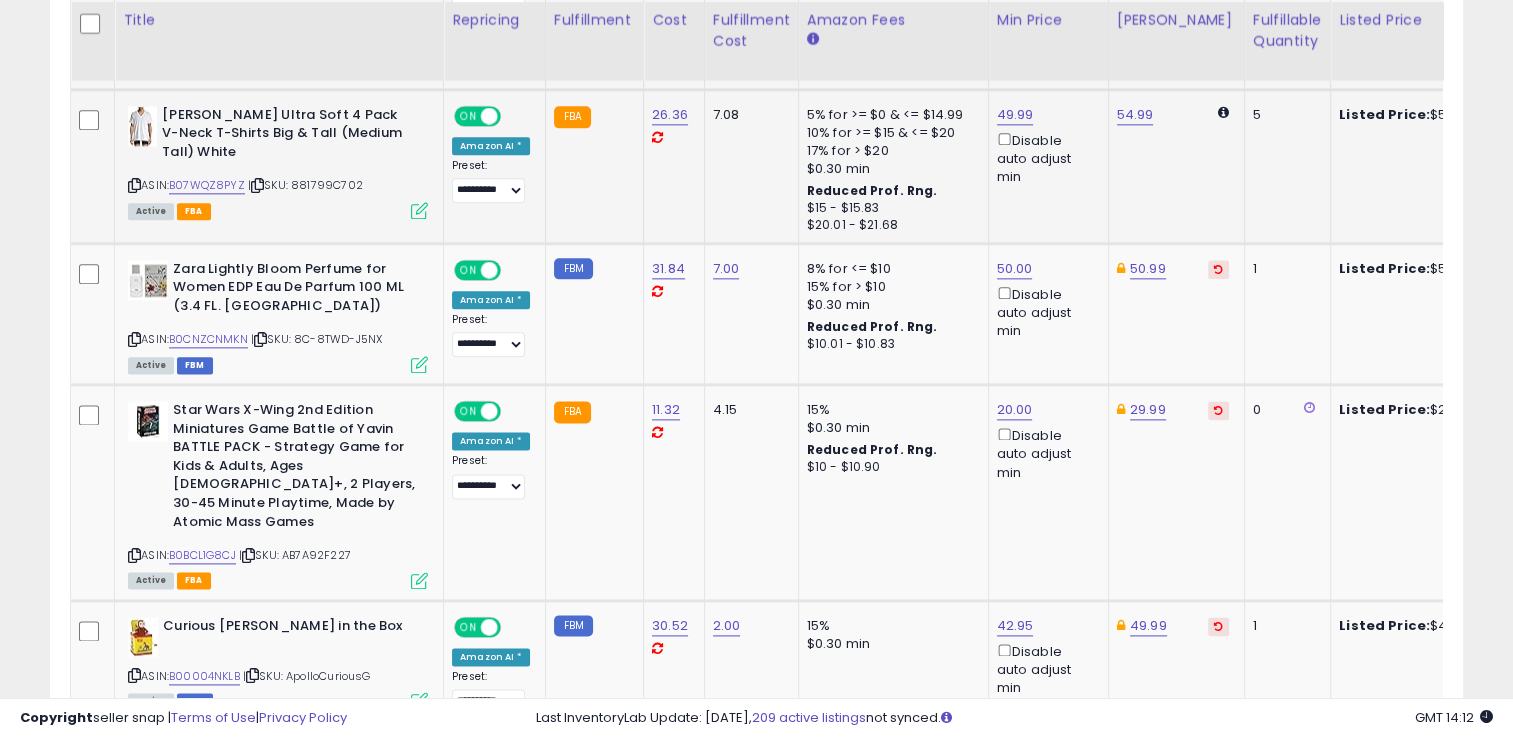 scroll, scrollTop: 0, scrollLeft: 148, axis: horizontal 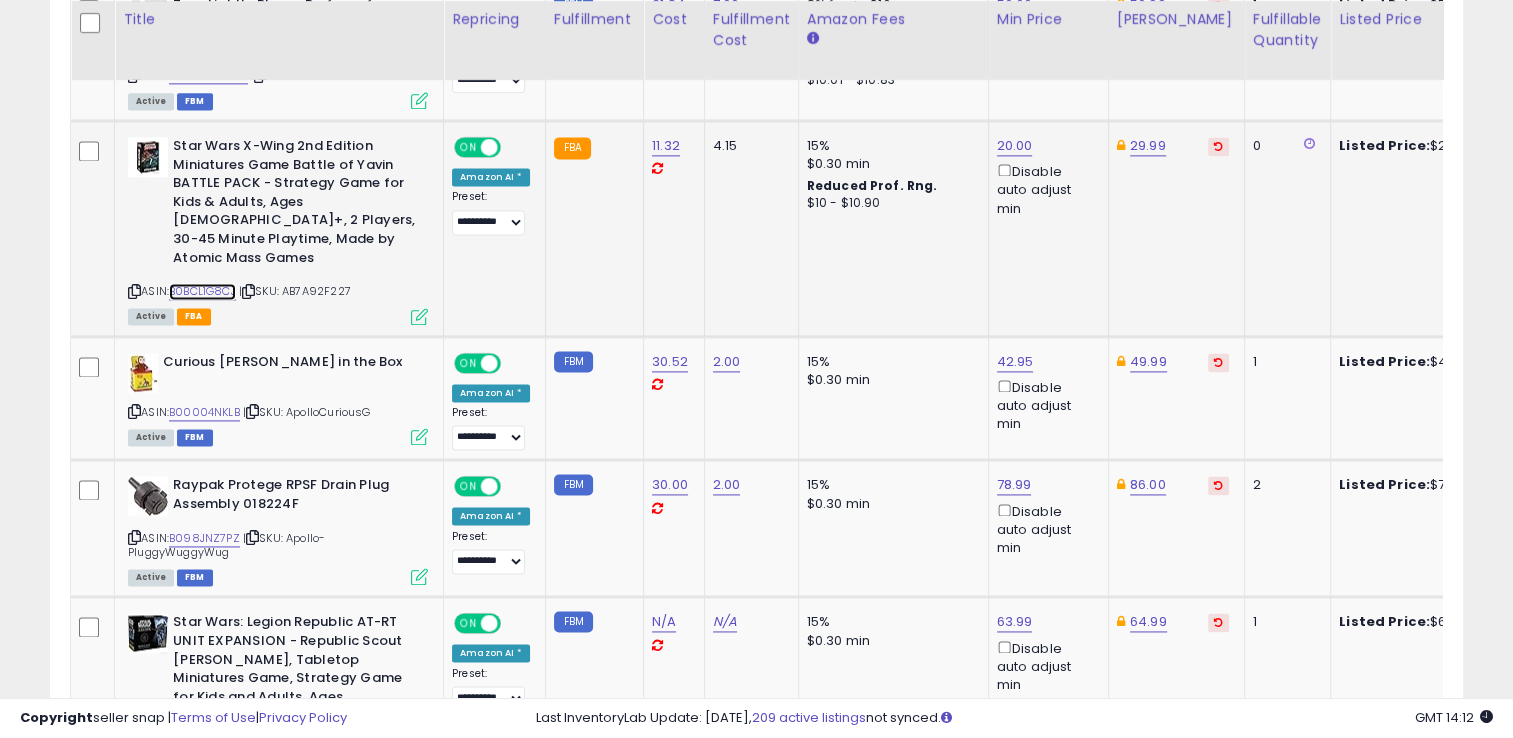 click on "B0BCL1G8CJ" at bounding box center (202, 291) 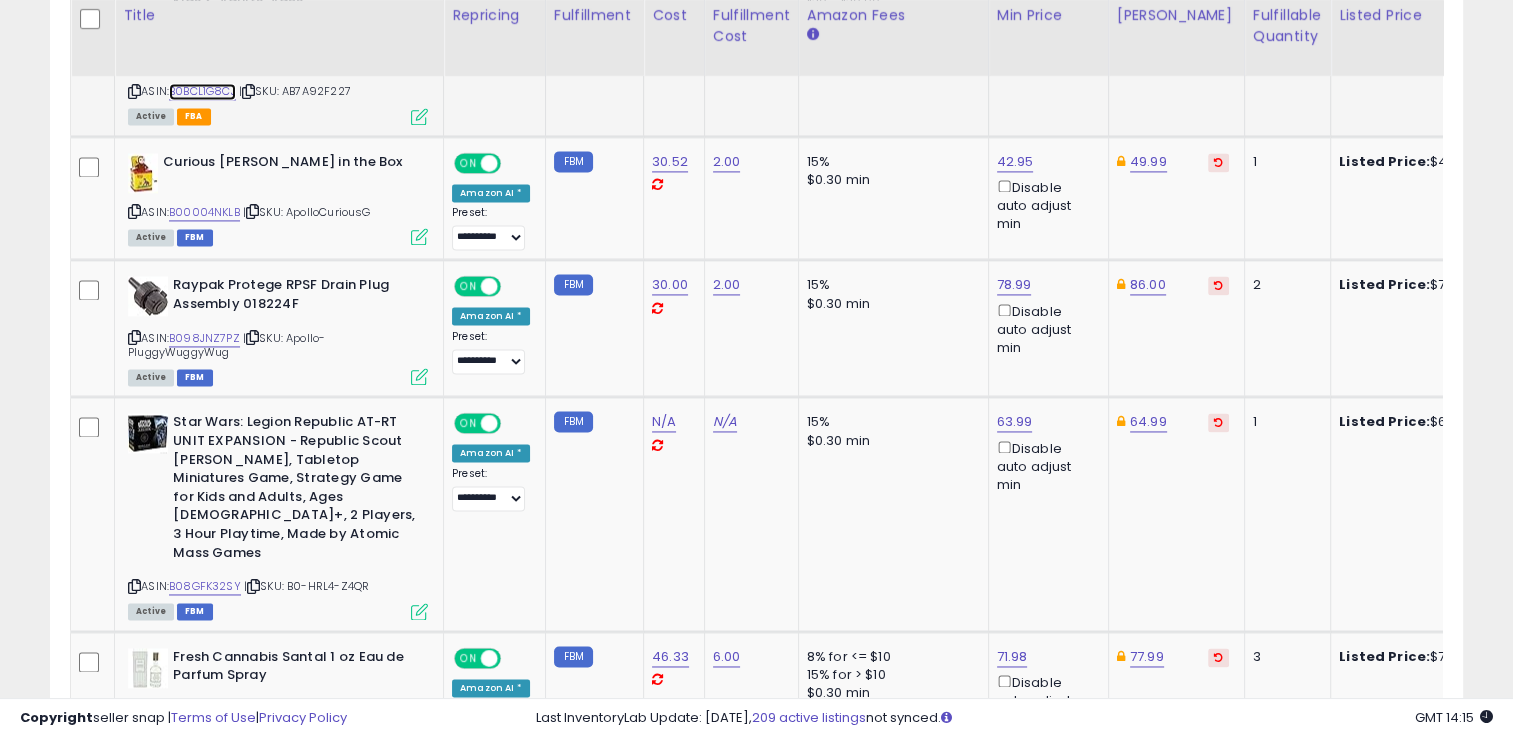 scroll, scrollTop: 2940, scrollLeft: 0, axis: vertical 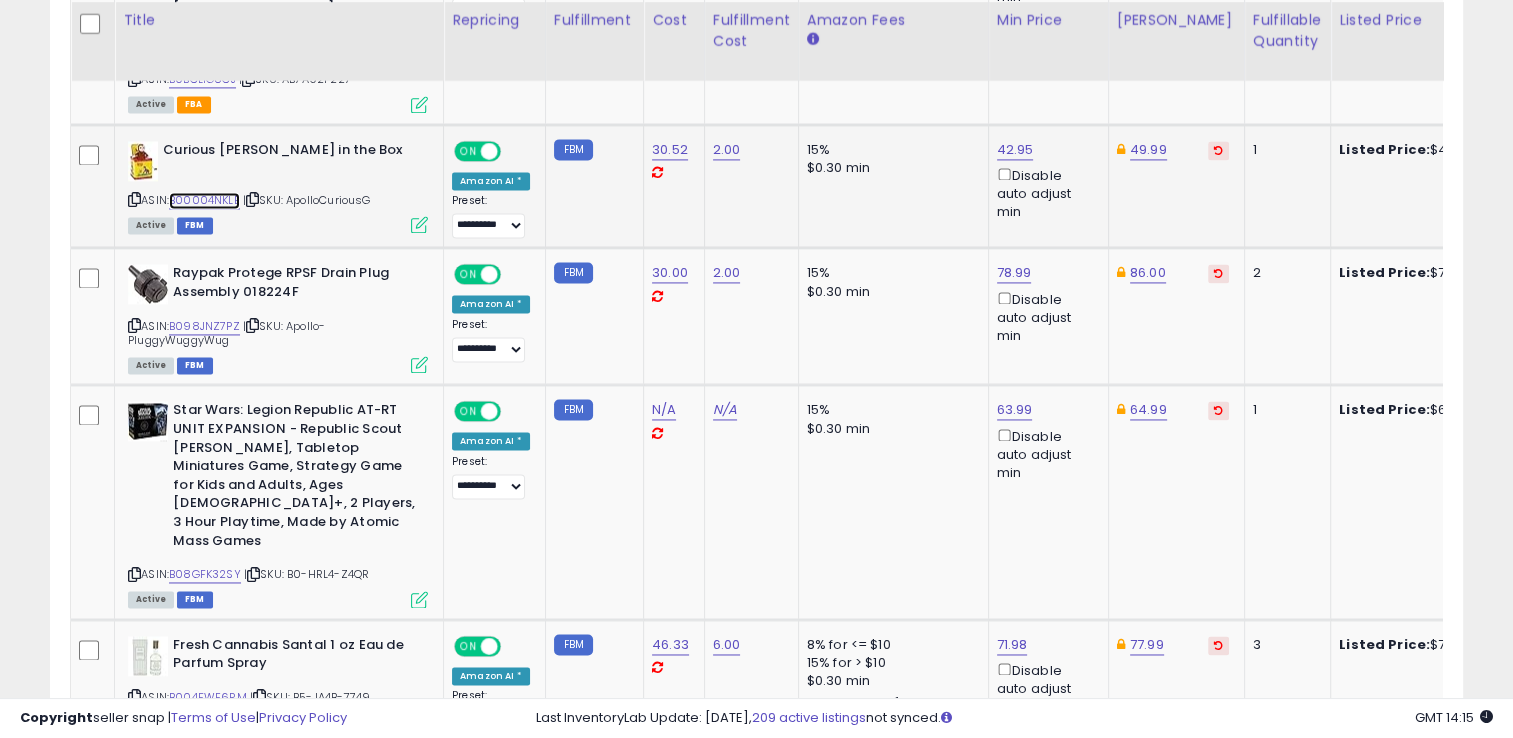 click on "B00004NKLB" at bounding box center (204, 200) 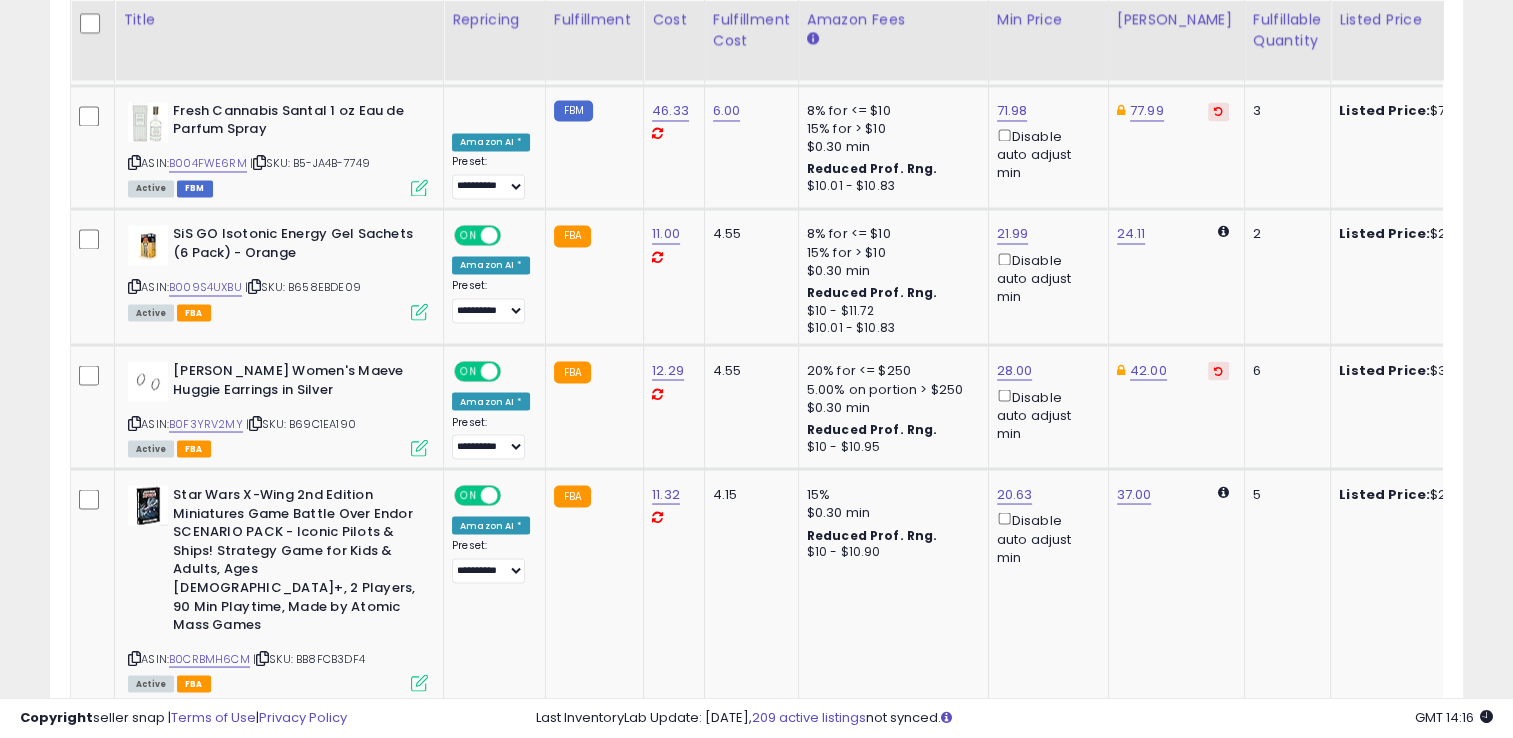 scroll, scrollTop: 3476, scrollLeft: 0, axis: vertical 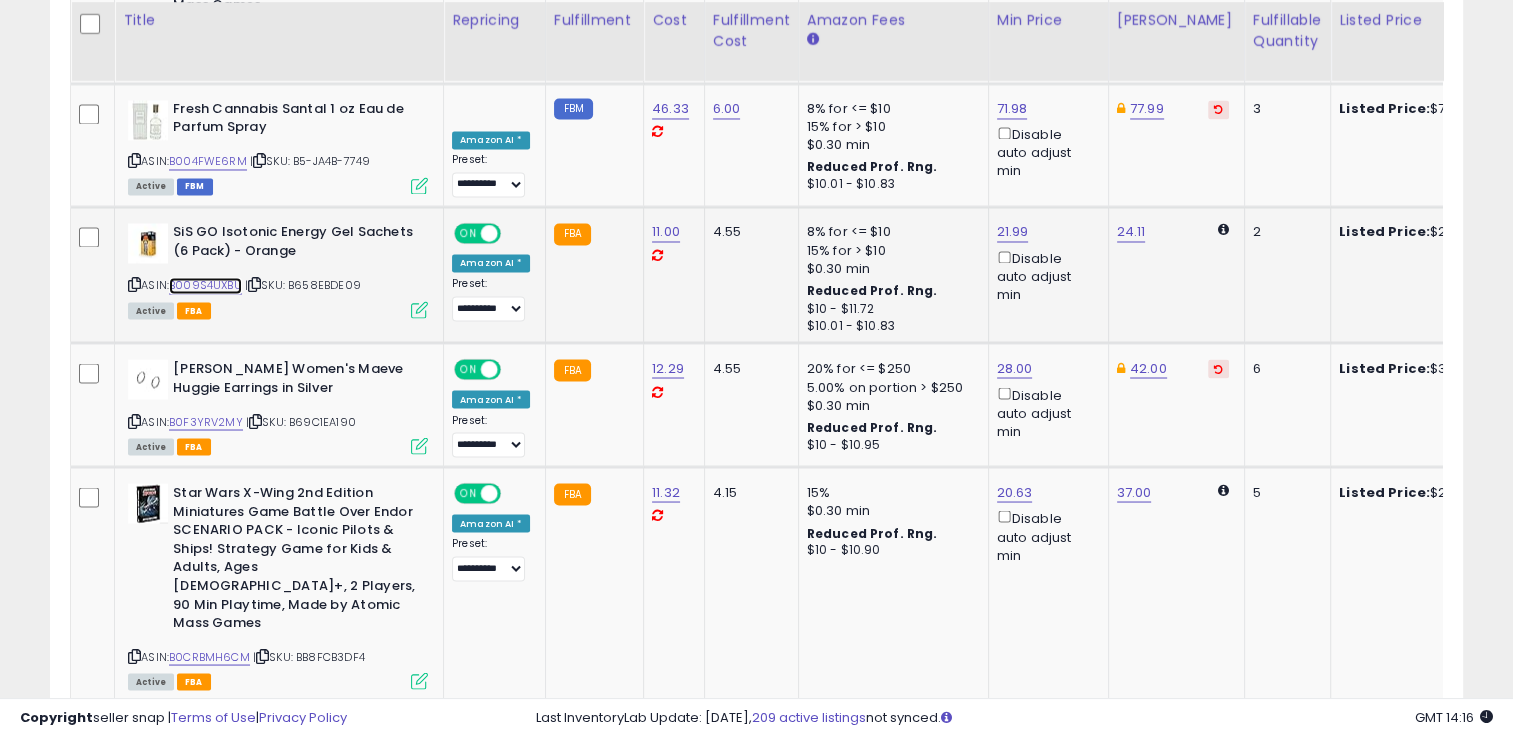 click on "B009S4UXBU" at bounding box center [205, 285] 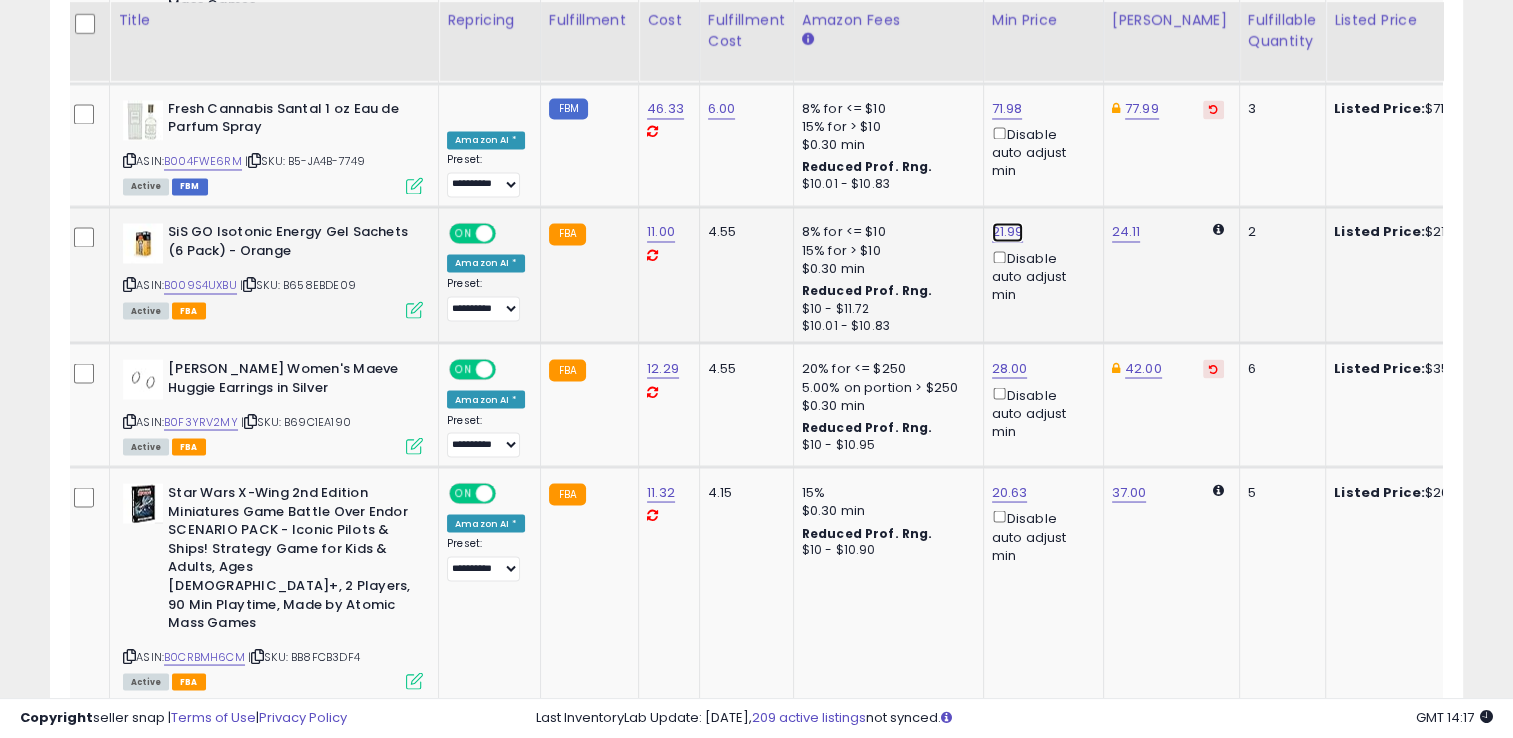 click on "21.99" at bounding box center [1006, -2402] 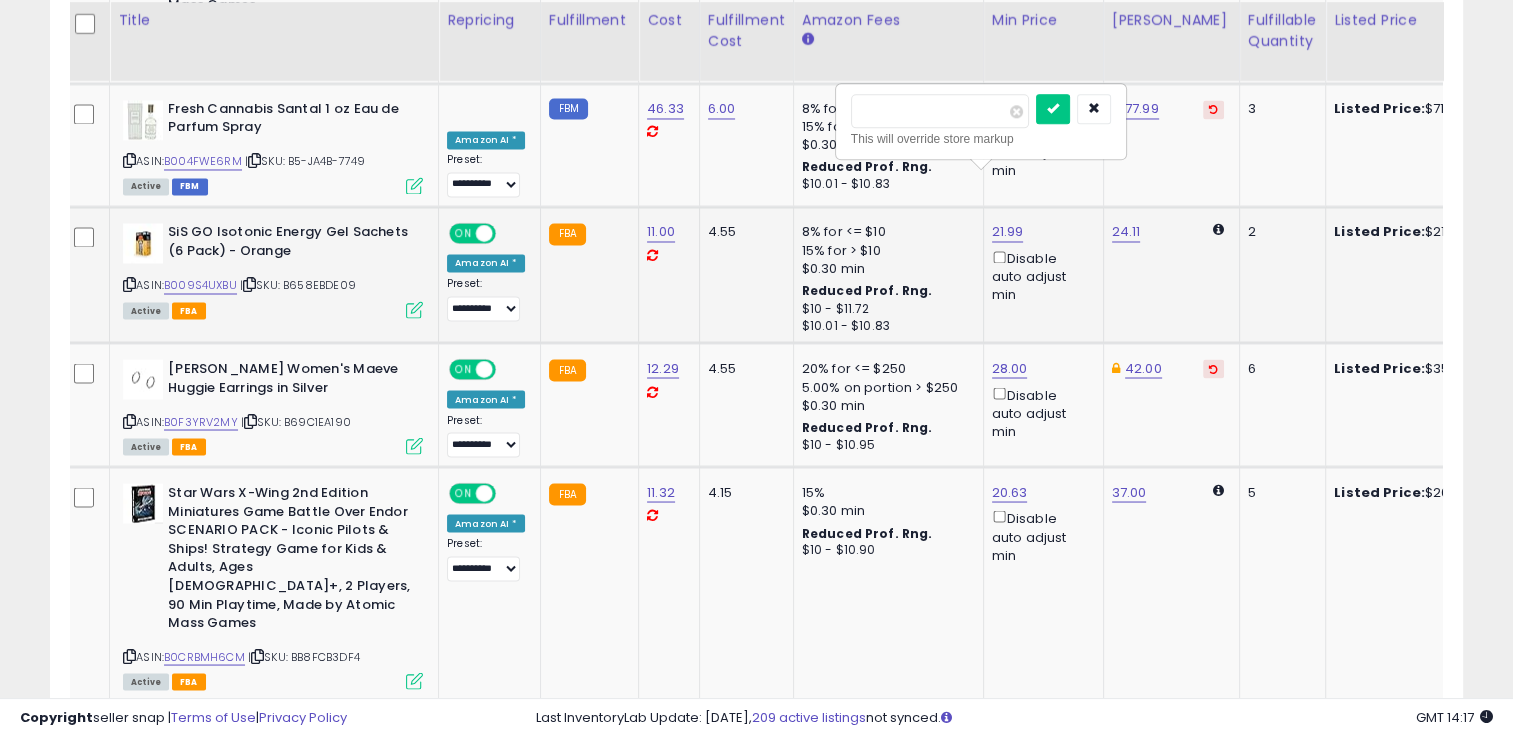 type on "*****" 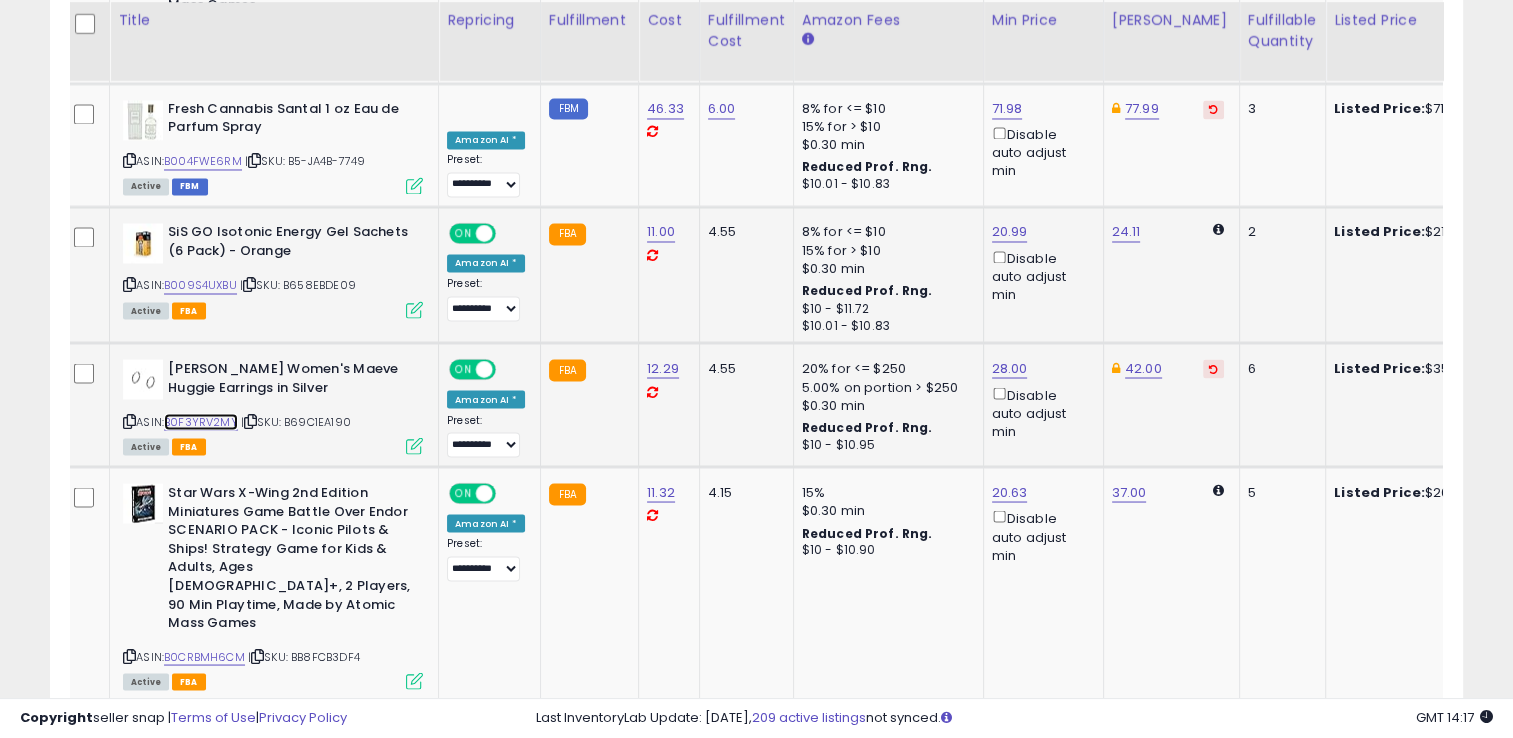 click on "B0F3YRV2MY" at bounding box center [201, 421] 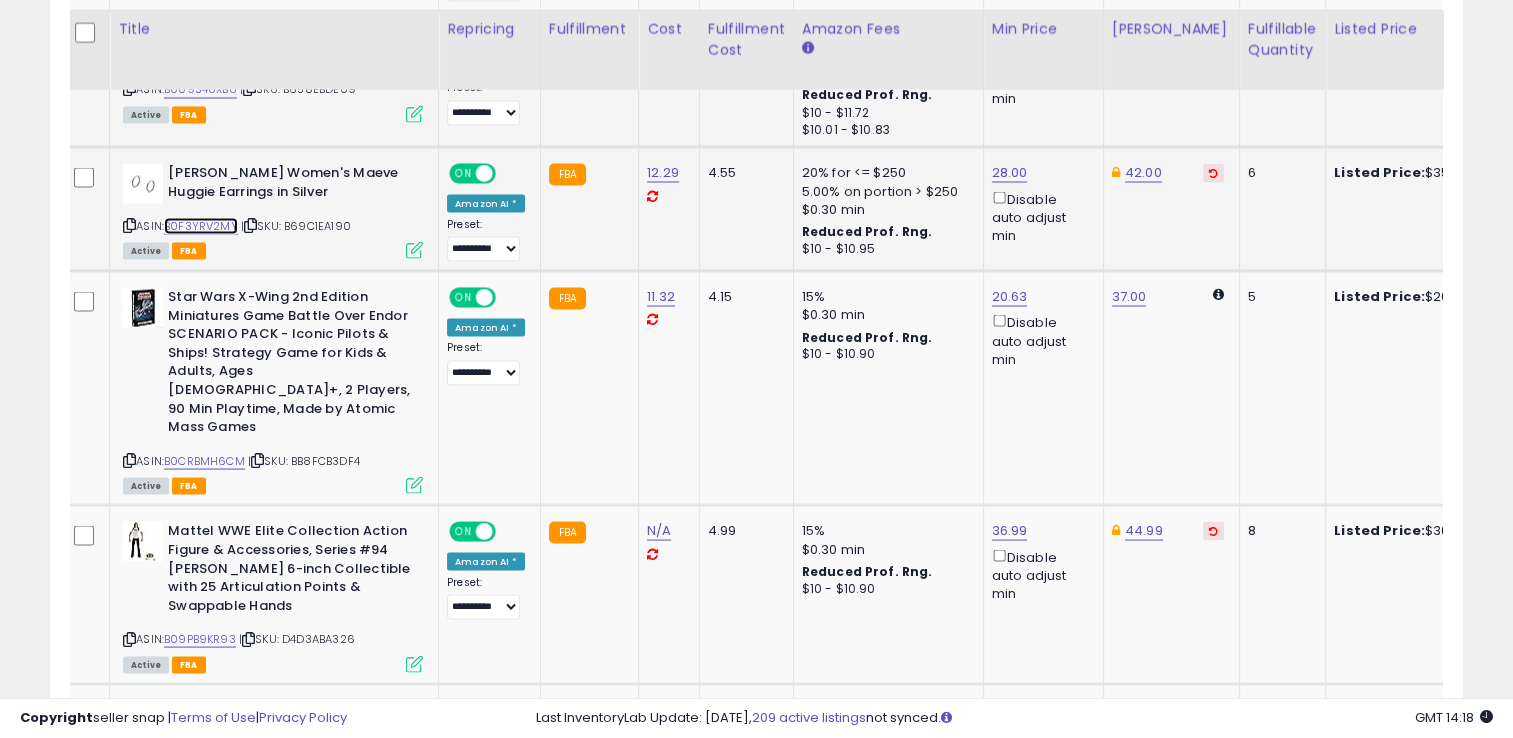 scroll, scrollTop: 3708, scrollLeft: 0, axis: vertical 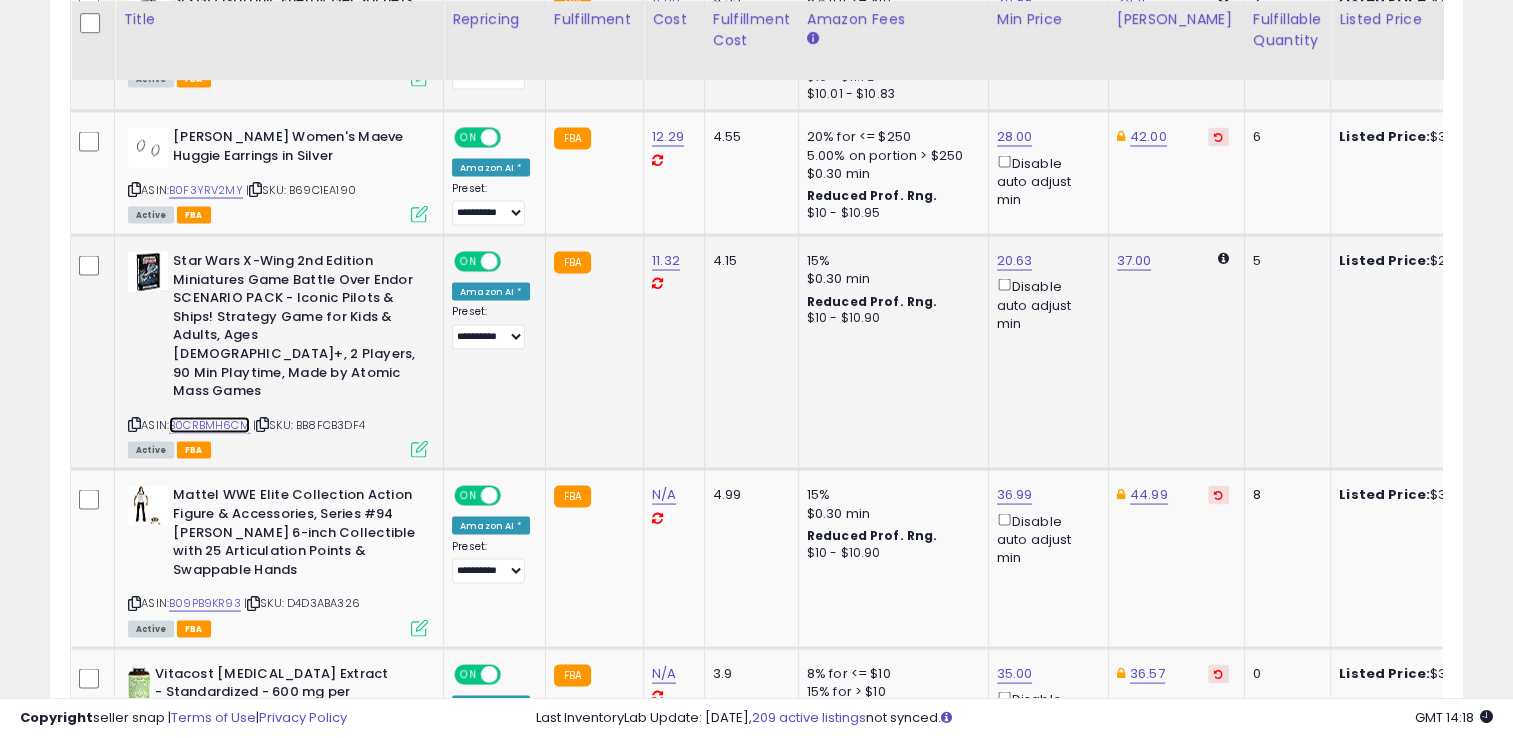 click on "B0CRBMH6CM" at bounding box center (209, 424) 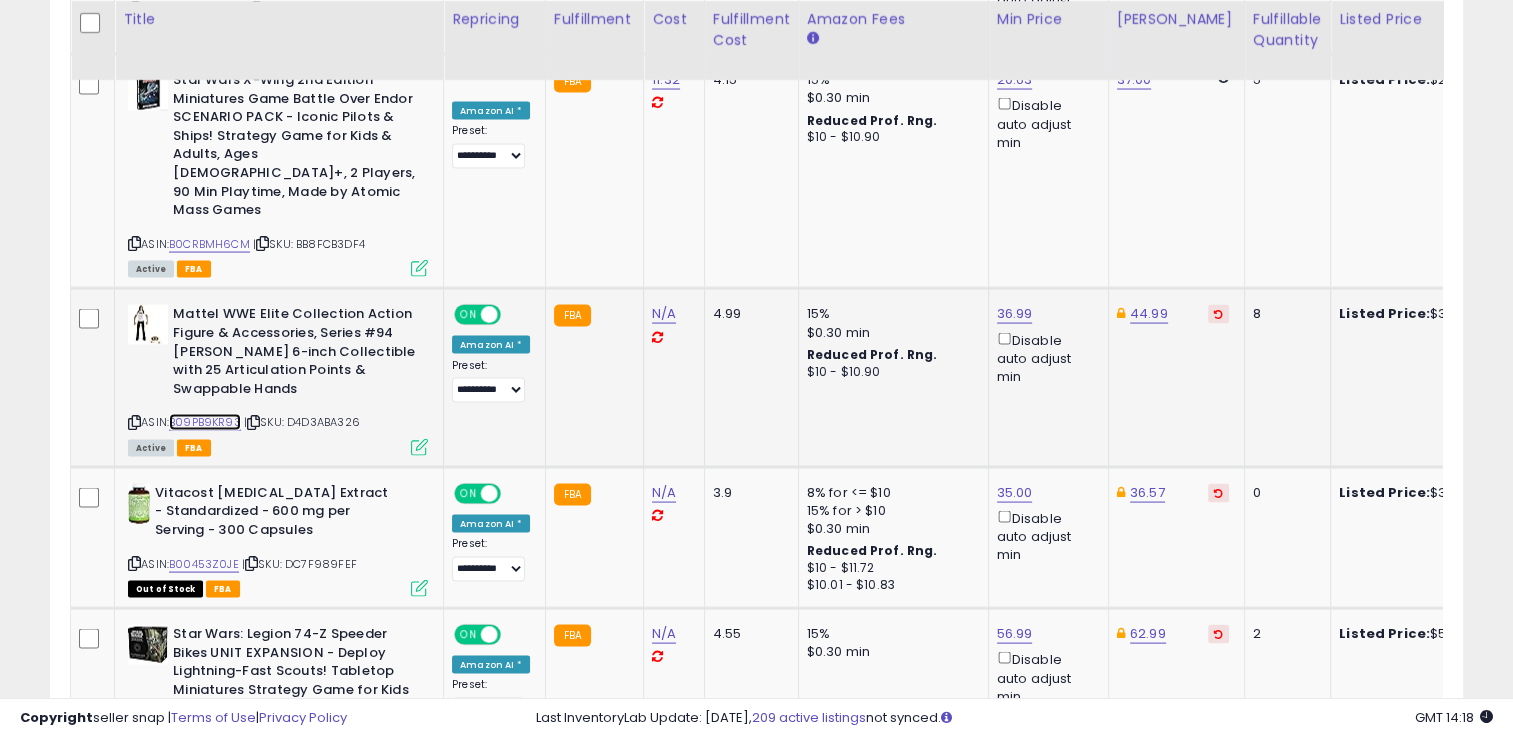 click on "B09PB9KR93" at bounding box center (205, 422) 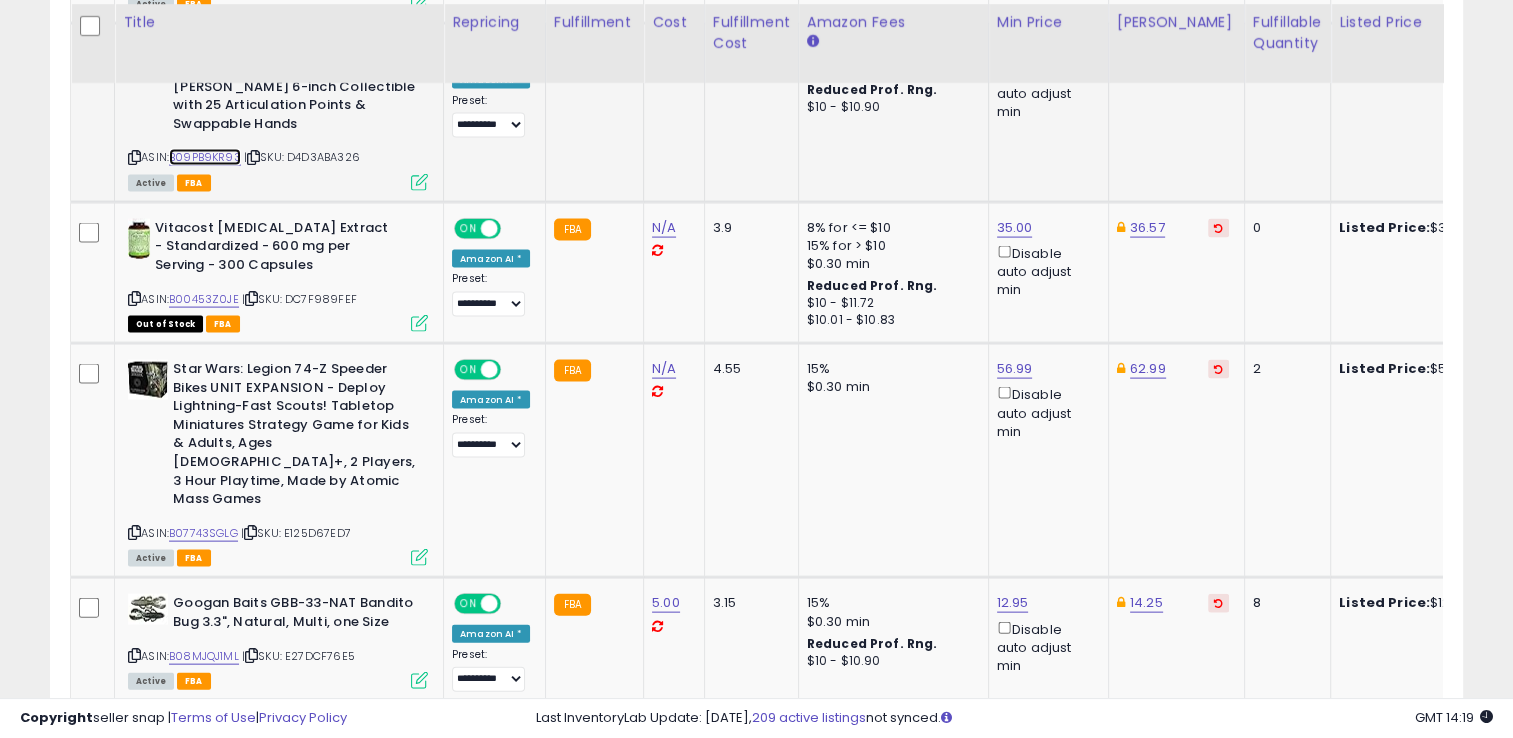 scroll, scrollTop: 4156, scrollLeft: 0, axis: vertical 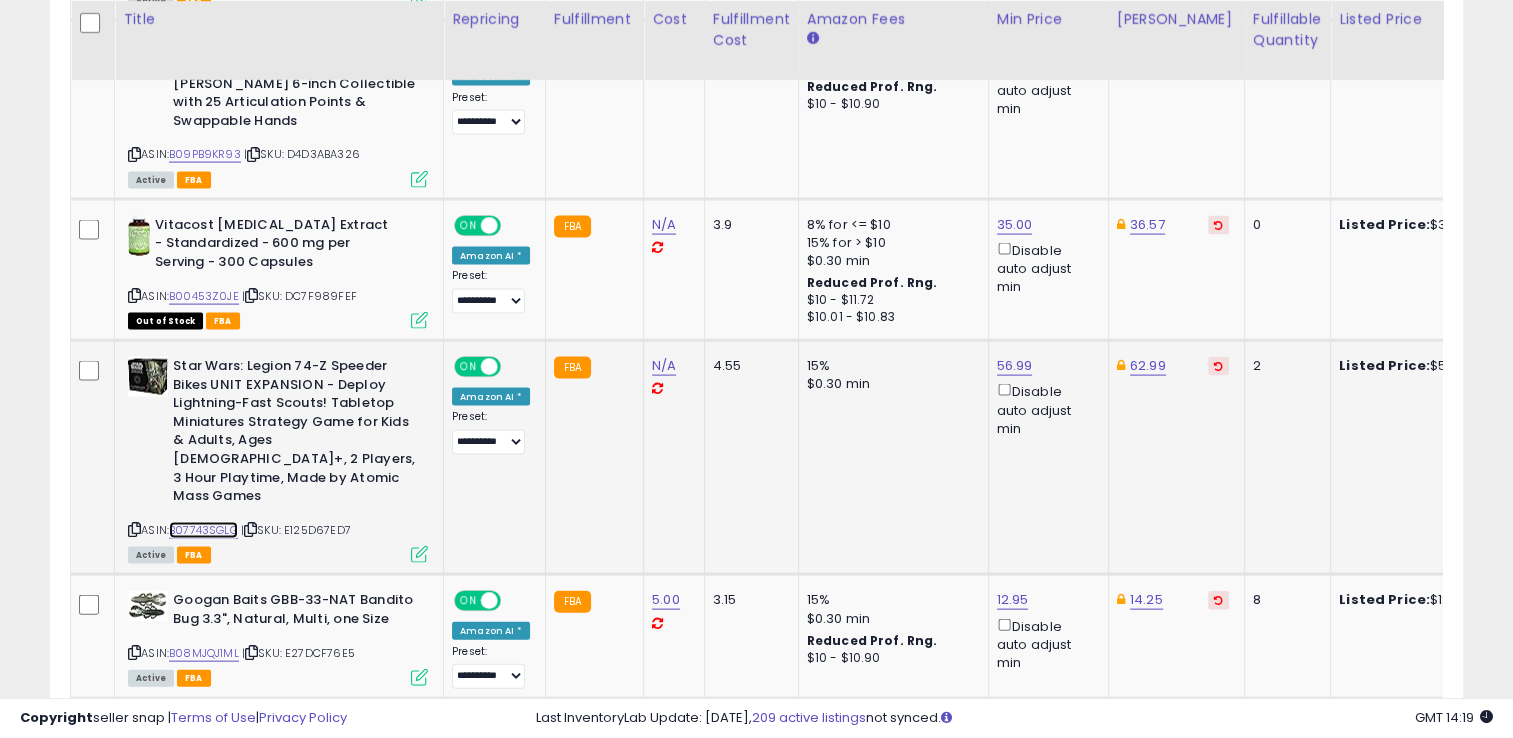 click on "B07743SGLG" at bounding box center [203, 530] 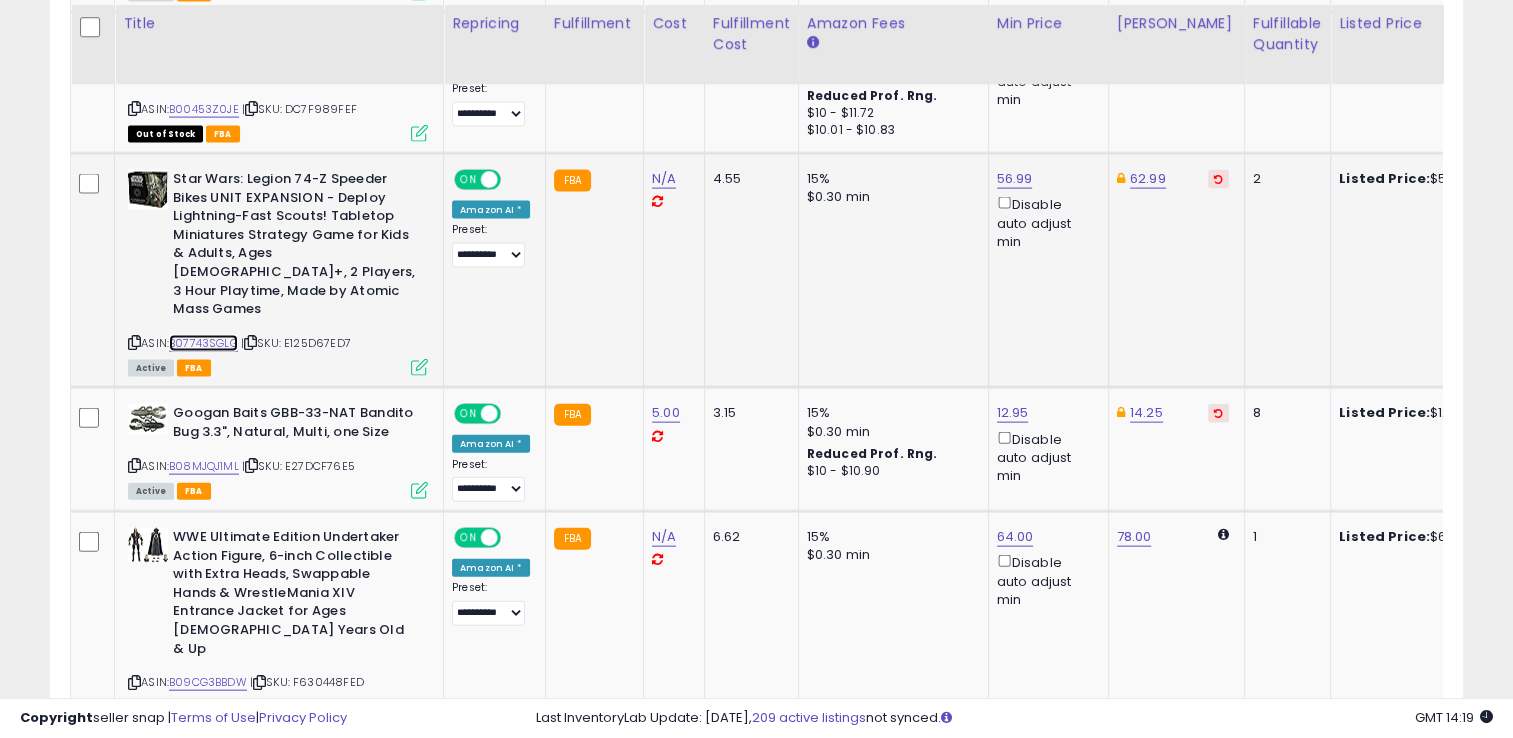 scroll, scrollTop: 4348, scrollLeft: 0, axis: vertical 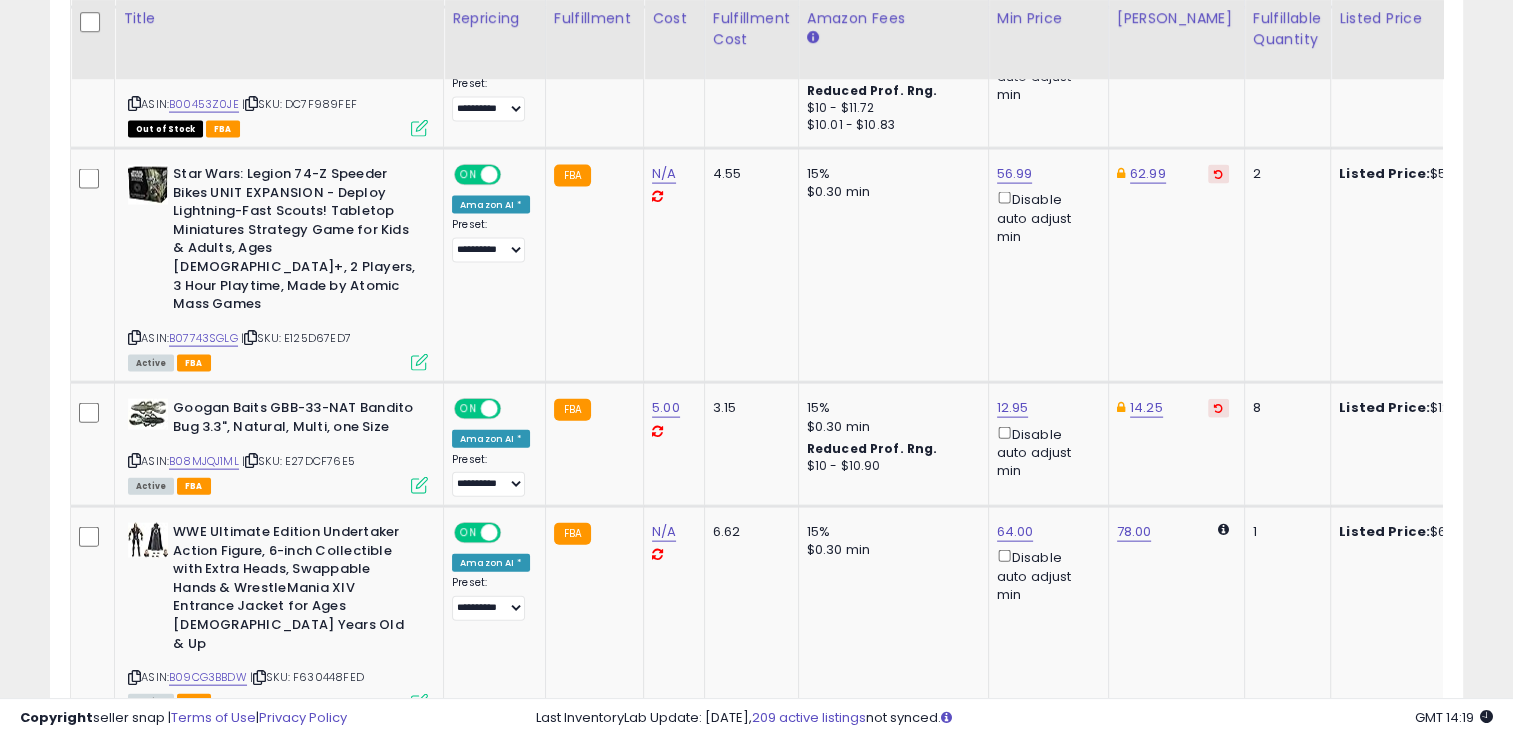 click on "3" 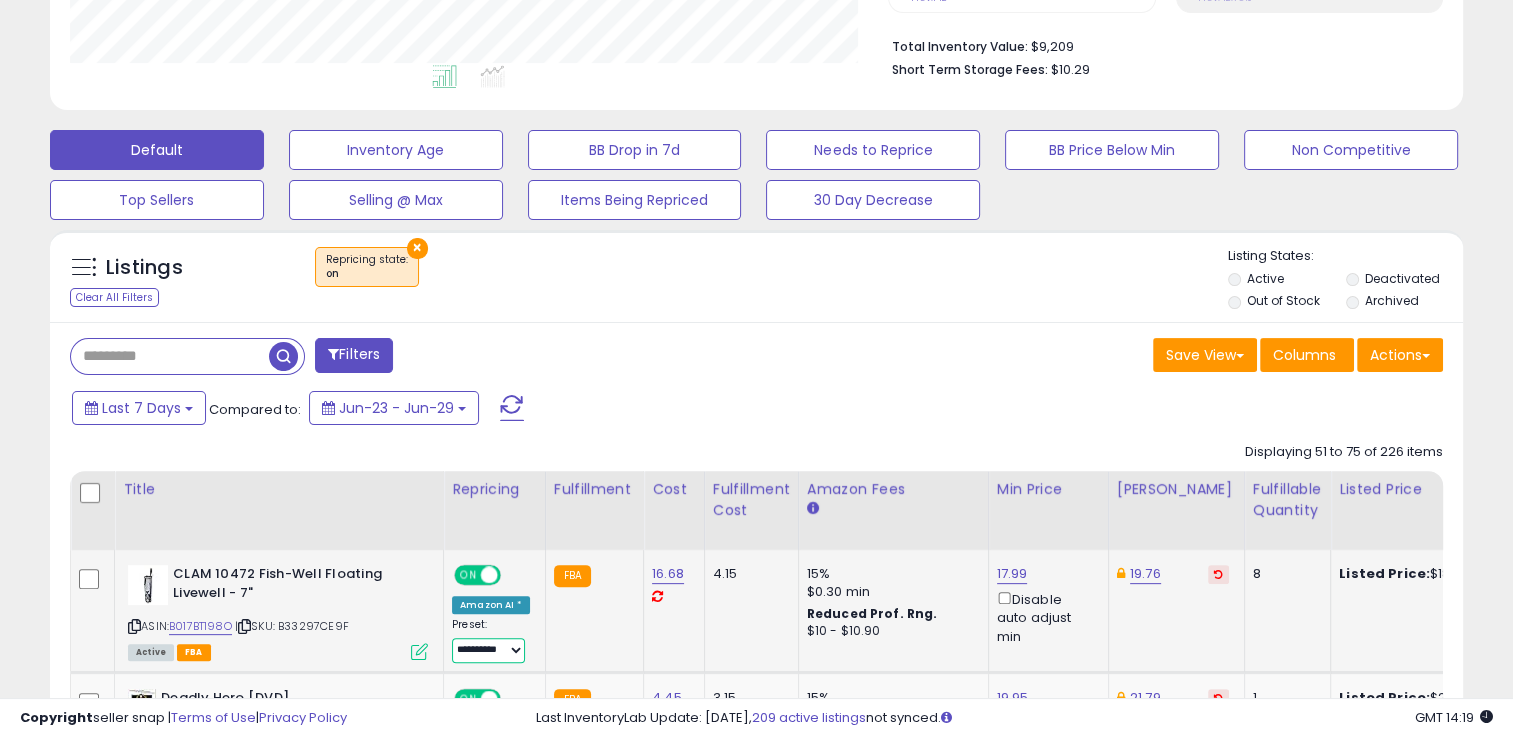 click on "**********" at bounding box center [488, 650] 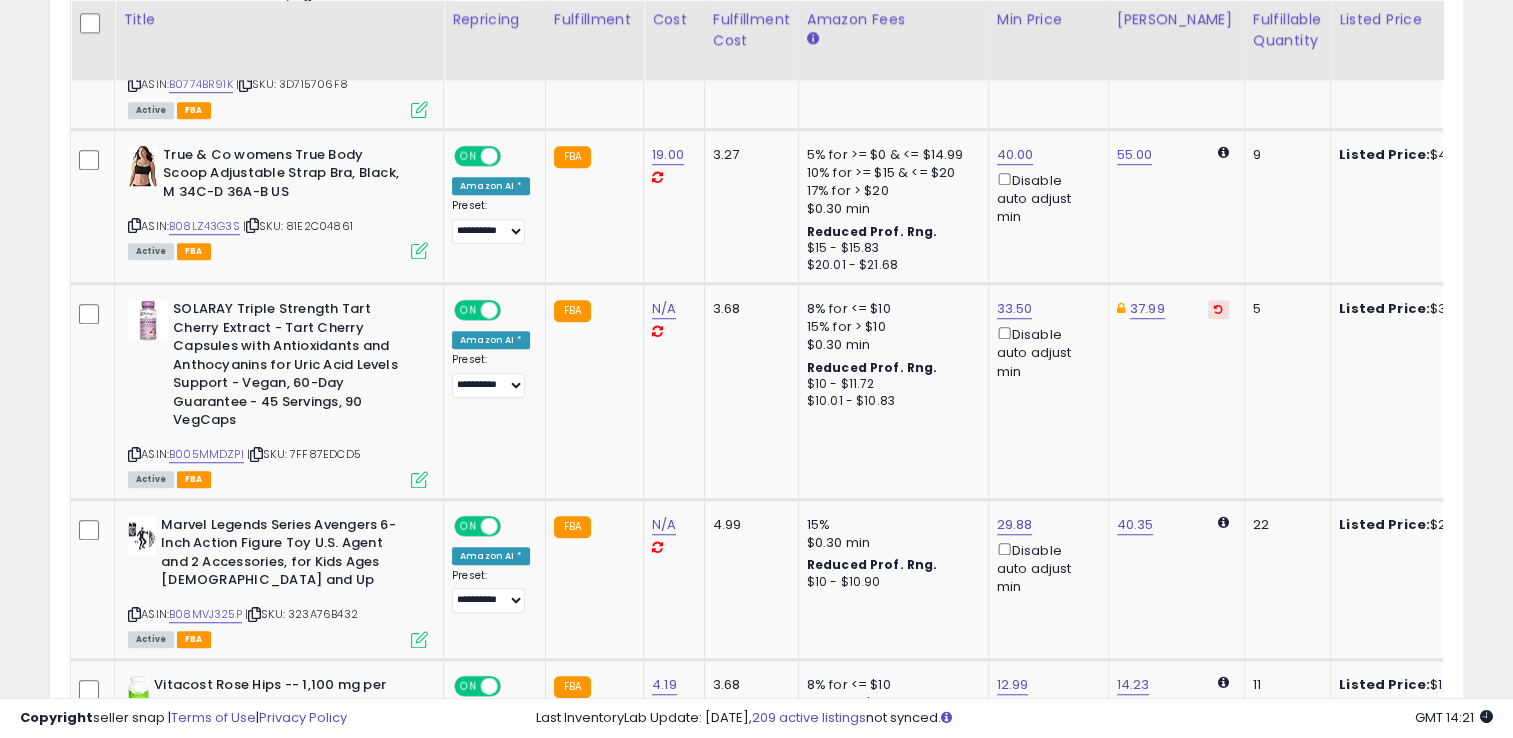scroll, scrollTop: 1400, scrollLeft: 0, axis: vertical 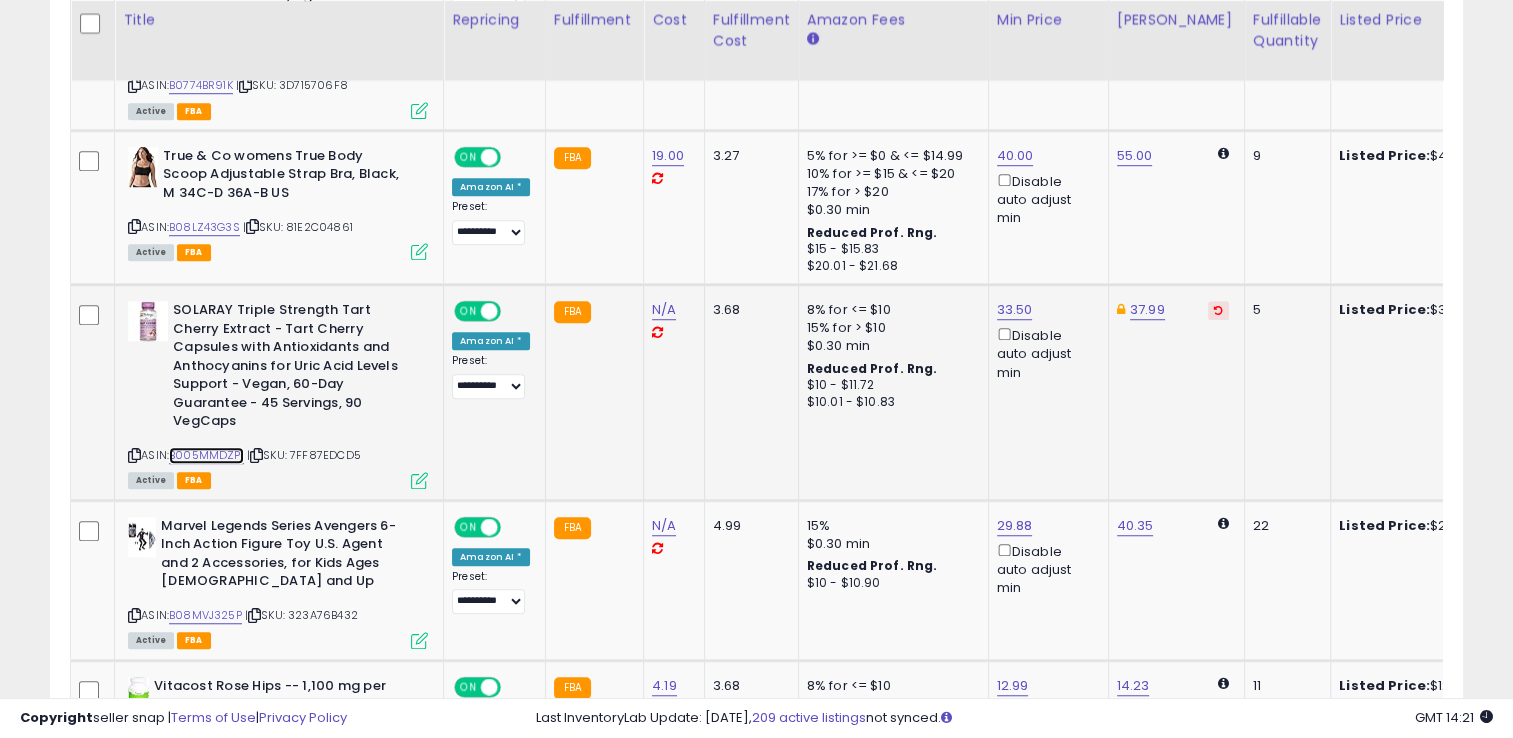 click on "B005MMDZPI" at bounding box center (206, 455) 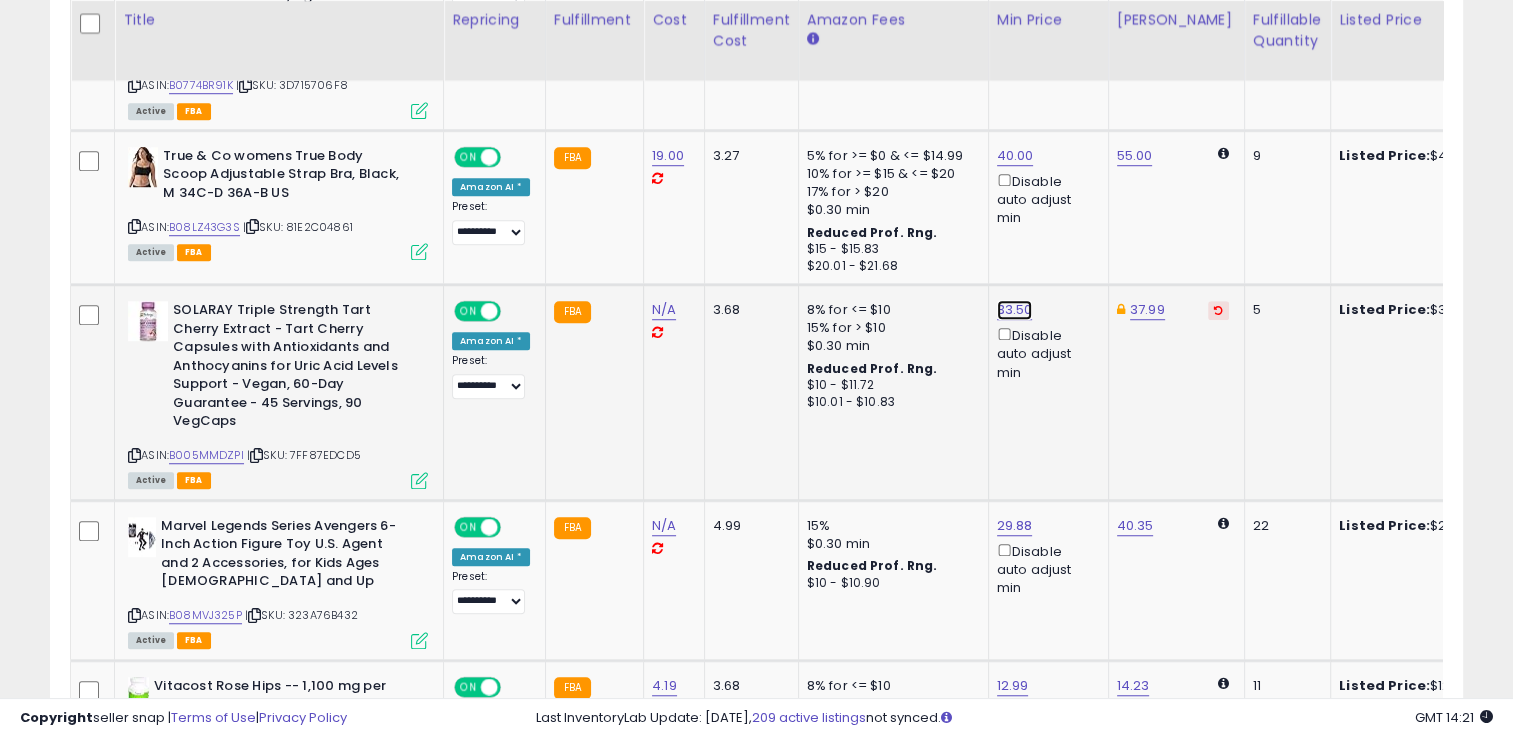 click on "33.50" at bounding box center (1012, -326) 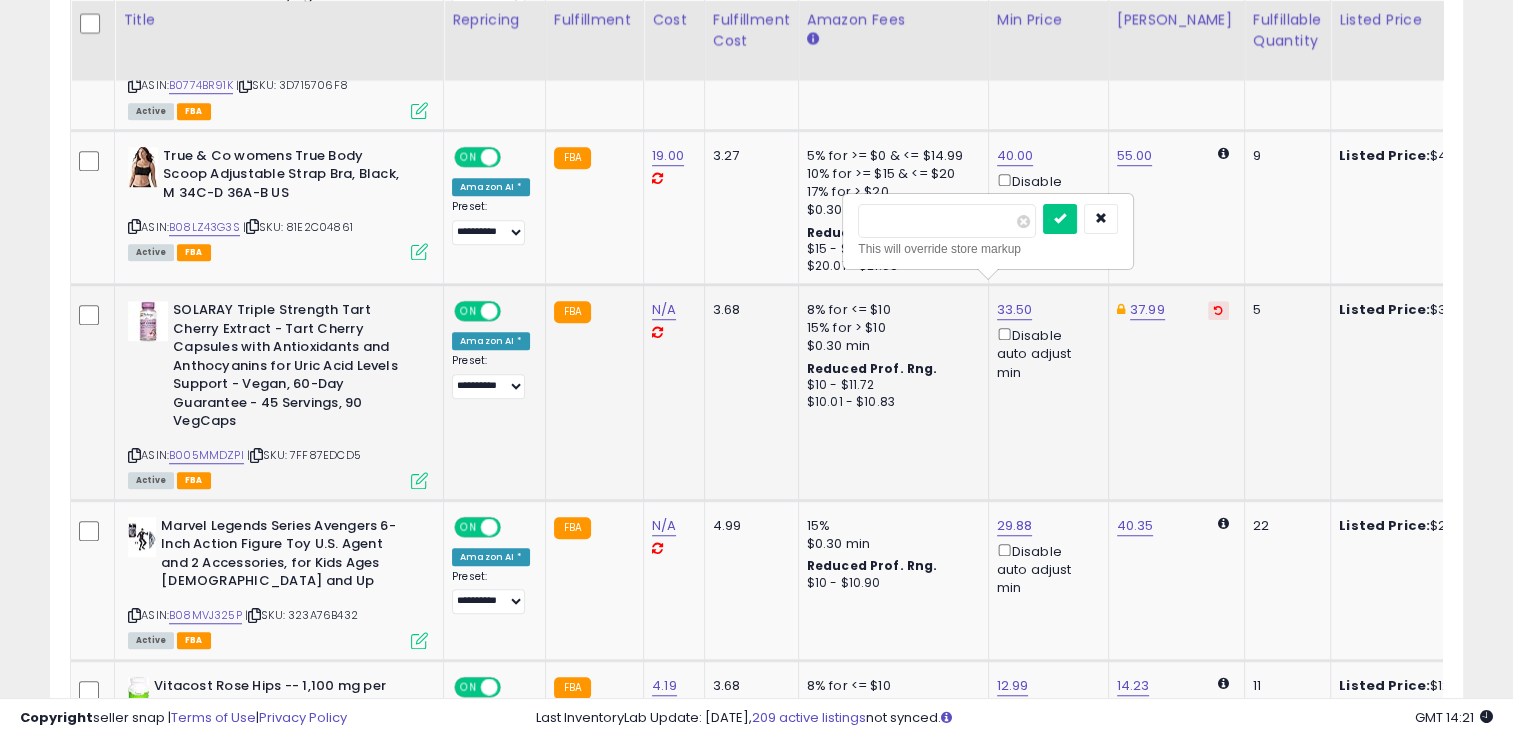 type on "*" 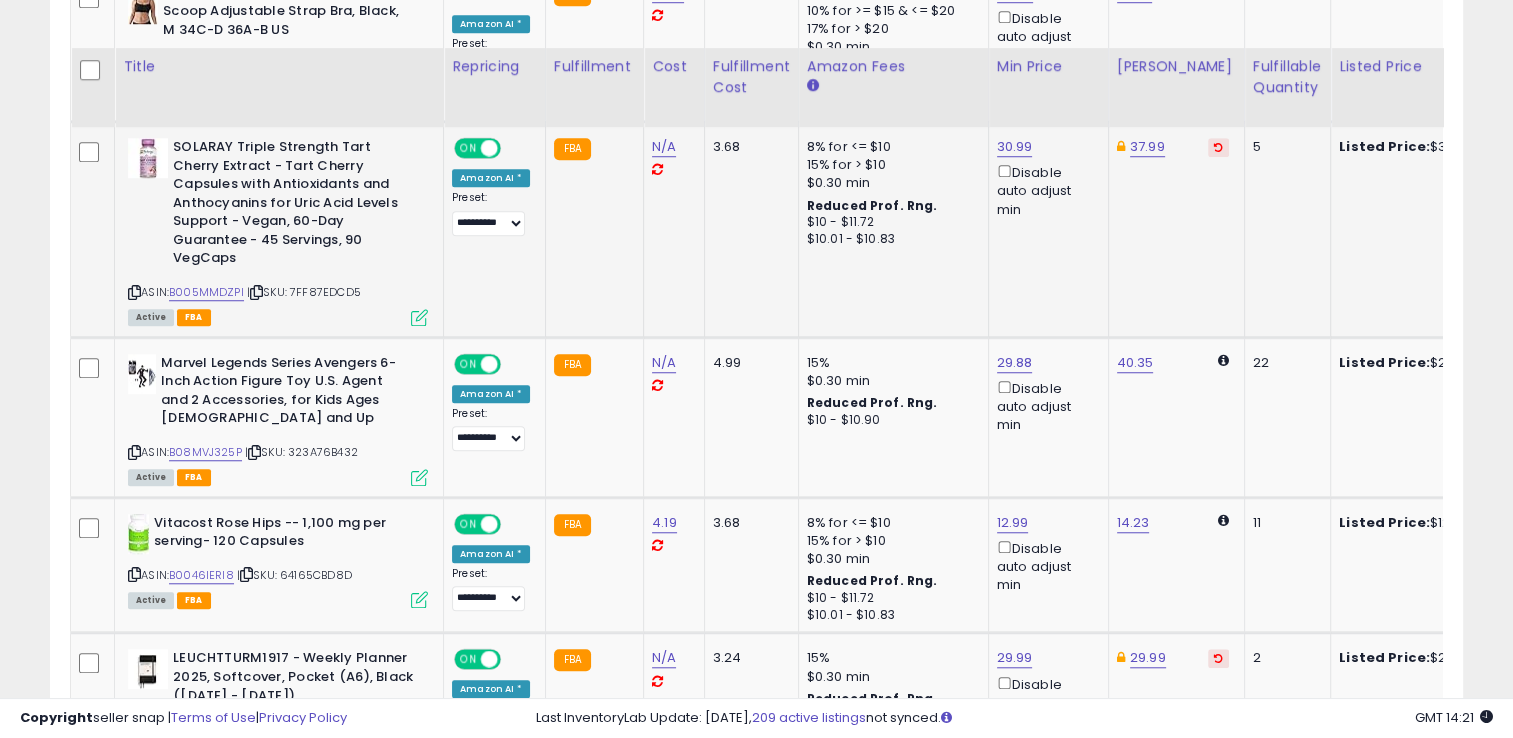 scroll, scrollTop: 1652, scrollLeft: 0, axis: vertical 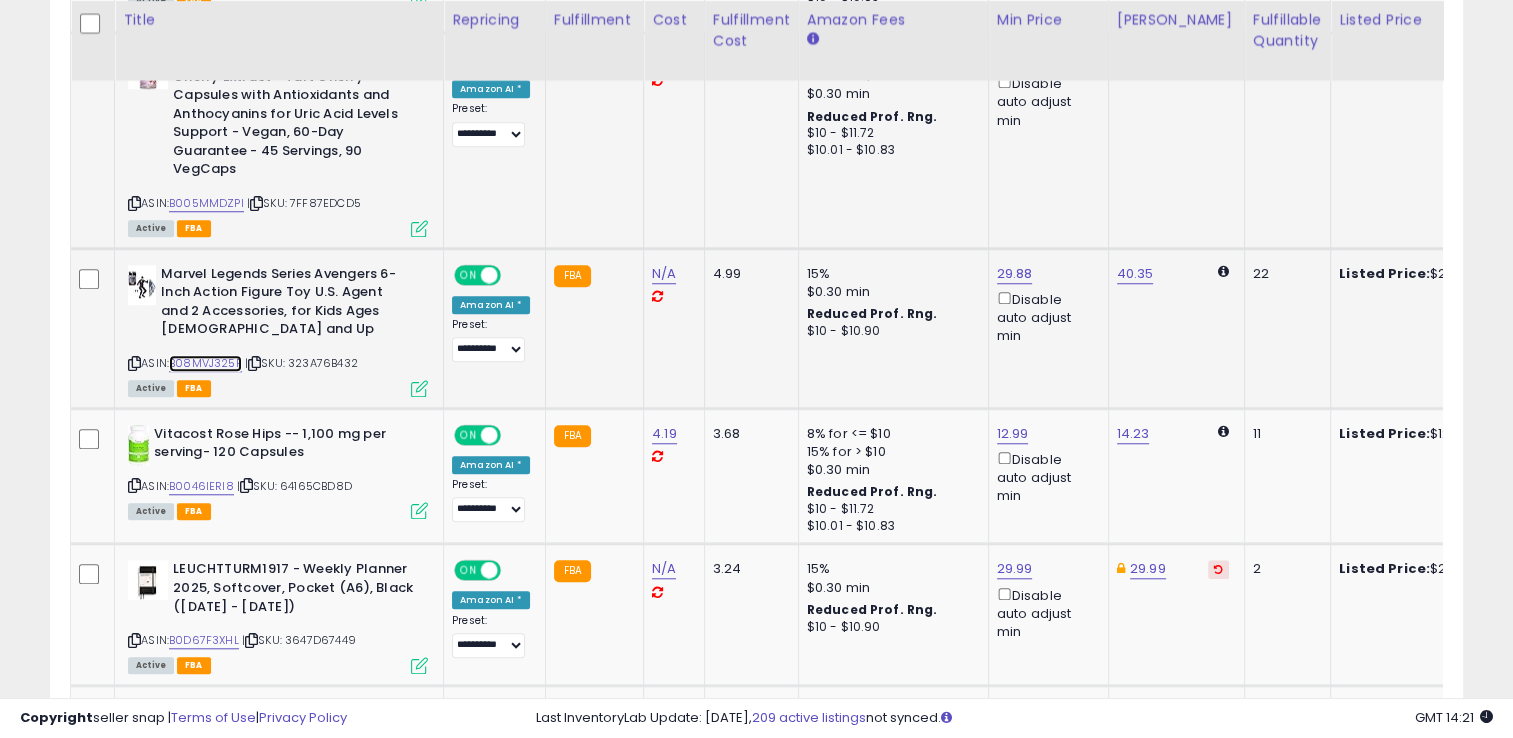 click on "B08MVJ325P" at bounding box center (205, 363) 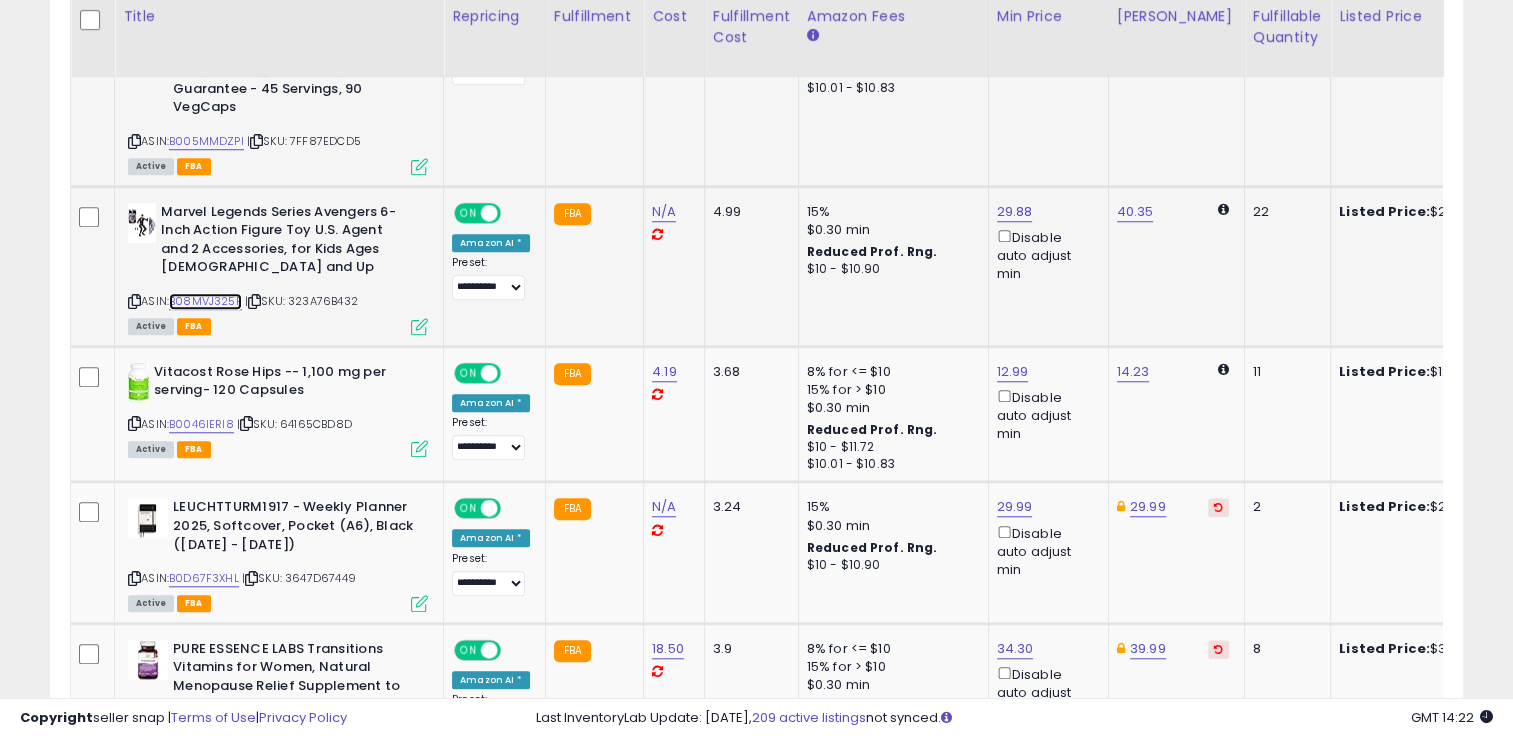 scroll, scrollTop: 1710, scrollLeft: 0, axis: vertical 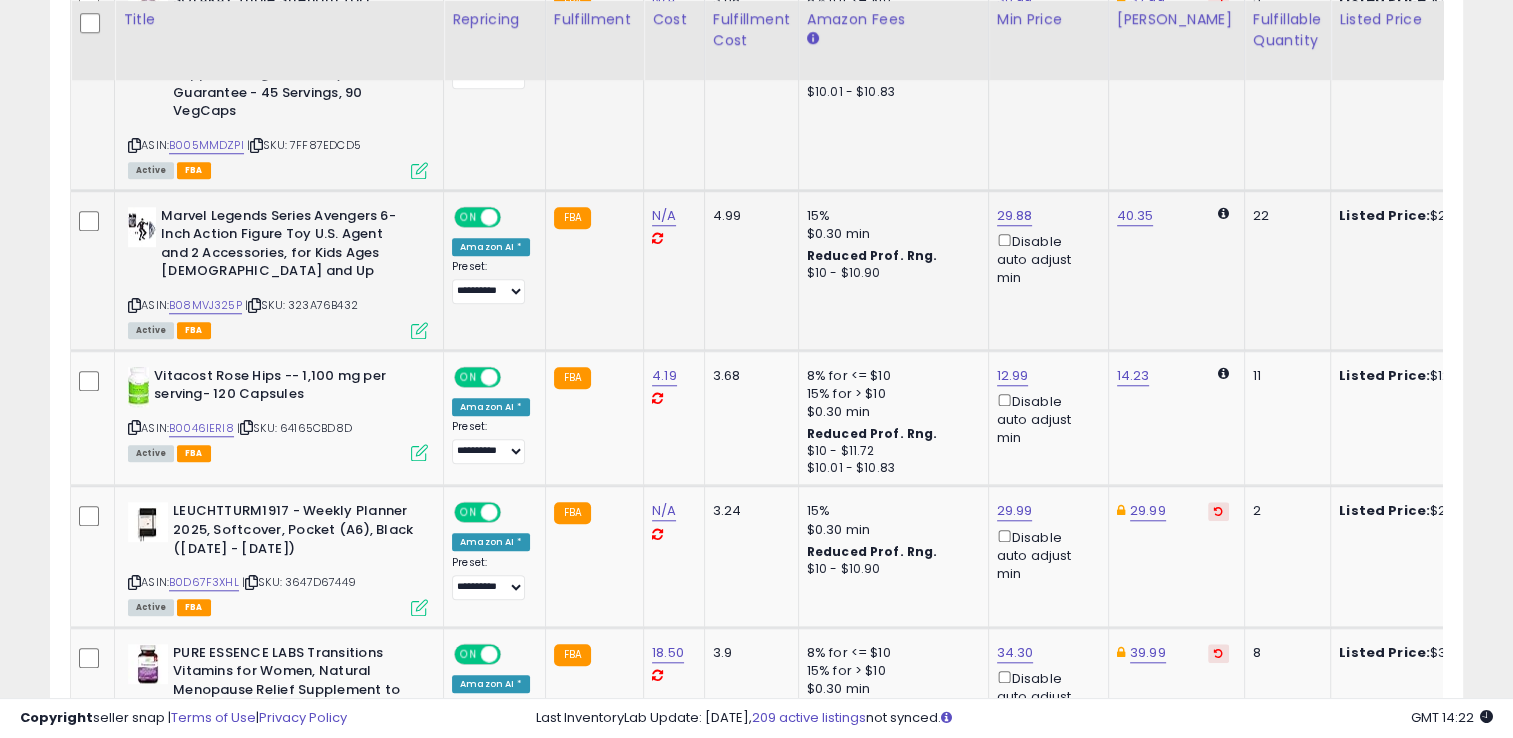 click on "$10 - $10.90" at bounding box center [890, 273] 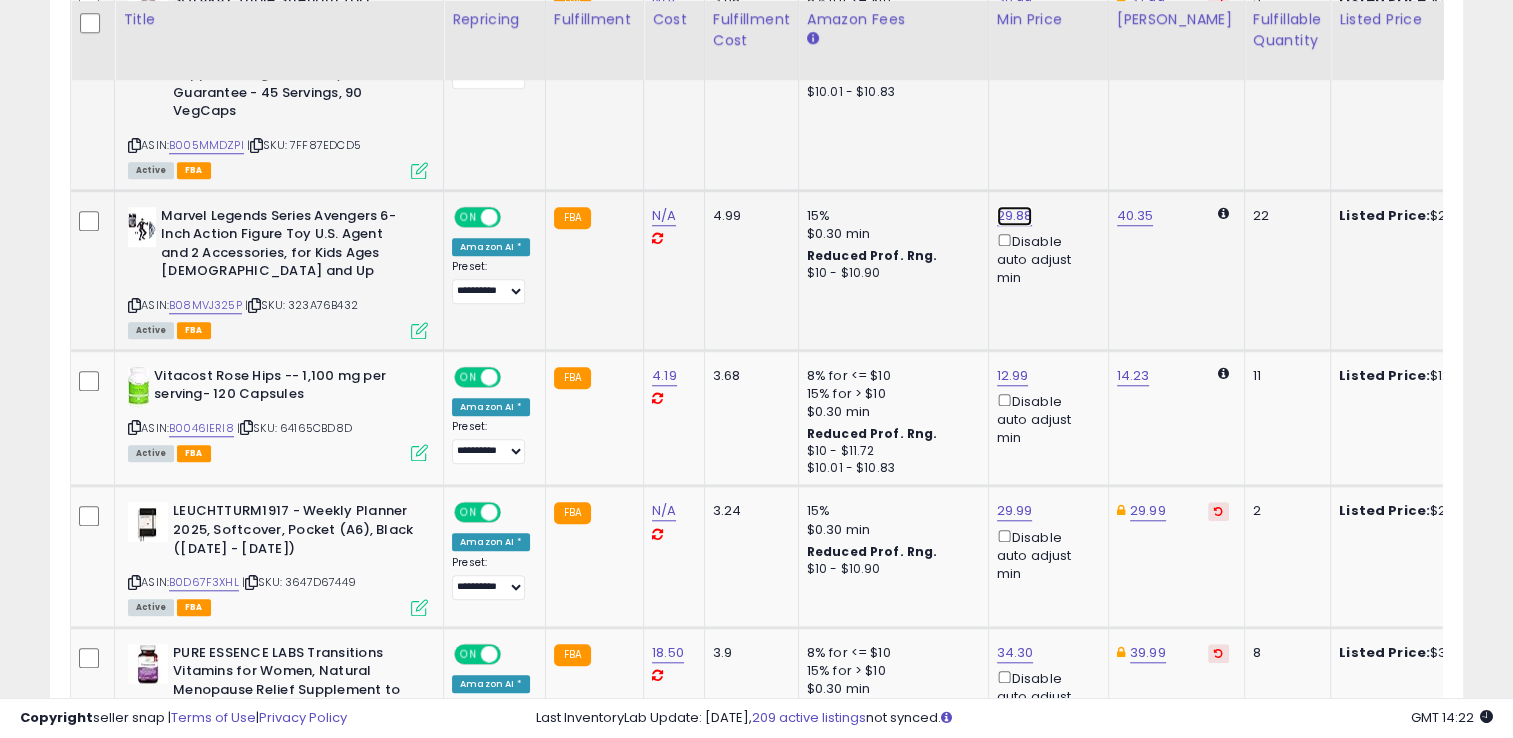 click on "29.88" at bounding box center [1012, -636] 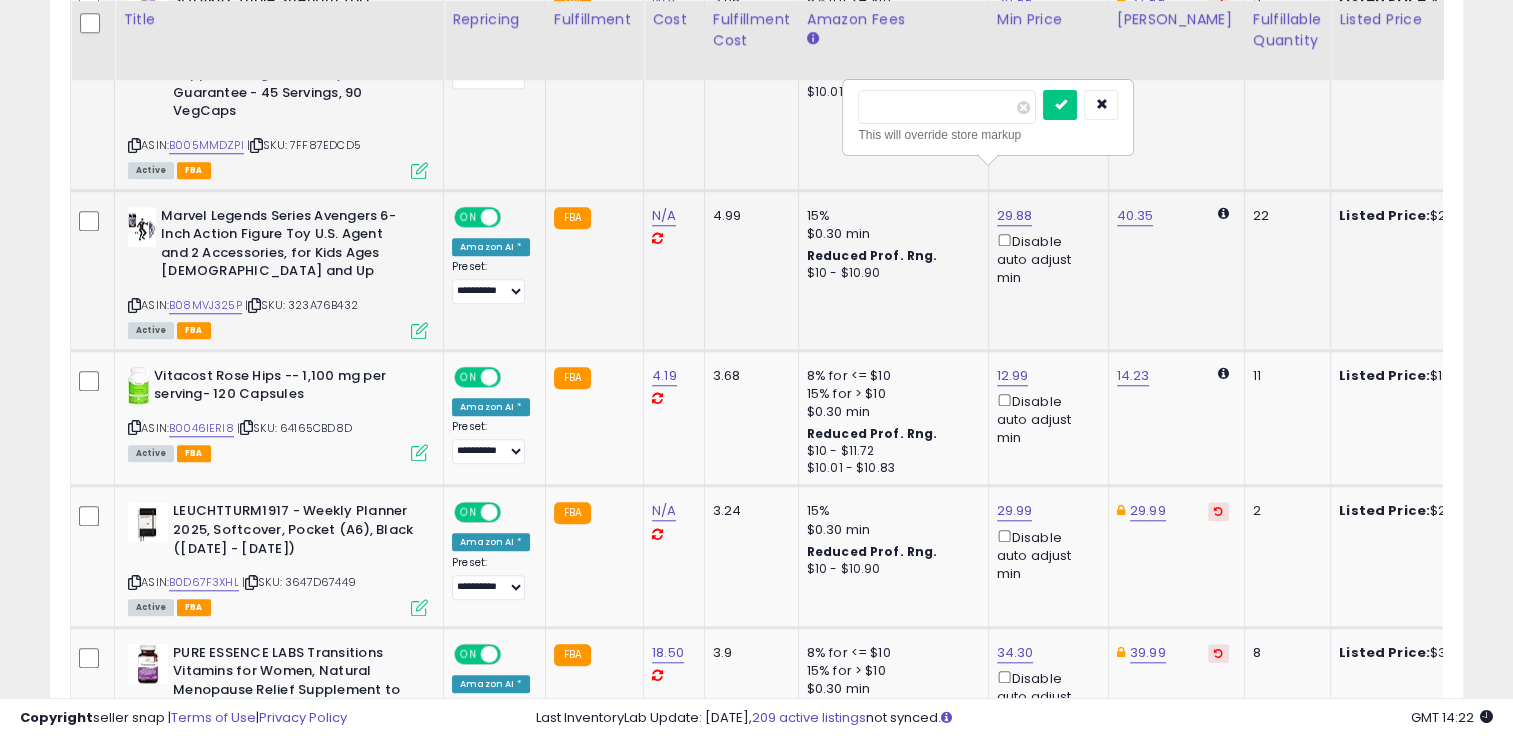 type on "*****" 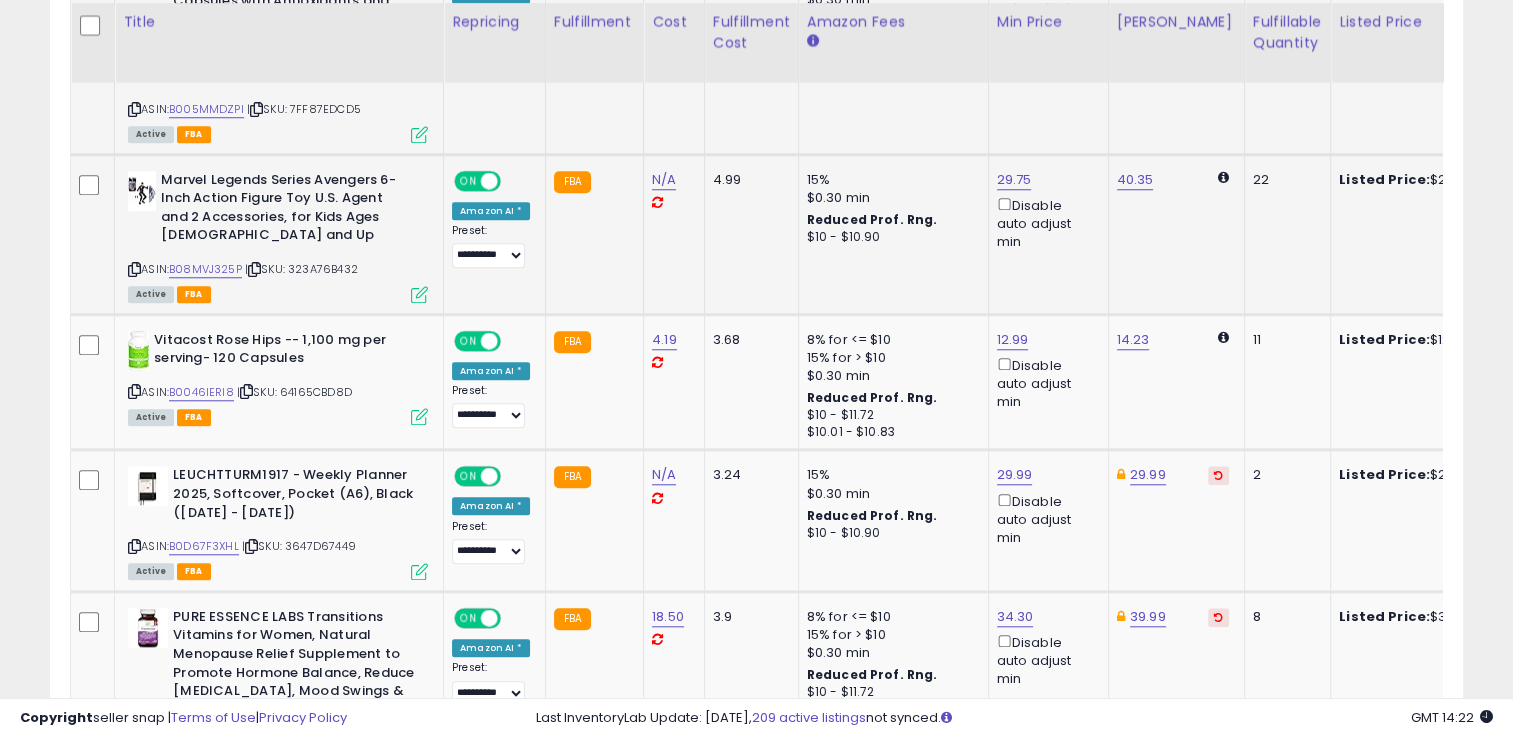 scroll, scrollTop: 1748, scrollLeft: 0, axis: vertical 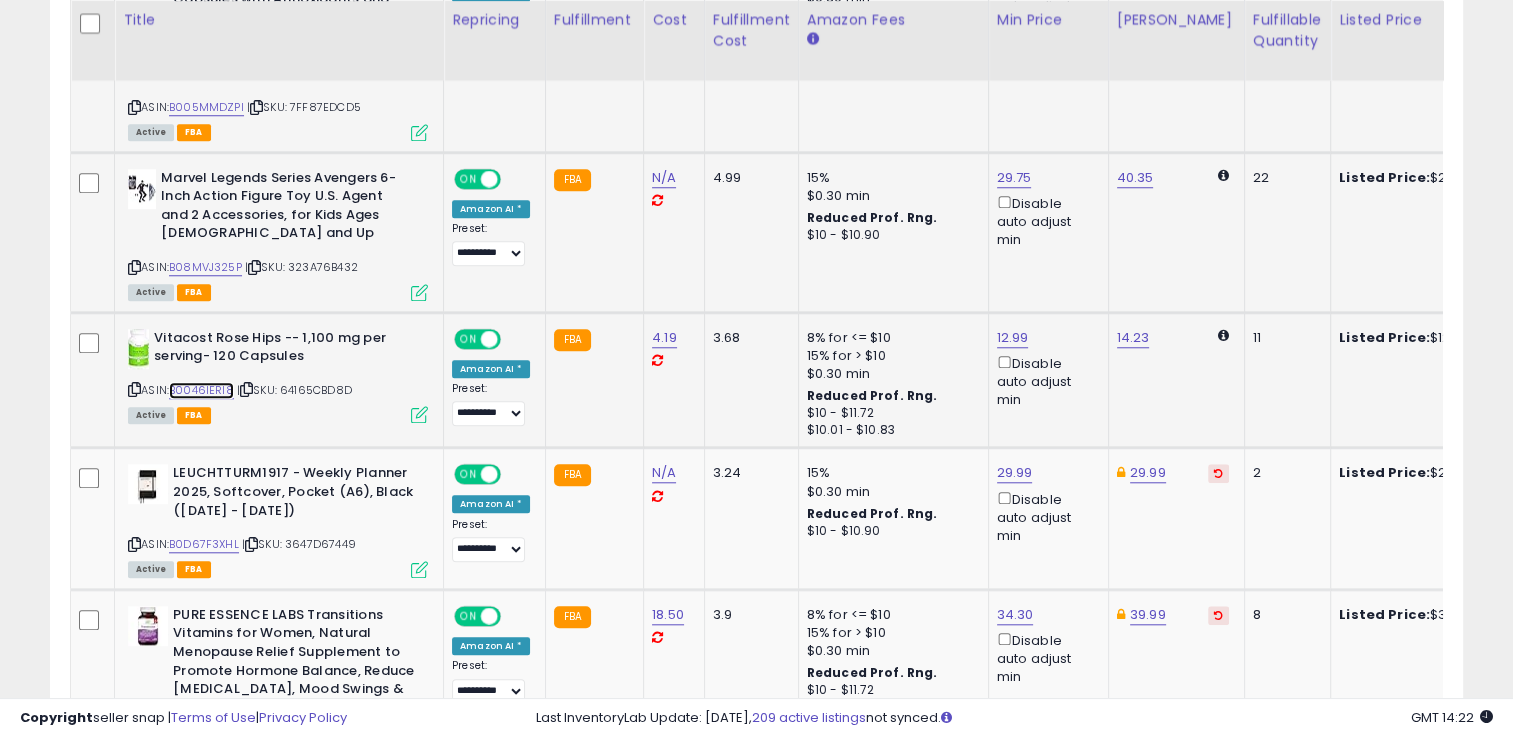 click on "B0046IERI8" at bounding box center [201, 390] 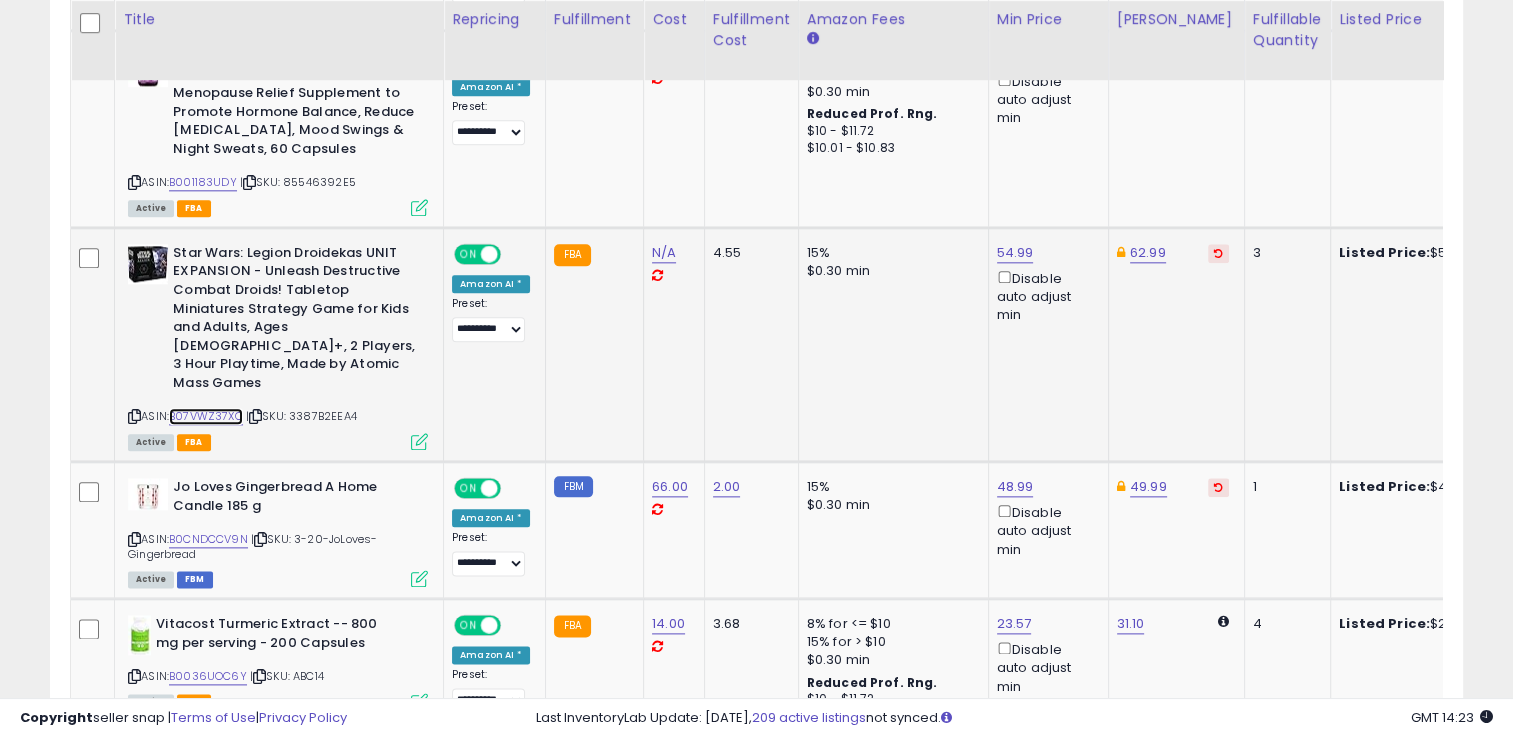 click on "B07VWZ37XC" at bounding box center [206, 416] 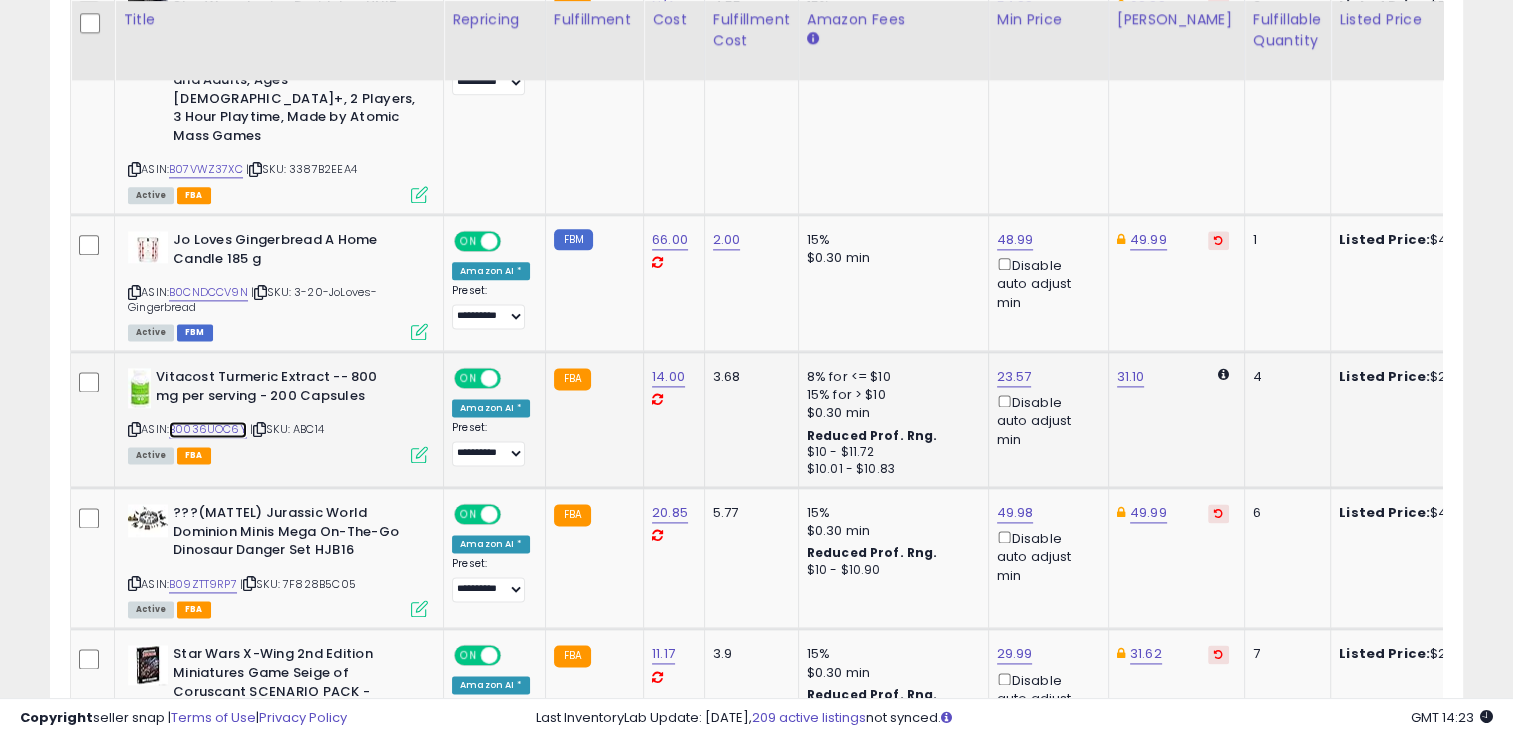 click on "B0036UOC6Y" at bounding box center [208, 429] 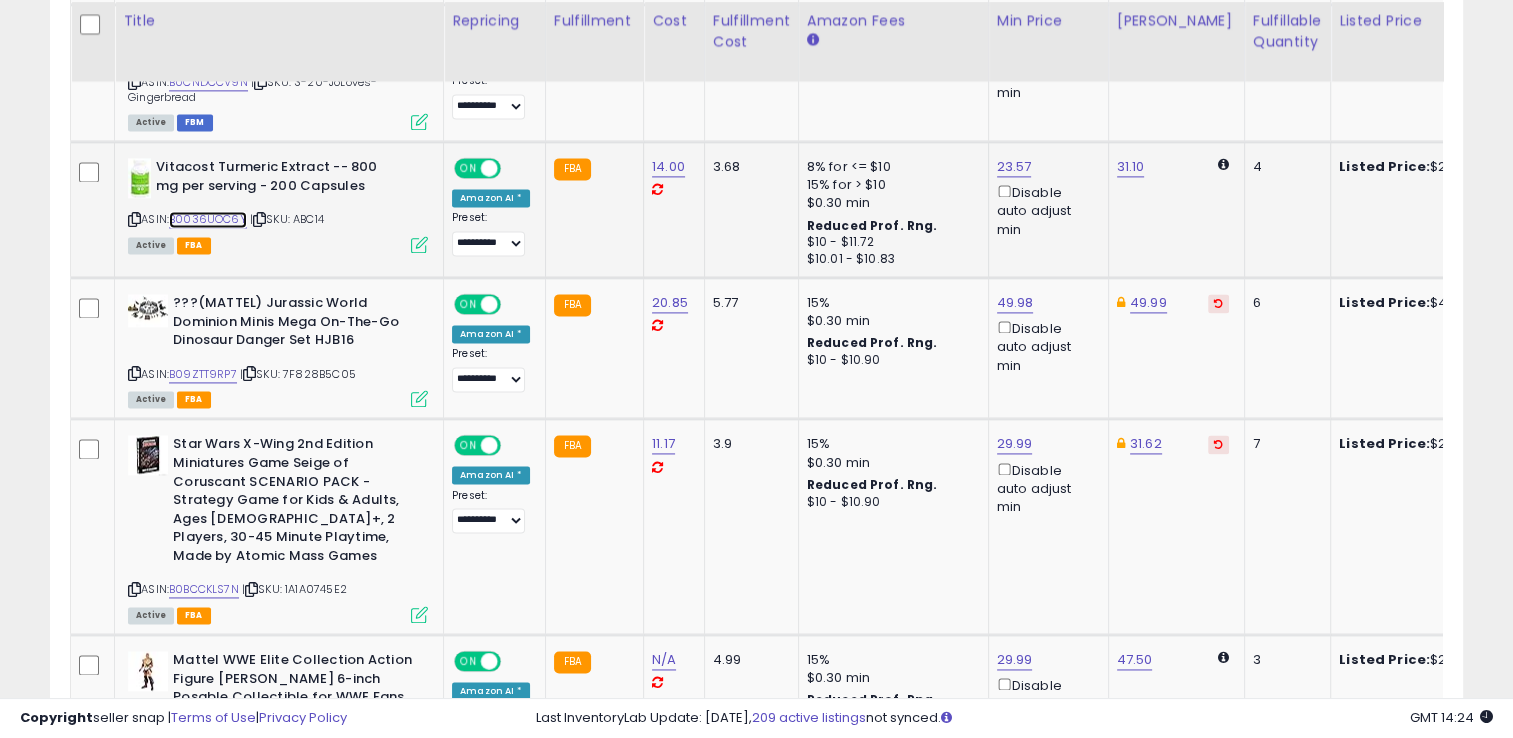 scroll, scrollTop: 2766, scrollLeft: 0, axis: vertical 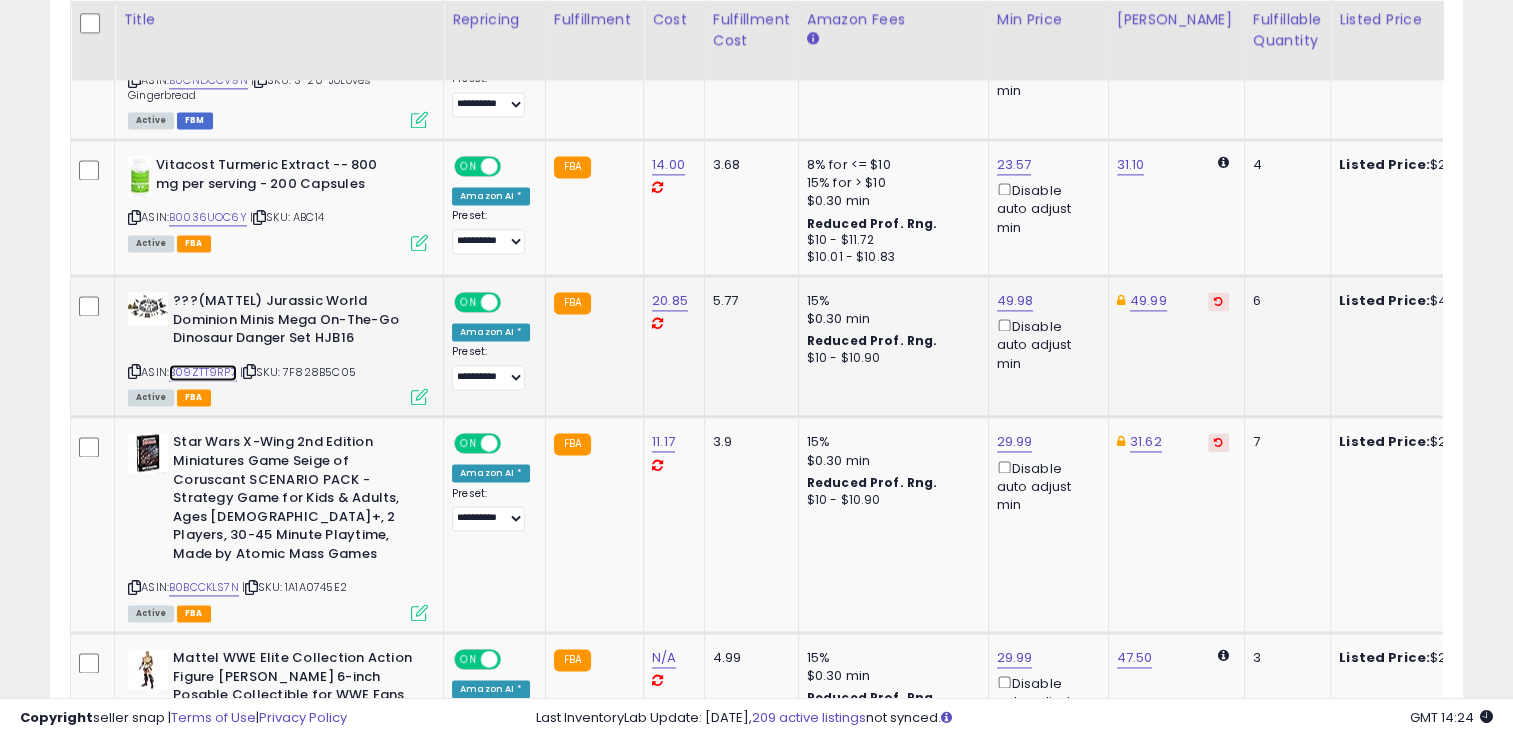 click on "B09ZTT9RP7" at bounding box center [203, 372] 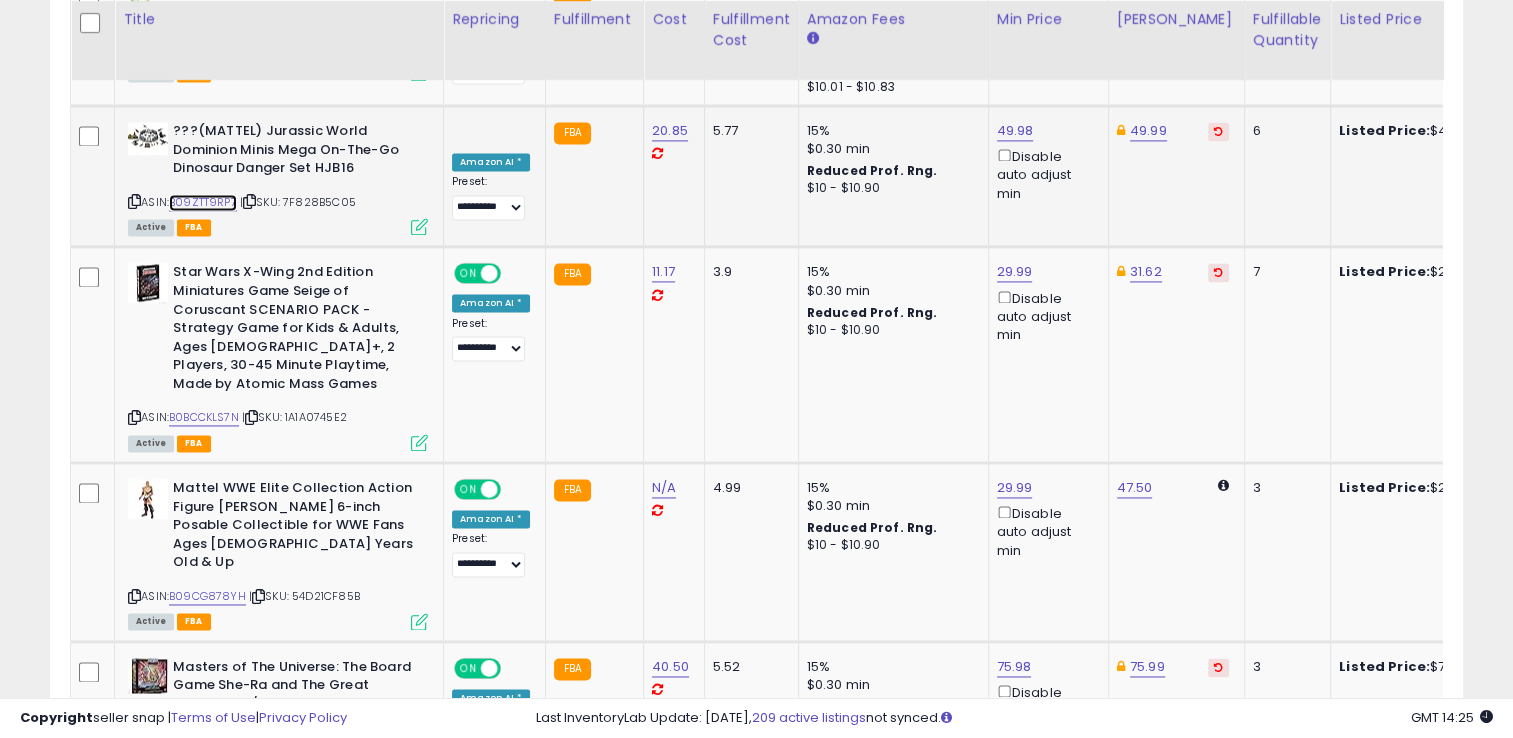 scroll, scrollTop: 2935, scrollLeft: 0, axis: vertical 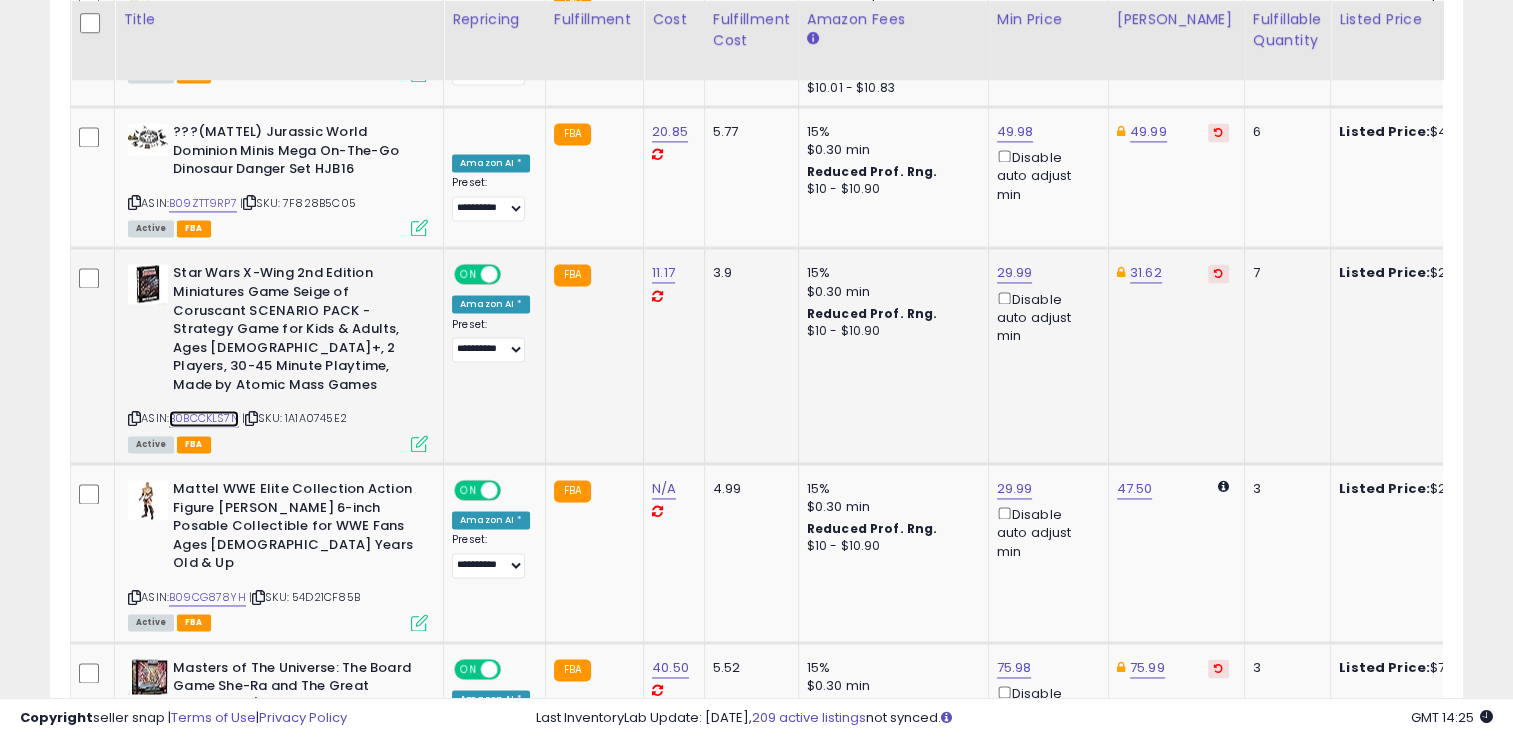 click on "B0BCCKLS7N" at bounding box center [204, 418] 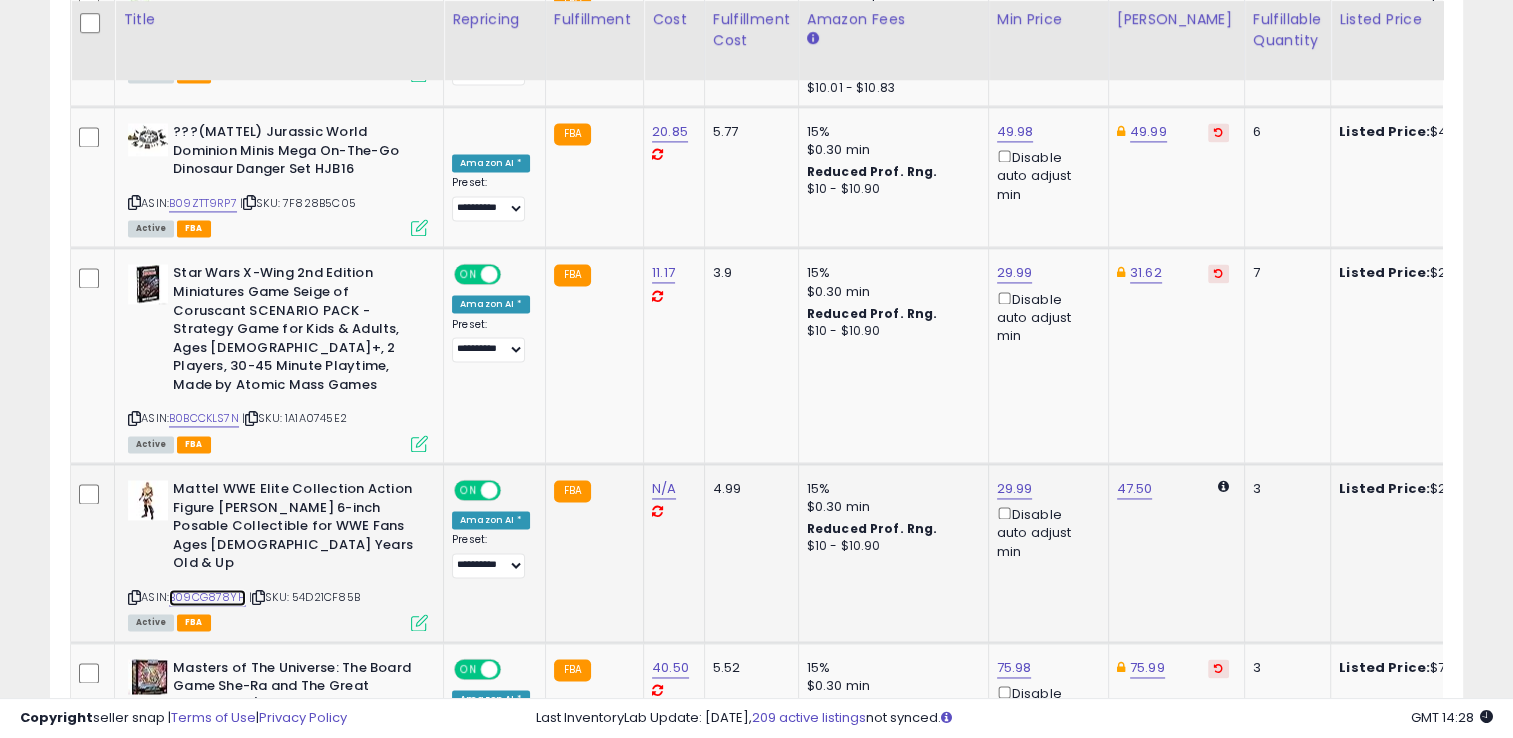 click on "B09CG878YH" at bounding box center [207, 597] 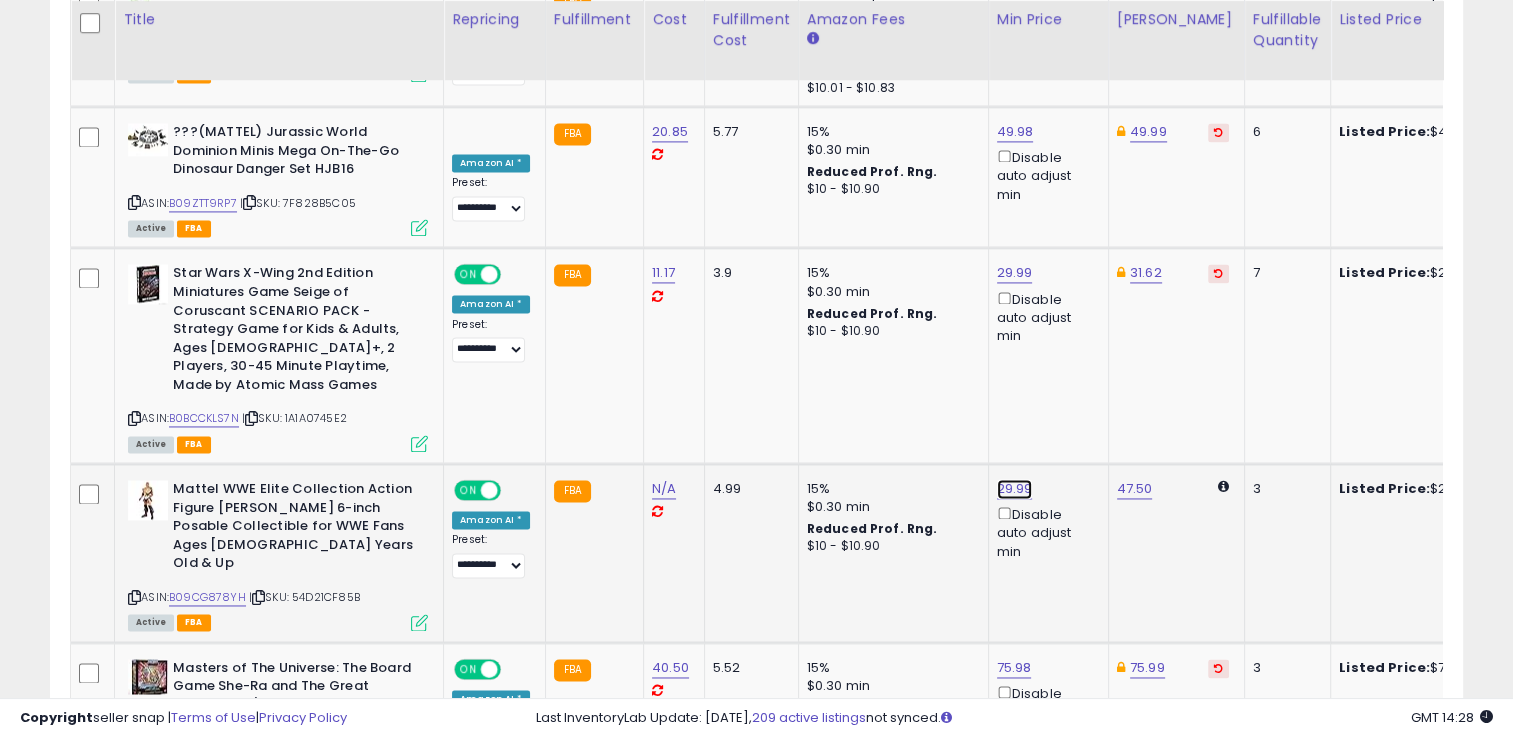 click on "29.99" at bounding box center (1012, -1861) 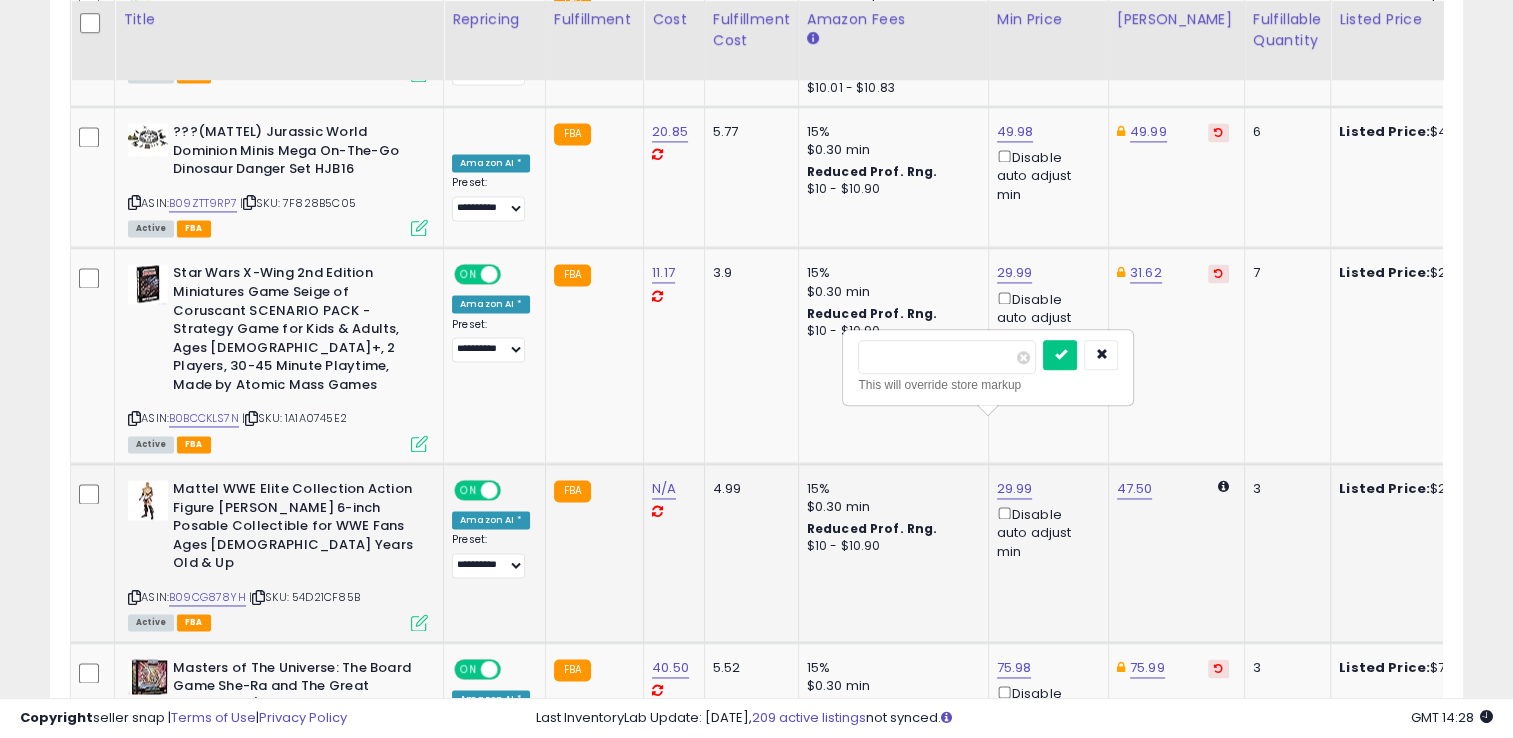 type on "*****" 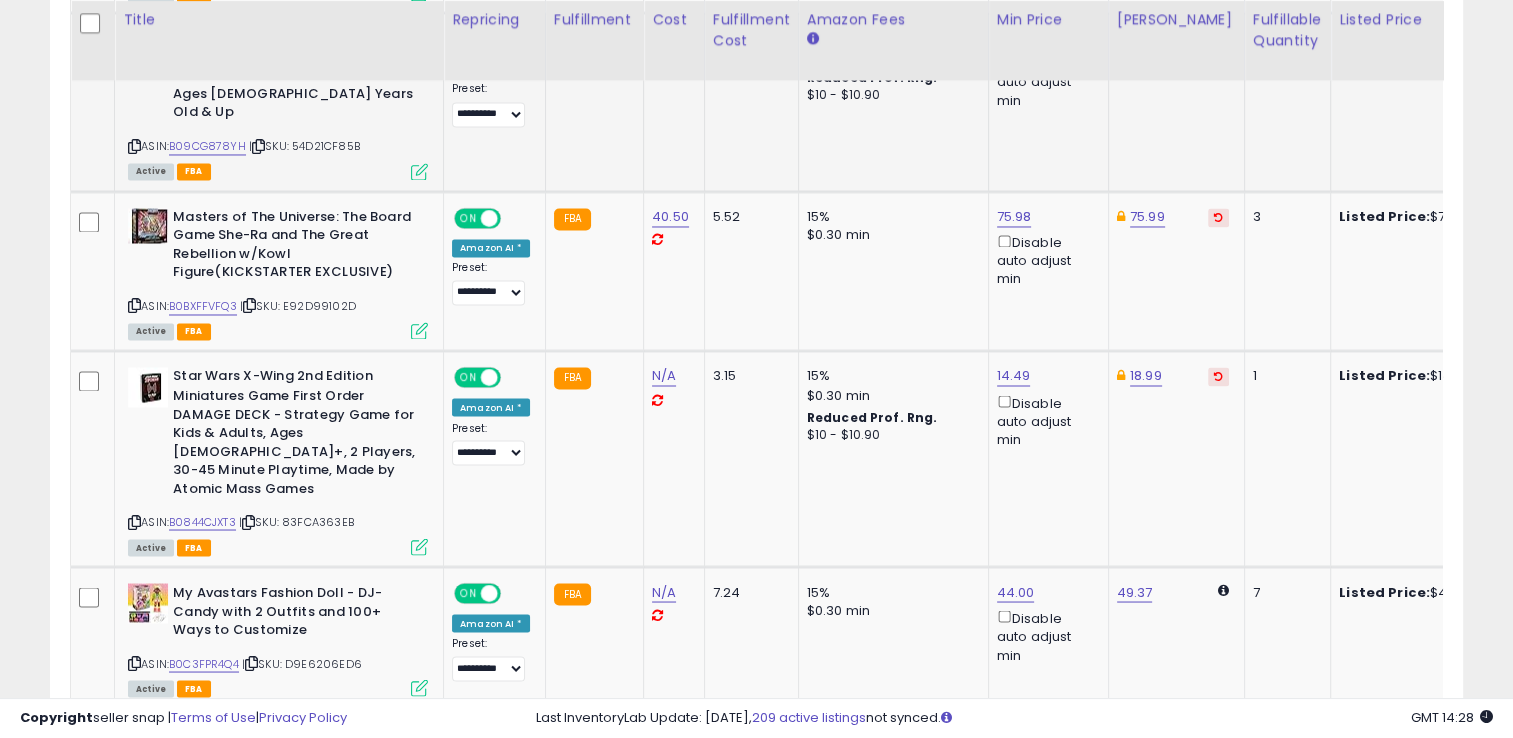 scroll, scrollTop: 3385, scrollLeft: 0, axis: vertical 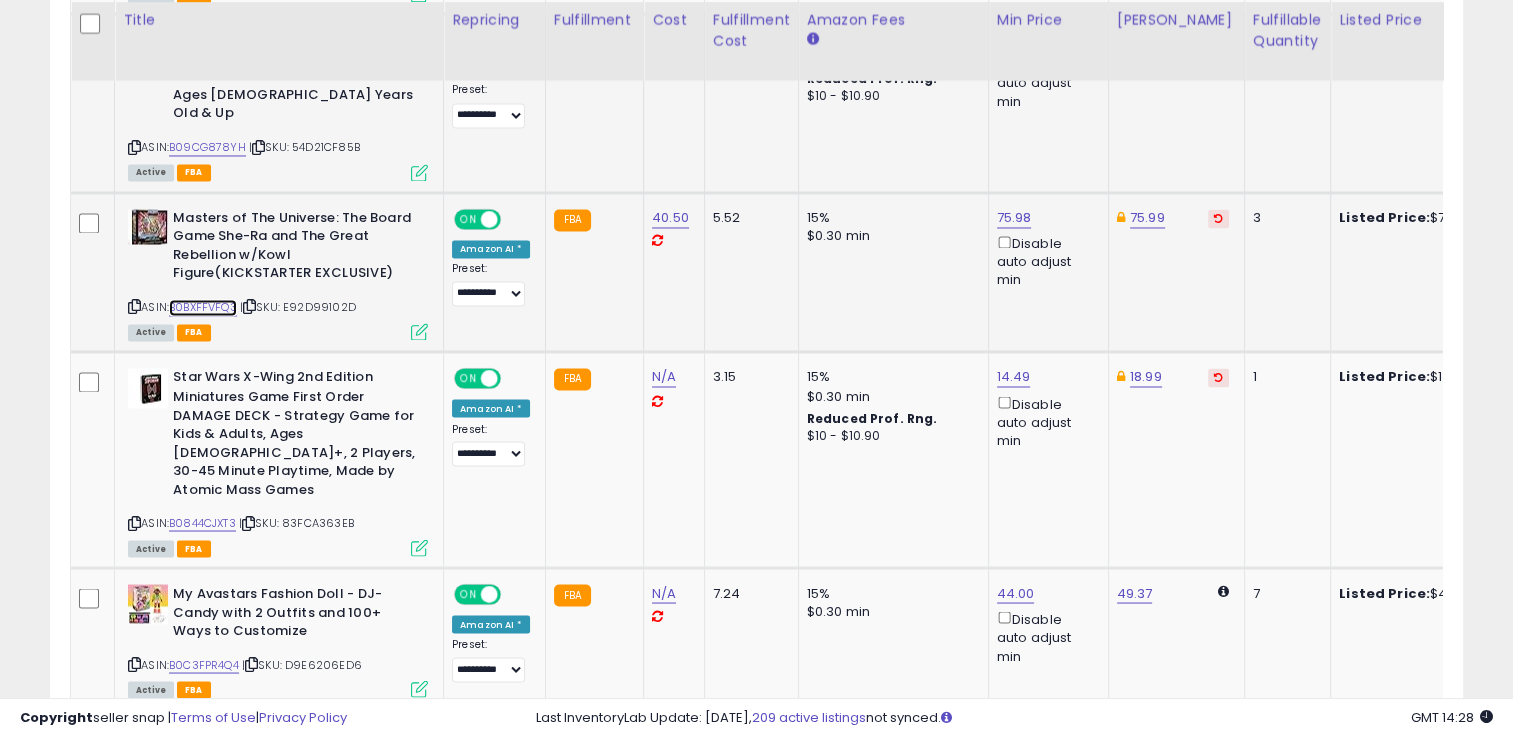 click on "B0BXFFVFQ3" at bounding box center [203, 307] 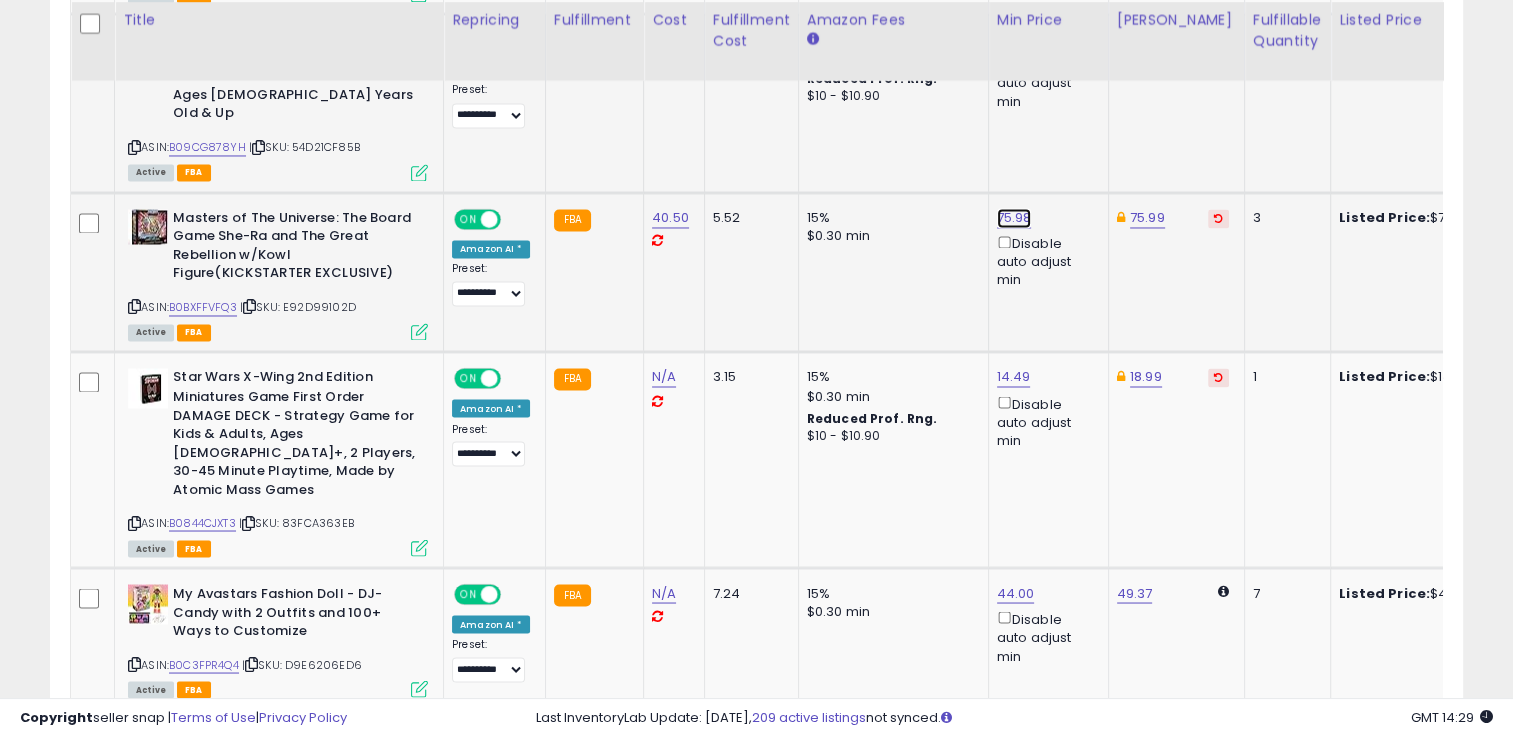 click on "75.98" at bounding box center [1012, -2311] 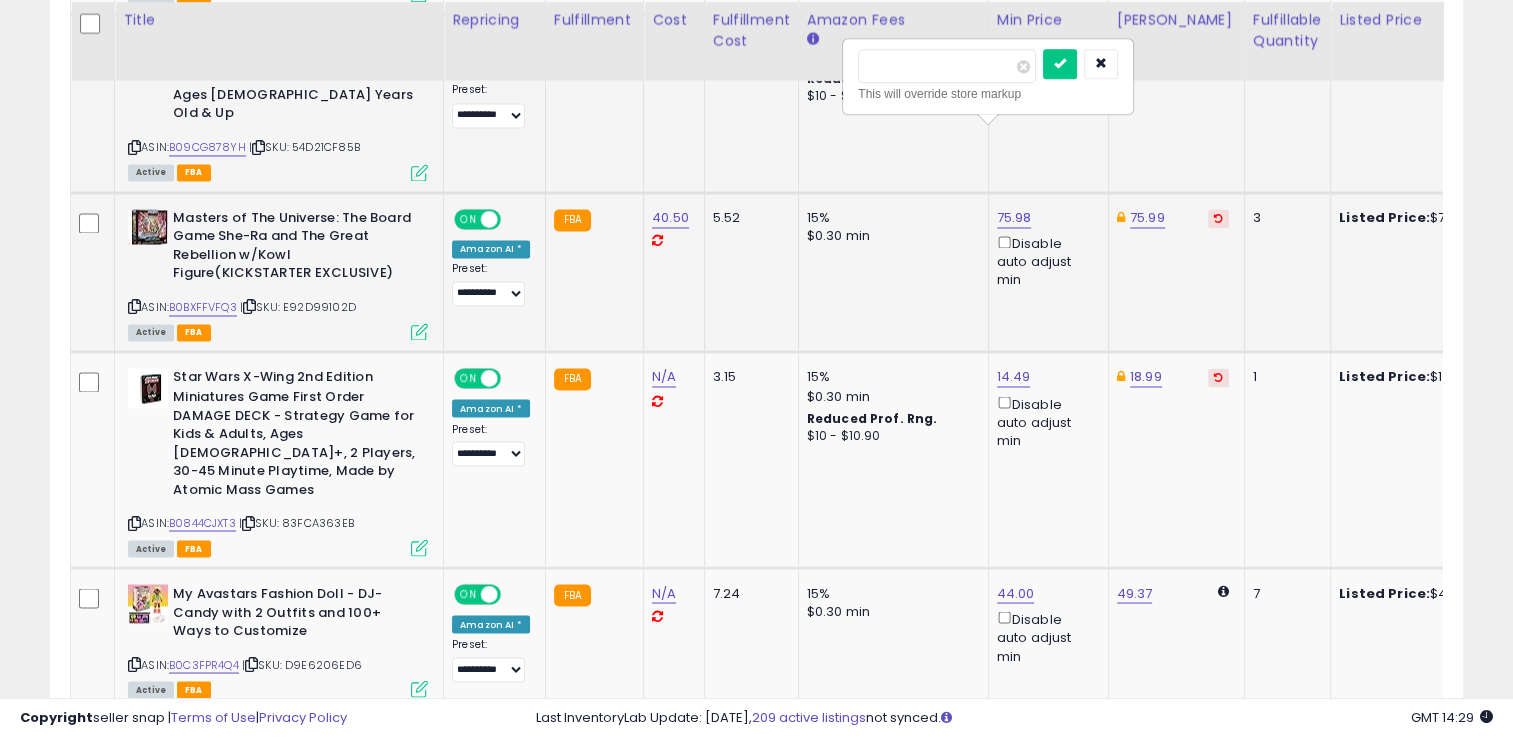 type on "*****" 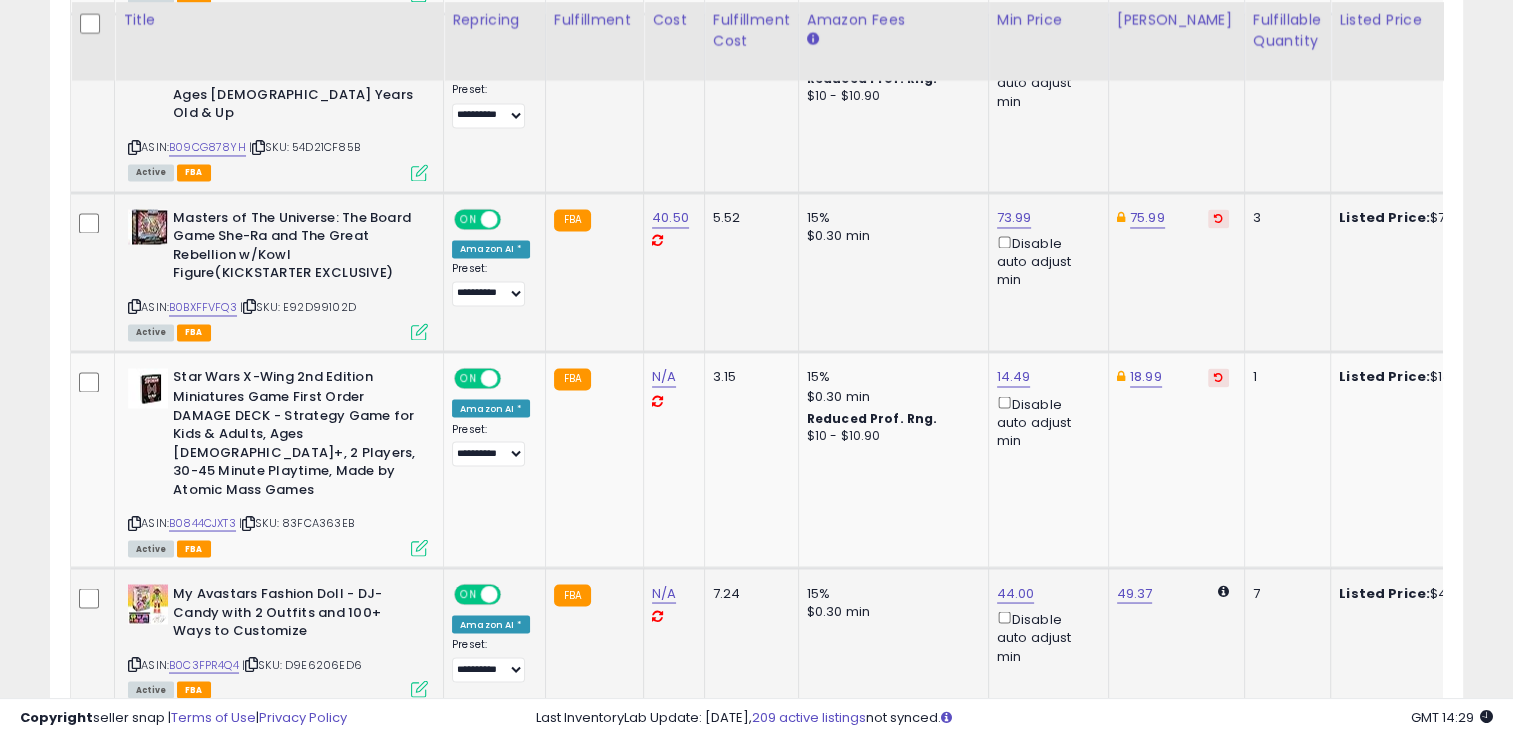 scroll, scrollTop: 0, scrollLeft: 243, axis: horizontal 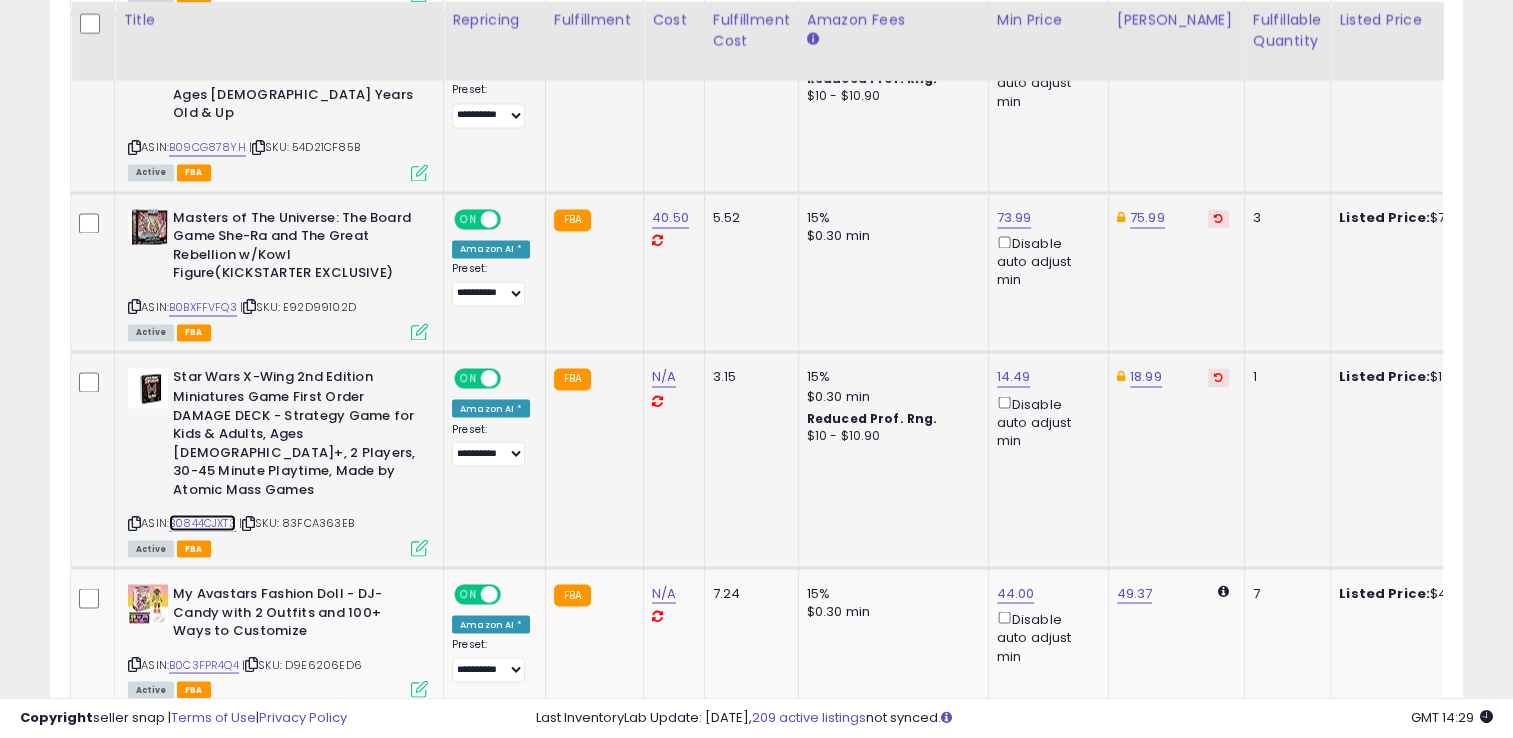 click on "B0844CJXT3" at bounding box center [202, 522] 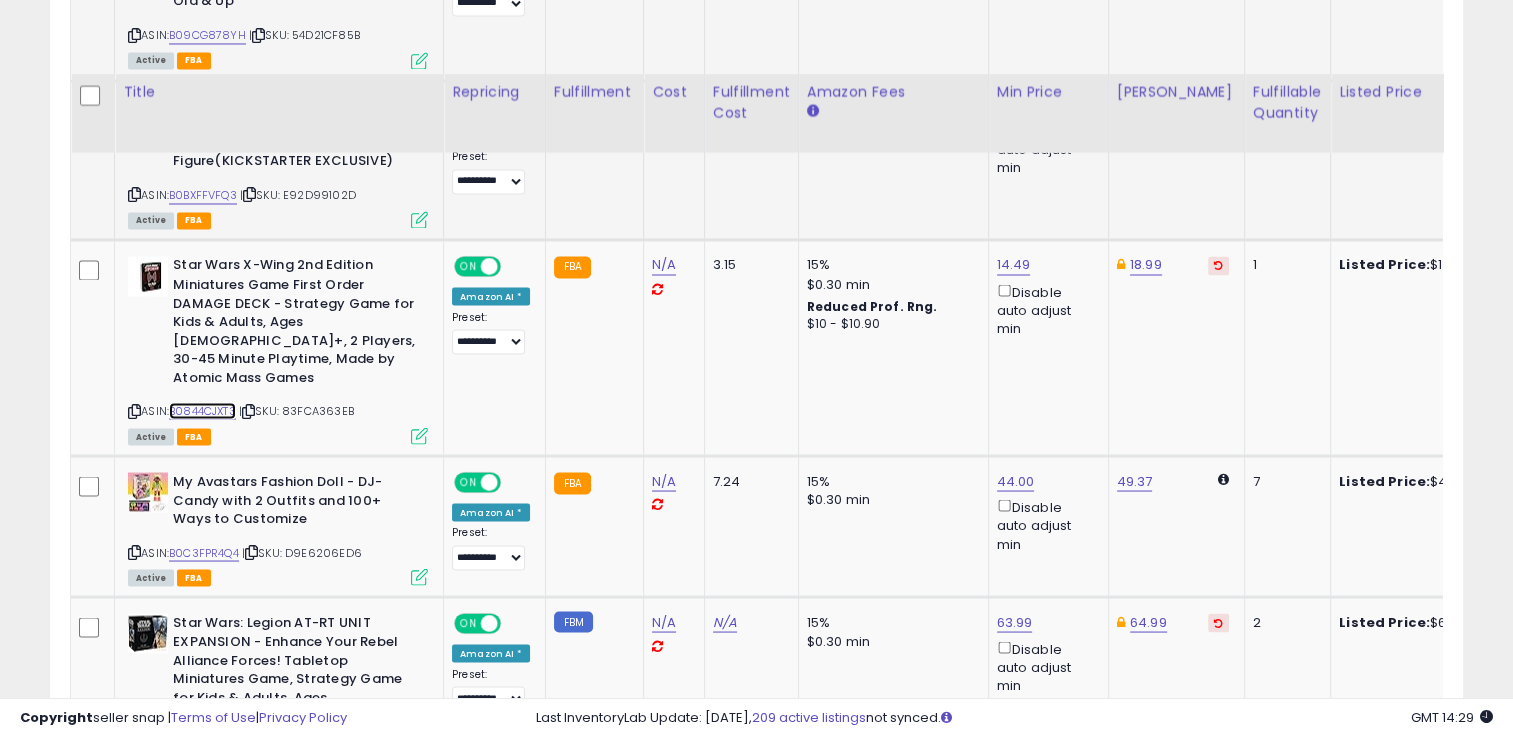 scroll, scrollTop: 3654, scrollLeft: 0, axis: vertical 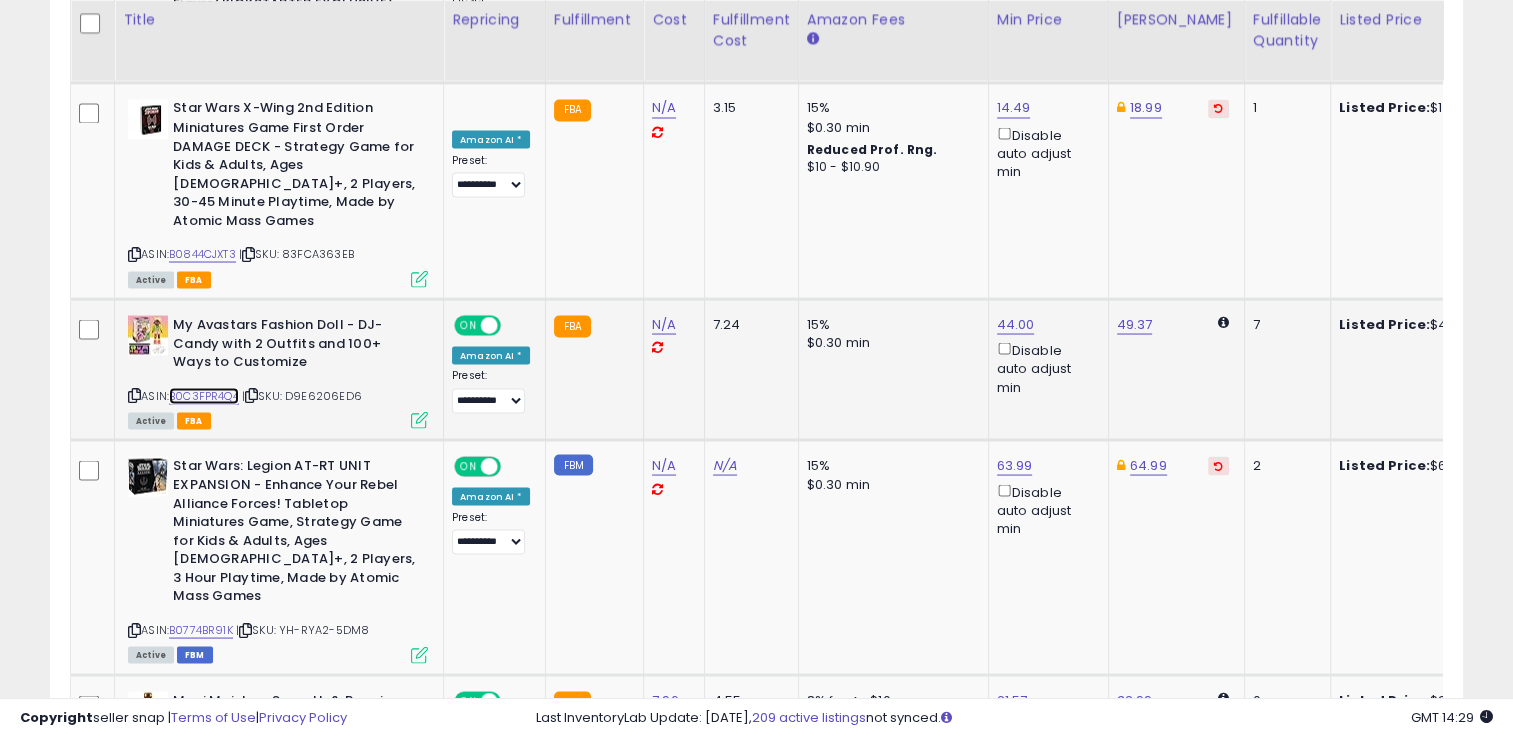 click on "B0C3FPR4Q4" at bounding box center [204, 395] 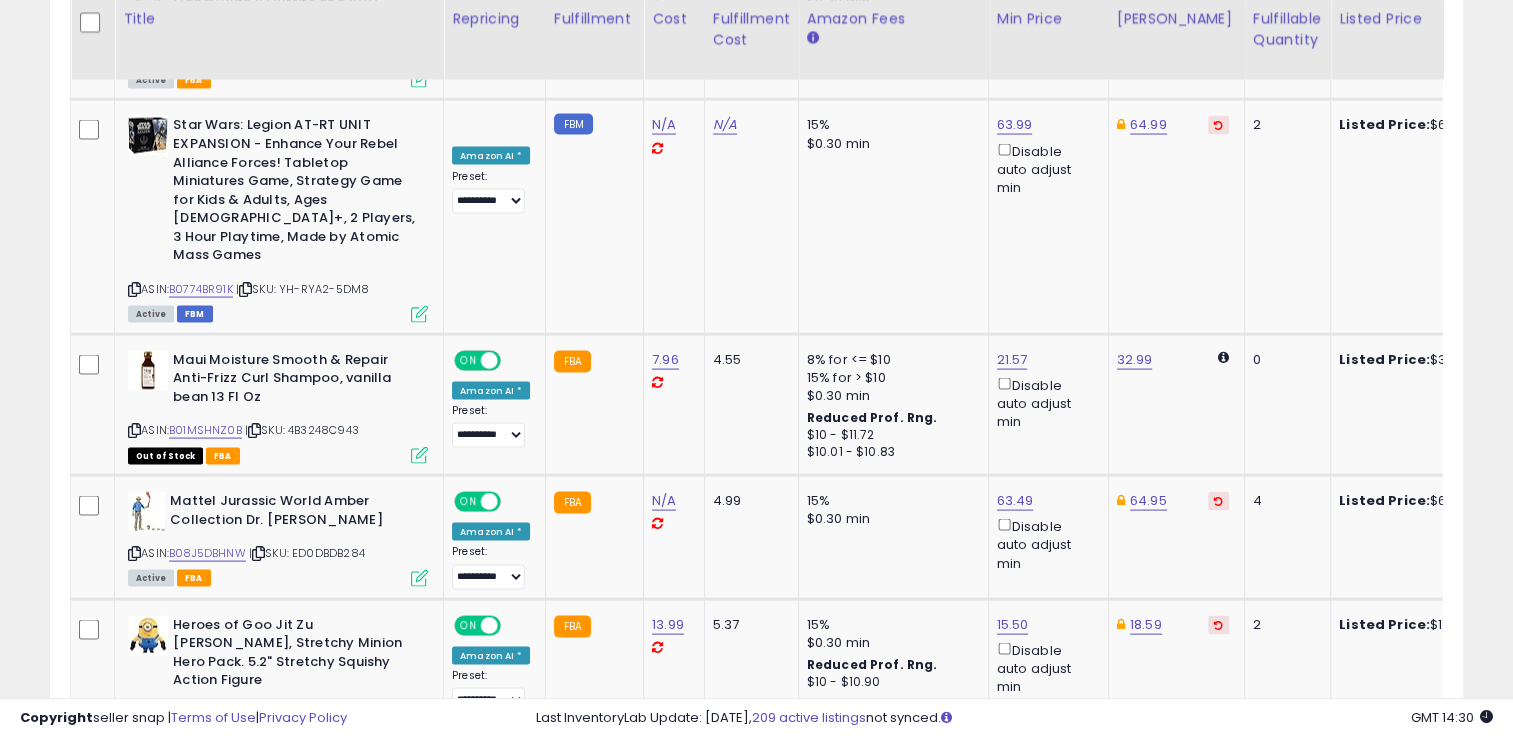 scroll, scrollTop: 4000, scrollLeft: 0, axis: vertical 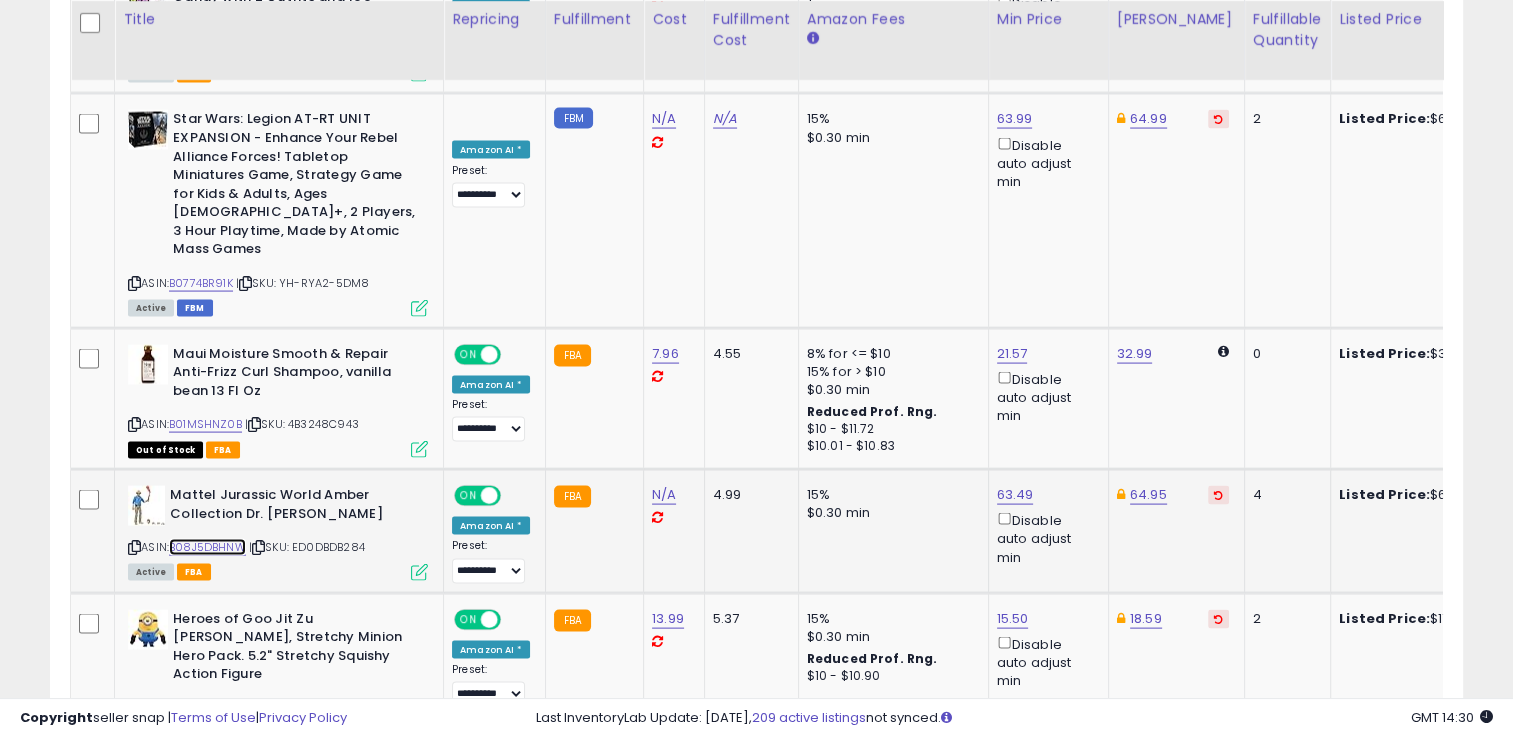 click on "B08J5DBHNW" at bounding box center (207, 547) 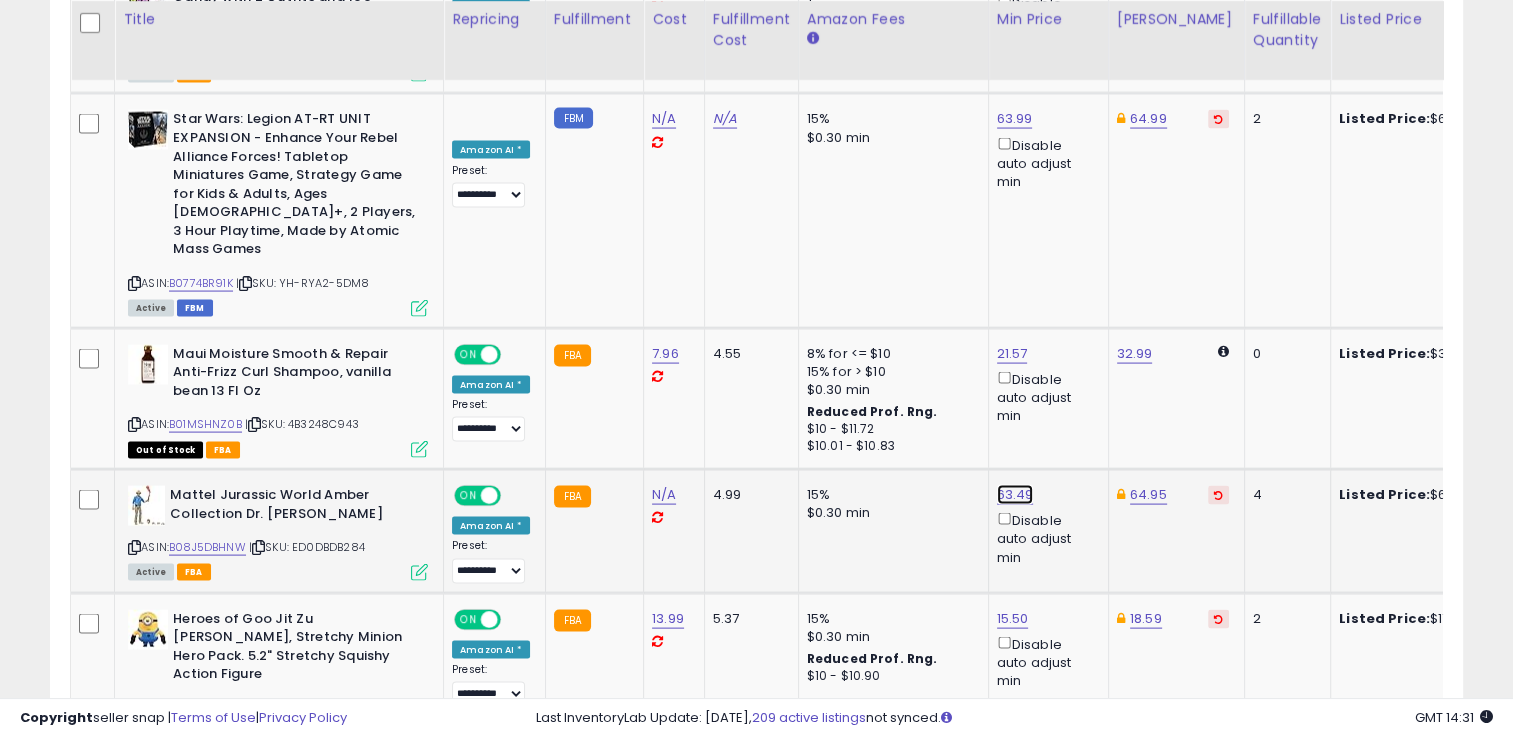 click on "63.49" at bounding box center [1012, -2926] 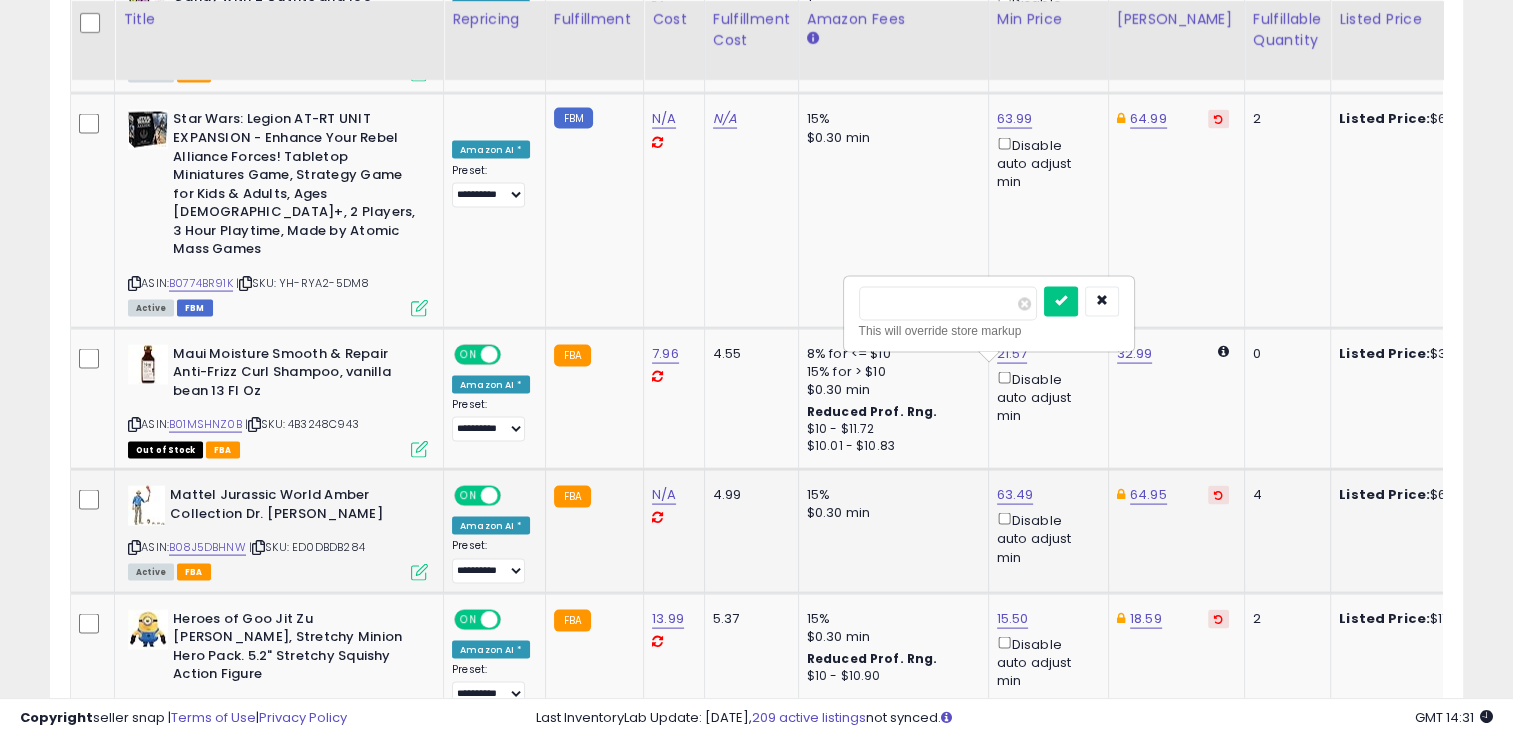 type on "*" 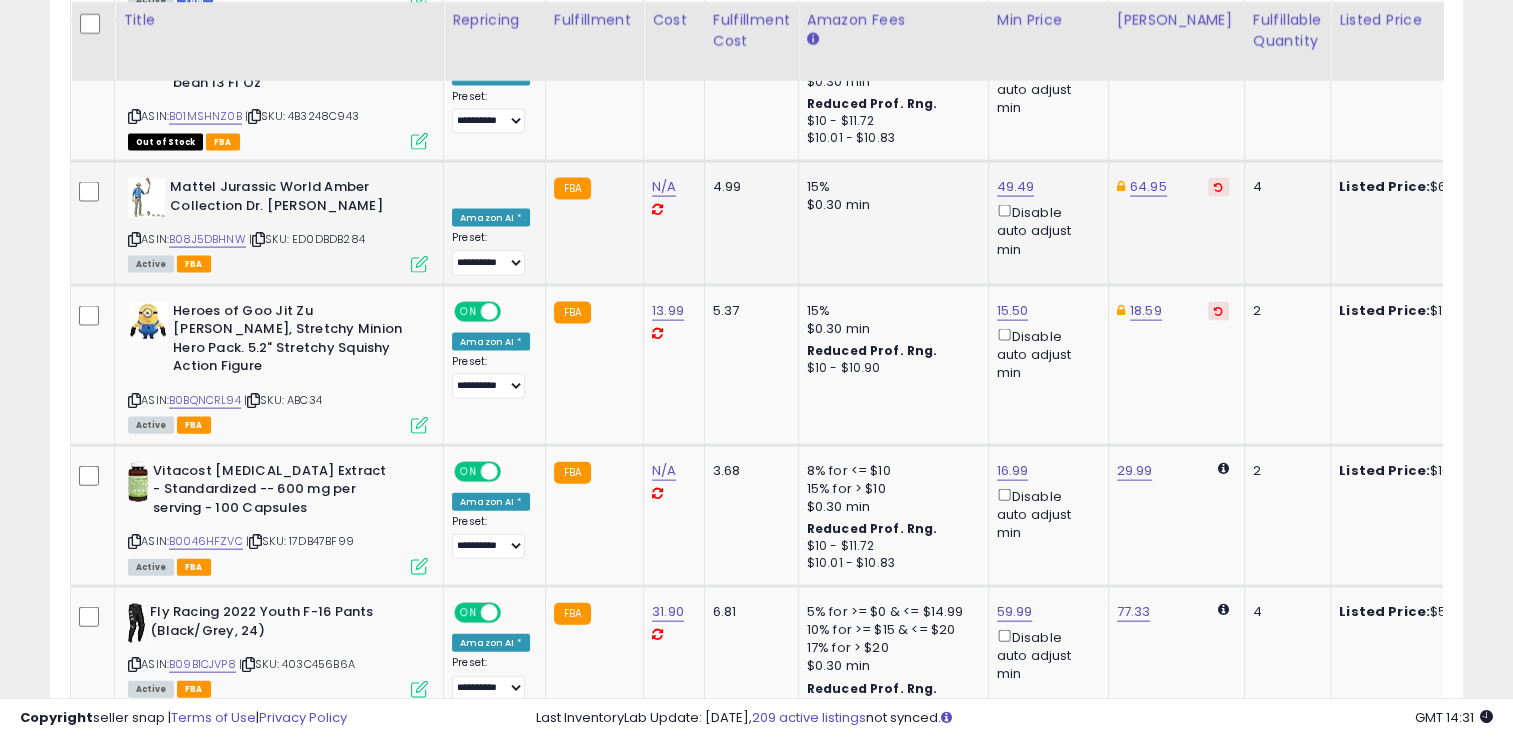 scroll, scrollTop: 4309, scrollLeft: 0, axis: vertical 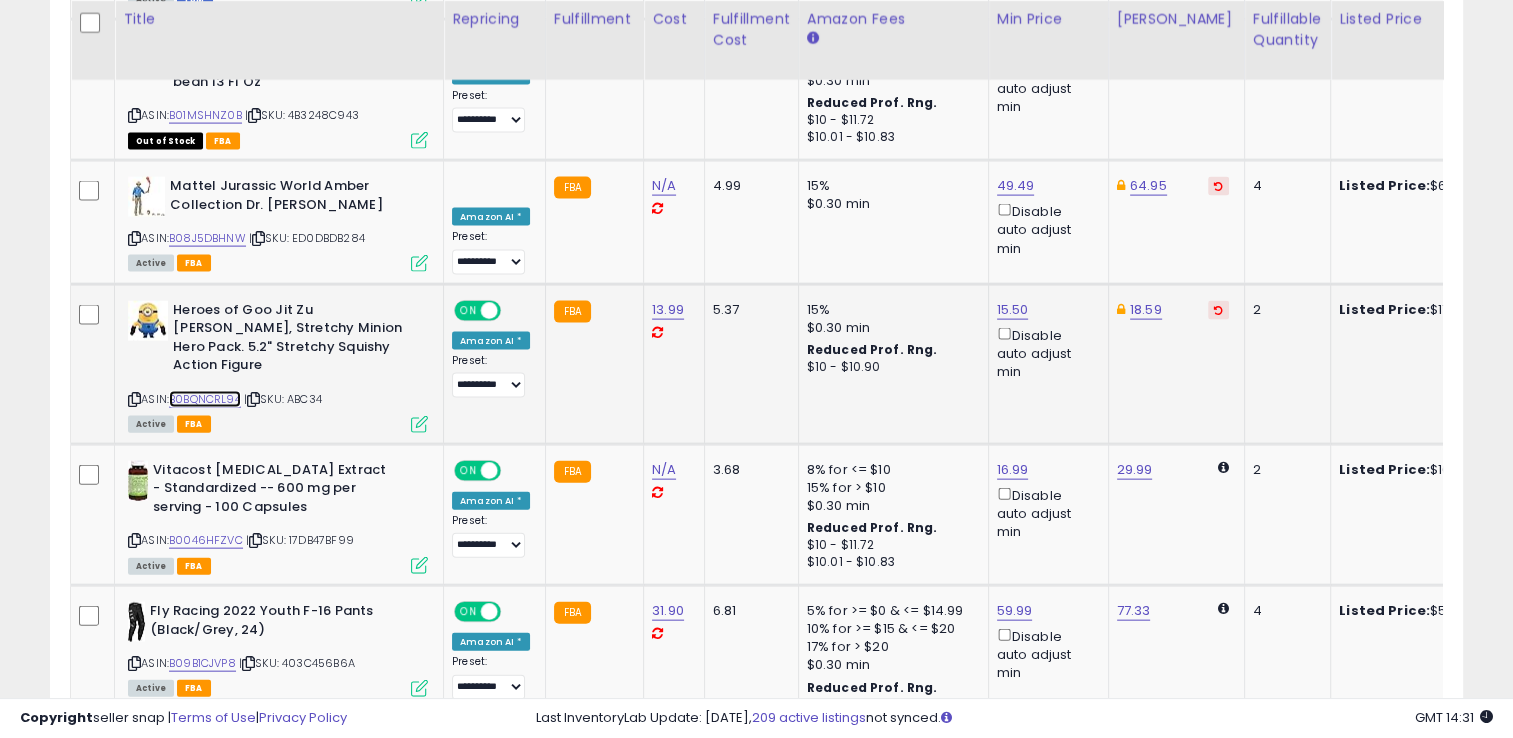click on "B0BQNCRL94" at bounding box center (205, 399) 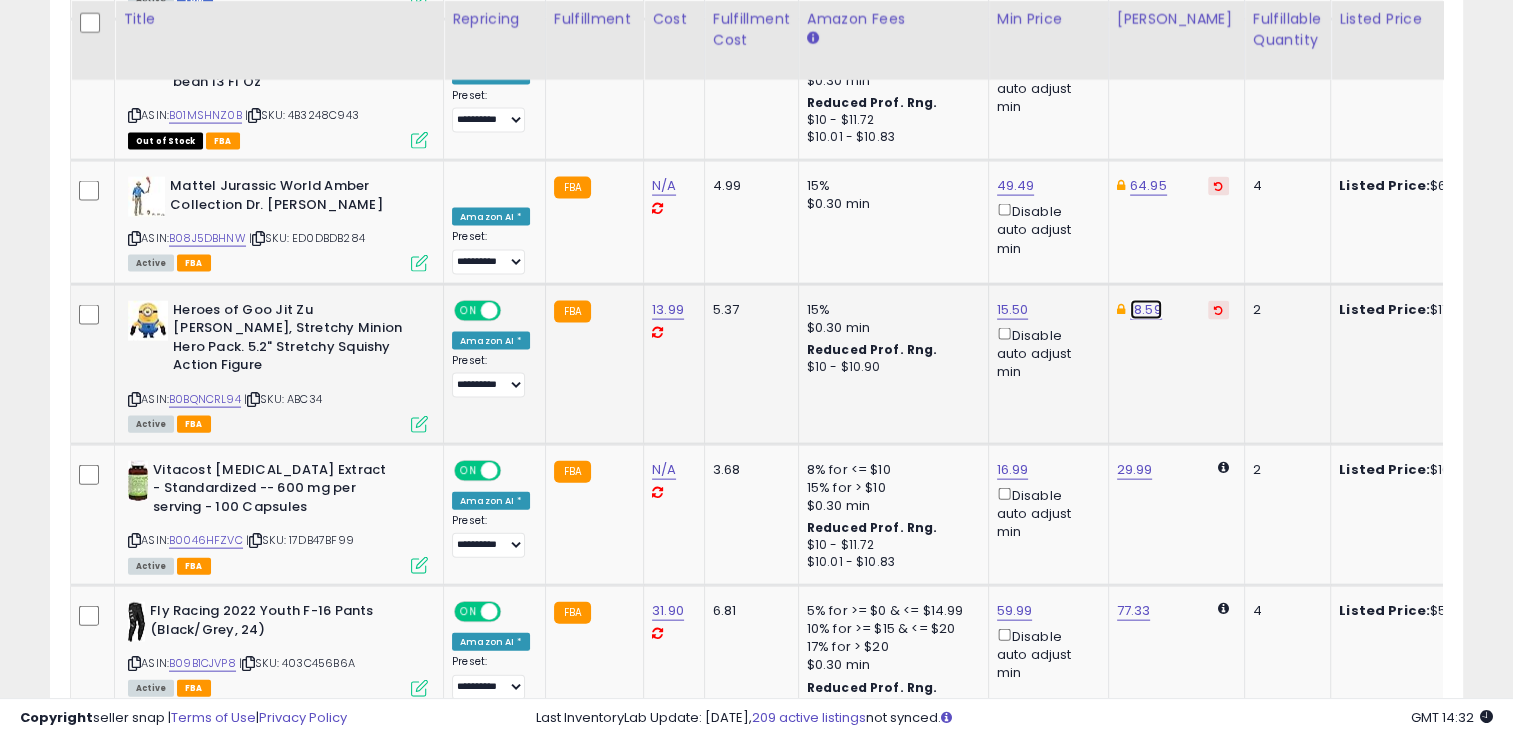 click on "18.59" at bounding box center [1145, -3235] 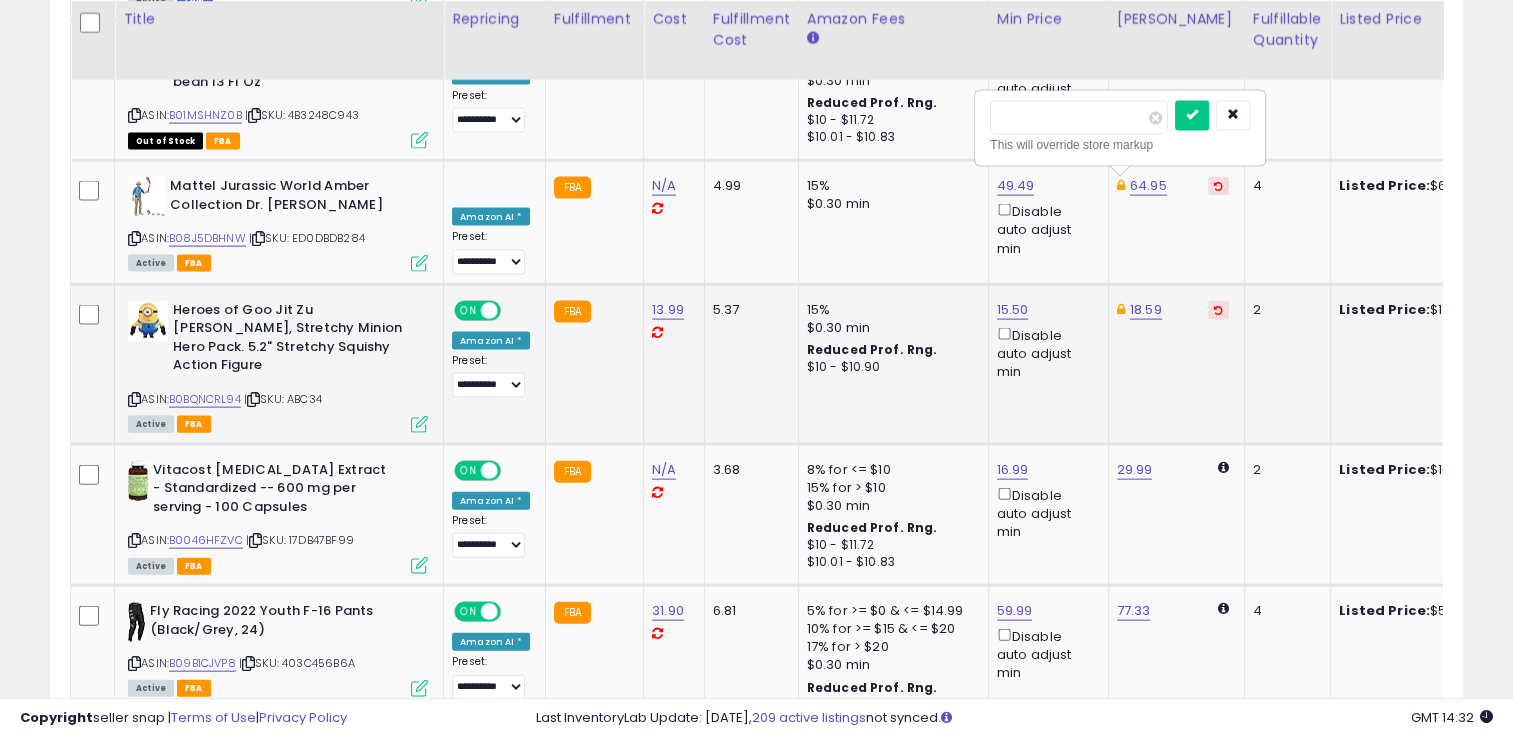 type on "*" 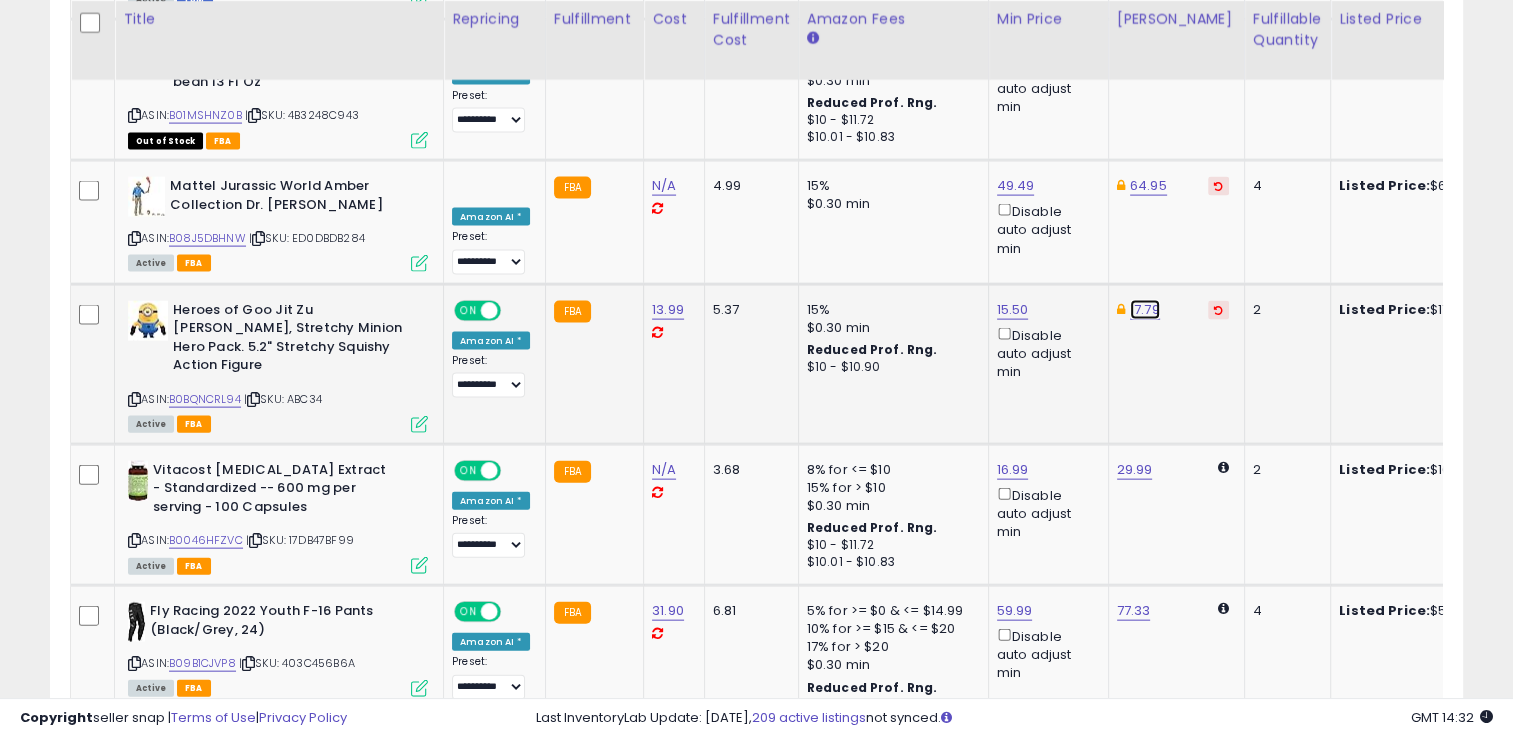 click on "17.79" at bounding box center [1145, -3235] 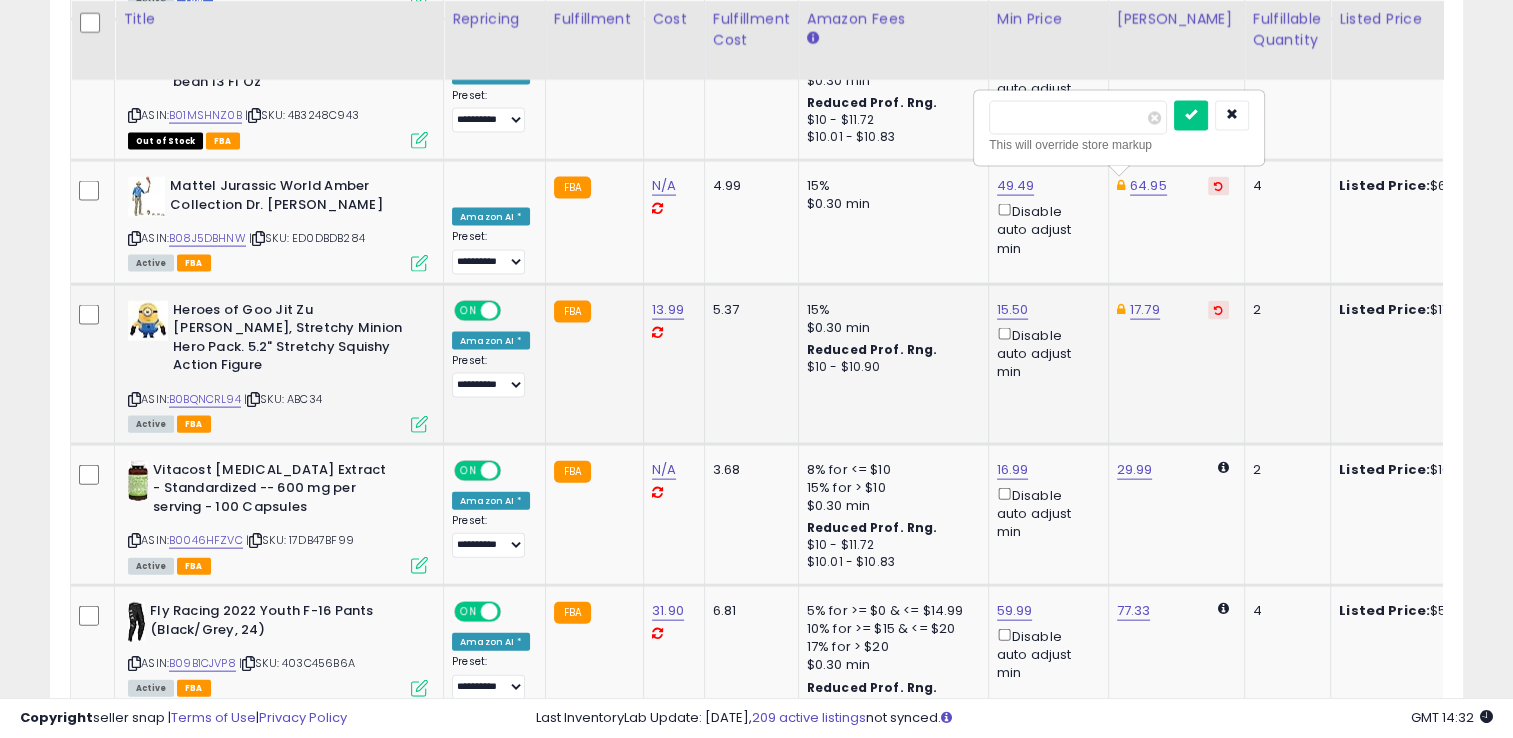 type on "*****" 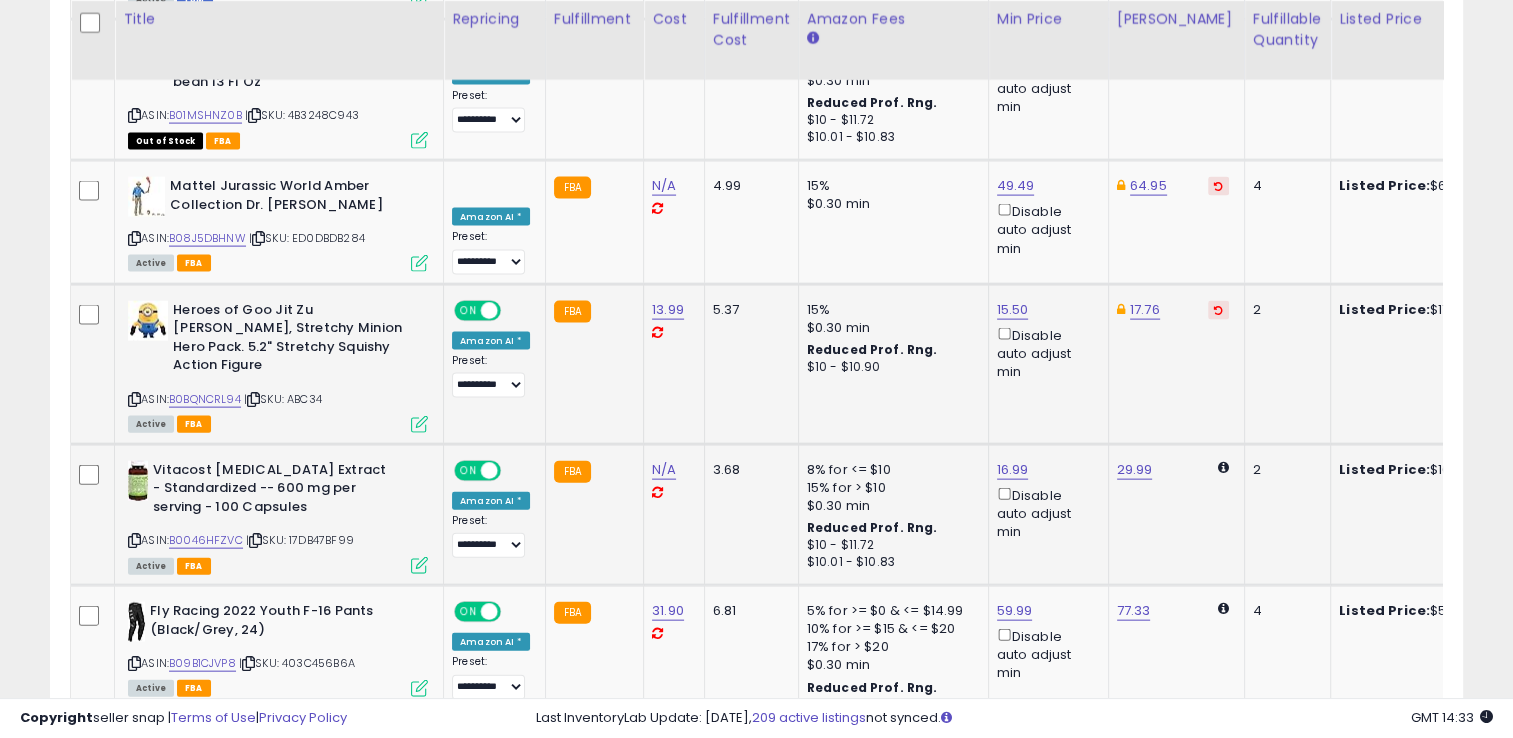 scroll, scrollTop: 0, scrollLeft: 154, axis: horizontal 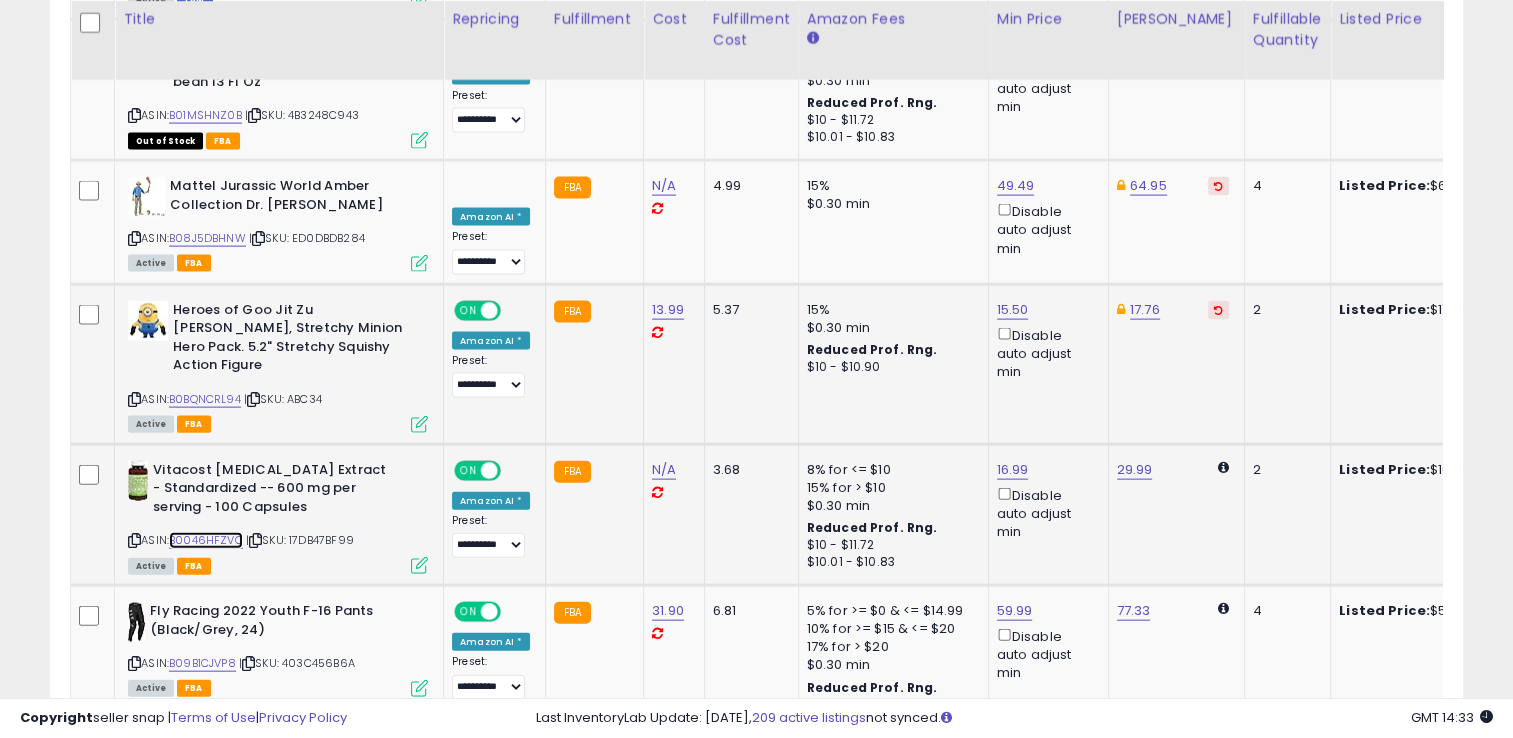 click on "B0046HFZVC" at bounding box center [206, 540] 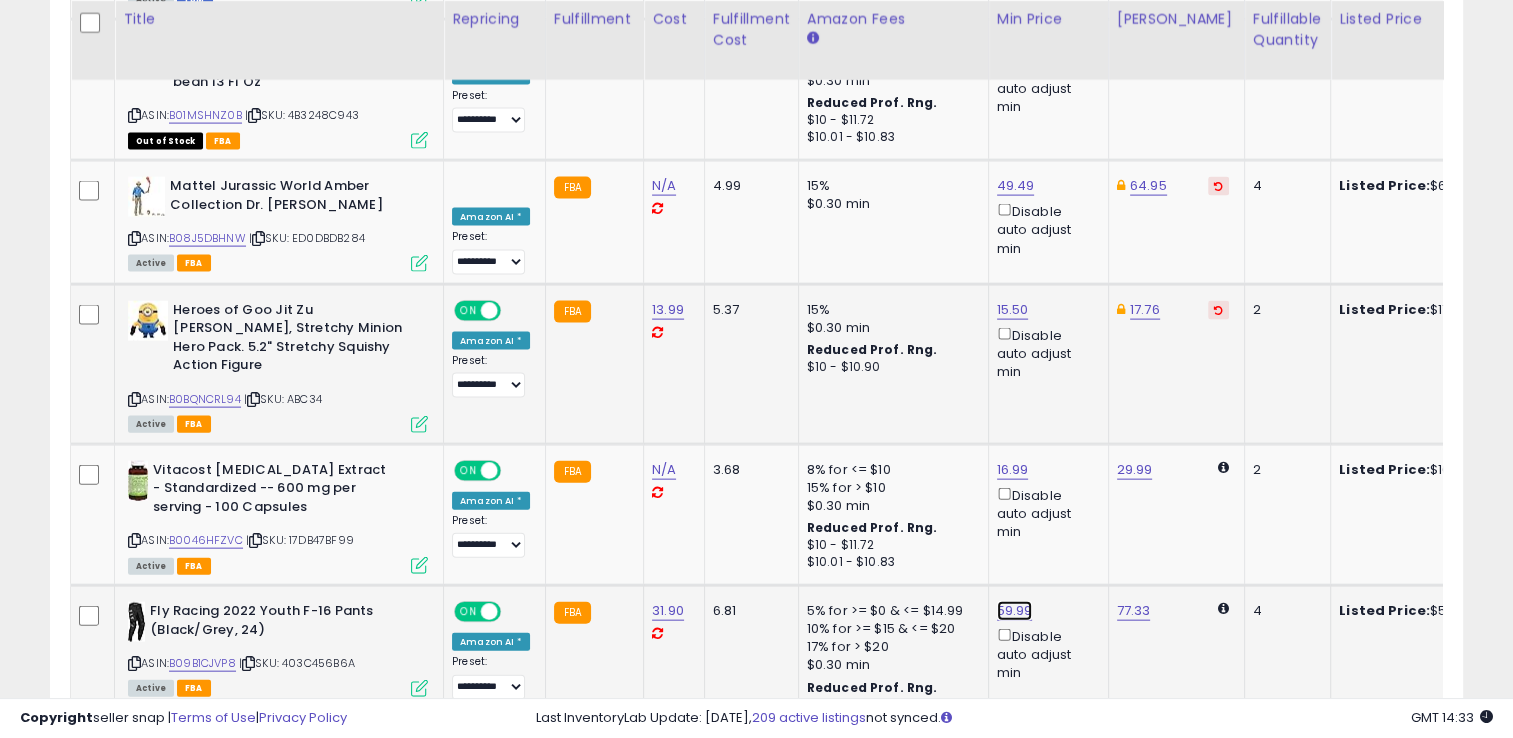 click on "59.99" at bounding box center (1012, -3235) 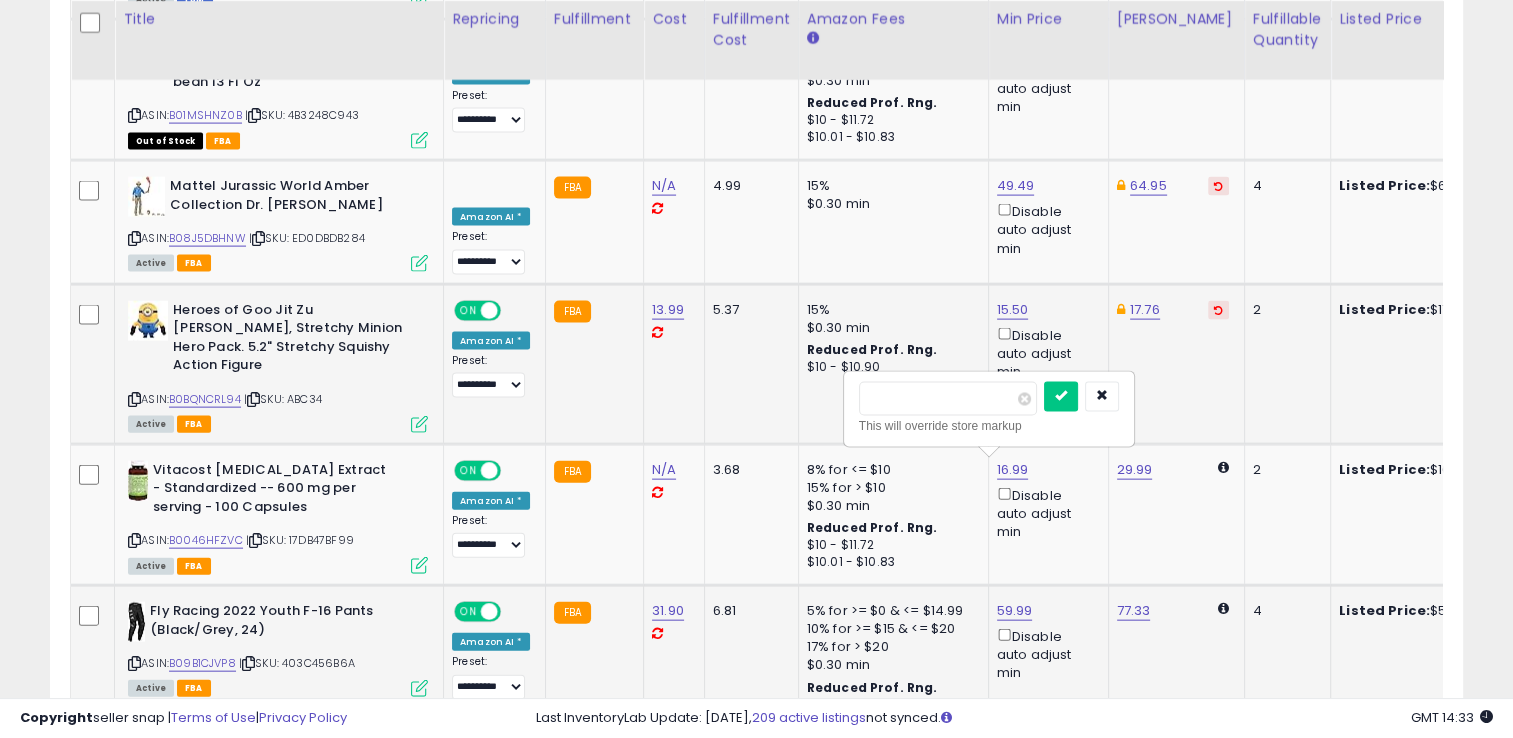 type on "**" 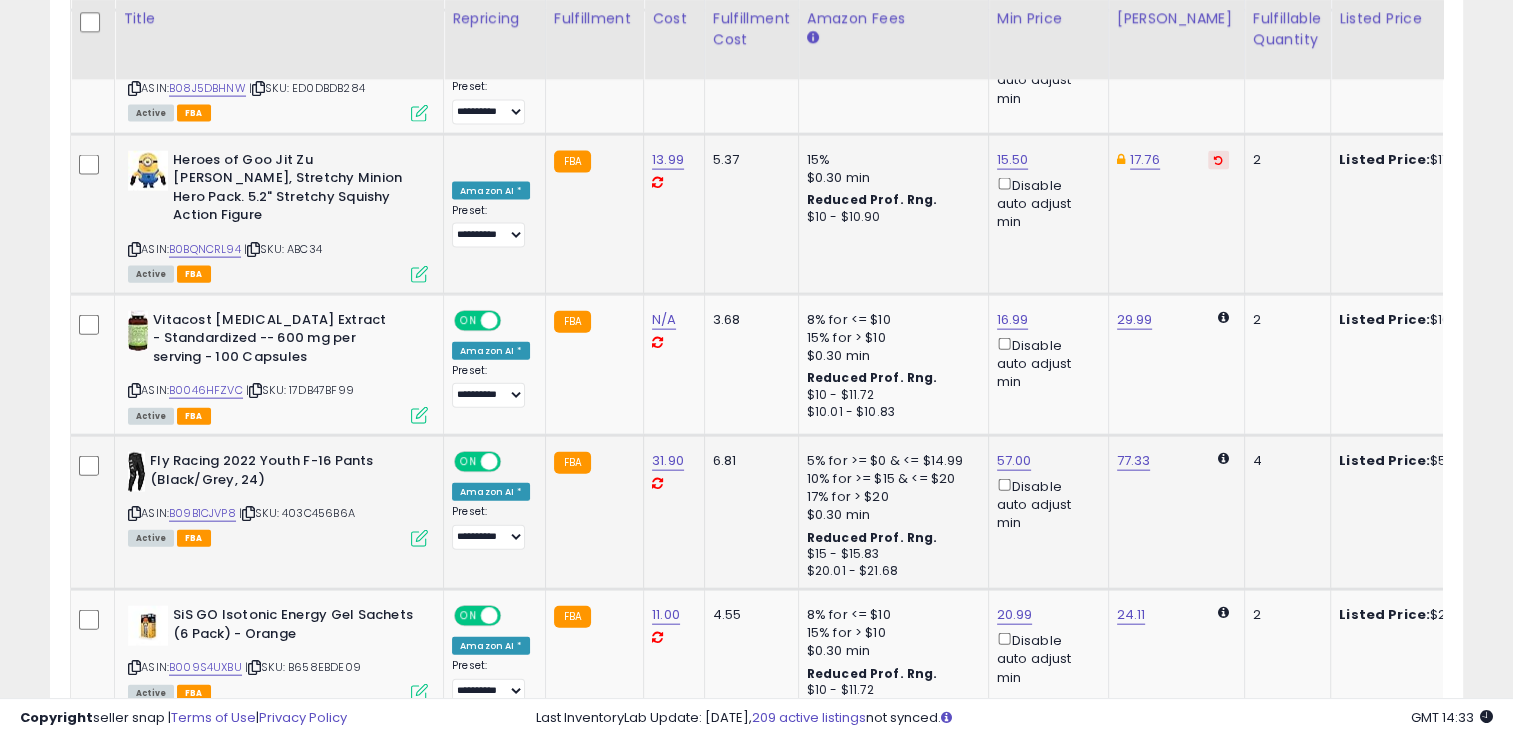 click on "4" 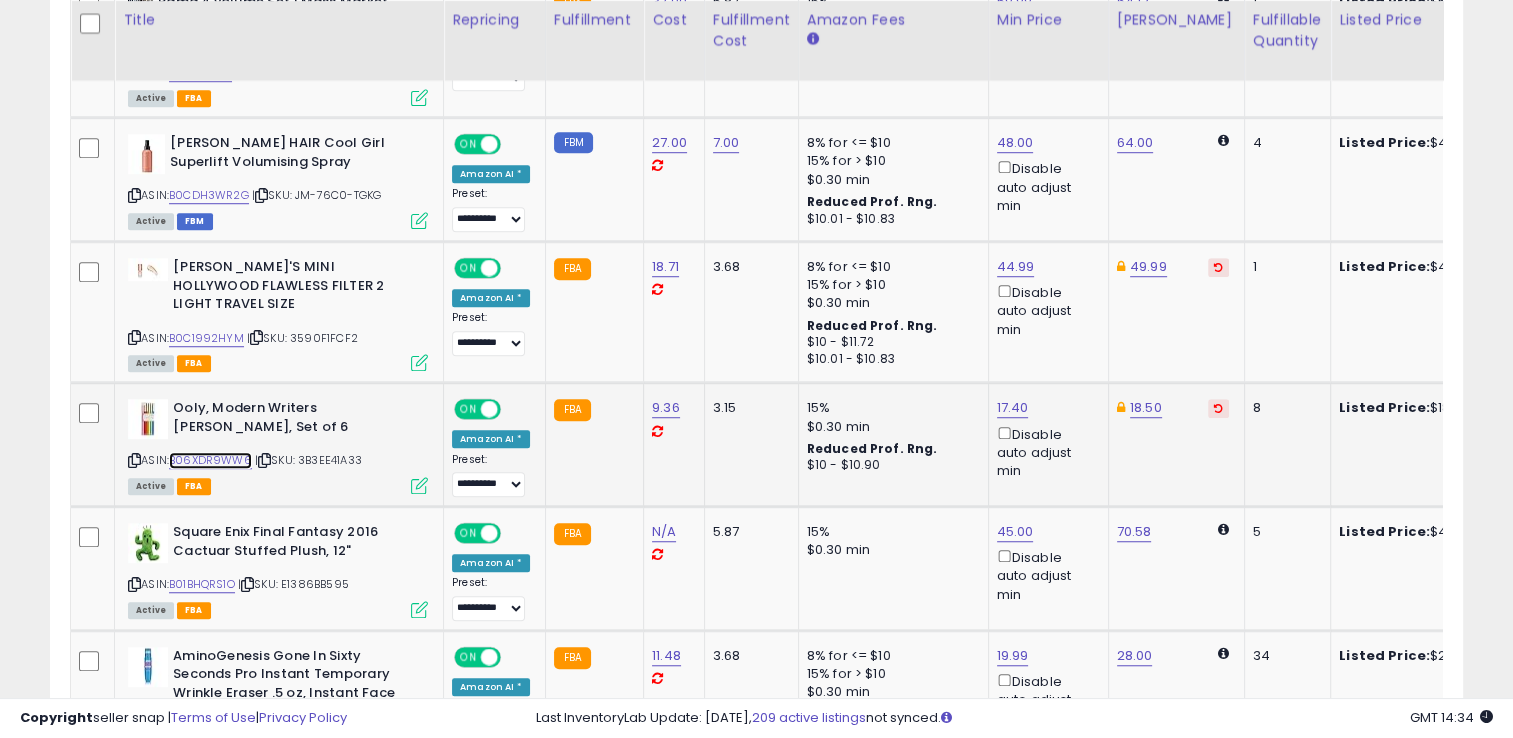 click on "B06XDR9WW6" at bounding box center (210, 460) 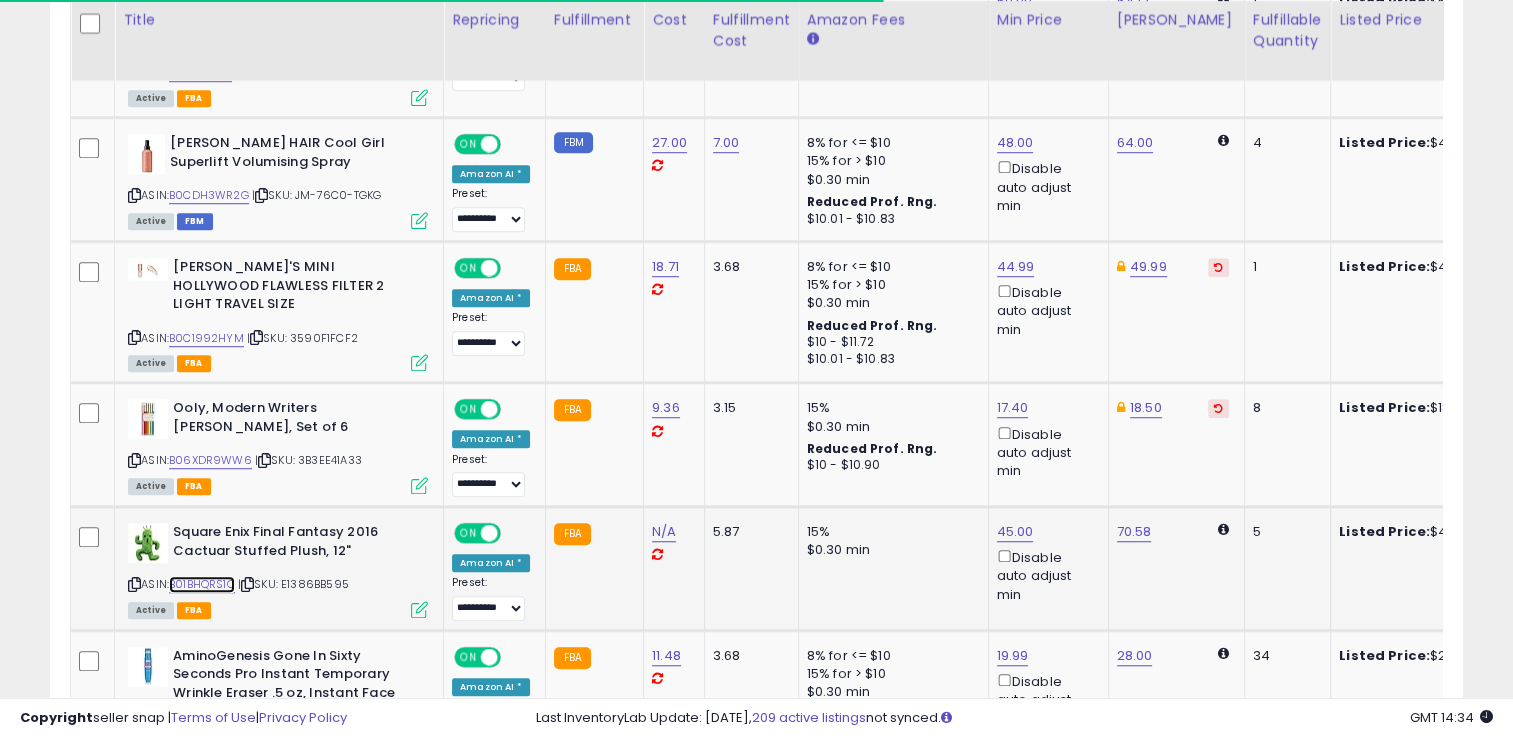 click on "B01BHQRS1O" at bounding box center [202, 584] 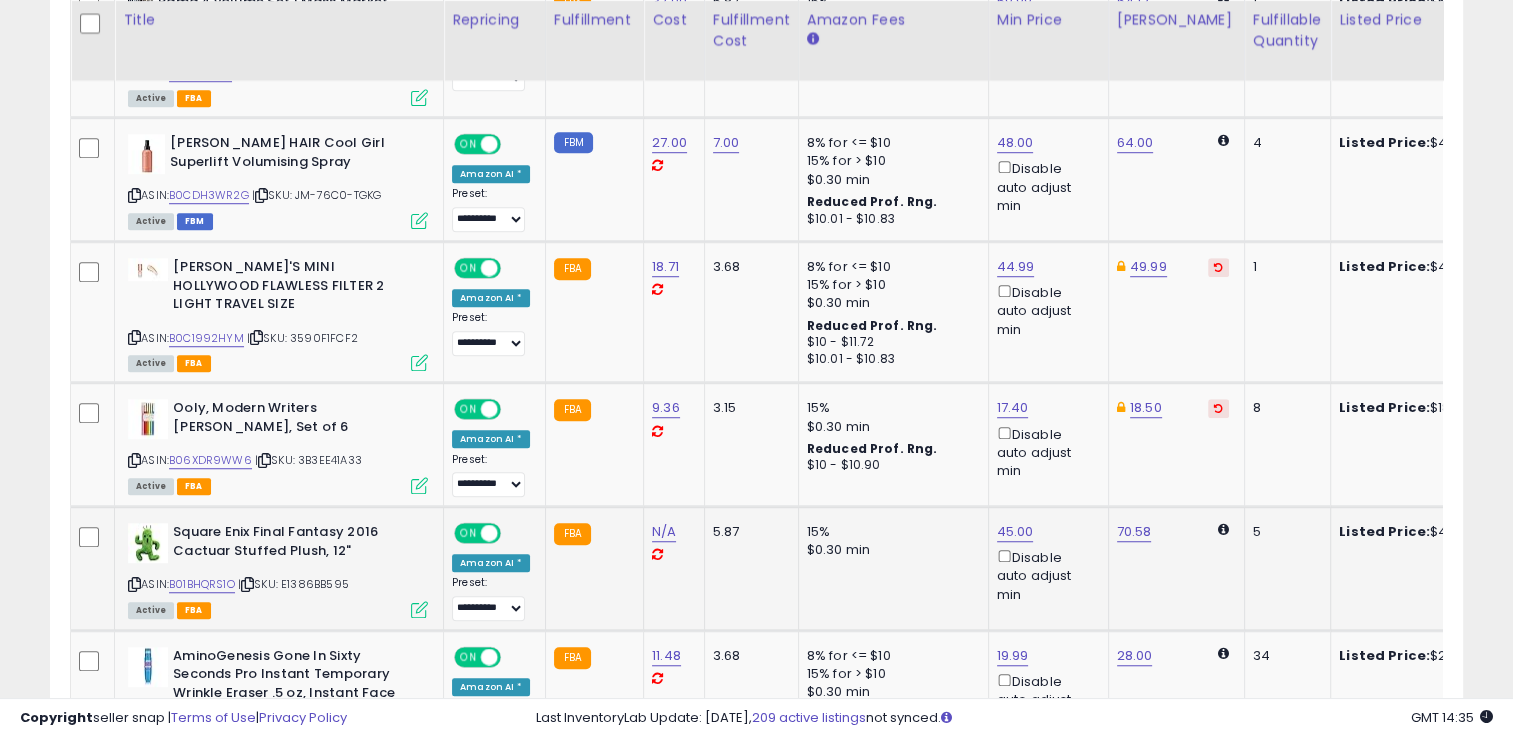click on "45.00  Disable auto adjust min" at bounding box center (1045, 563) 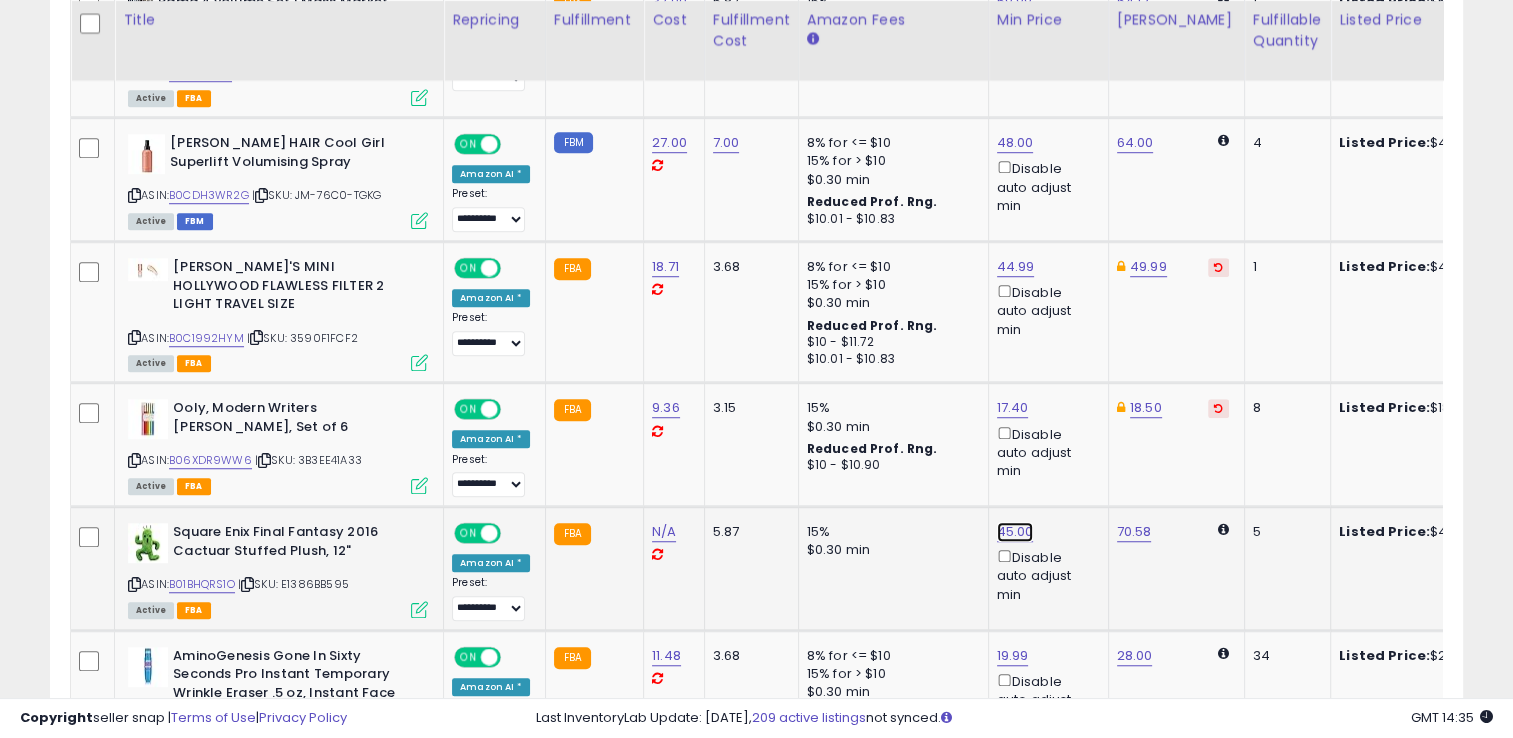 click on "45.00" at bounding box center [1015, -318] 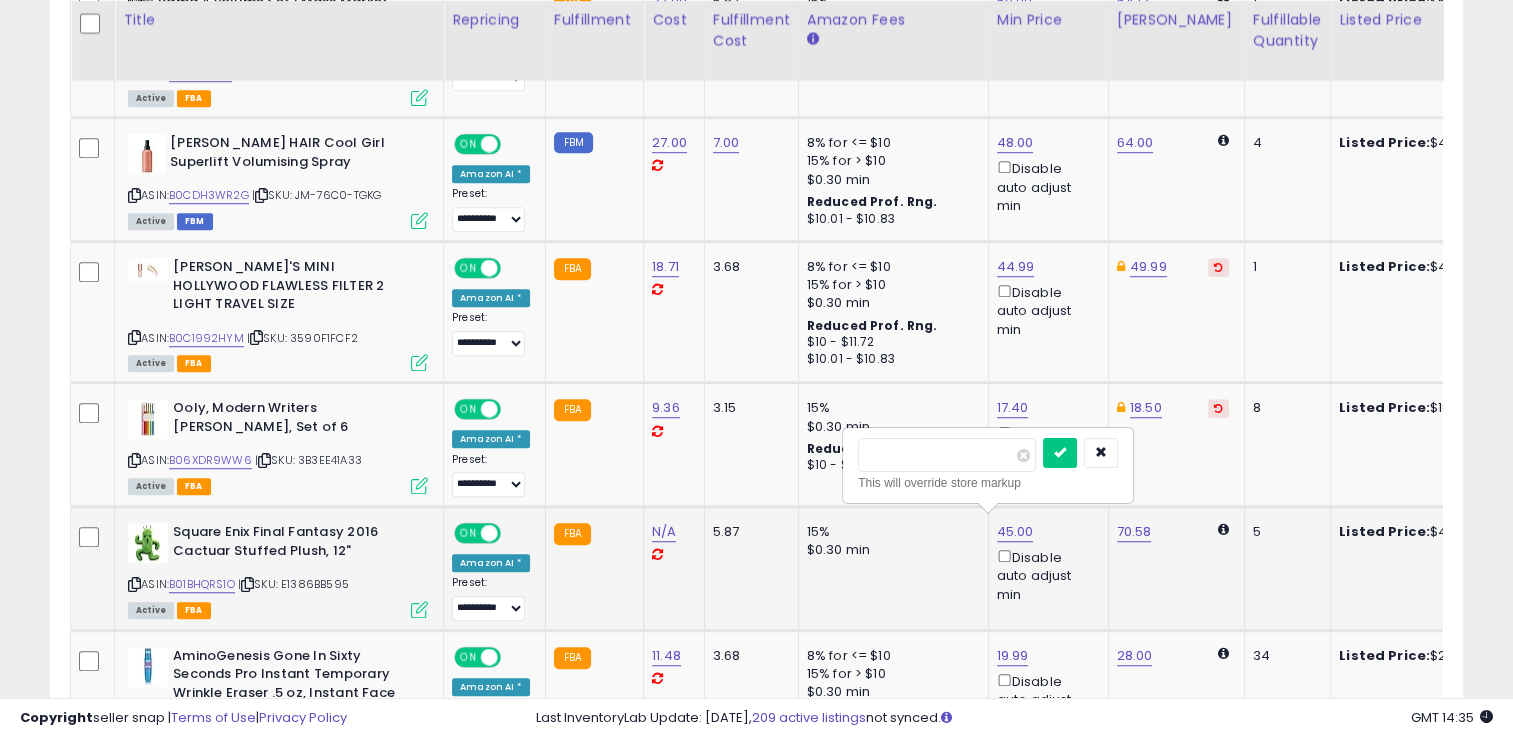 type on "*" 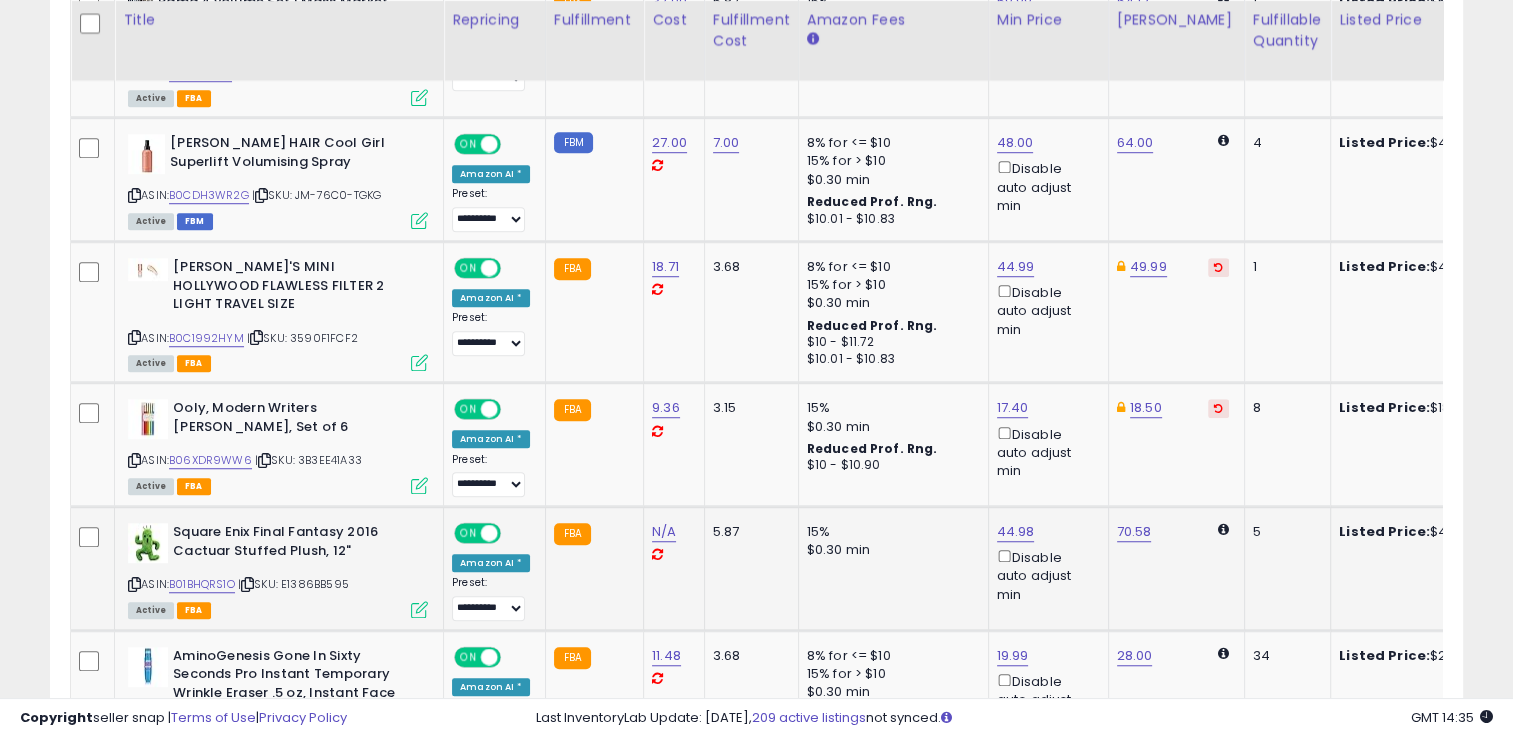 scroll, scrollTop: 1585, scrollLeft: 0, axis: vertical 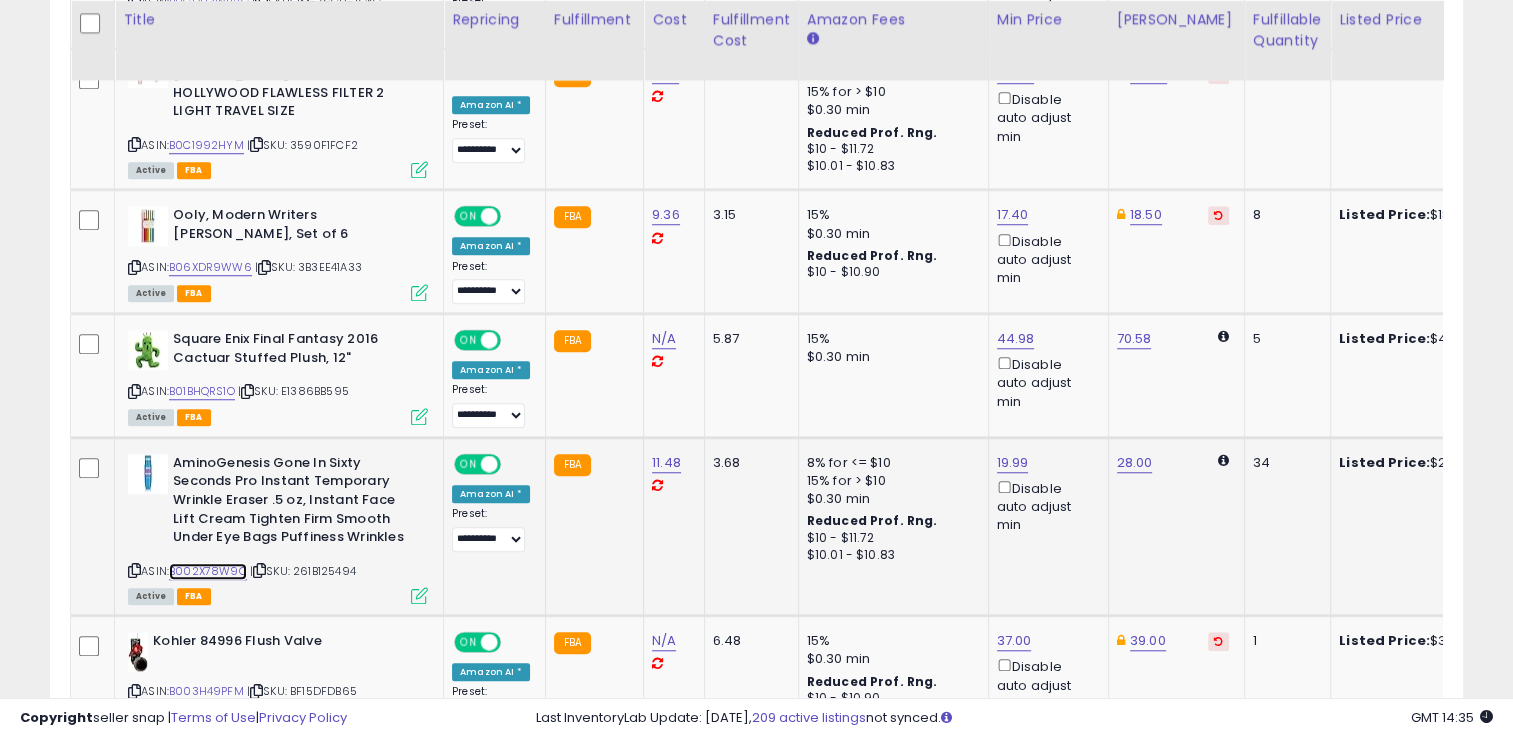 click on "B002X78W9O" at bounding box center (208, 571) 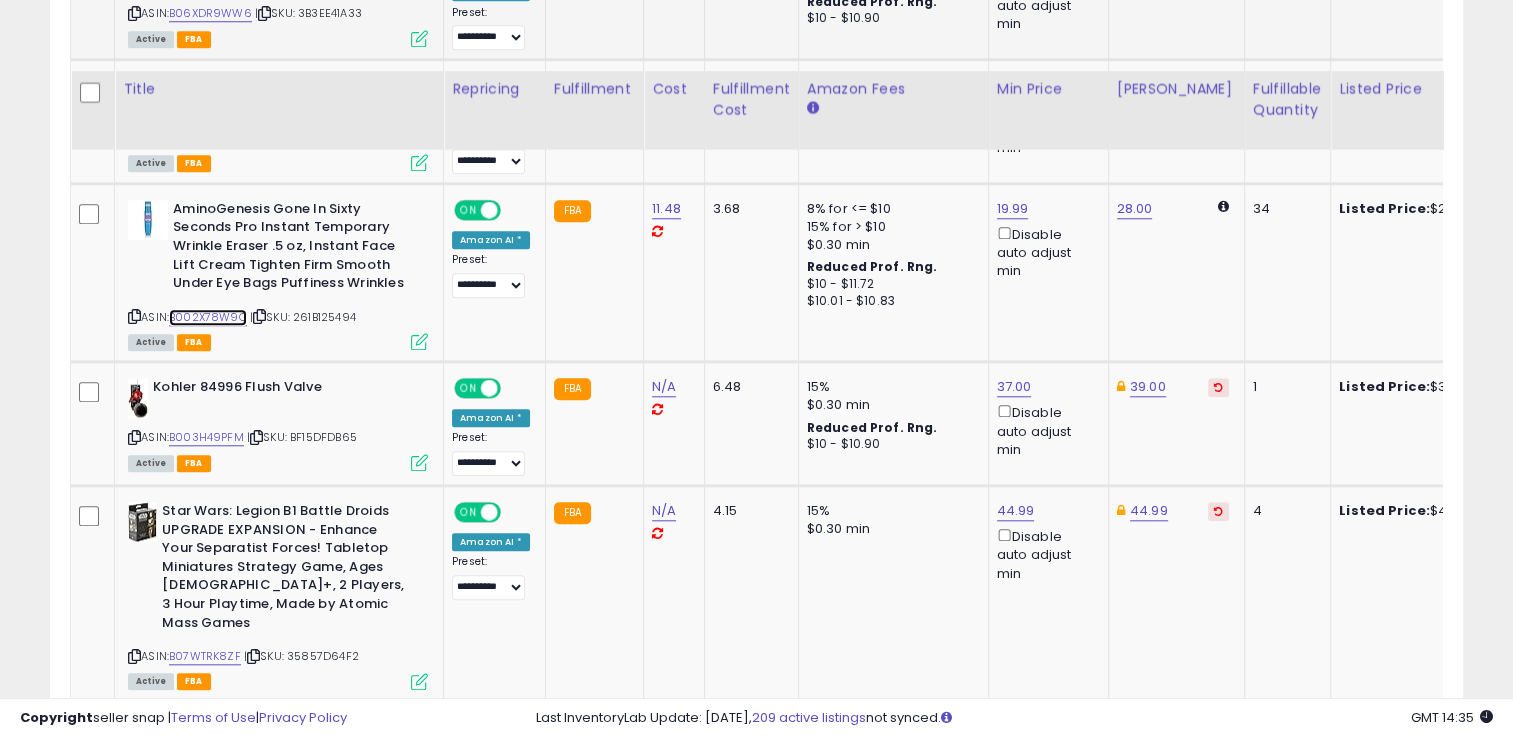 scroll, scrollTop: 1920, scrollLeft: 0, axis: vertical 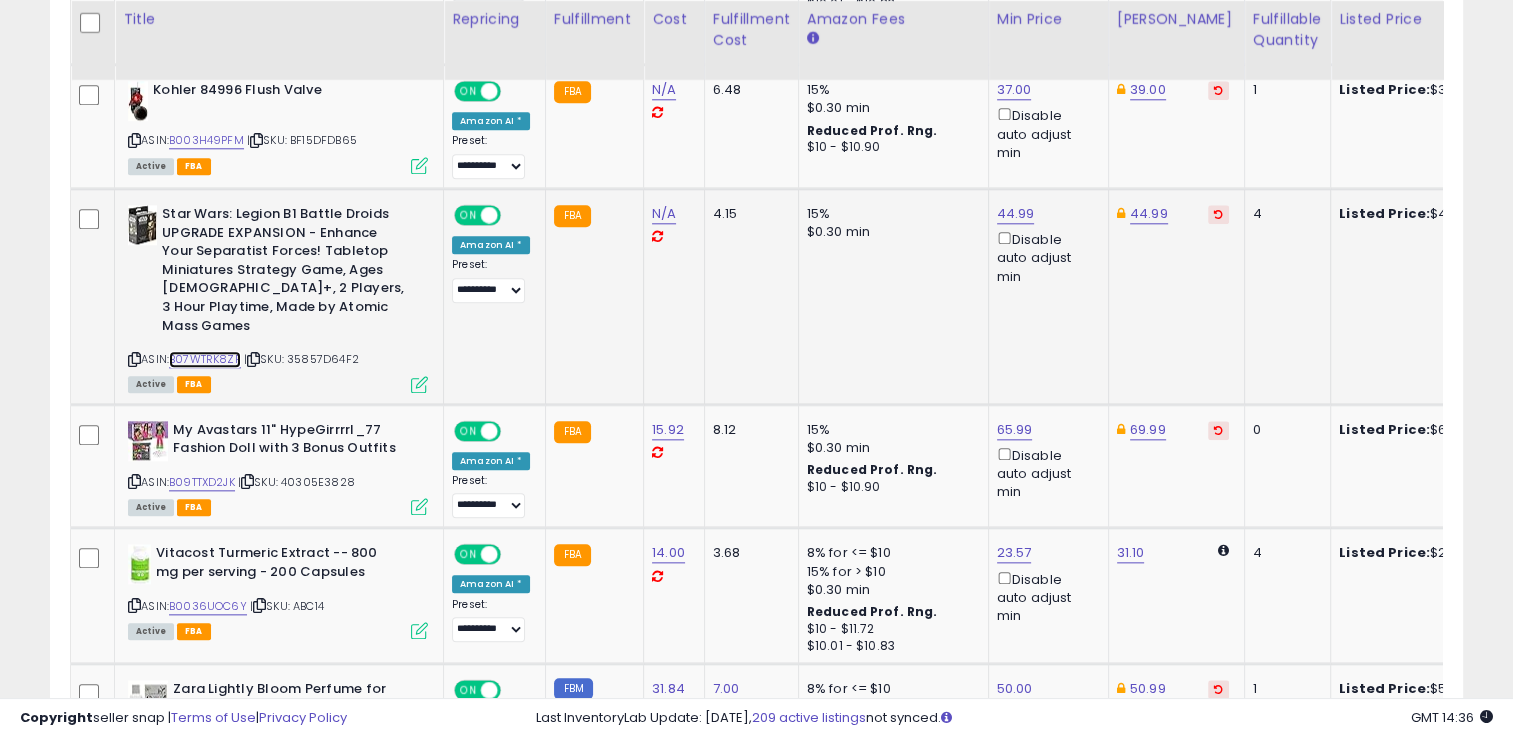 click on "B07WTRK8ZF" at bounding box center (205, 359) 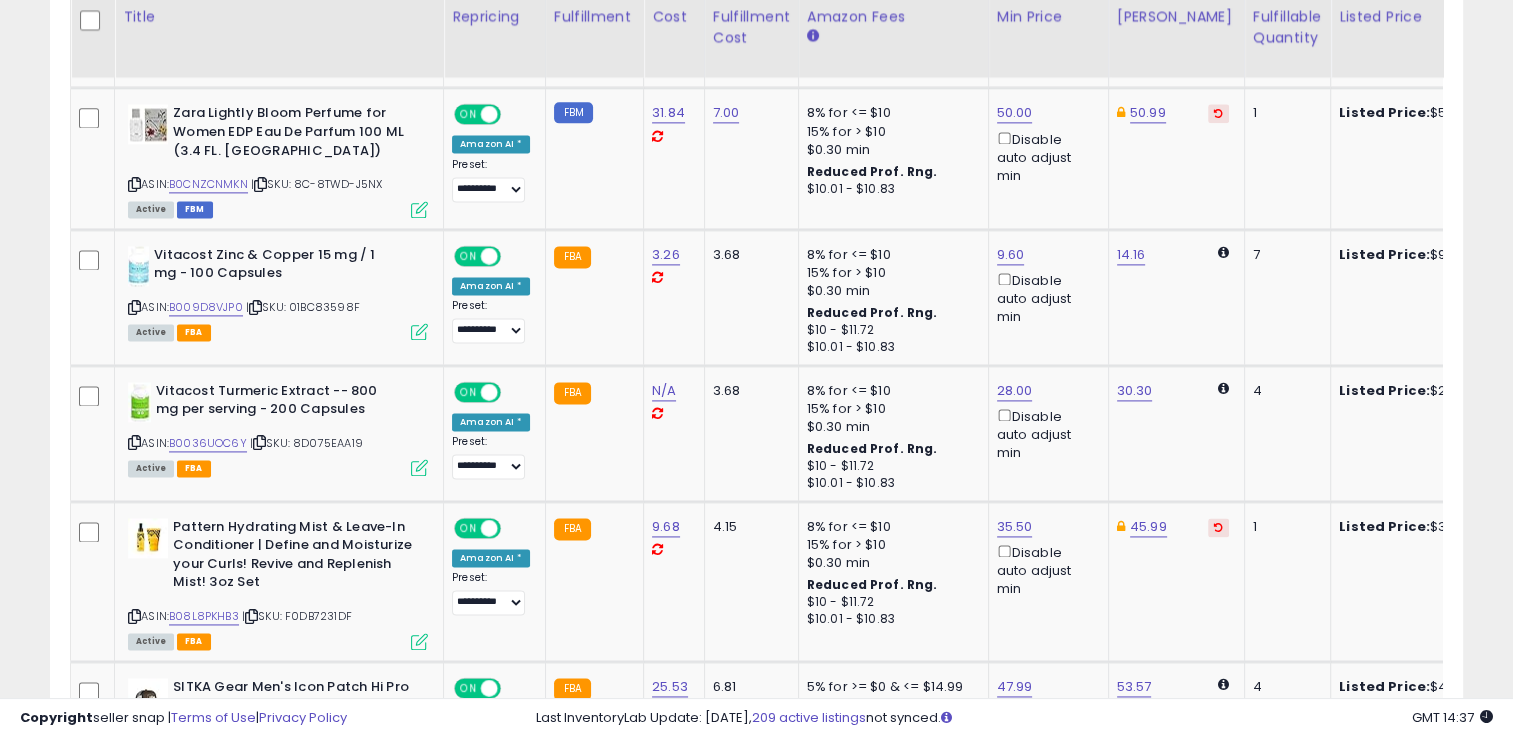 scroll, scrollTop: 2717, scrollLeft: 0, axis: vertical 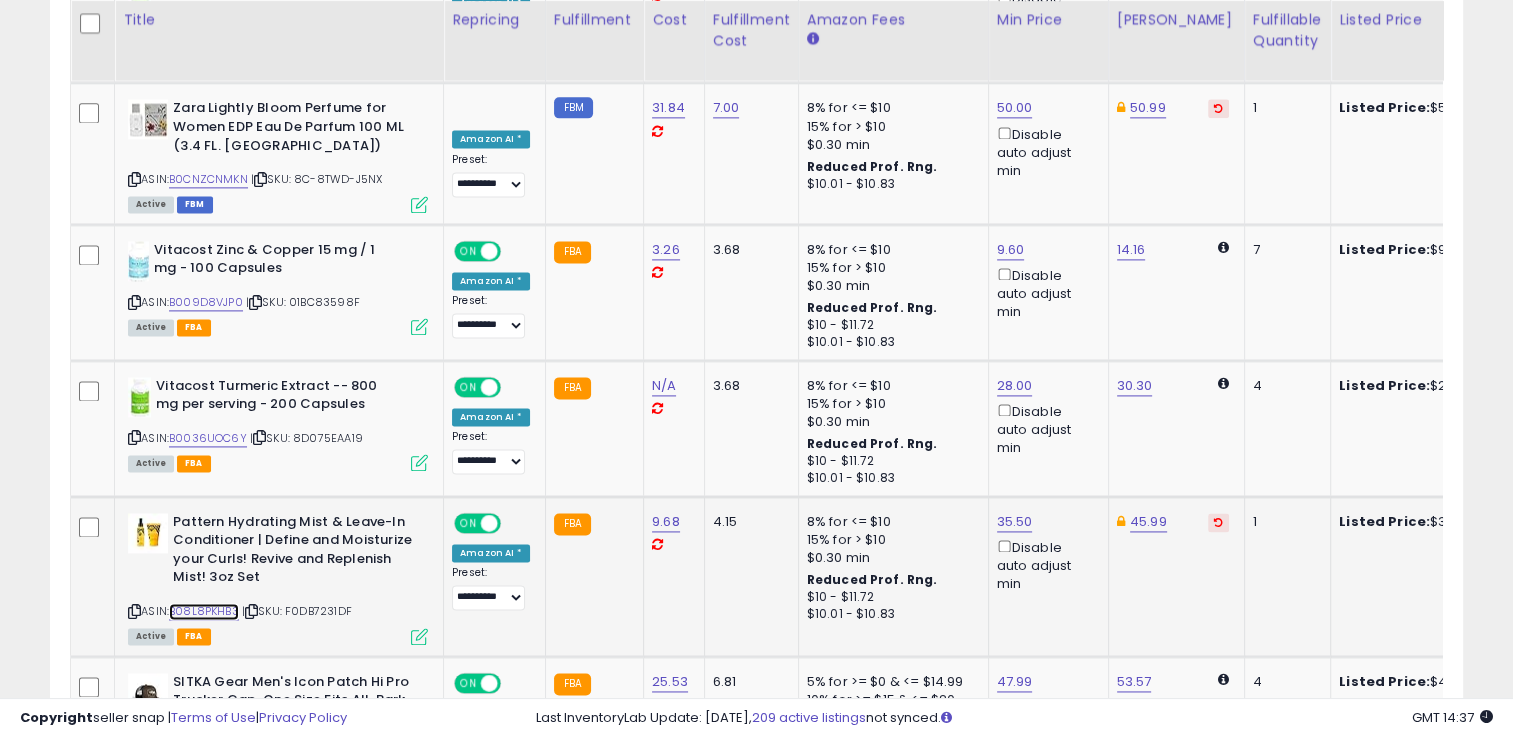 click on "B08L8PKHB3" at bounding box center (204, 611) 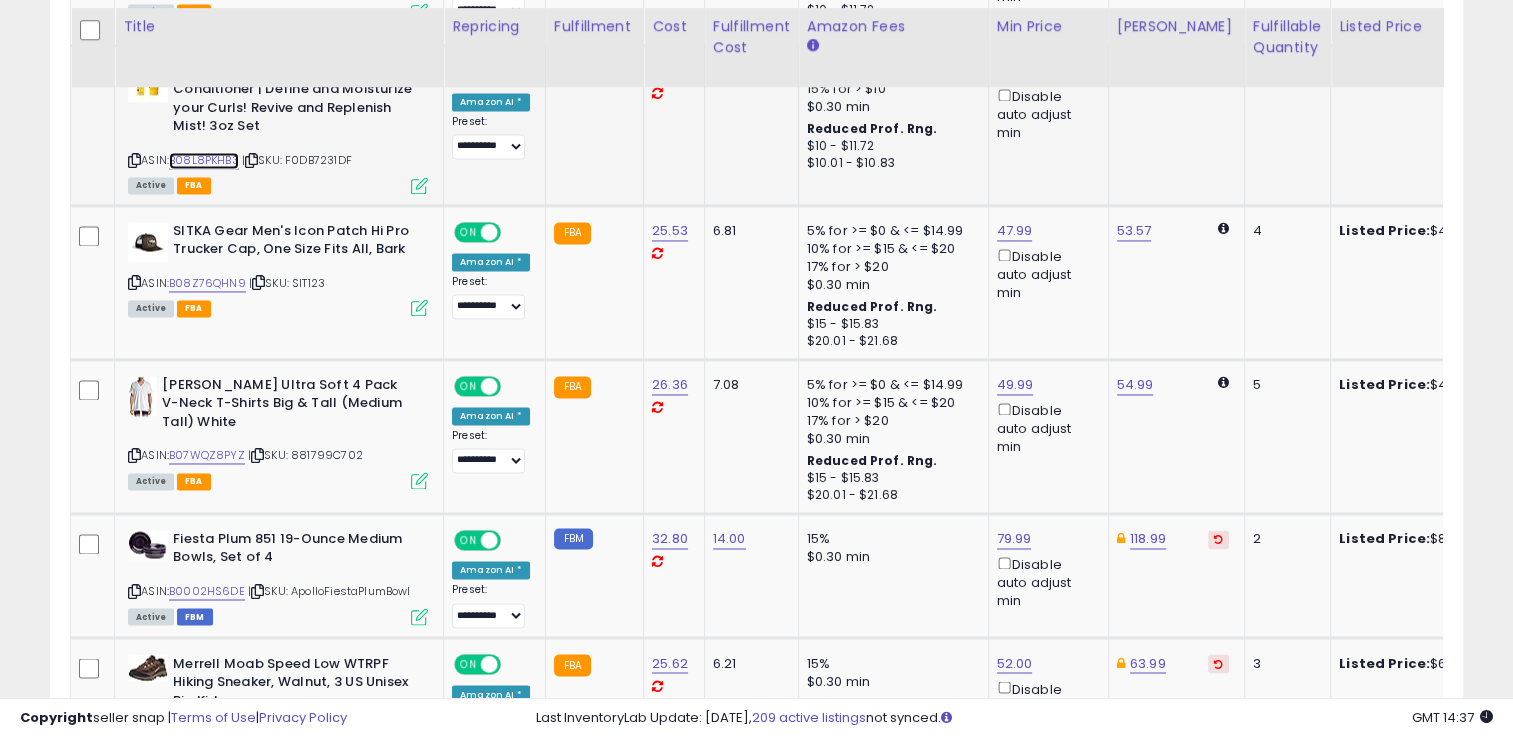 scroll, scrollTop: 3176, scrollLeft: 0, axis: vertical 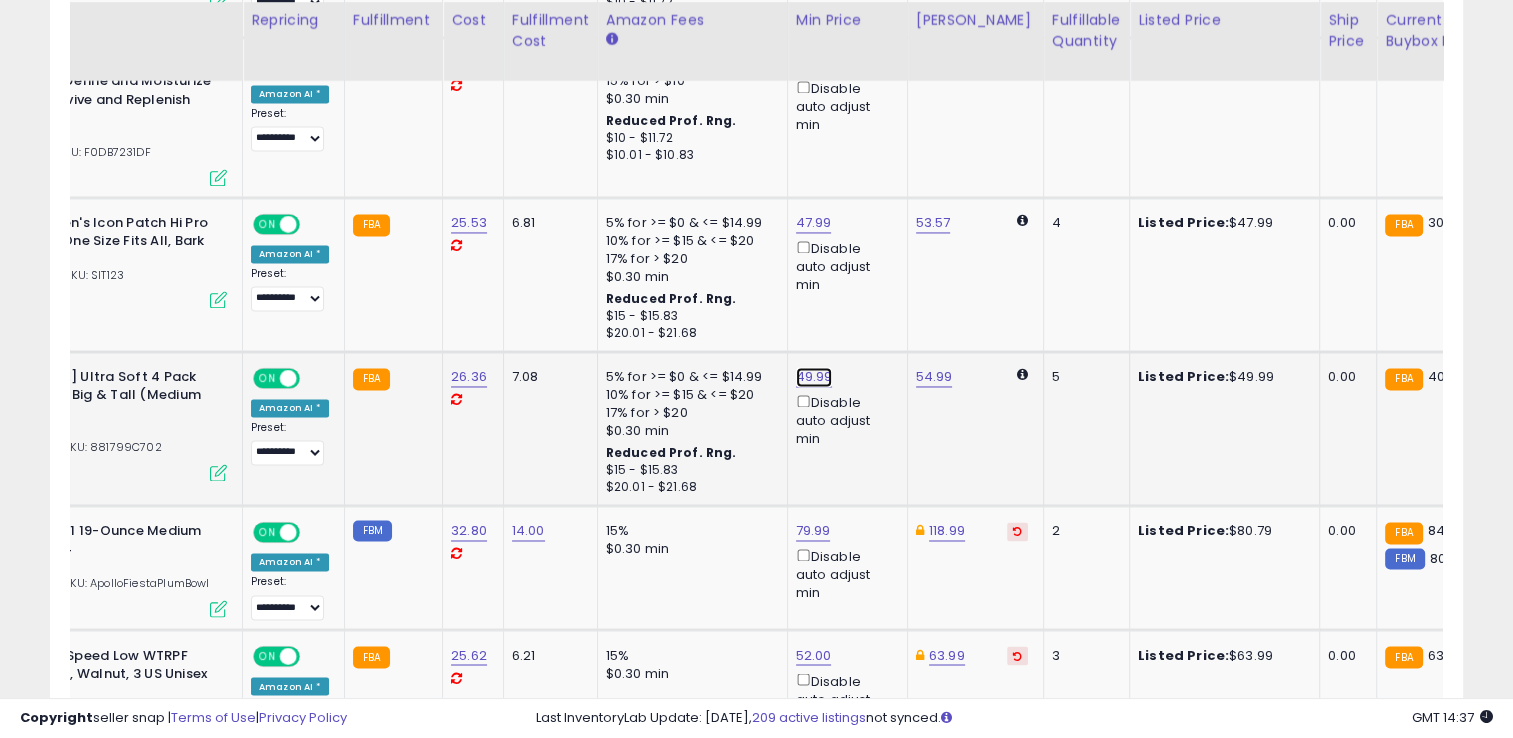 click on "49.99" at bounding box center [814, -2102] 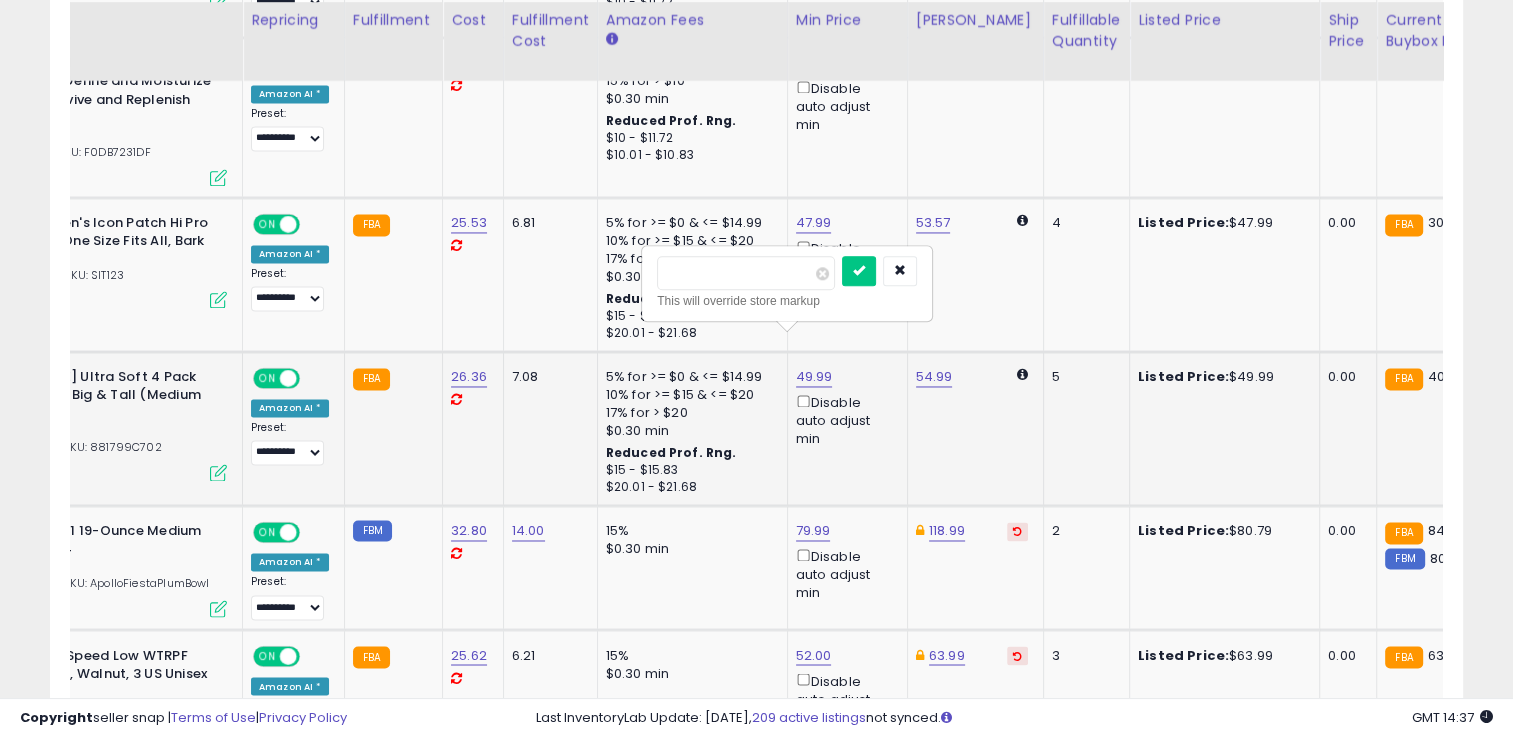 click on "5" 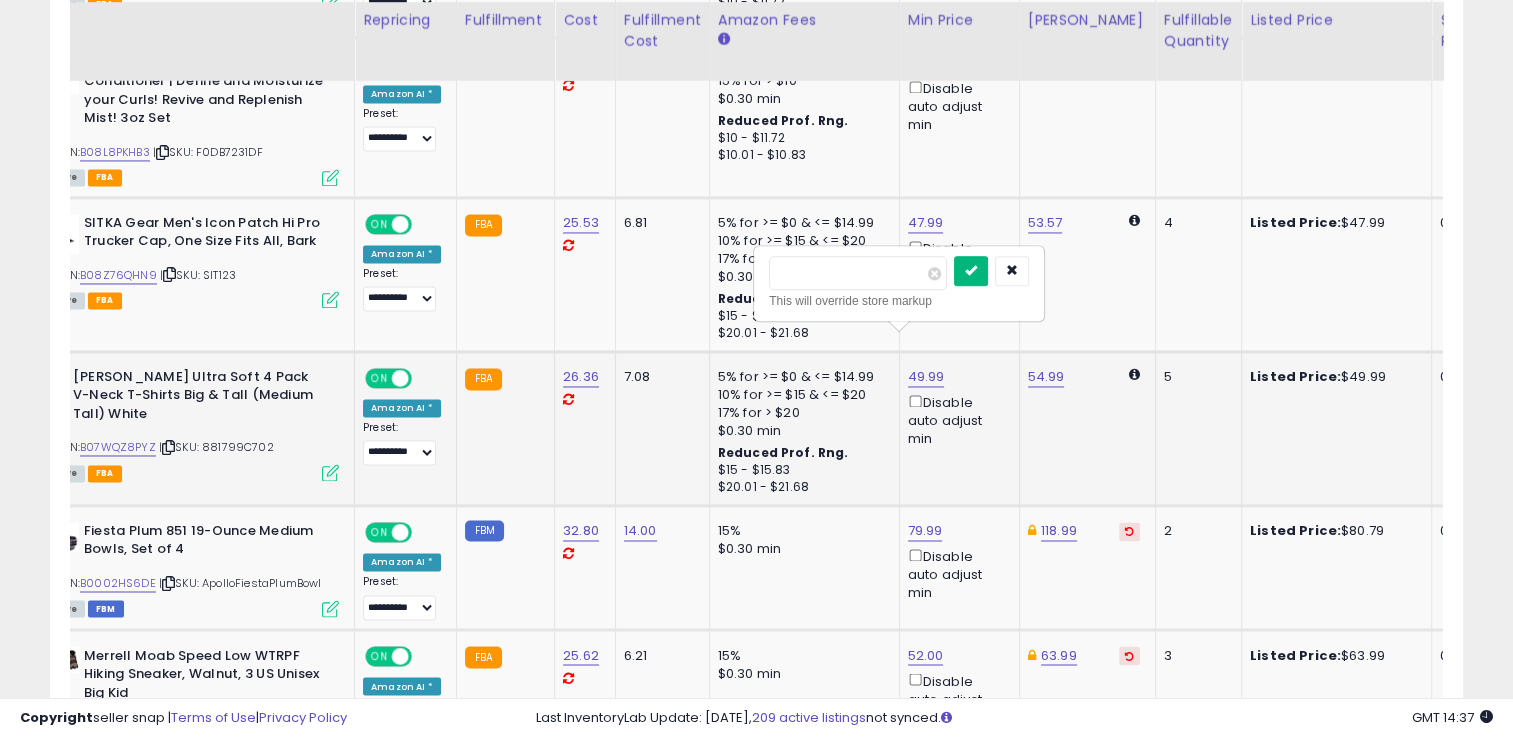 click at bounding box center [971, 270] 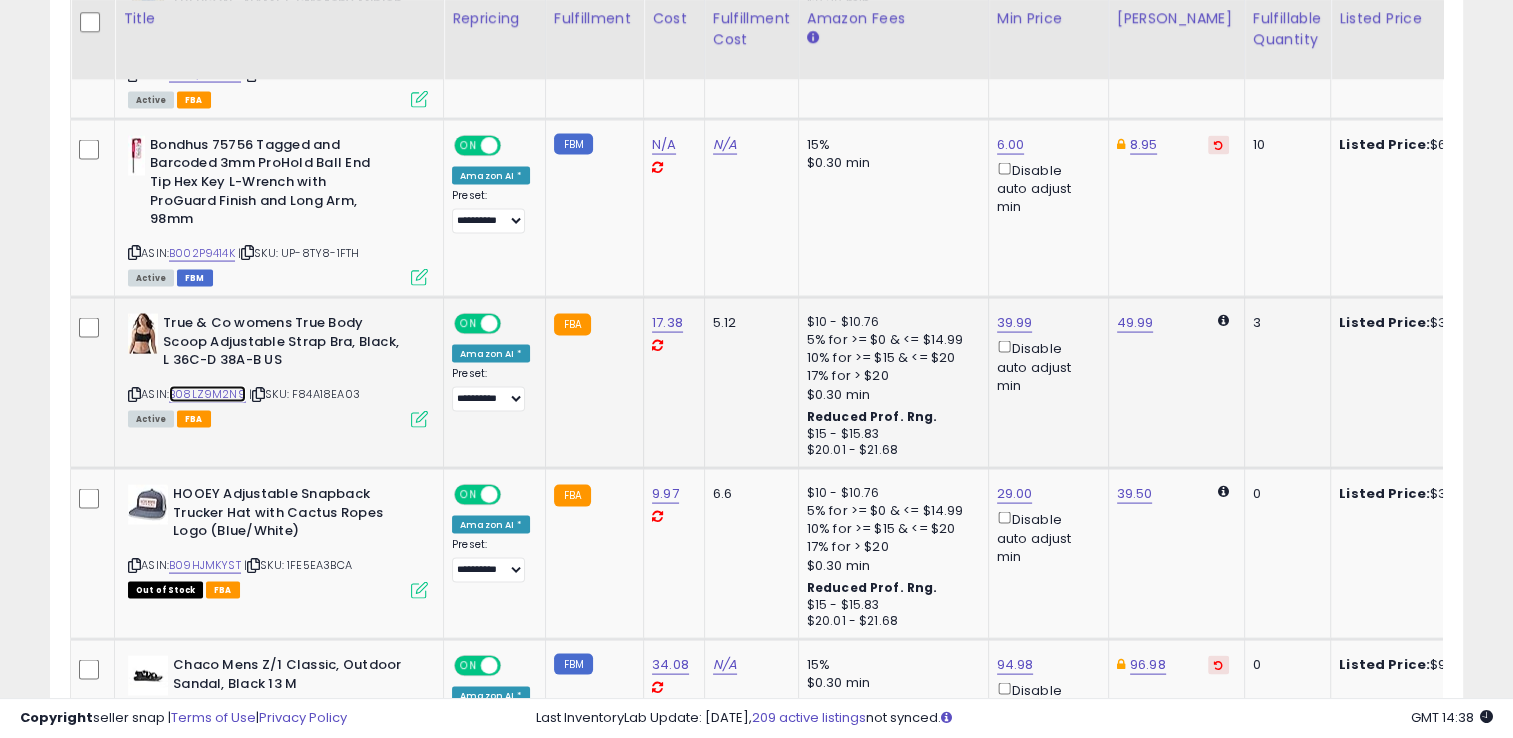 click on "B08LZ9M2N9" at bounding box center (207, 394) 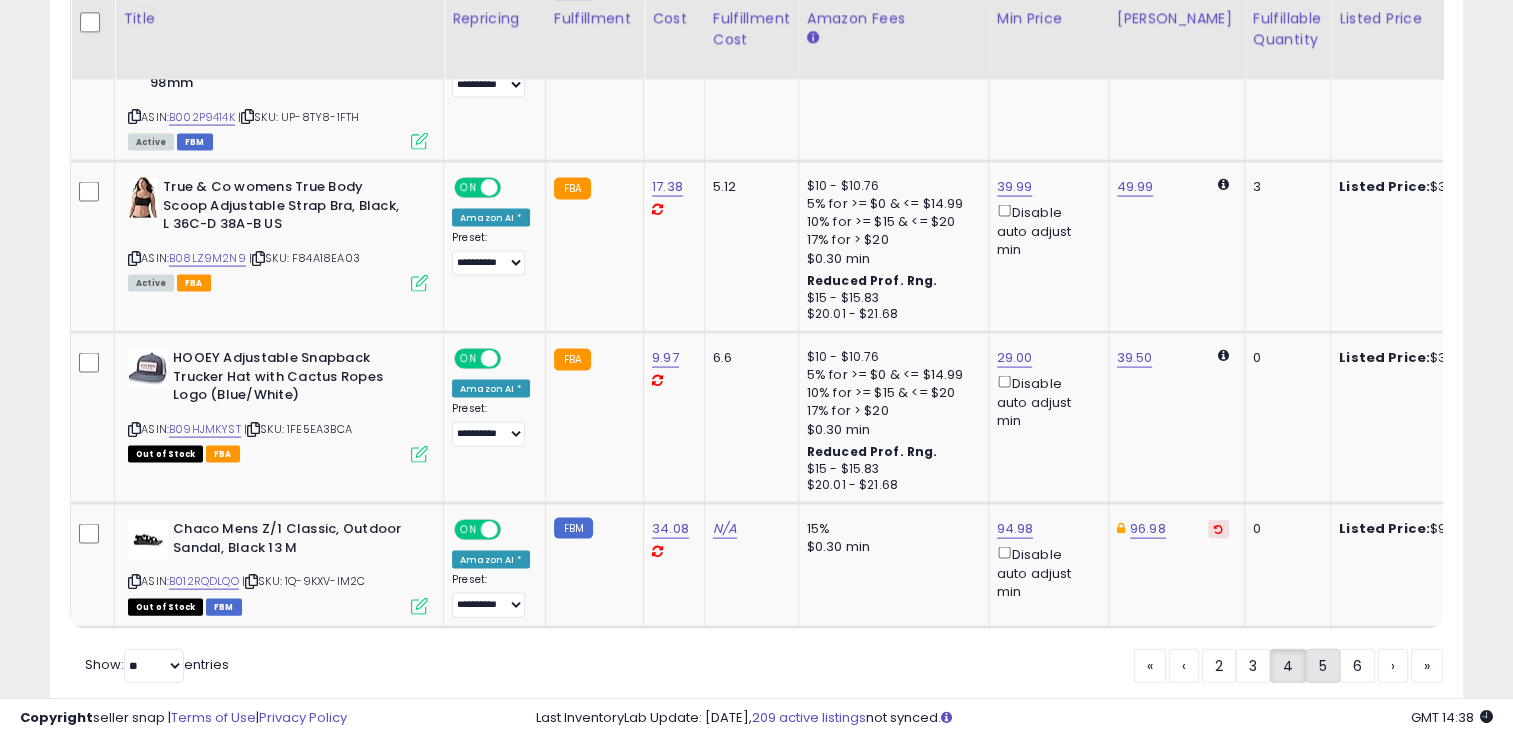 click on "5" 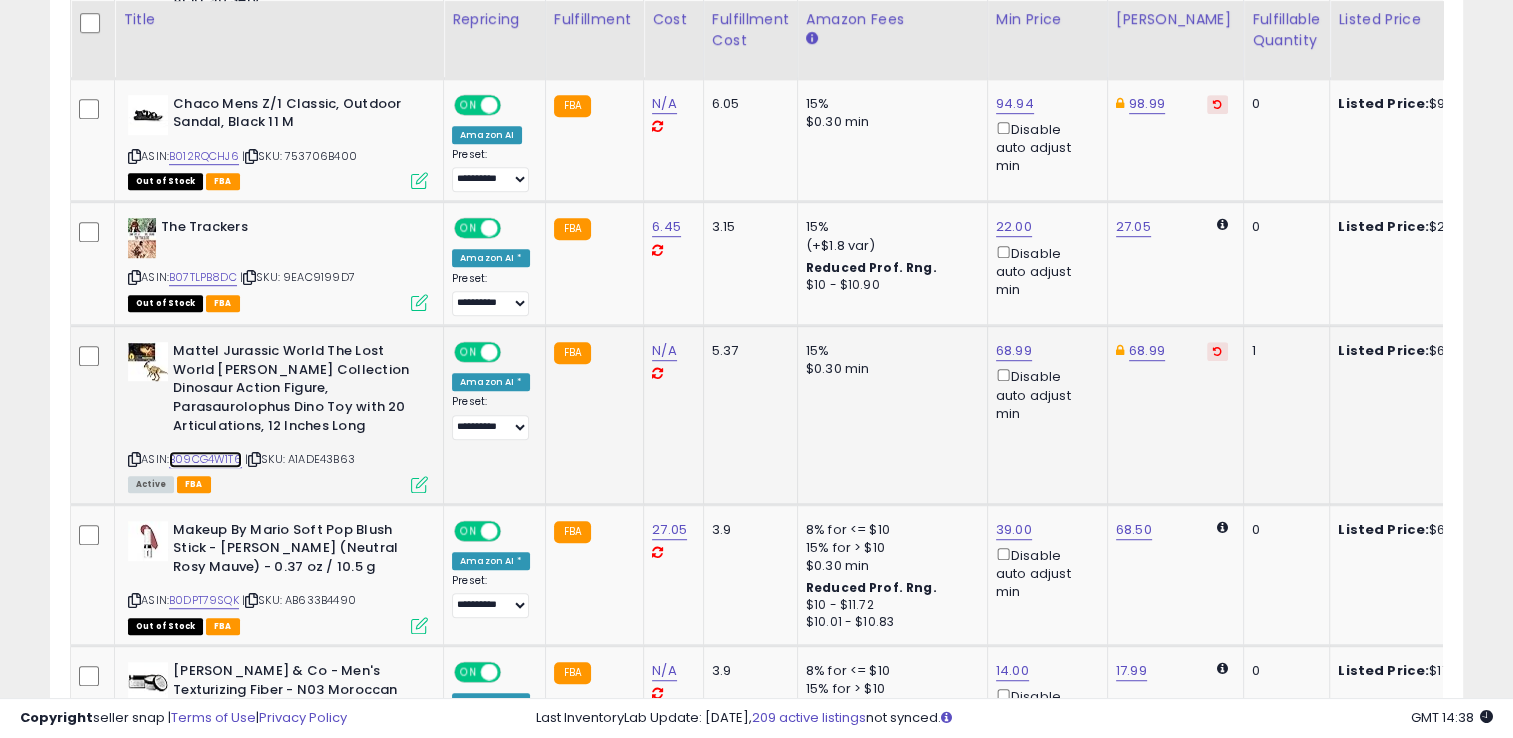 click on "B09CG4W1T6" at bounding box center (205, 459) 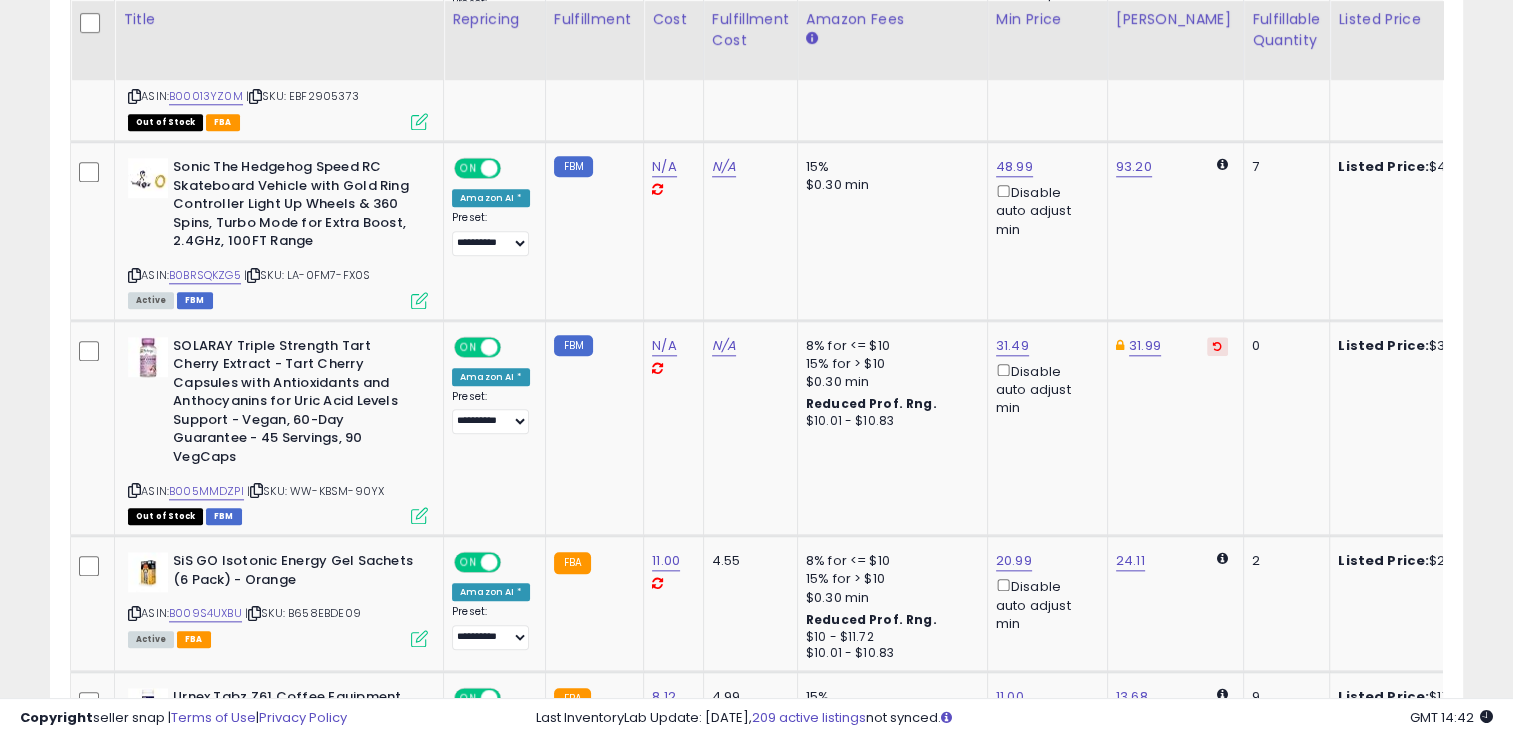 scroll, scrollTop: 2048, scrollLeft: 0, axis: vertical 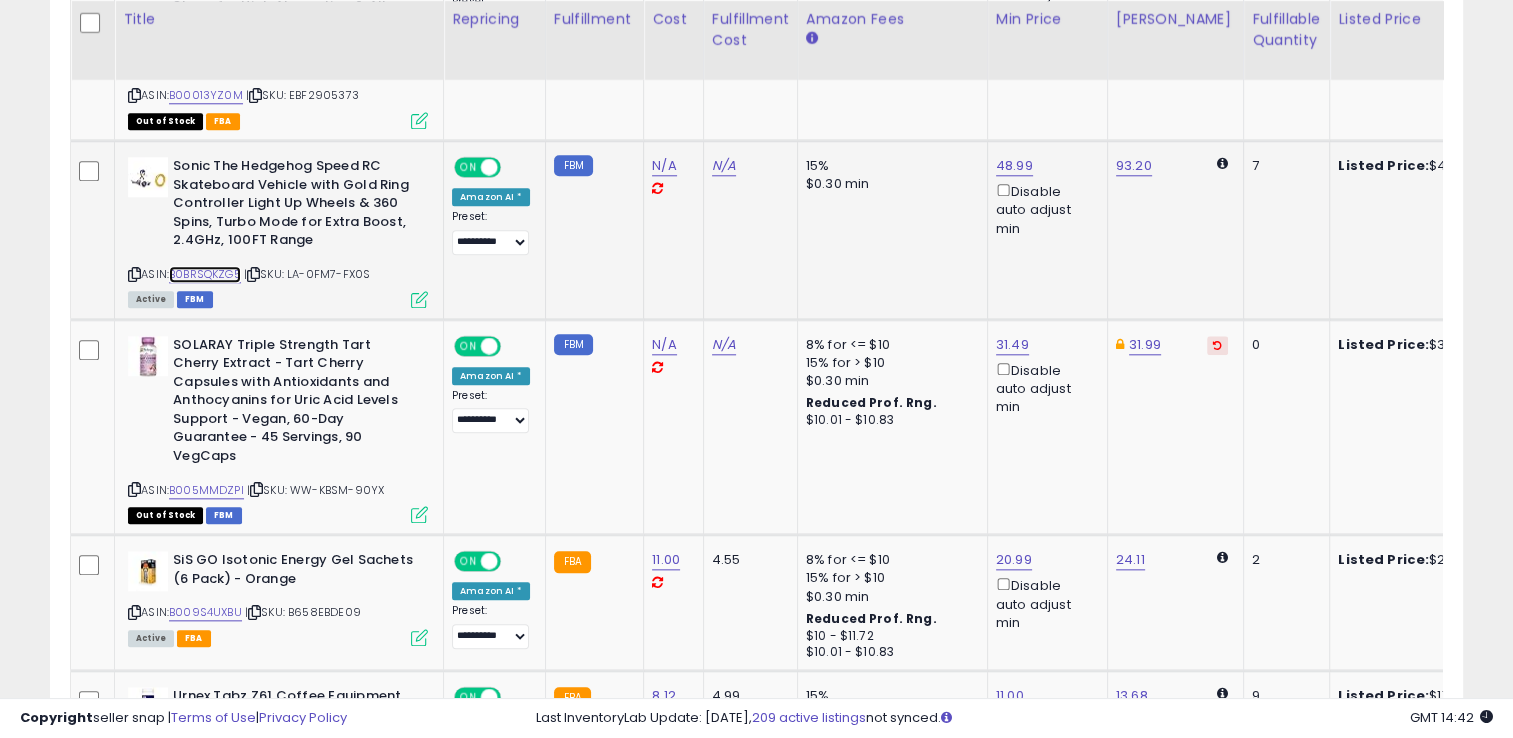 click on "B0BRSQKZG5" at bounding box center [205, 274] 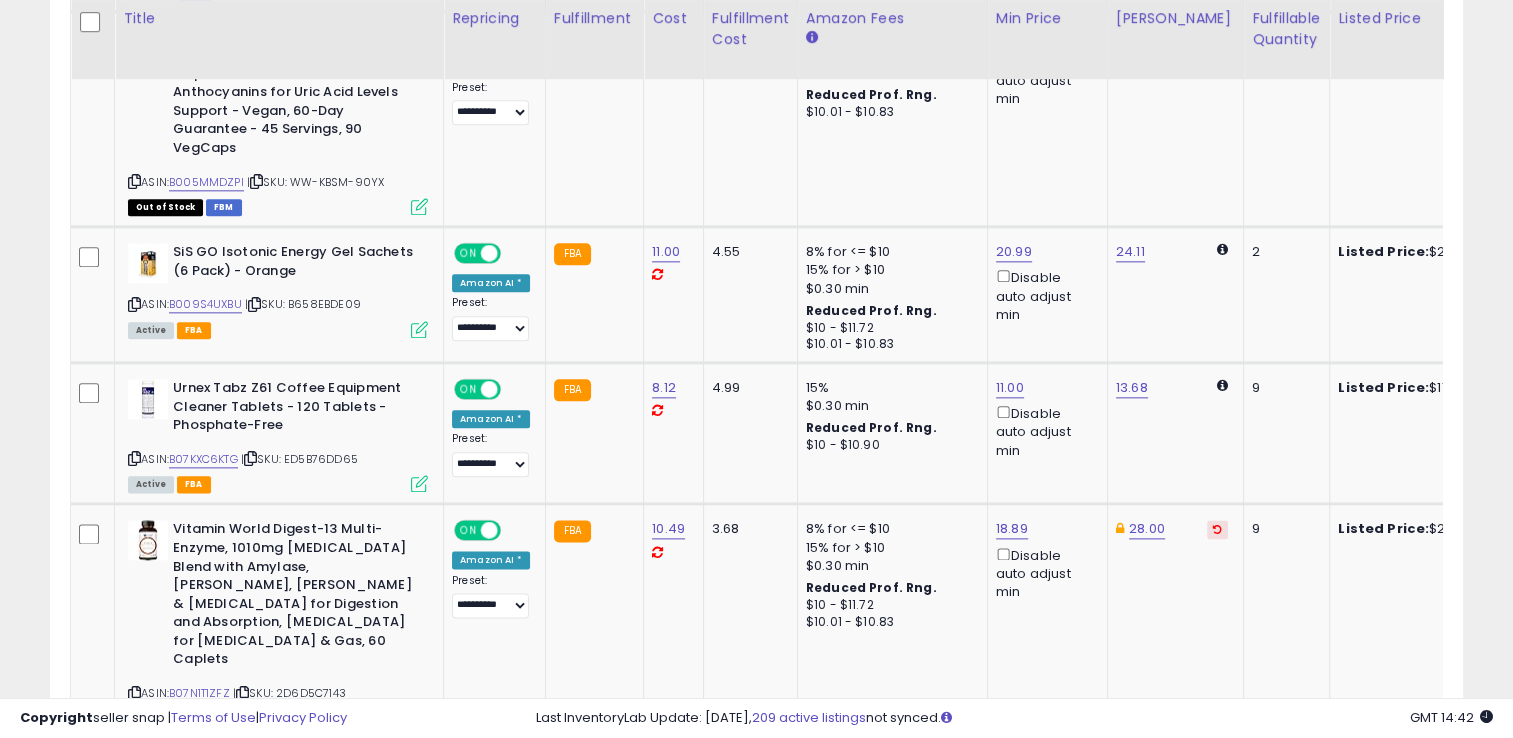 scroll, scrollTop: 2356, scrollLeft: 0, axis: vertical 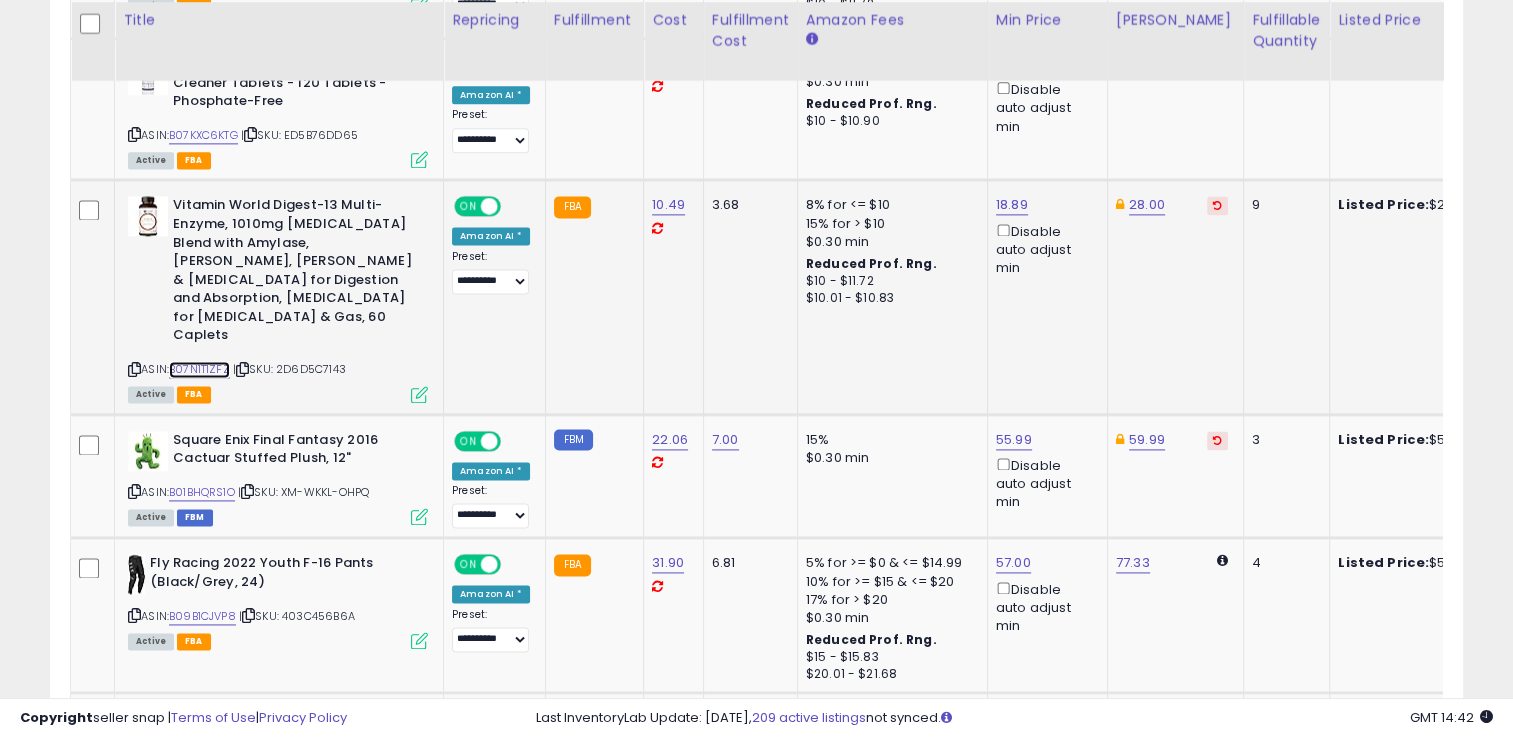 click on "B07N1T1ZFZ" at bounding box center [199, 369] 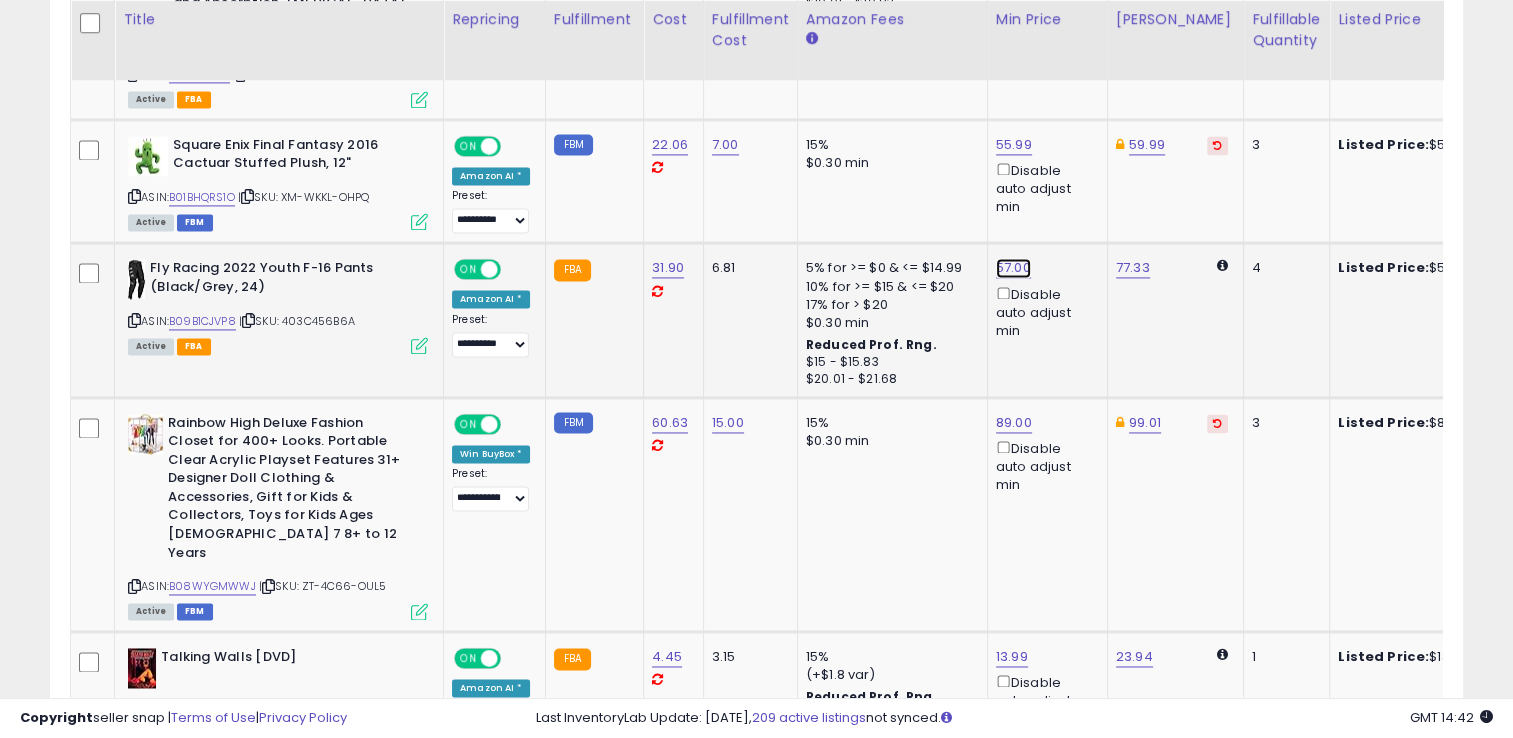 click on "57.00" at bounding box center (1014, -1901) 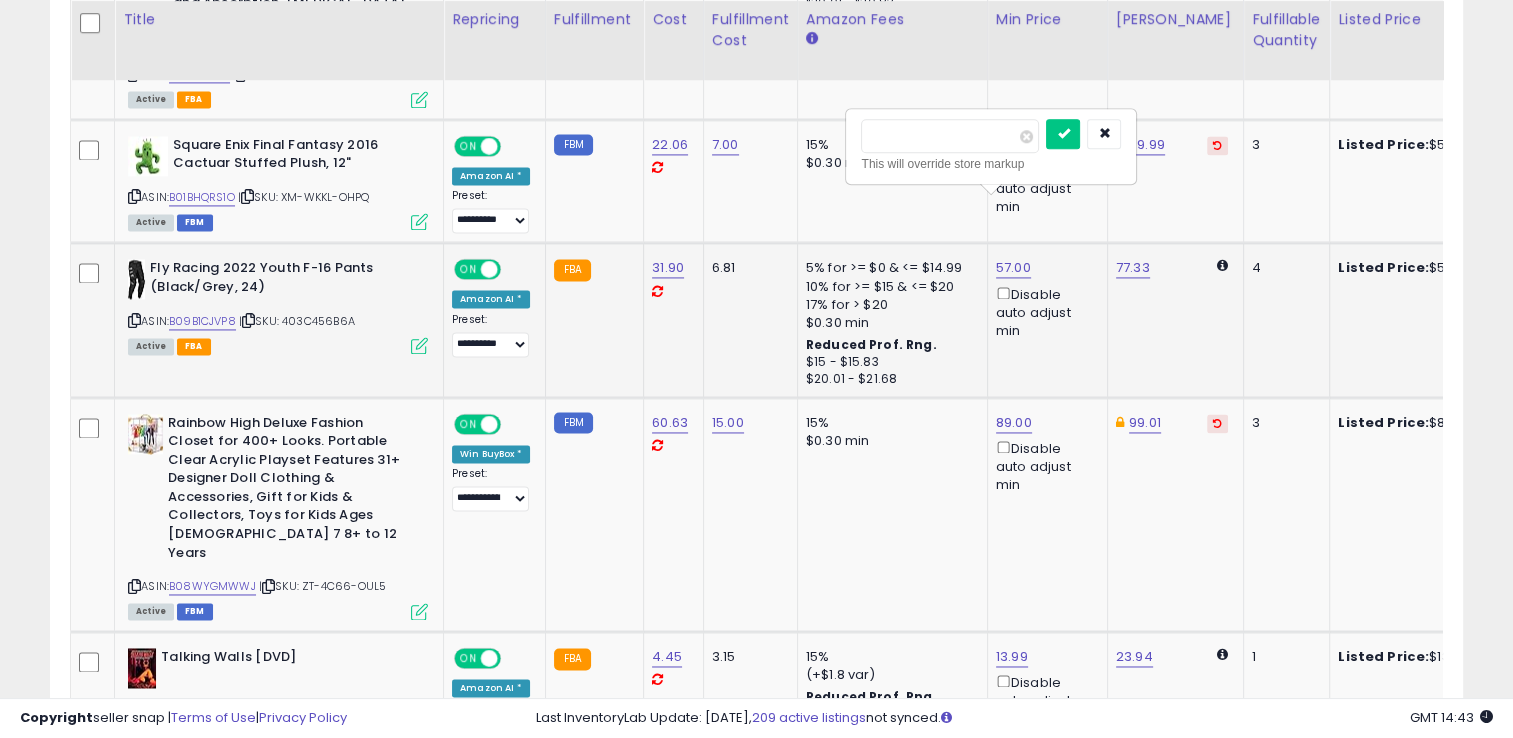 type on "**" 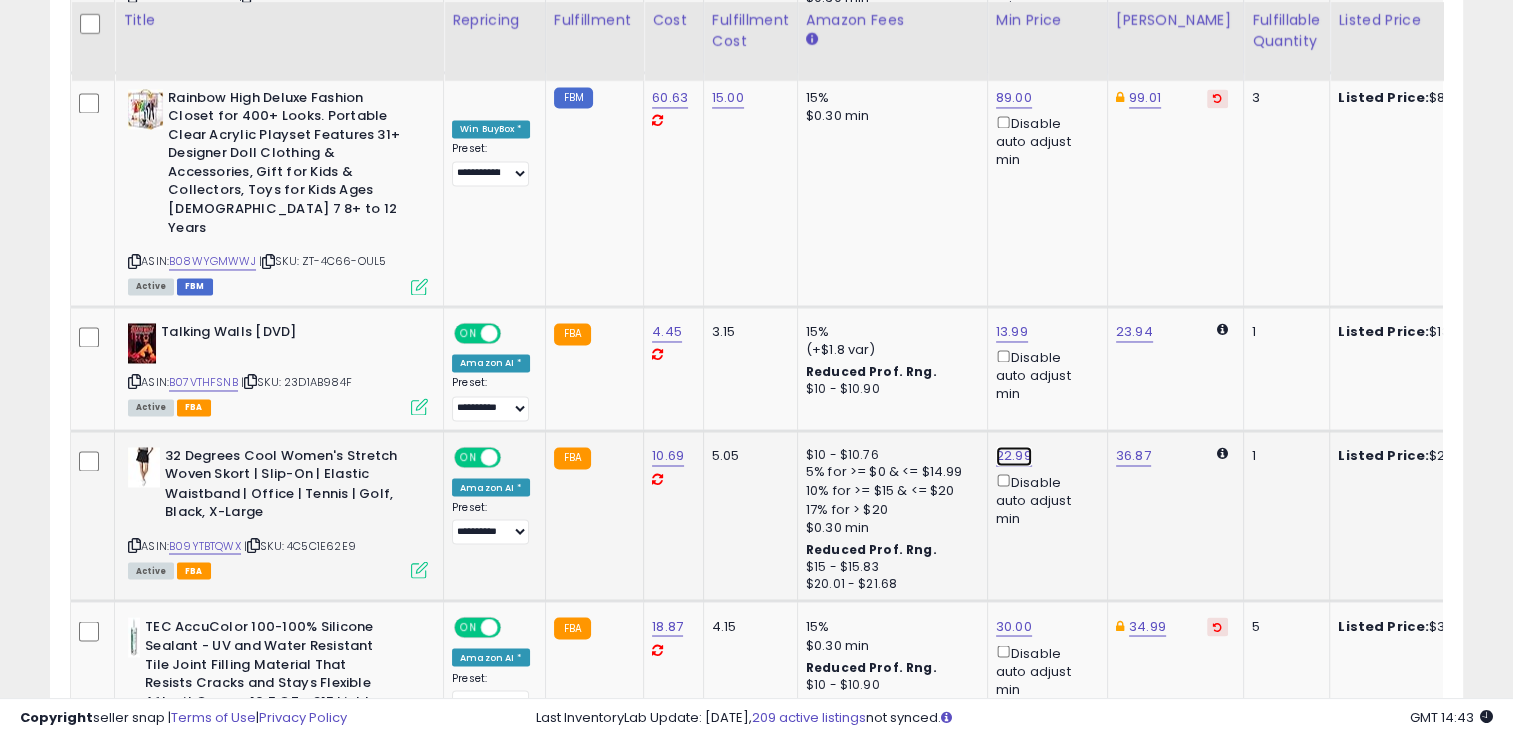 click on "22.99" at bounding box center (1014, -2226) 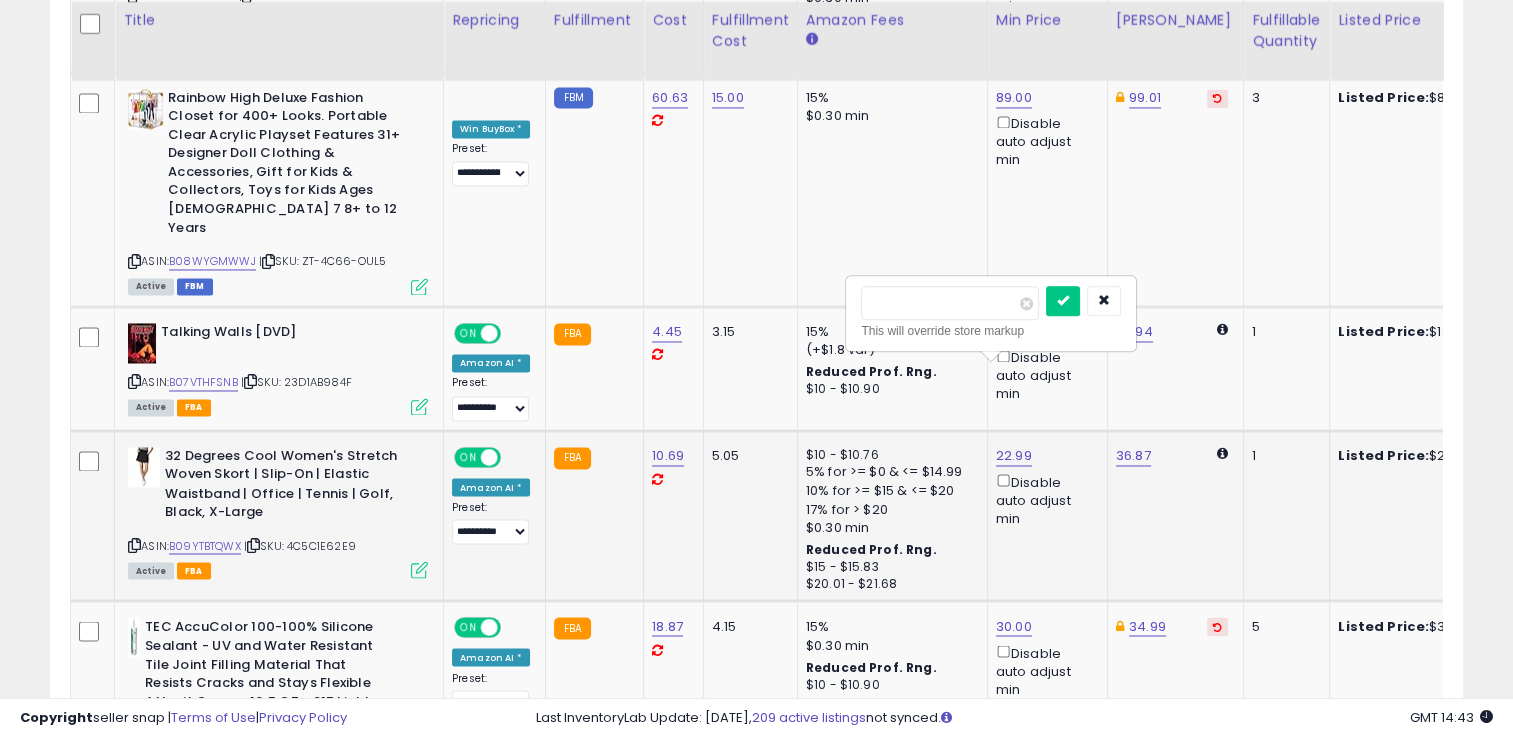 type on "**" 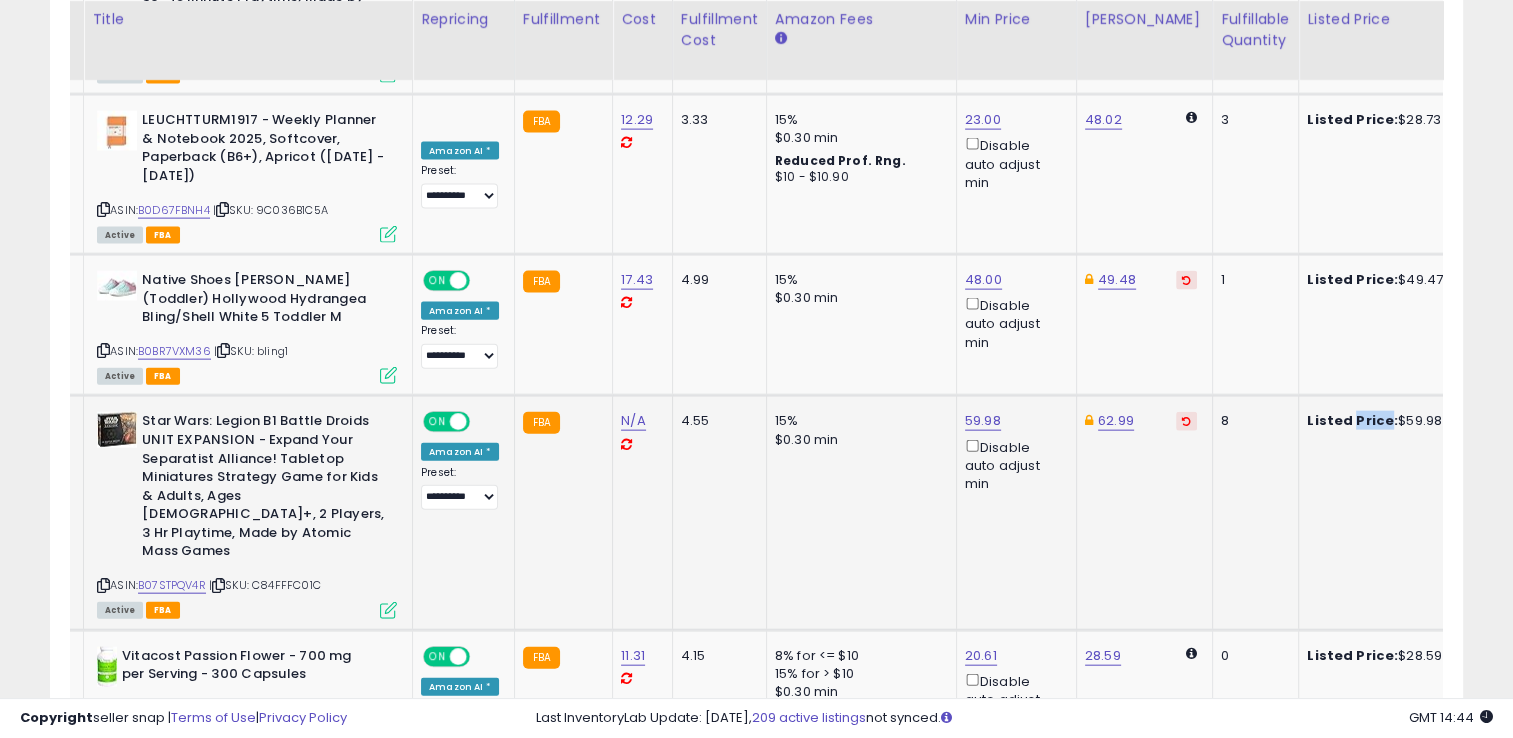 click on "Listed Price:  $59.98" 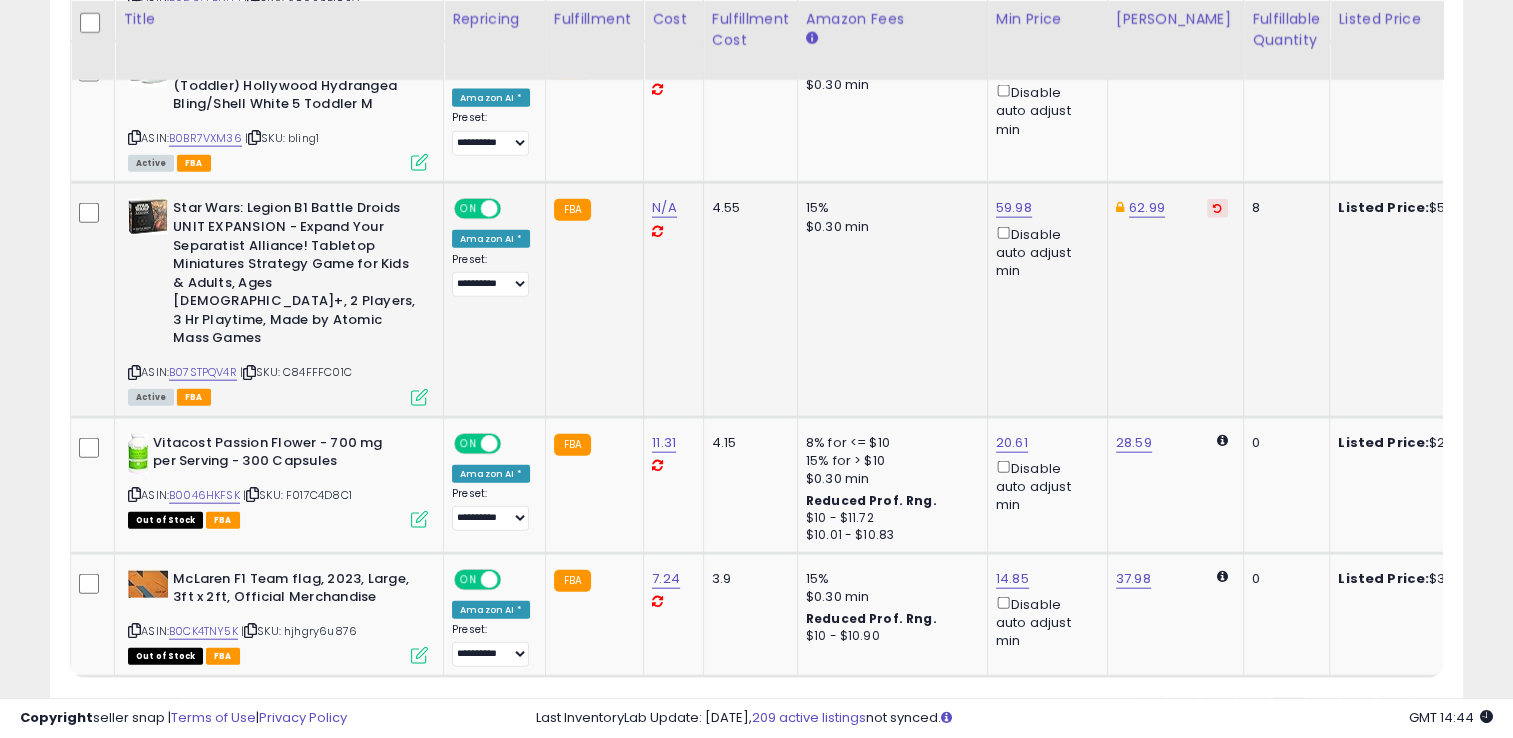 click on "6" 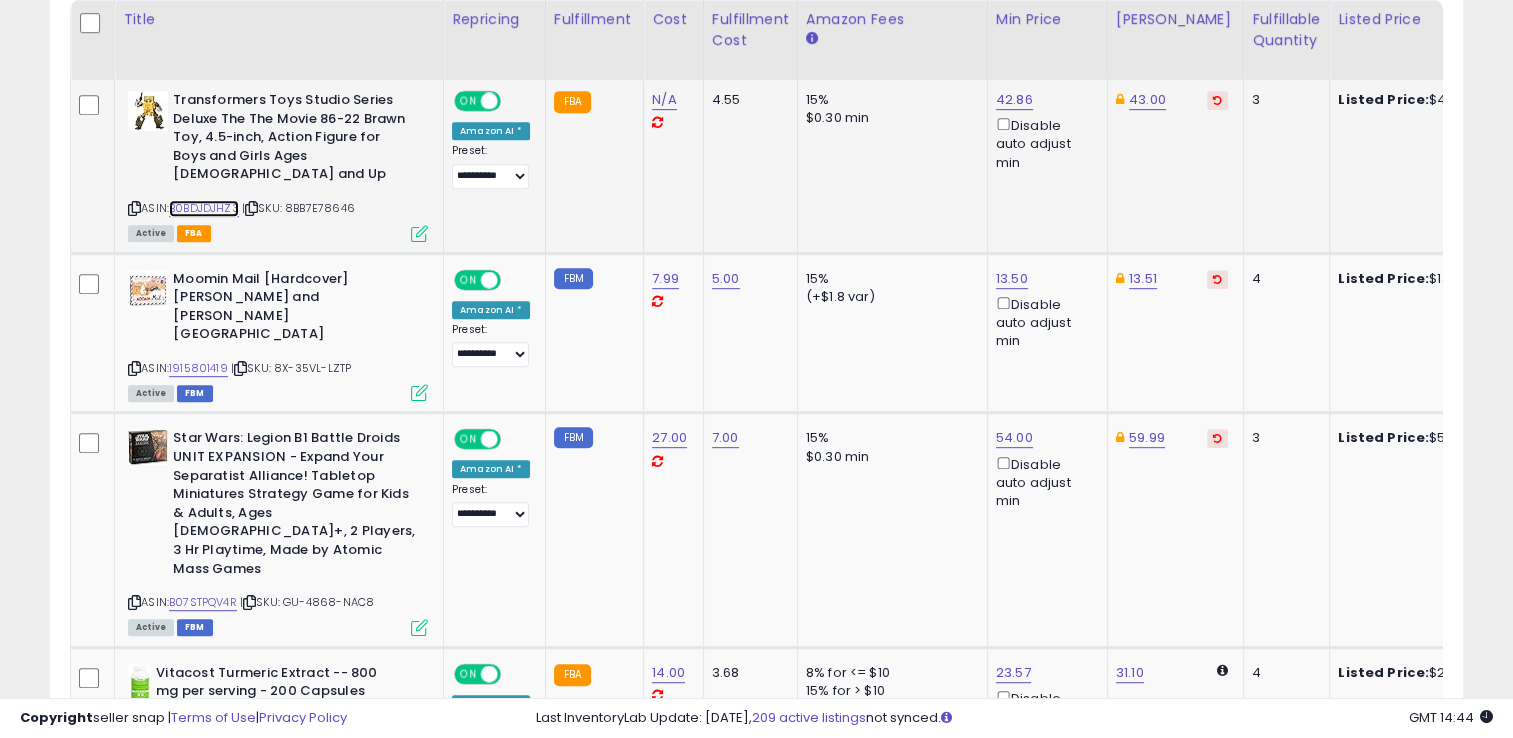 click on "B0BDJDJHZ3" at bounding box center (204, 208) 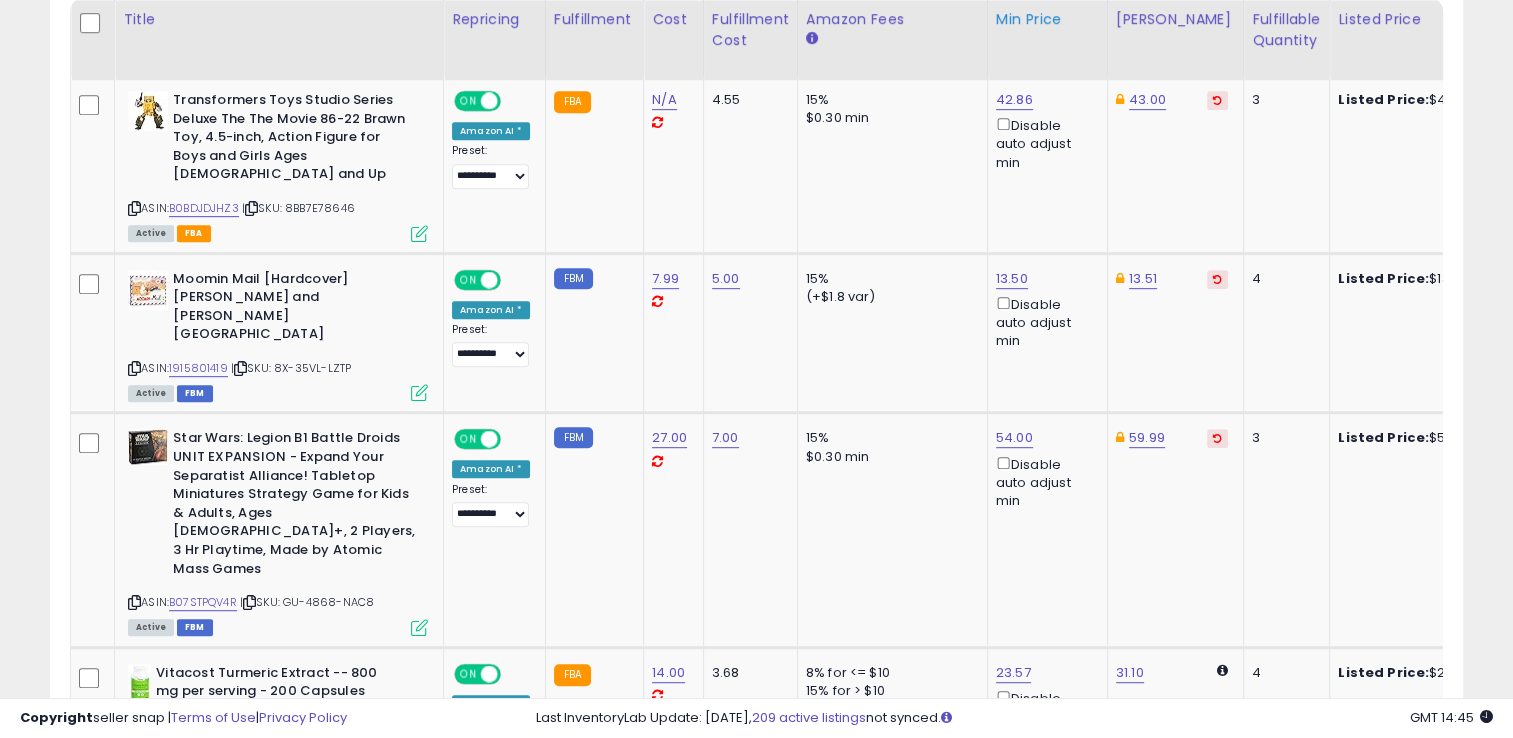 click on "Min Price" 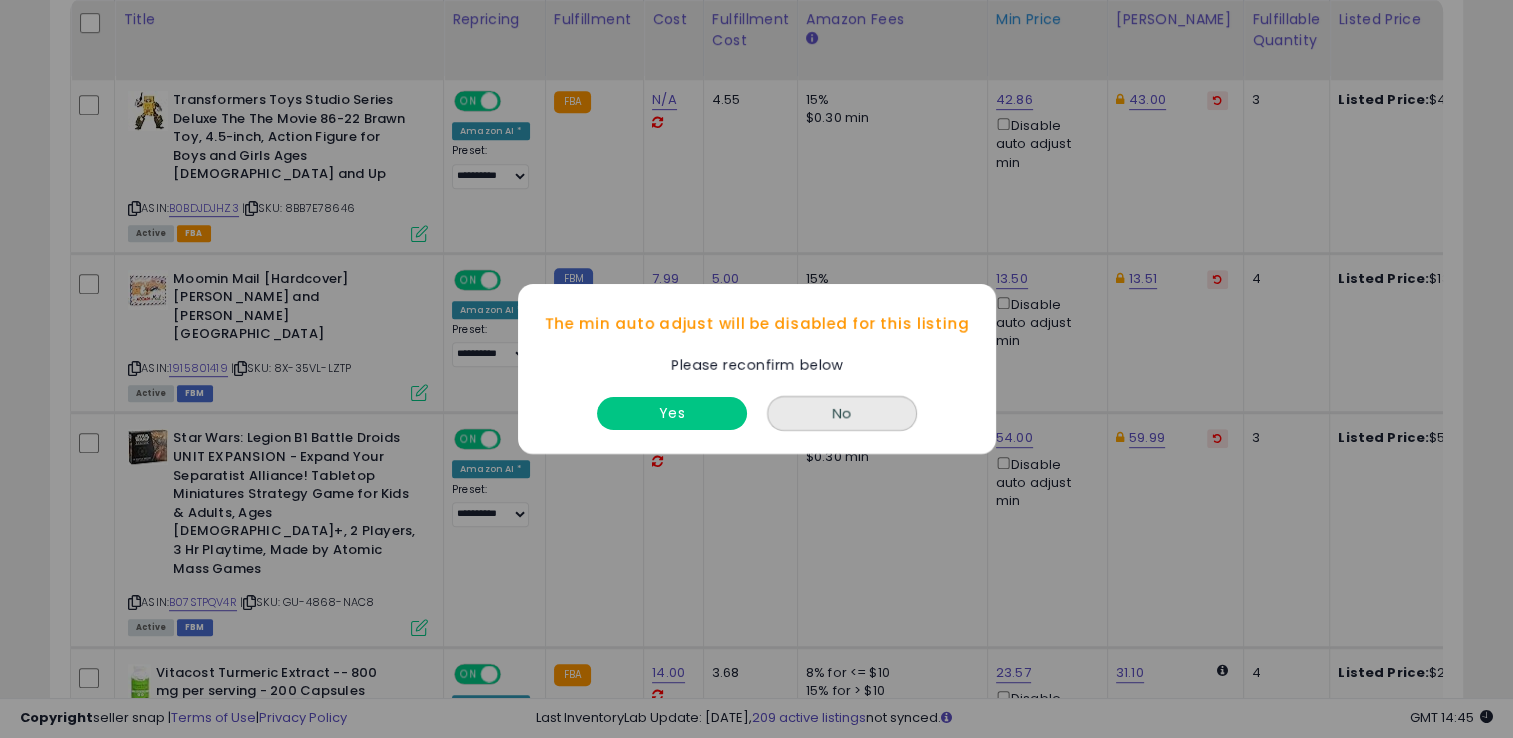 click on "No" at bounding box center [842, 413] 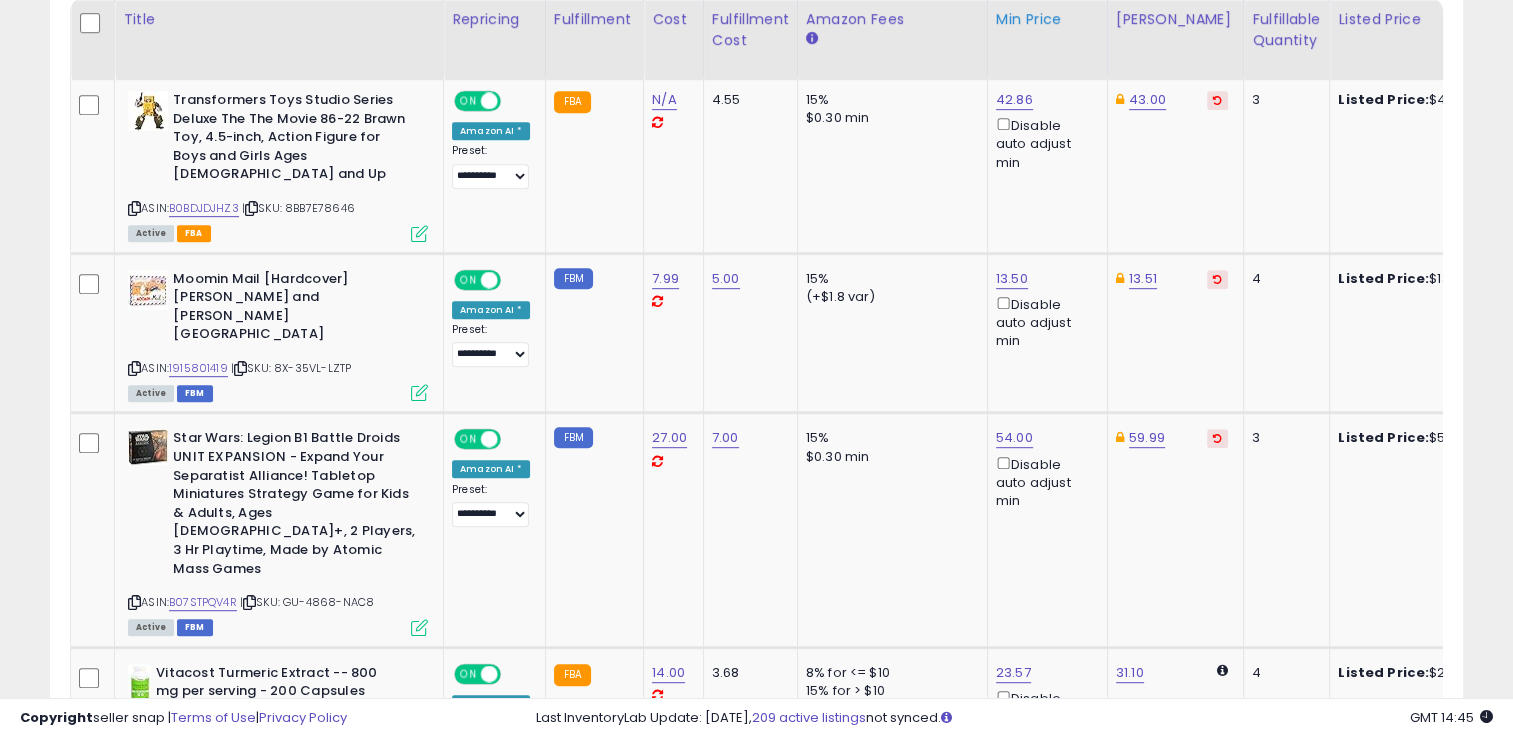 click on "Min Price" 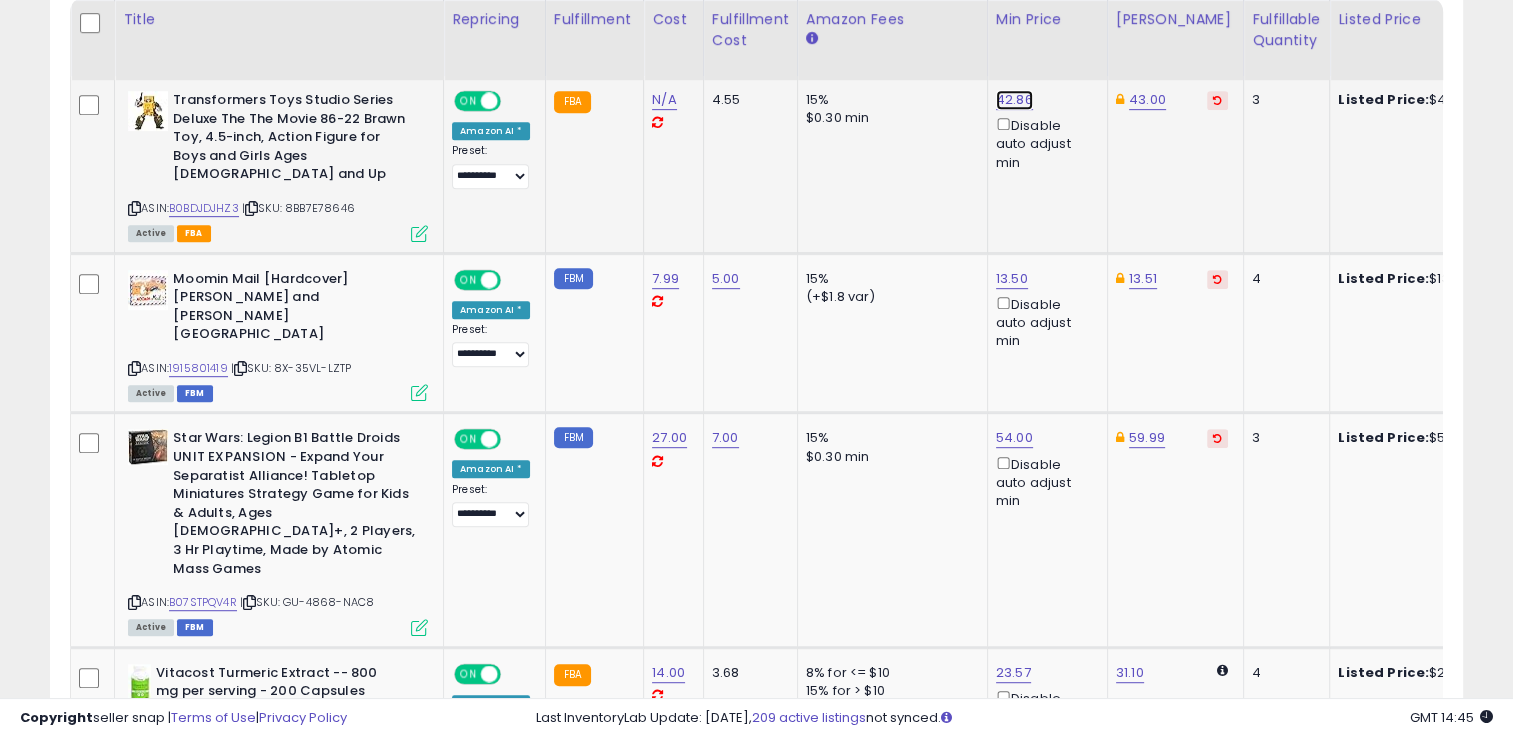 click on "42.86" at bounding box center (1014, 100) 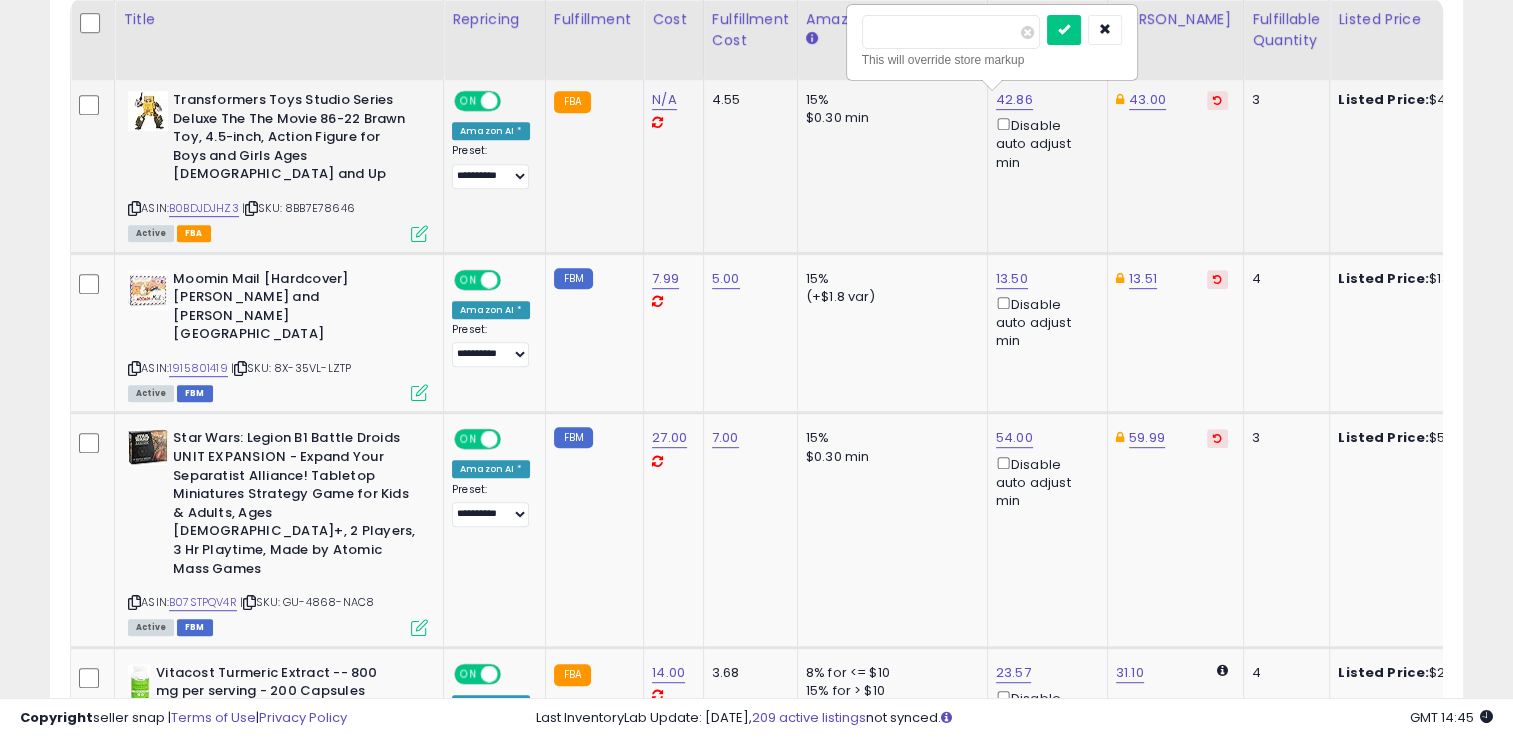 type on "*" 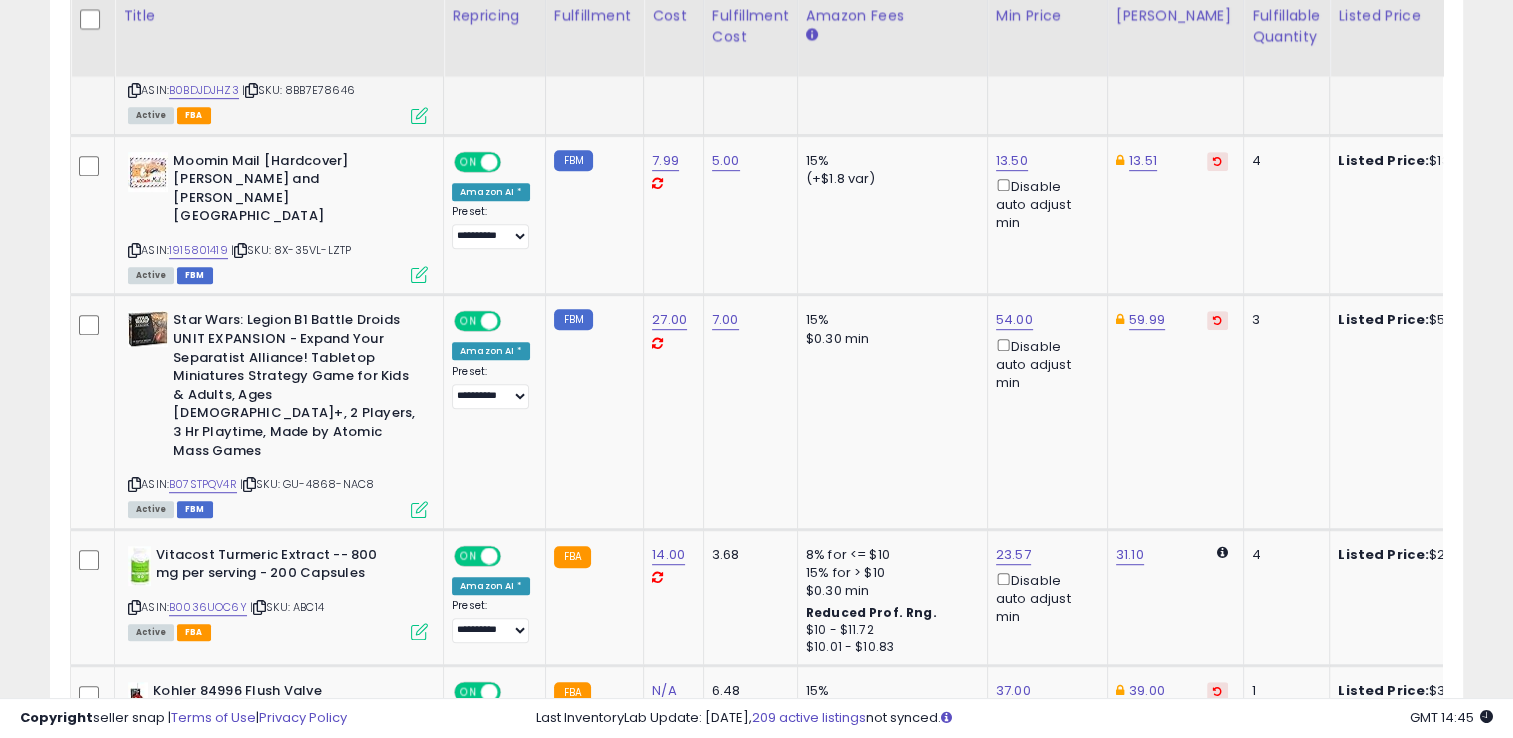 scroll, scrollTop: 1094, scrollLeft: 0, axis: vertical 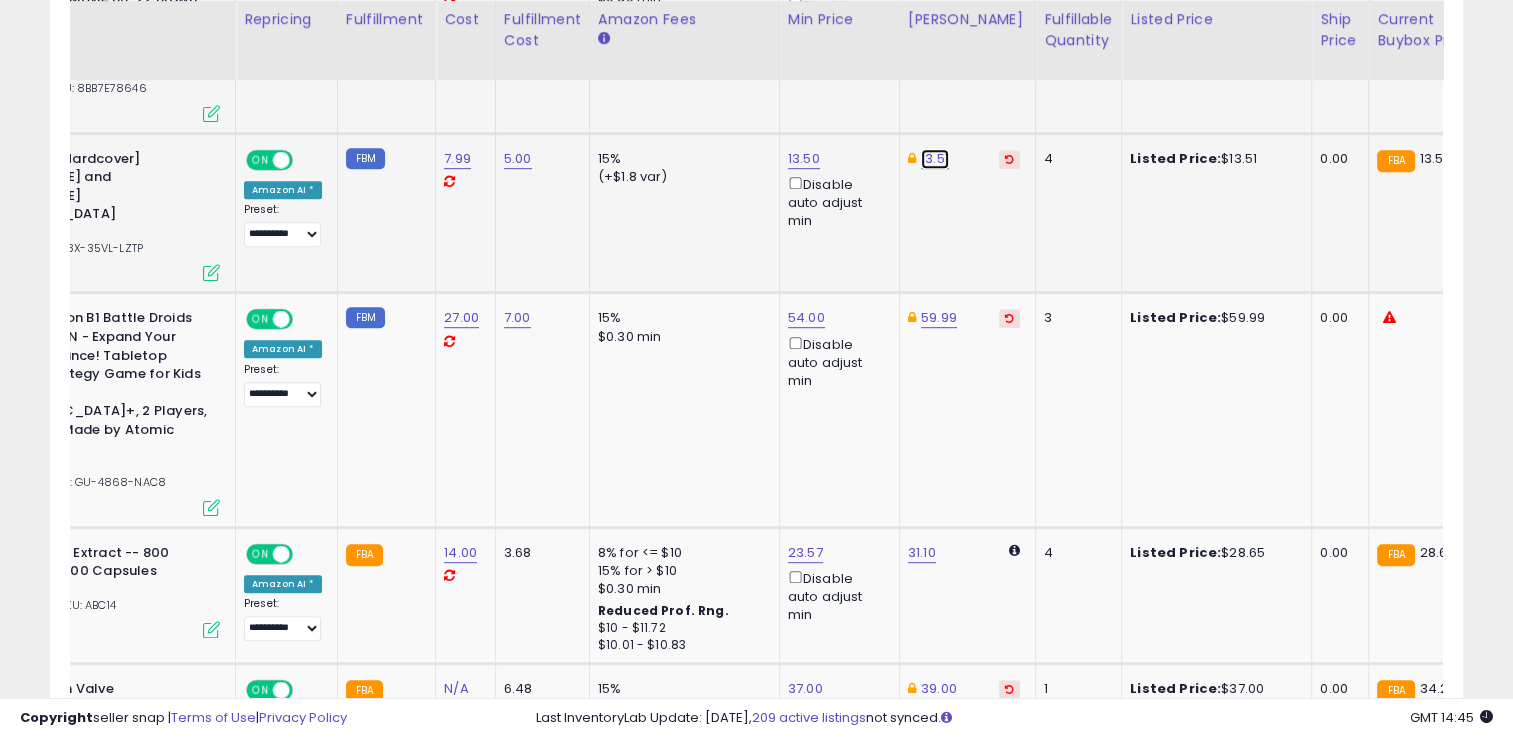 click on "13.51" at bounding box center [939, -20] 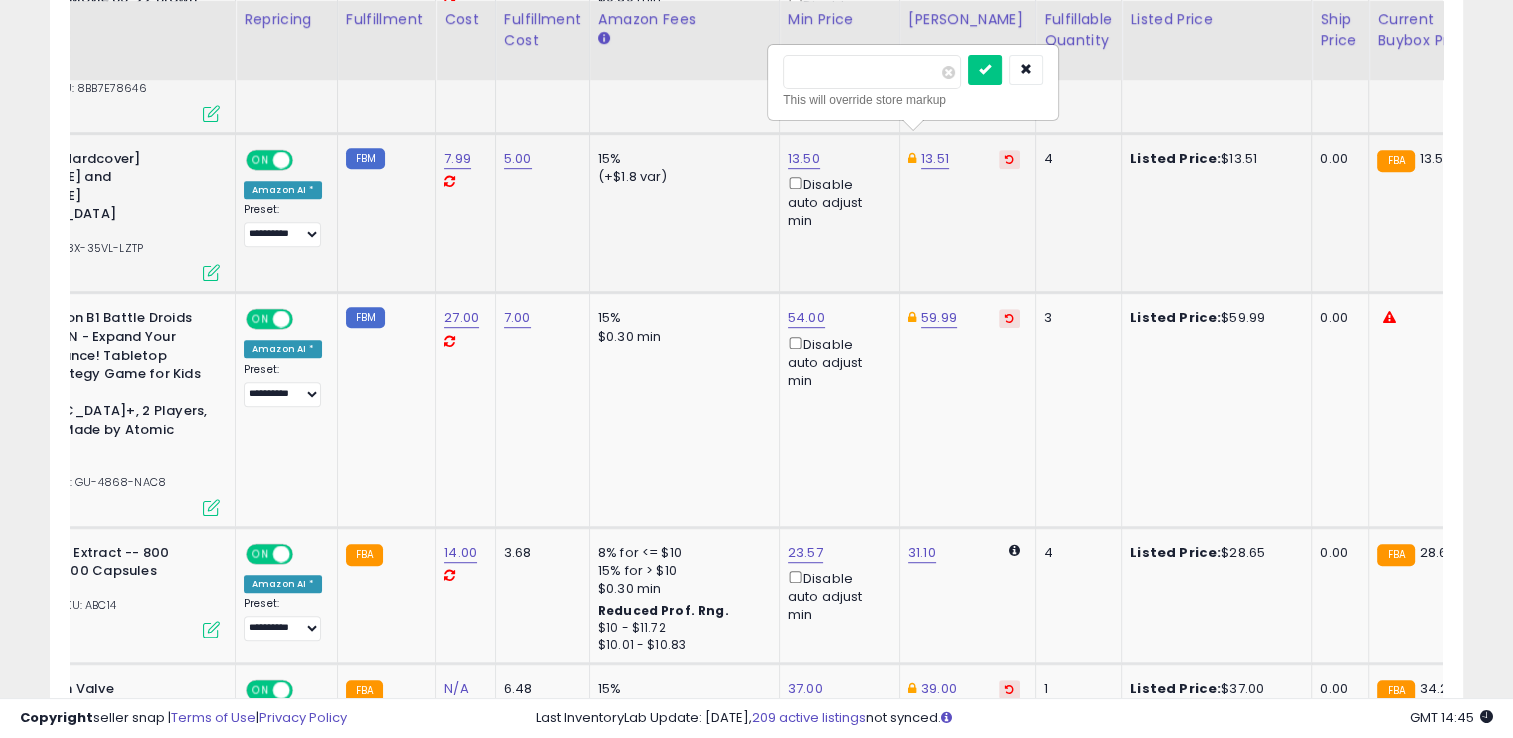 type on "**" 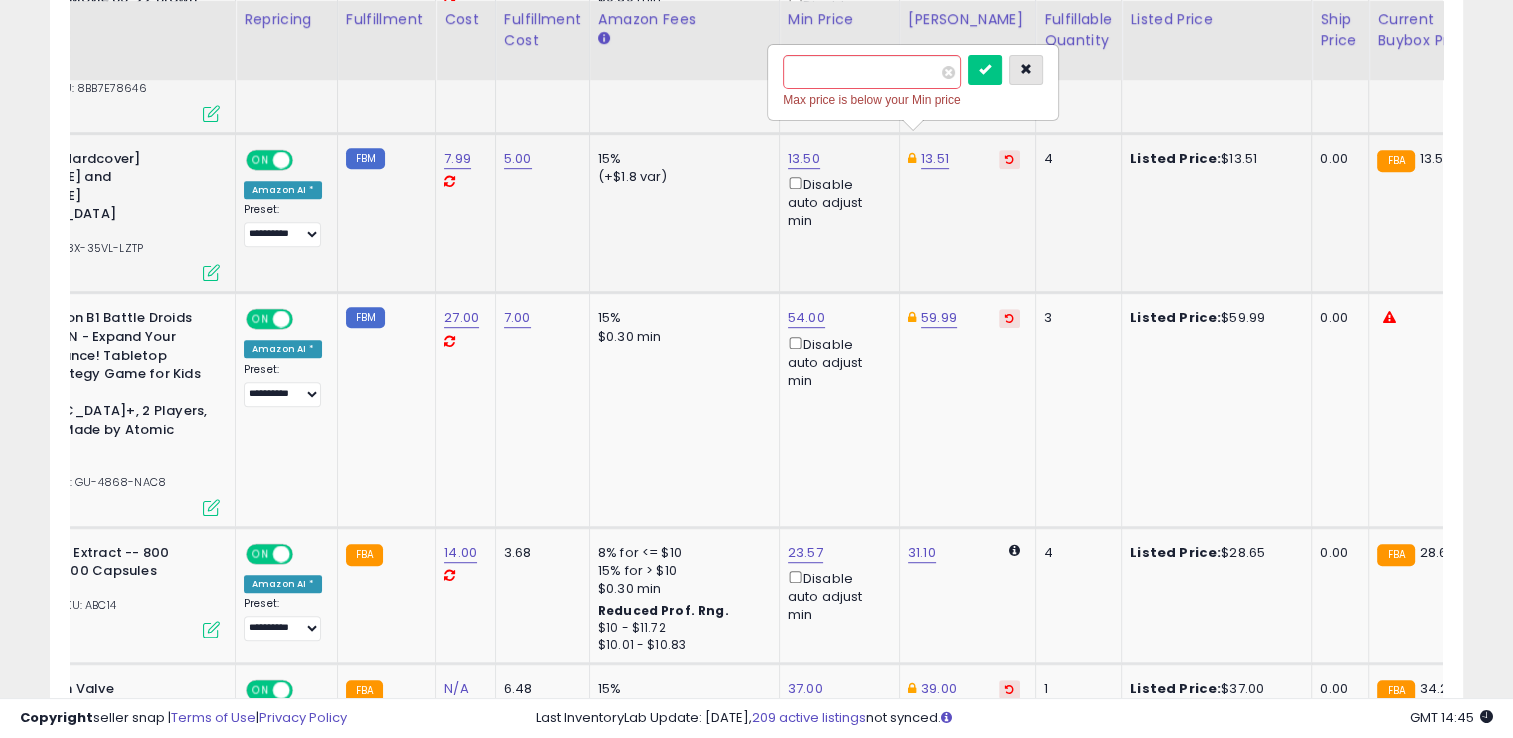 click at bounding box center [1026, 70] 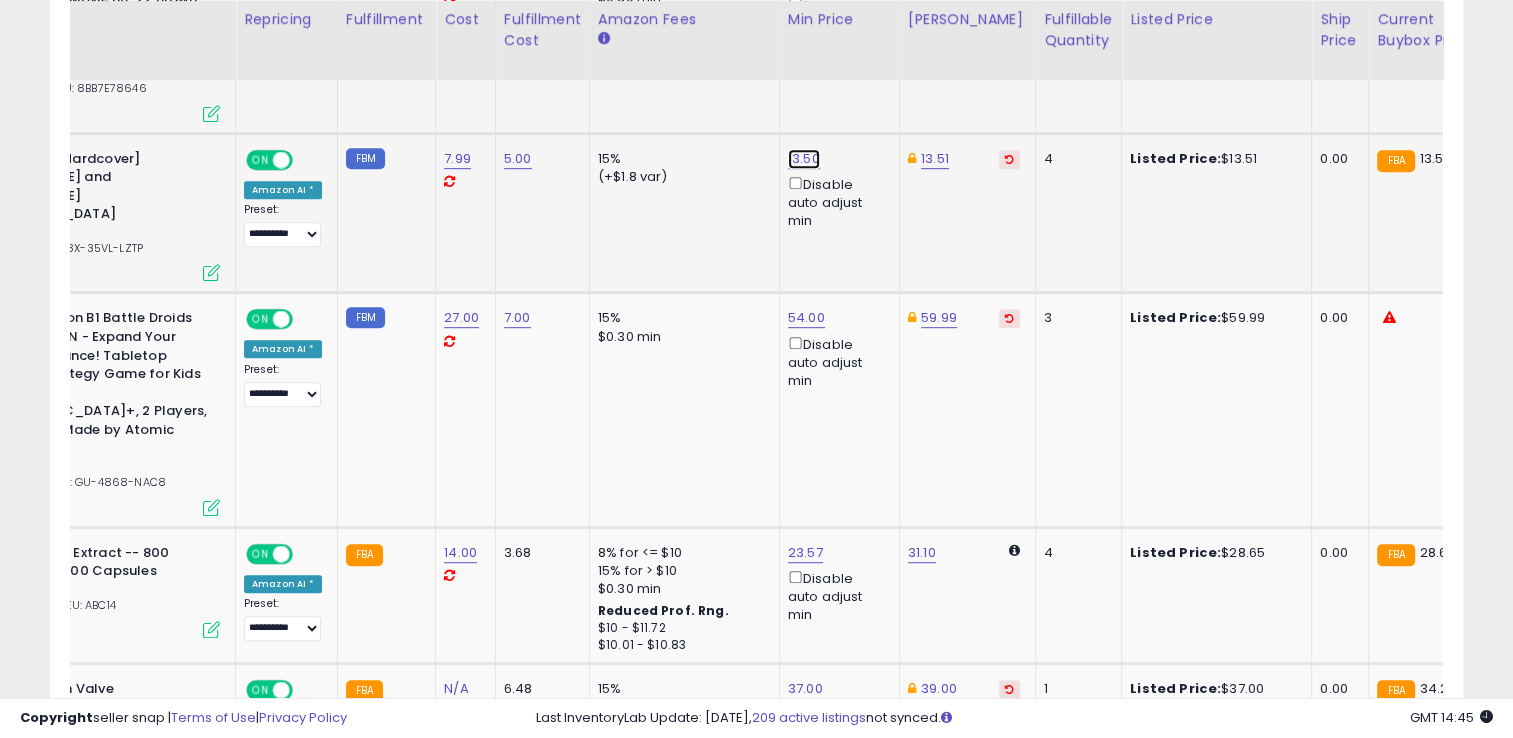 click on "13.50" at bounding box center (806, -20) 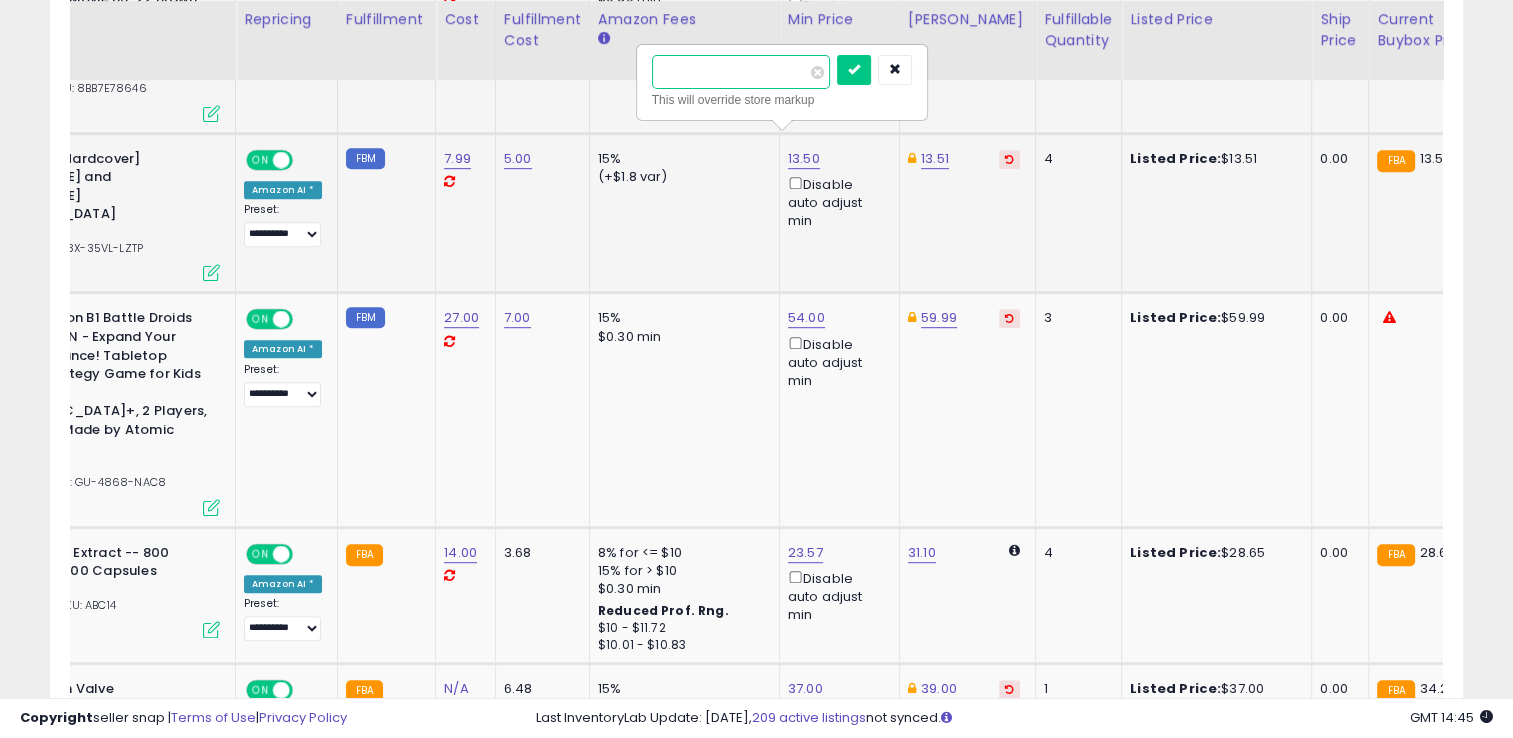 type on "**" 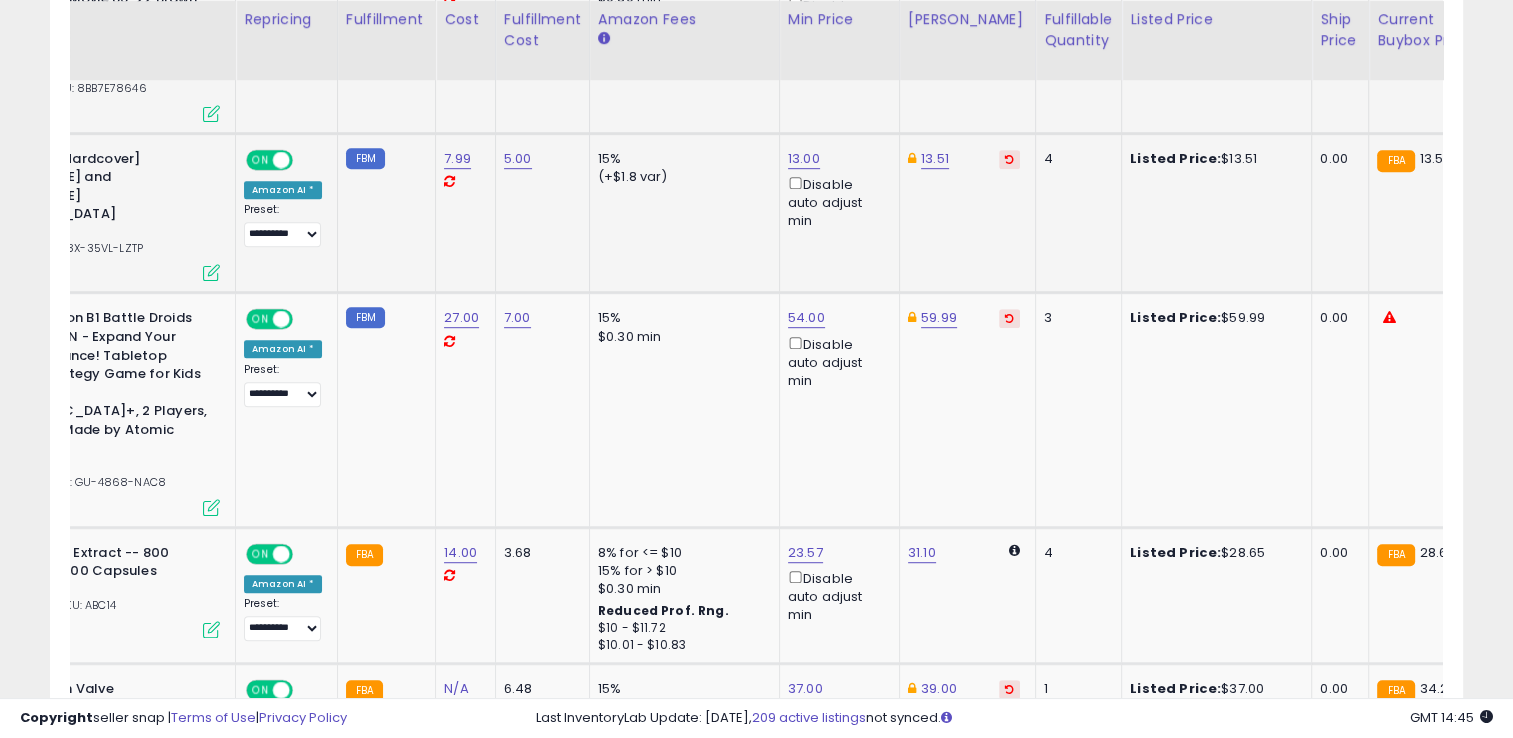 scroll, scrollTop: 0, scrollLeft: 383, axis: horizontal 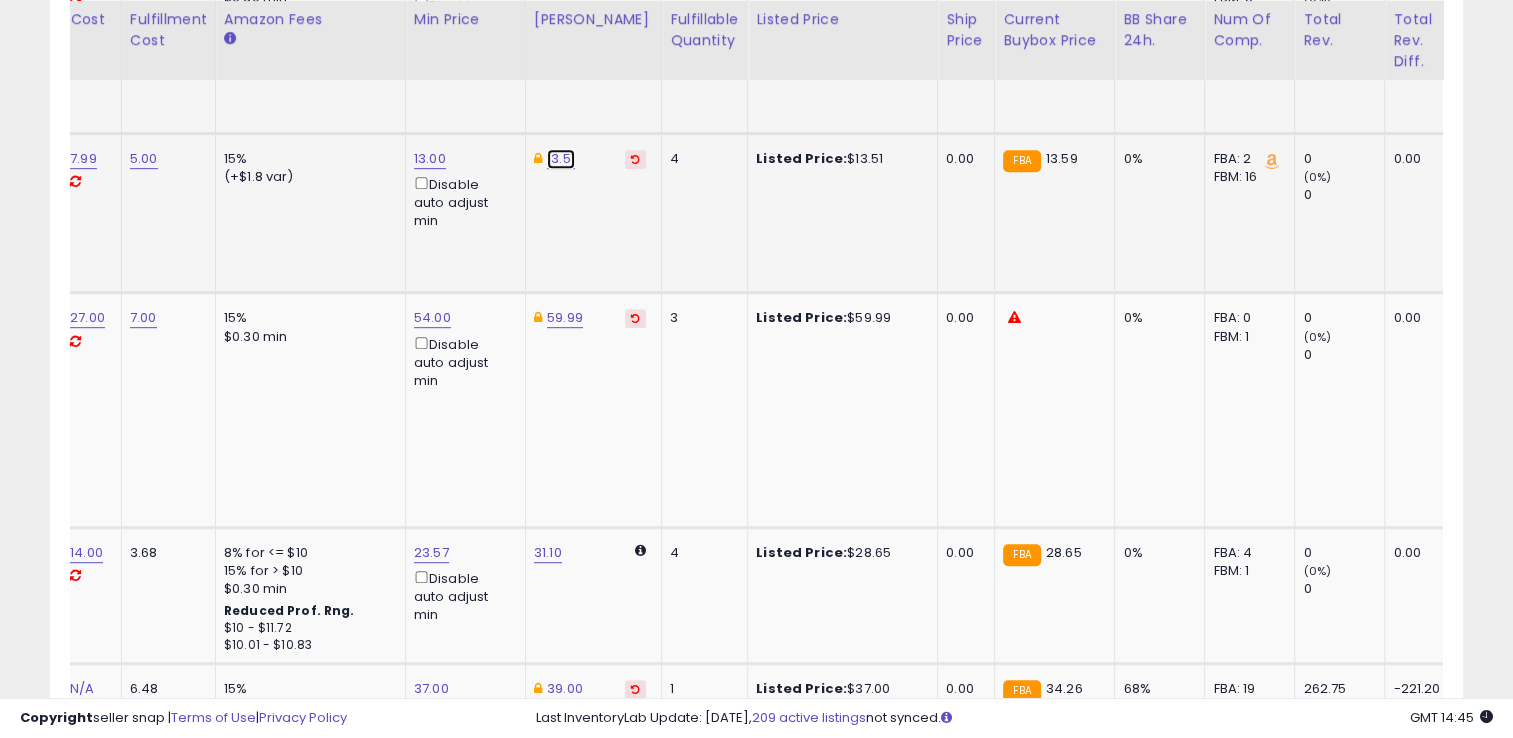 click on "13.51" at bounding box center (565, -20) 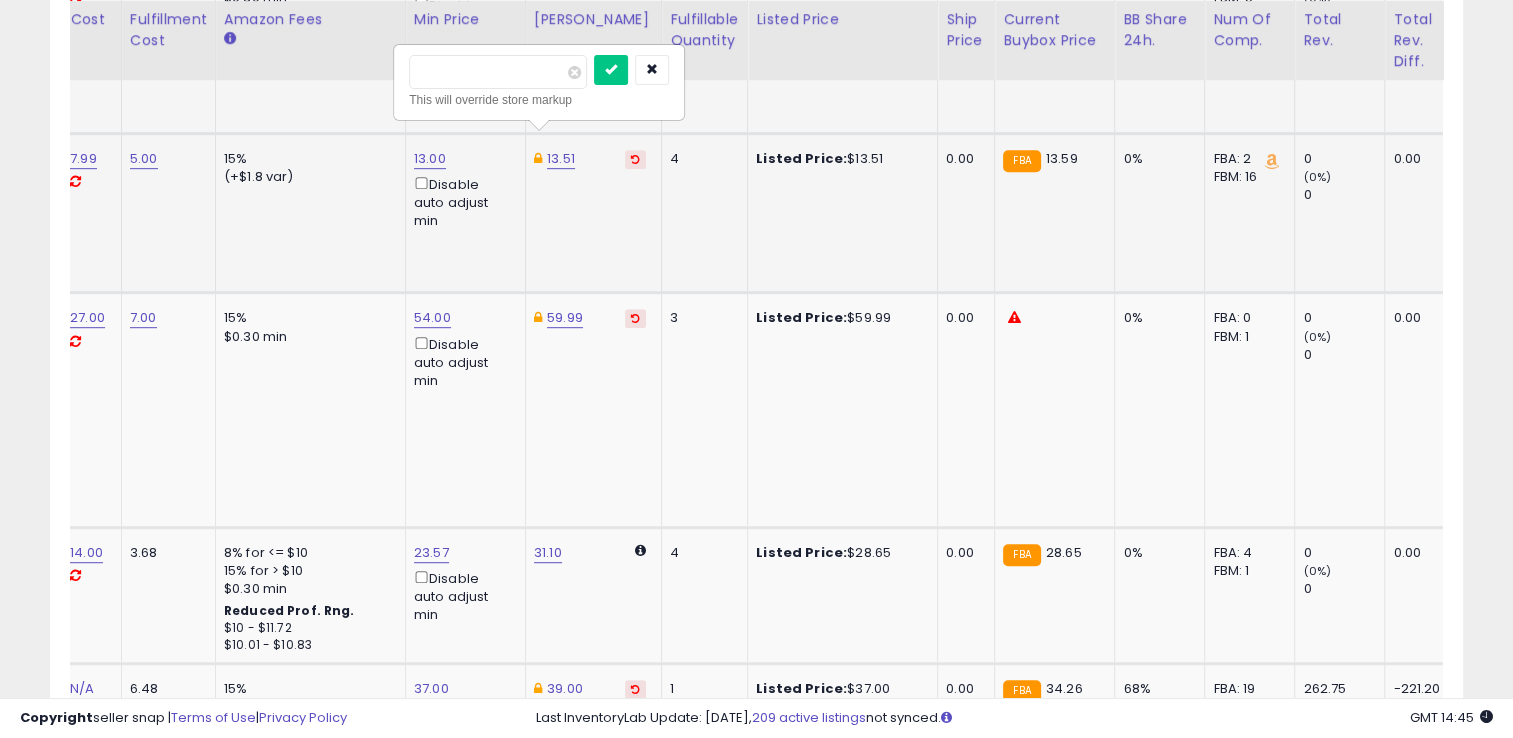 type on "*****" 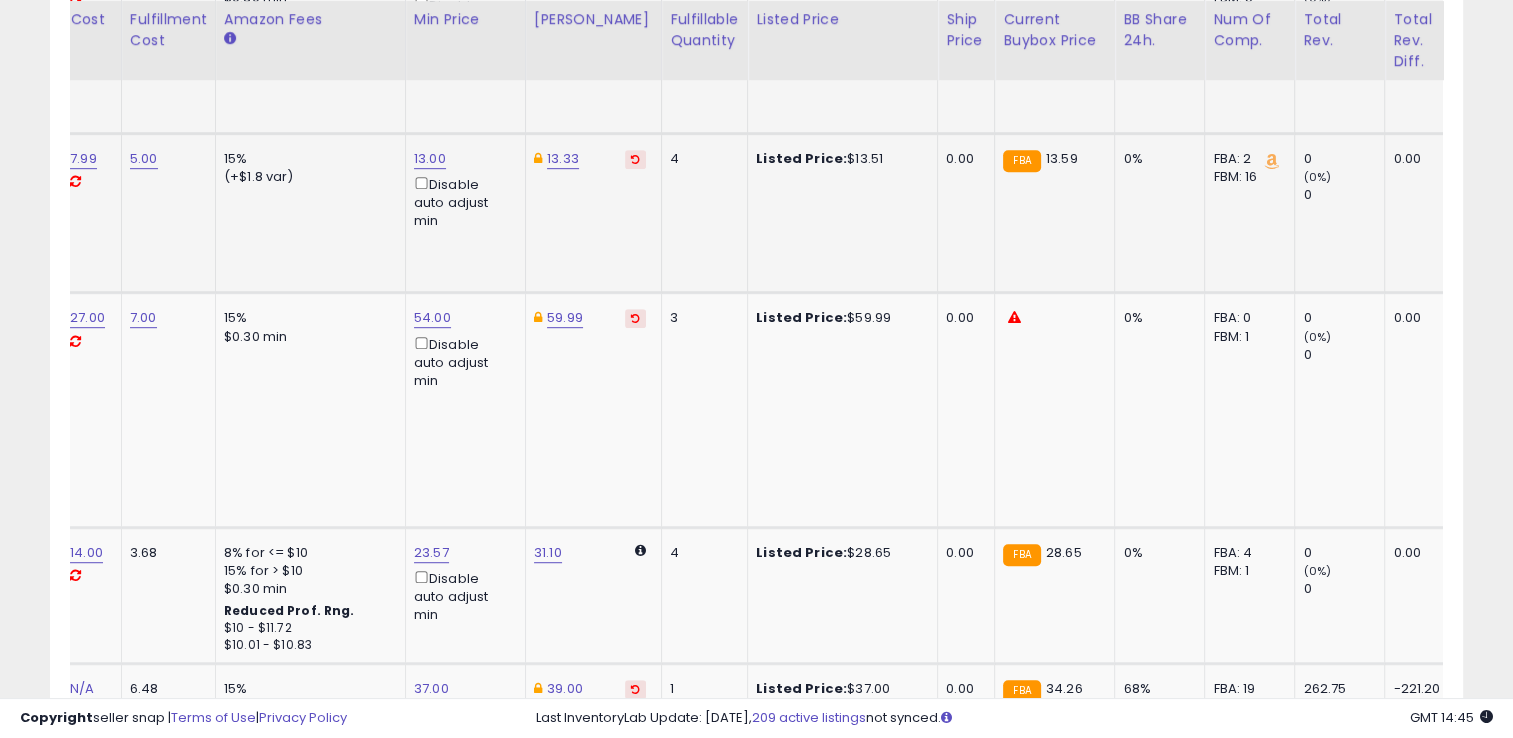 scroll, scrollTop: 0, scrollLeft: 481, axis: horizontal 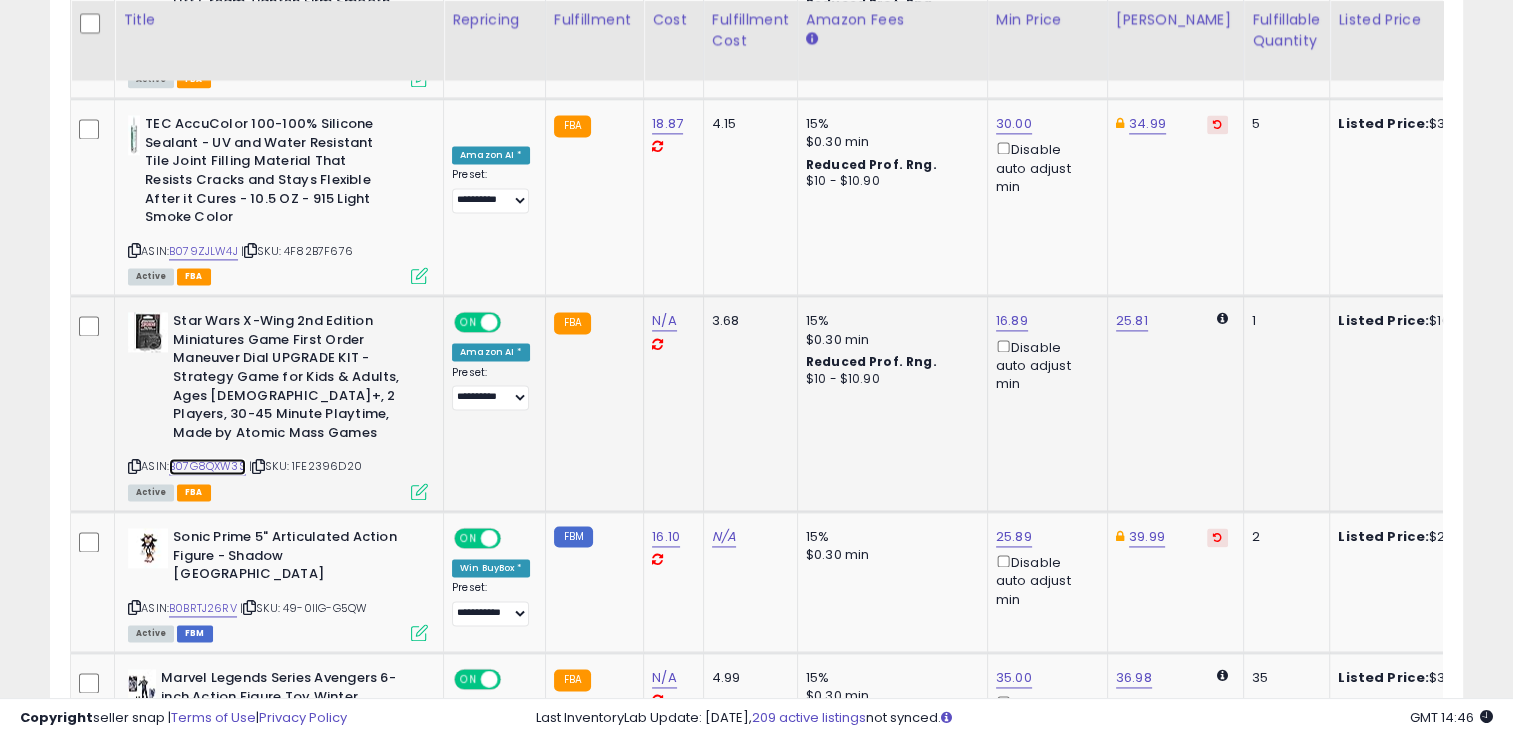 click on "B07G8QXW3S" at bounding box center [207, 466] 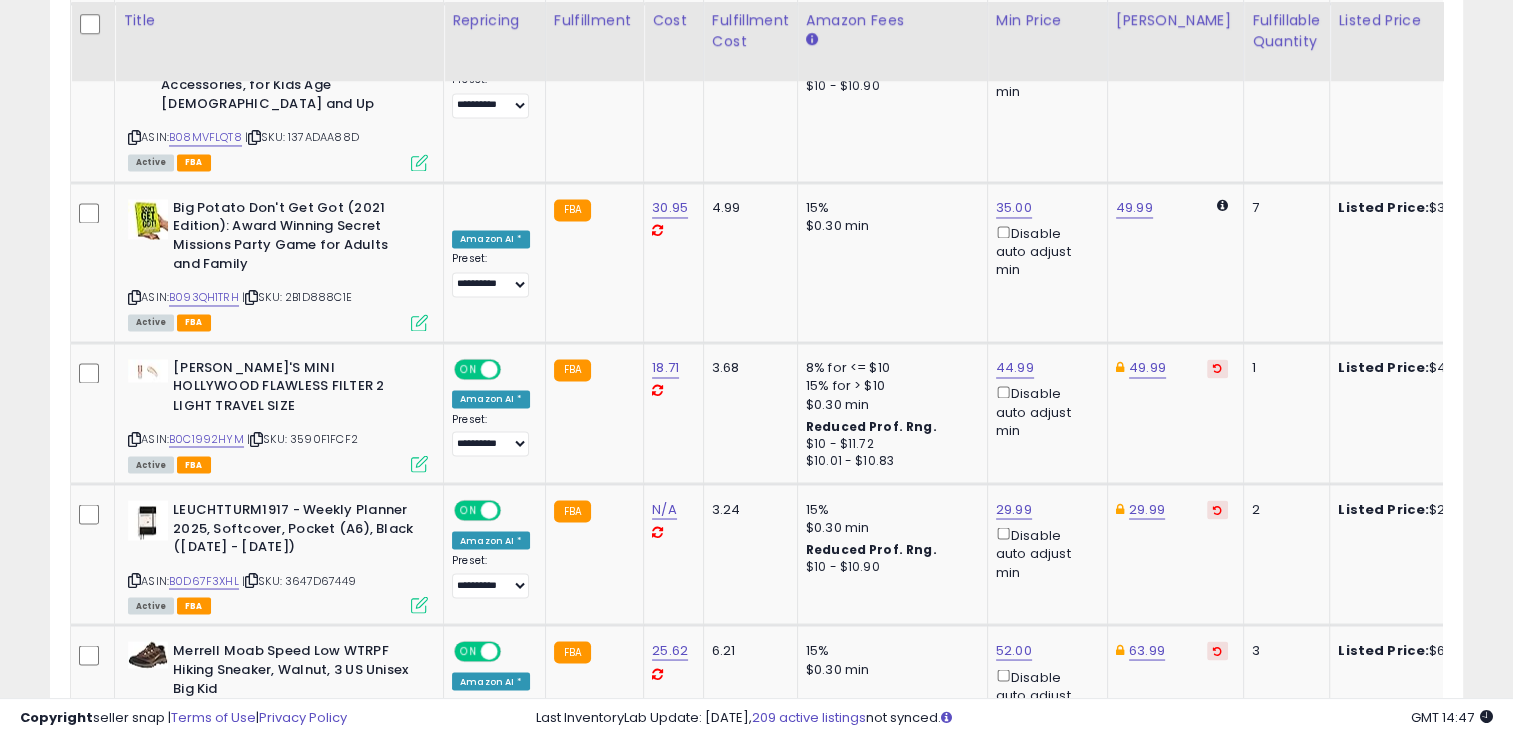 scroll, scrollTop: 3375, scrollLeft: 0, axis: vertical 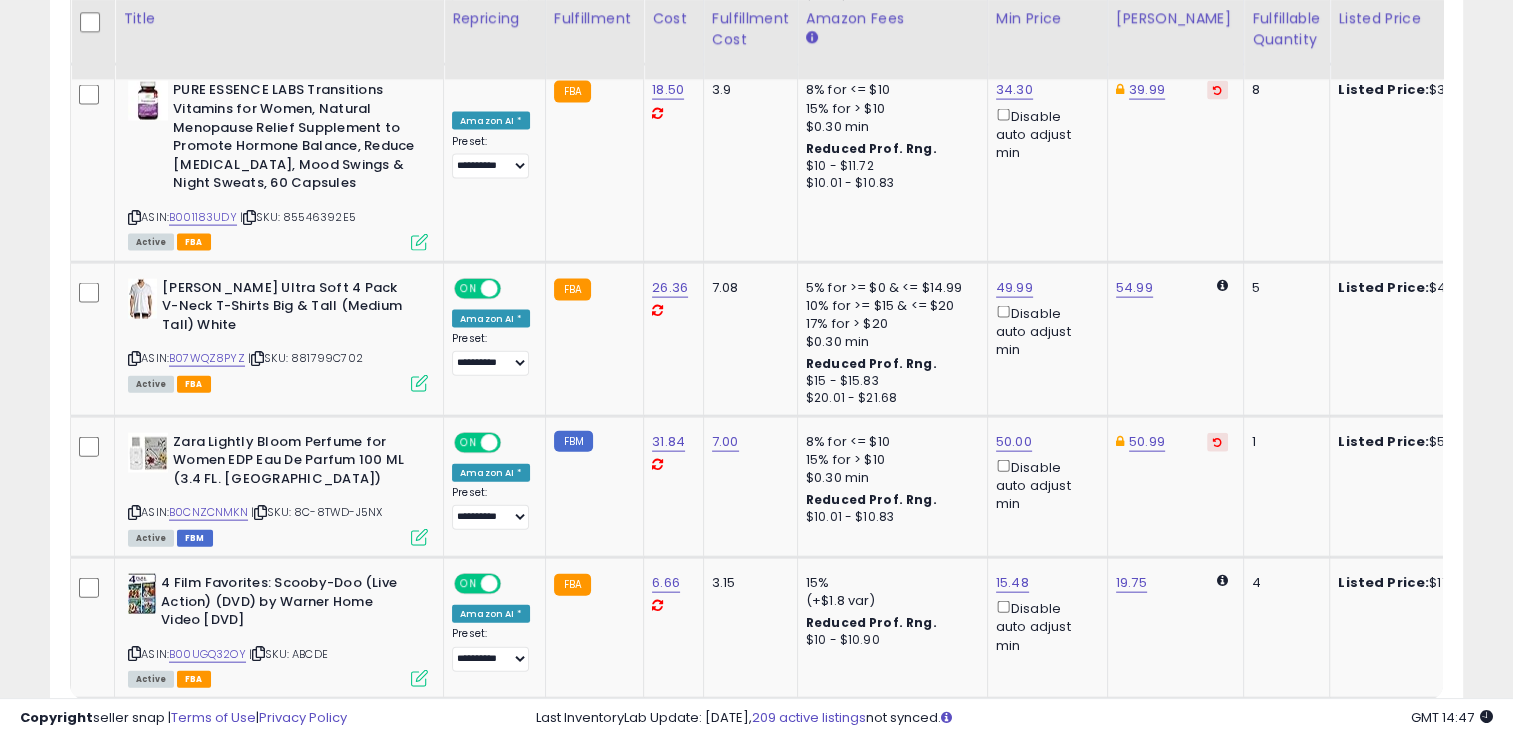 click on "7" 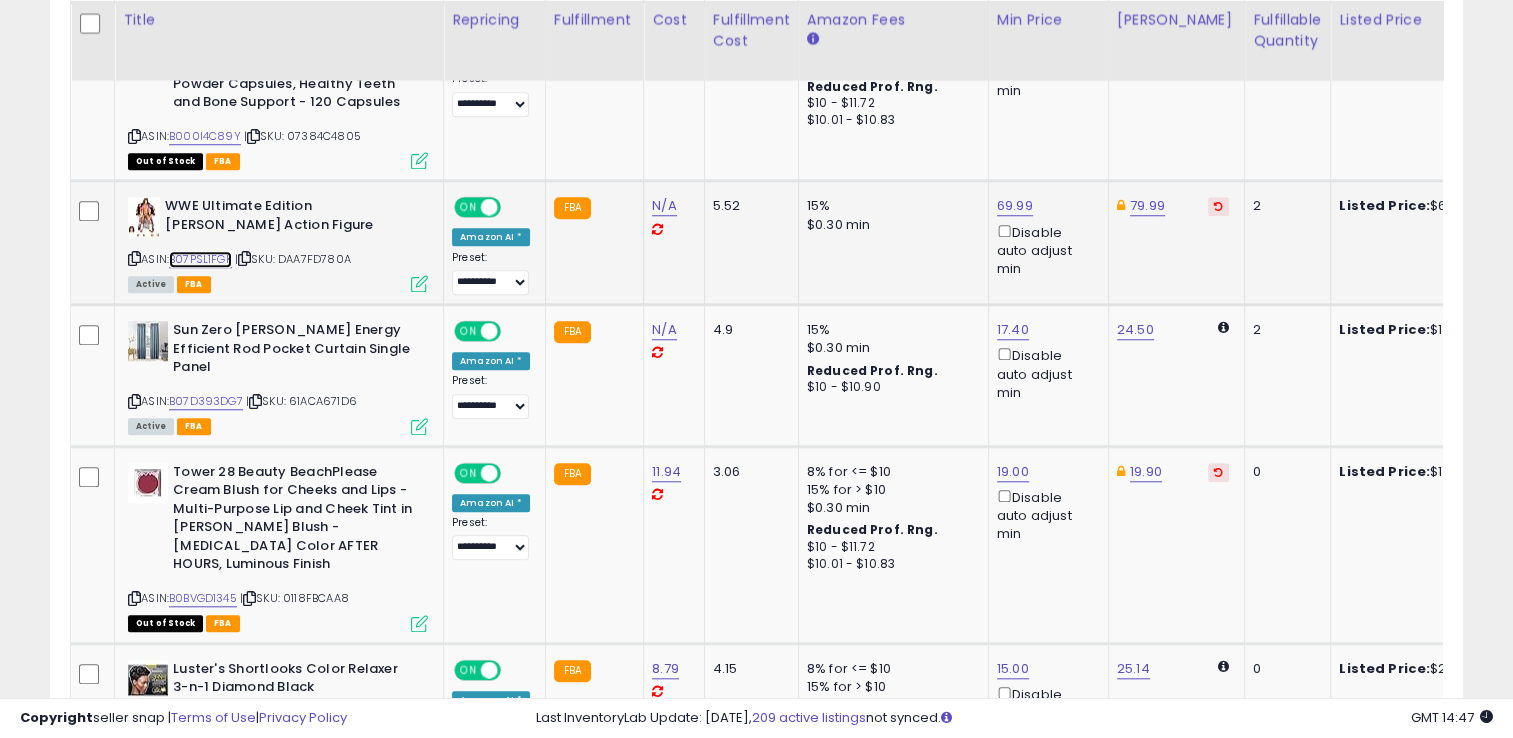 click on "B07PSL1FGK" at bounding box center (200, 259) 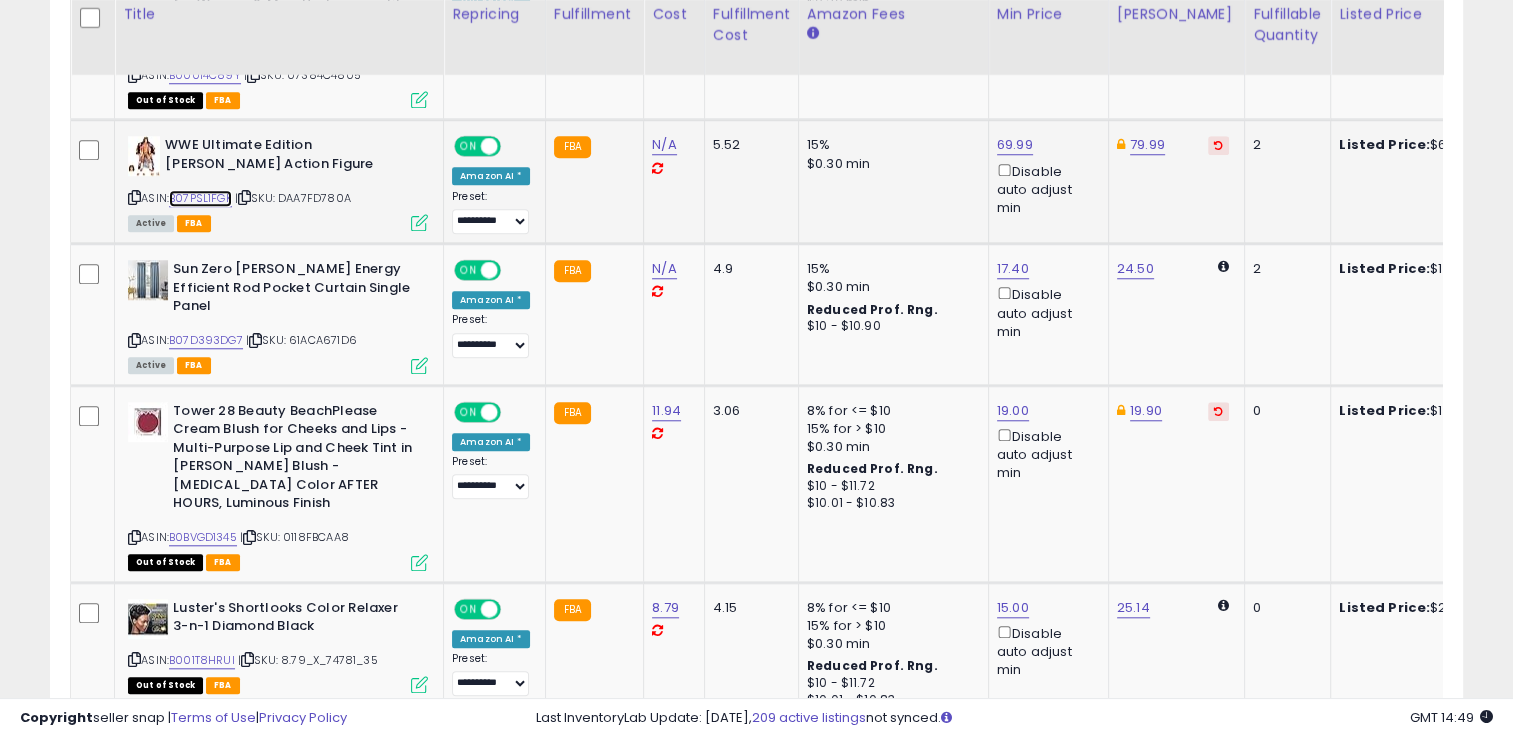 scroll, scrollTop: 1764, scrollLeft: 0, axis: vertical 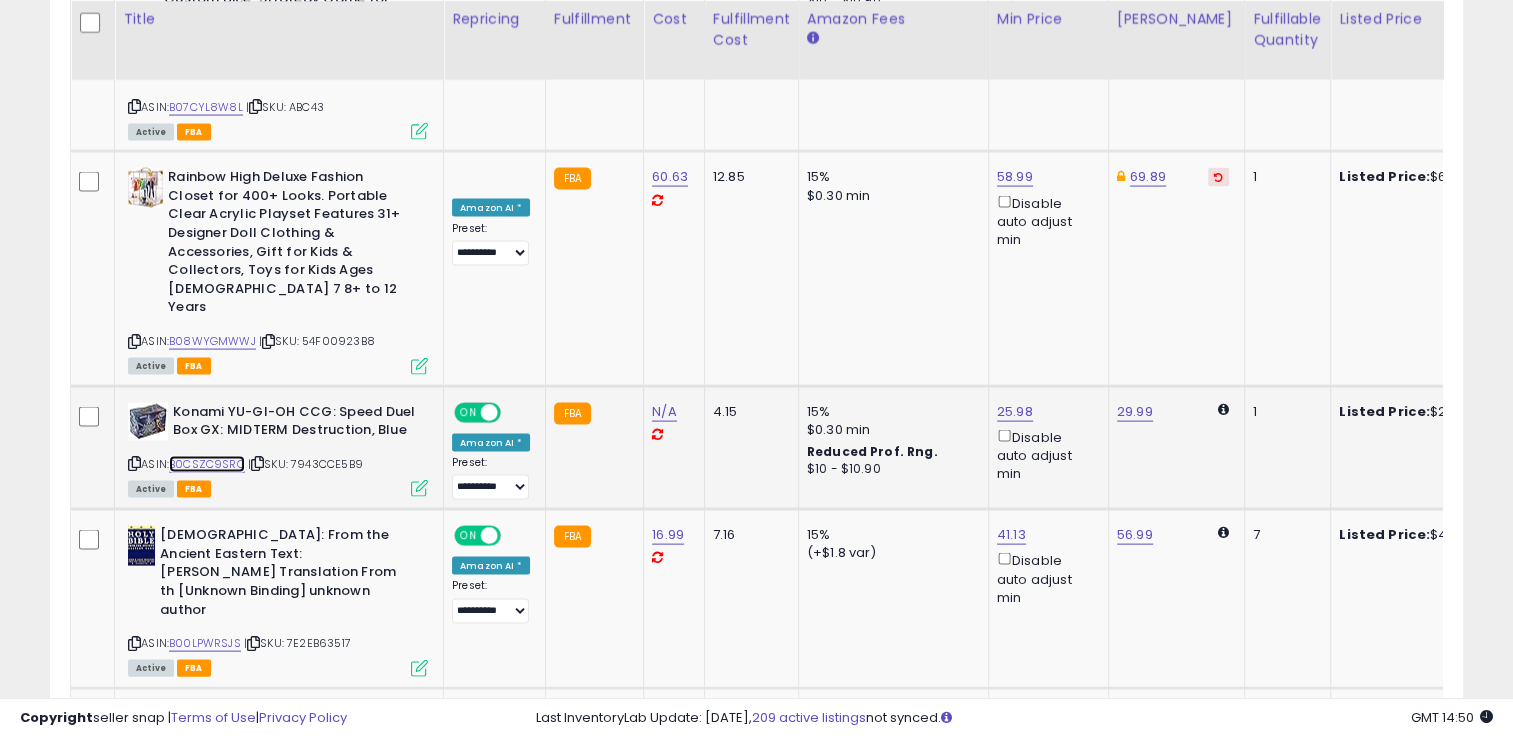 click on "B0CSZC9SRC" at bounding box center [207, 464] 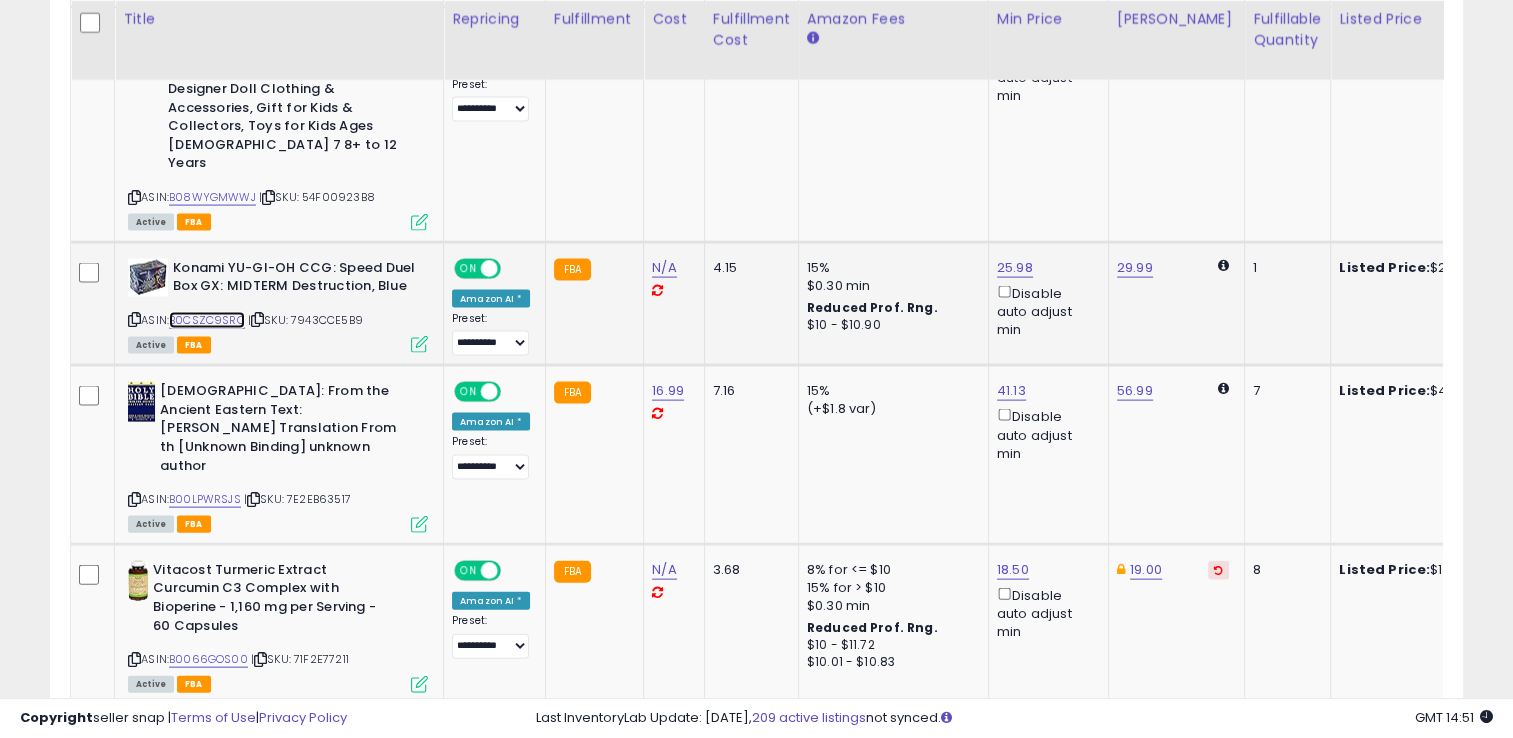 scroll, scrollTop: 4198, scrollLeft: 0, axis: vertical 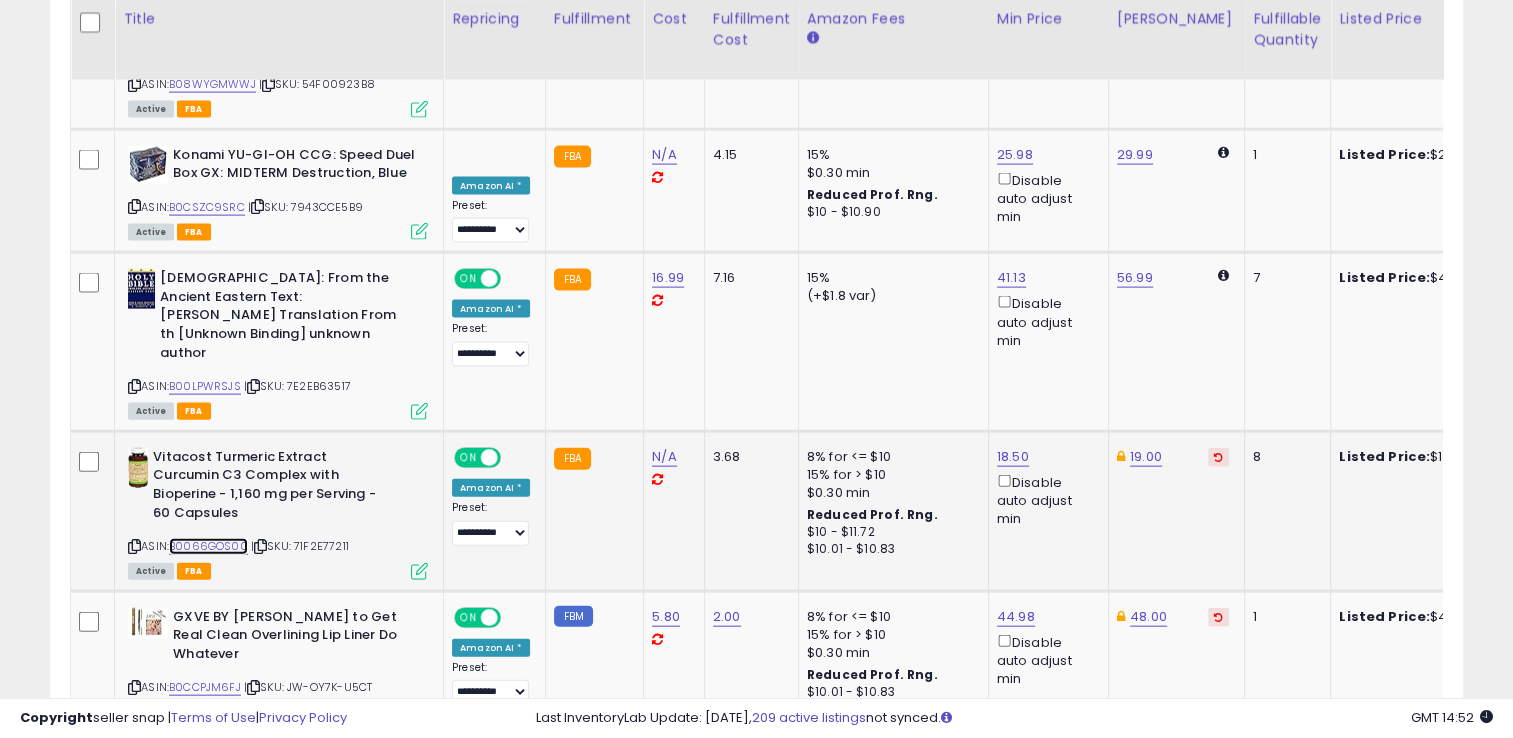 click on "B0066GOS00" at bounding box center (208, 546) 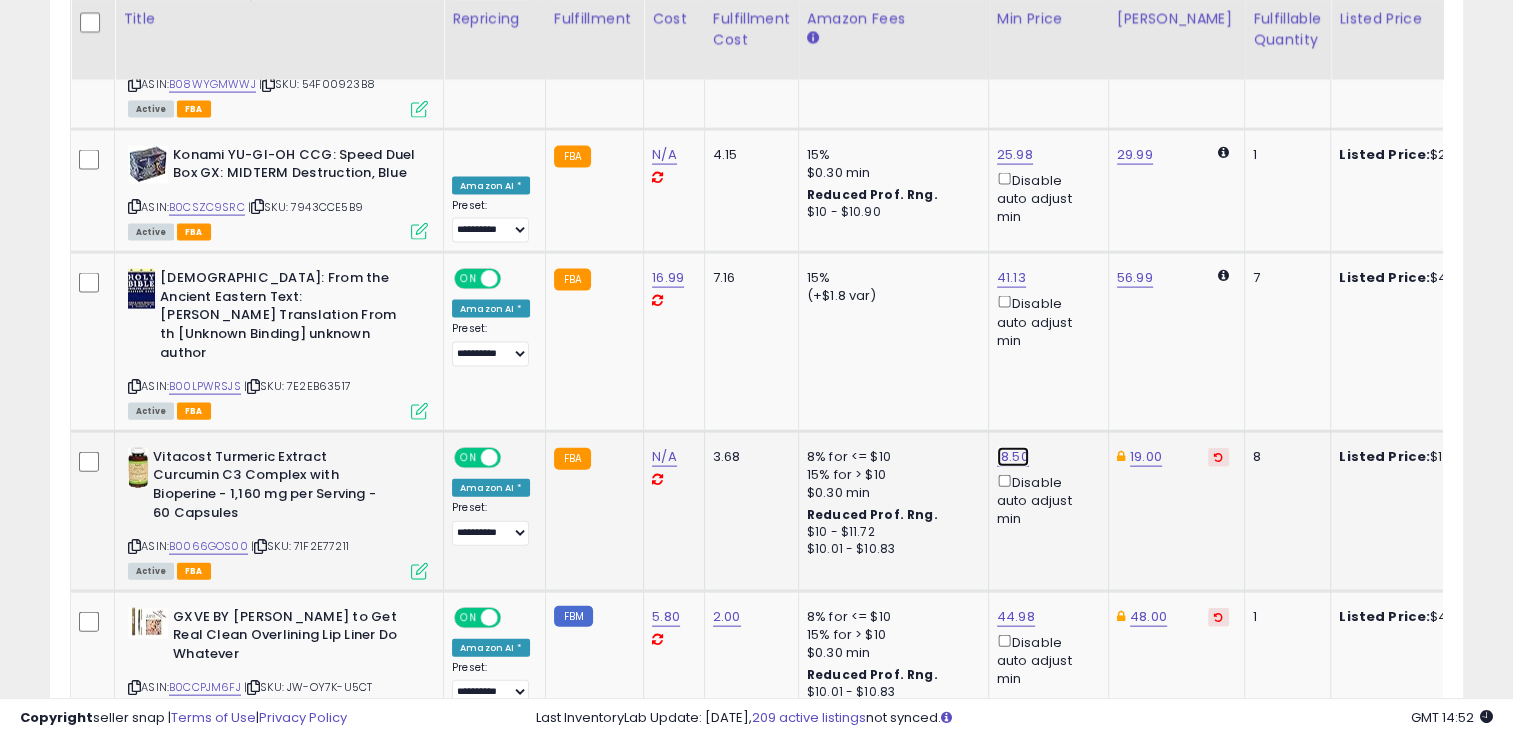 click on "18.50" at bounding box center (1015, -3236) 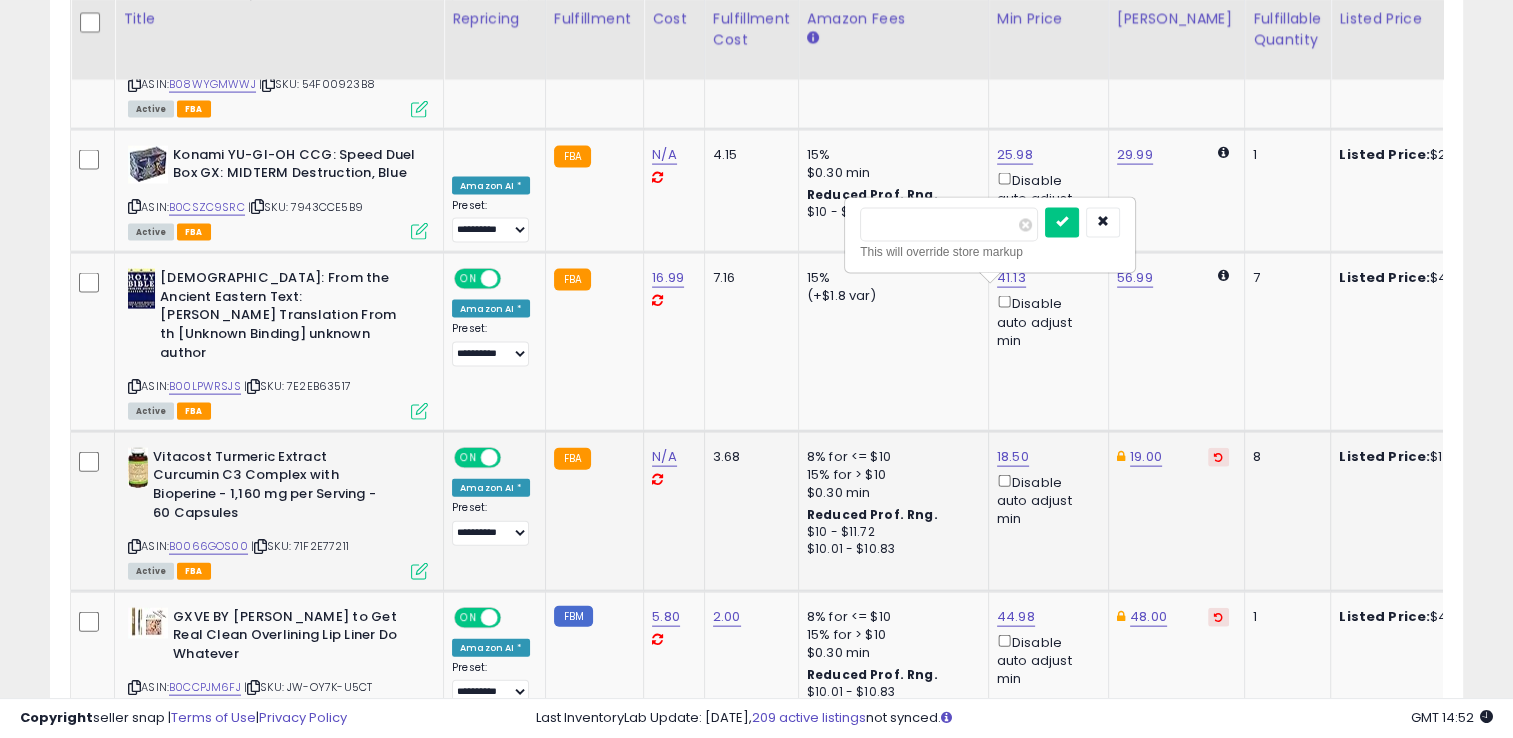 type on "****" 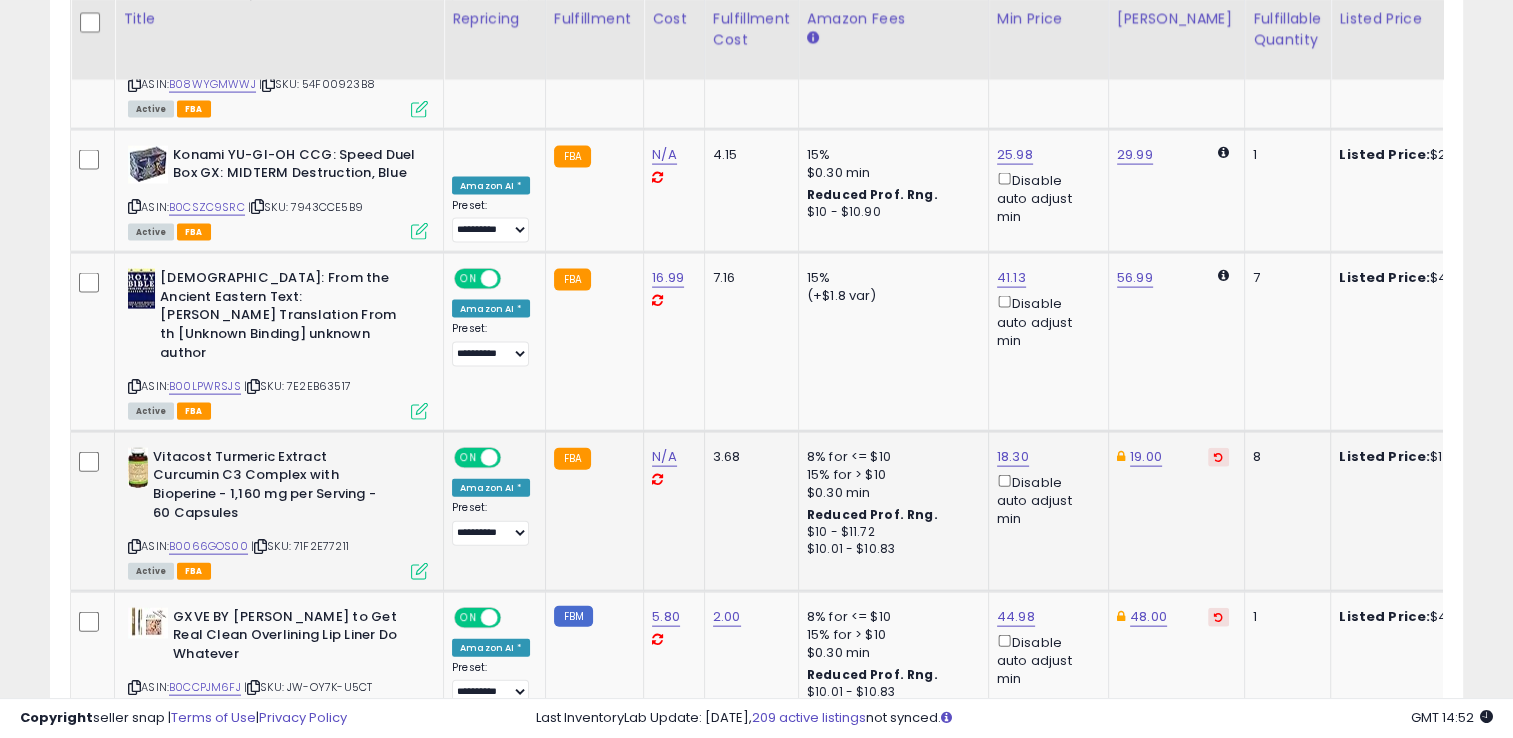 click on "8" 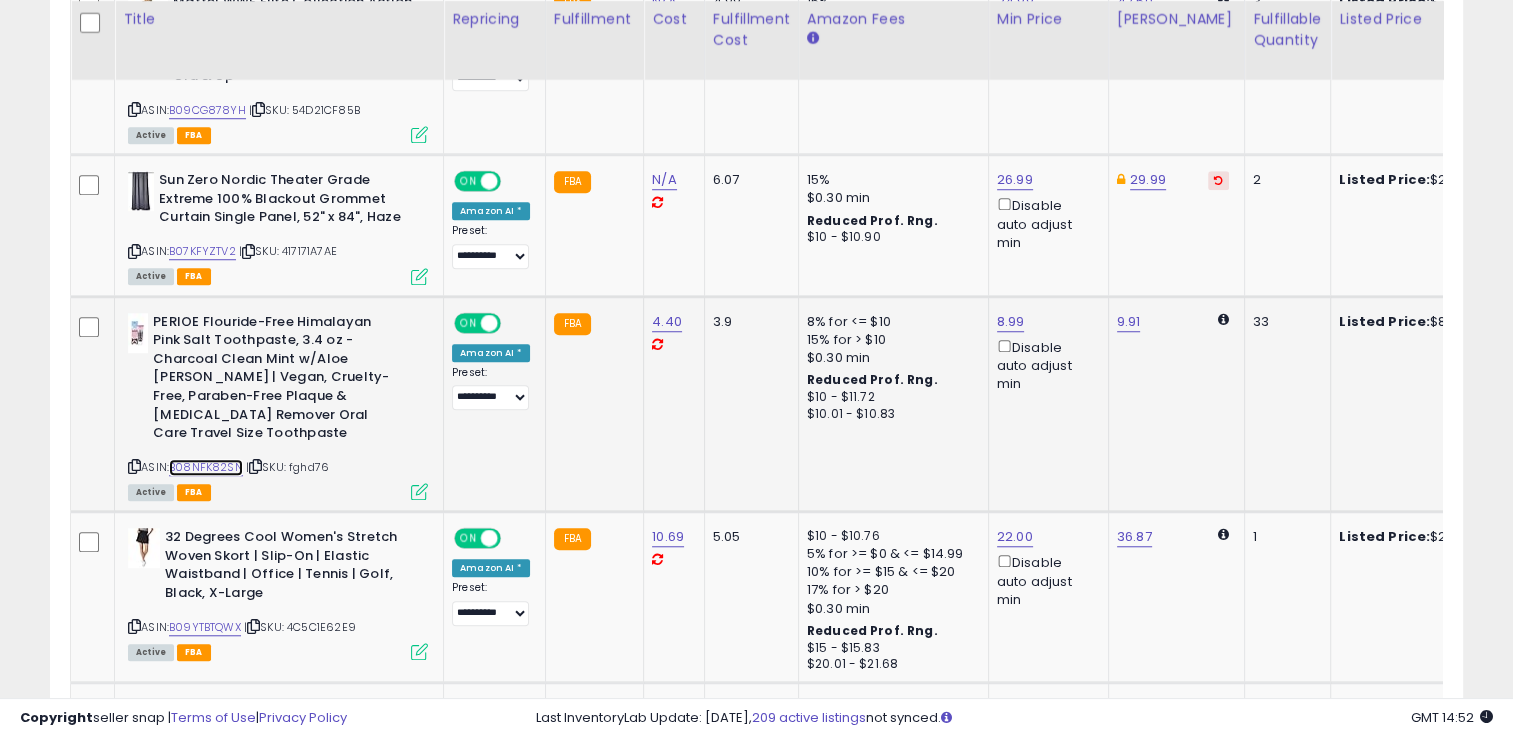 click on "B08NFK82SN" at bounding box center (206, 467) 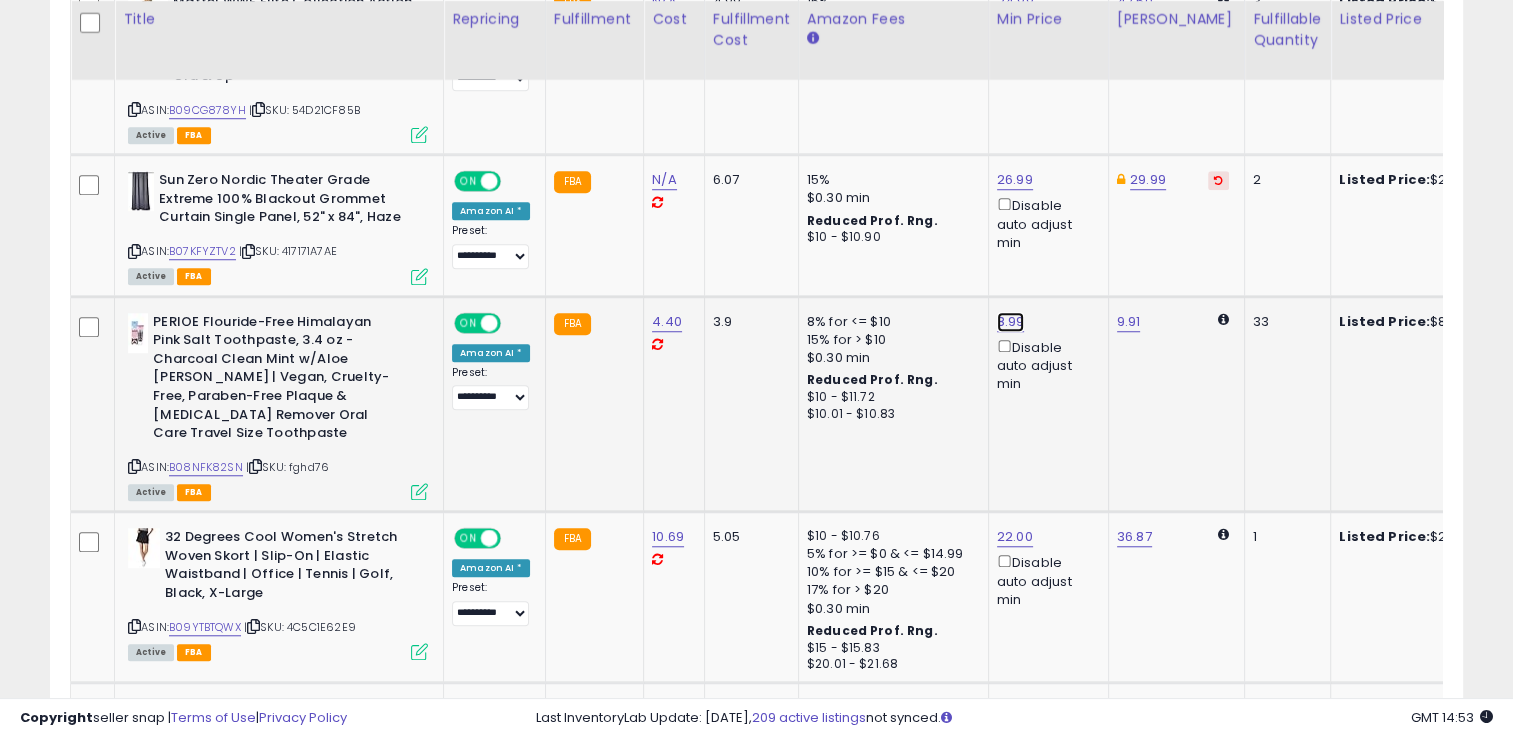 click on "8.99" at bounding box center [1011, -478] 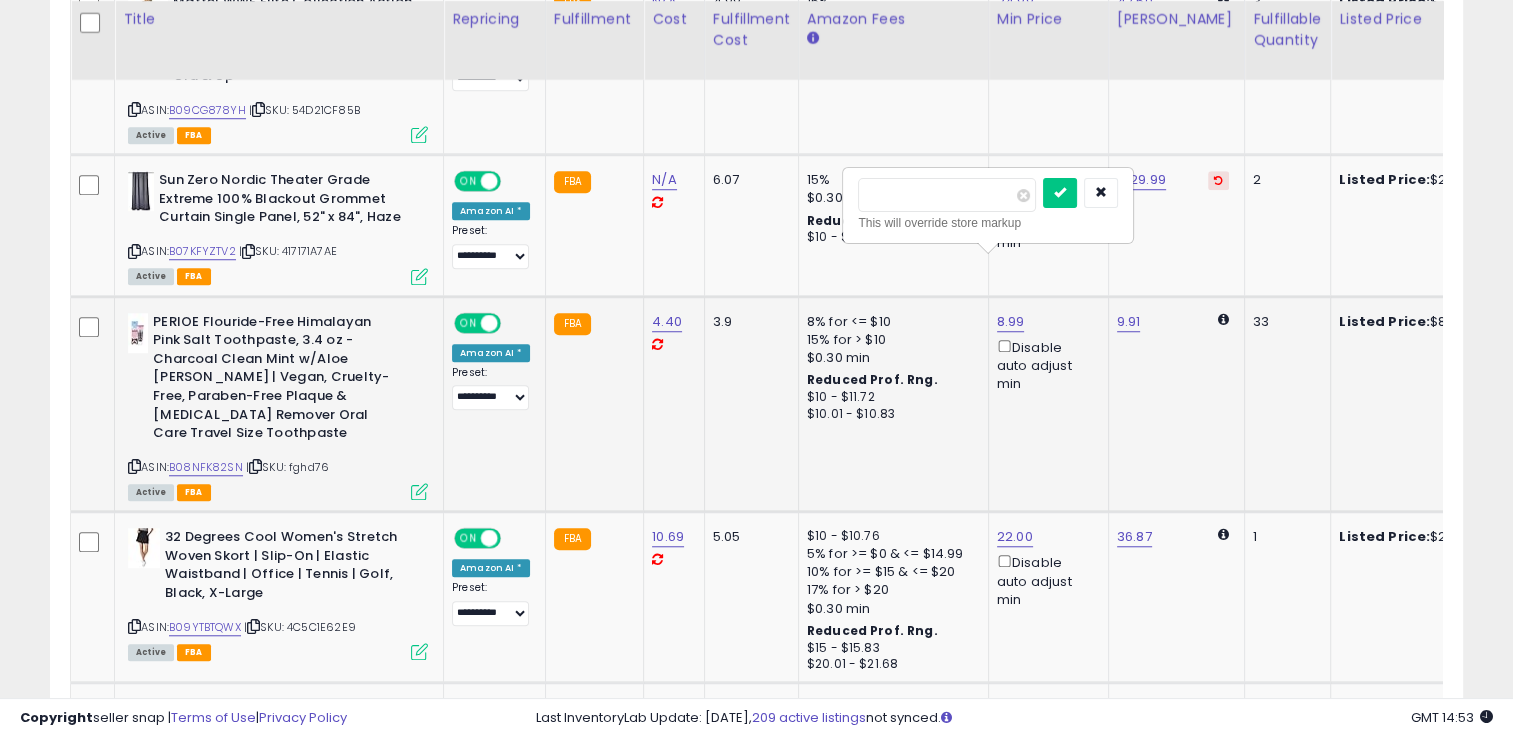 type on "****" 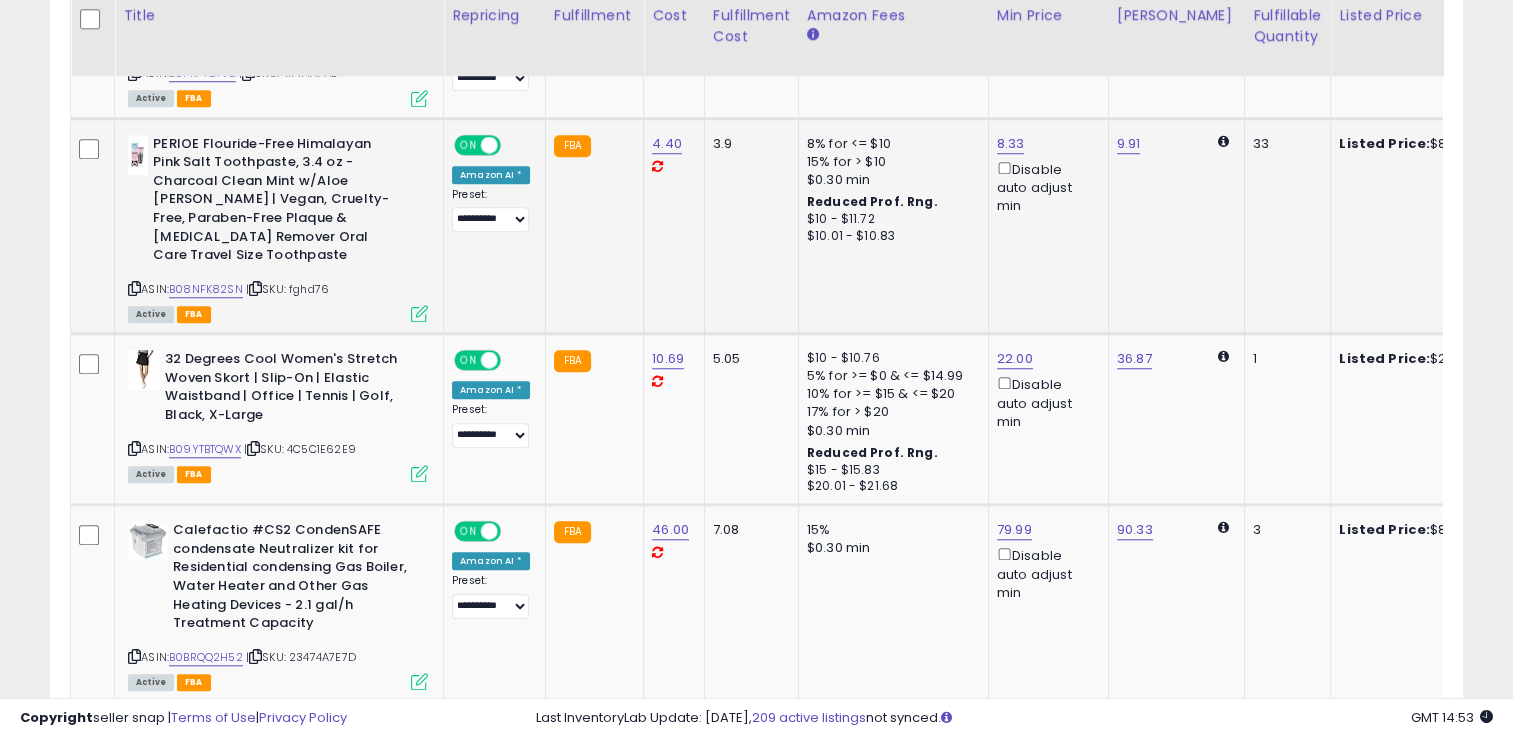 scroll, scrollTop: 1731, scrollLeft: 0, axis: vertical 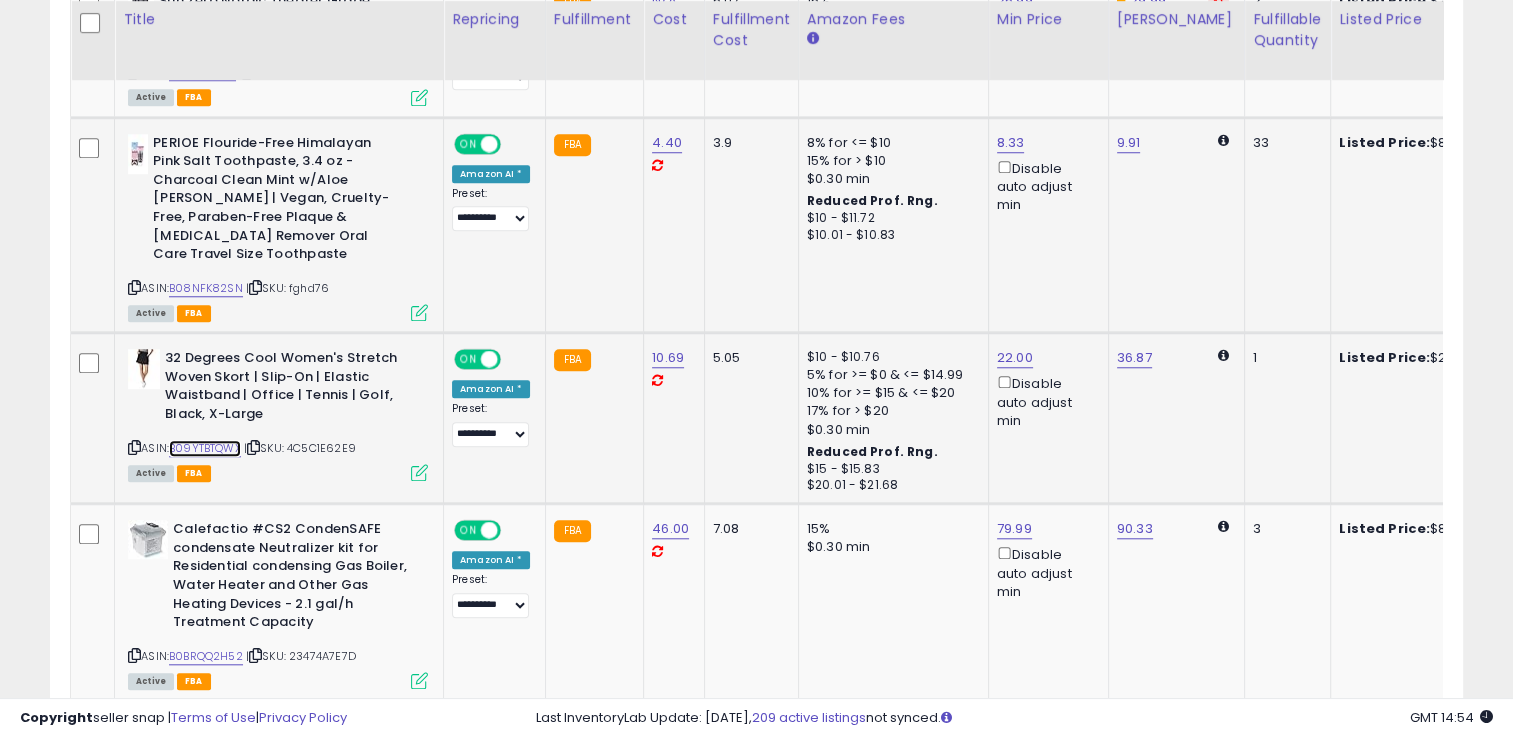click on "B09YTBTQWX" at bounding box center [205, 448] 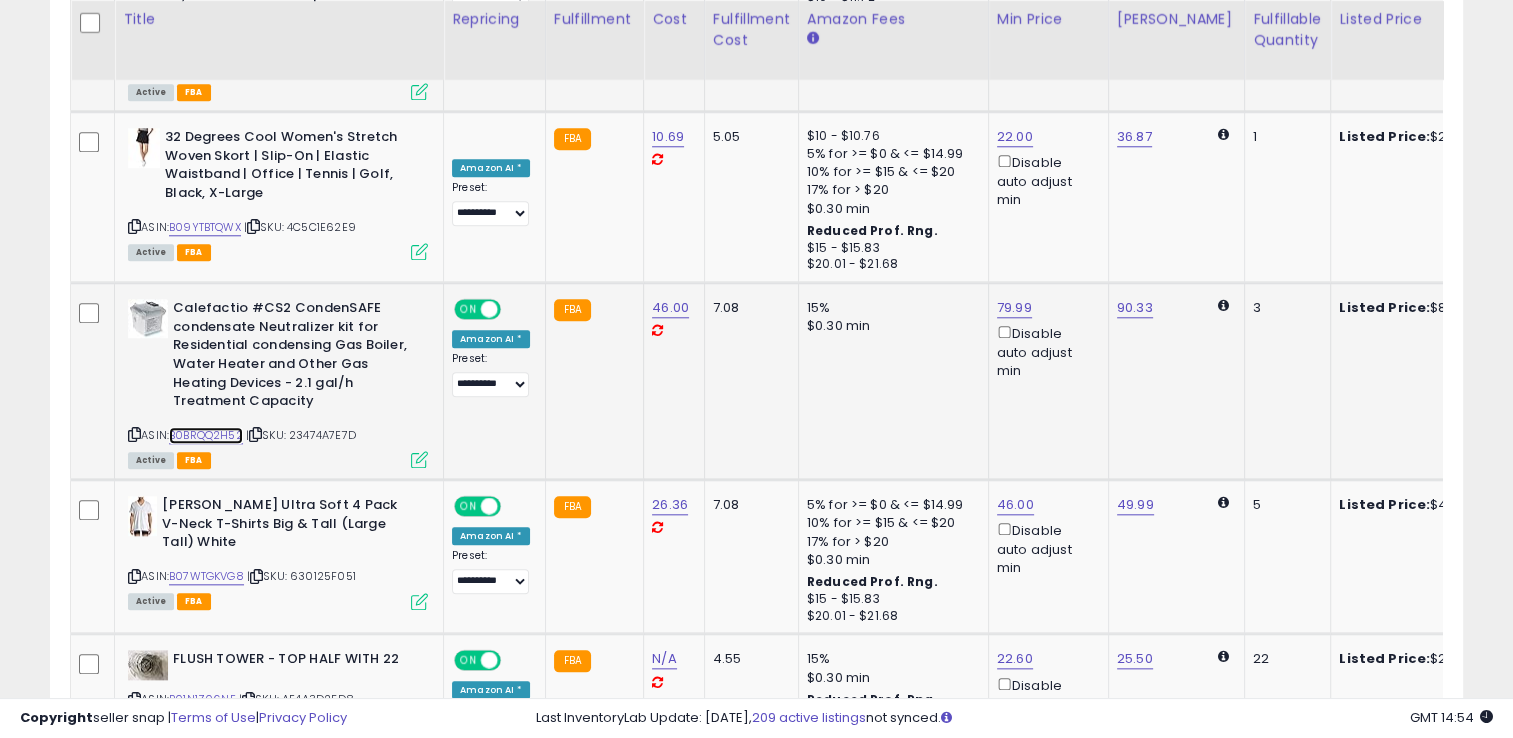 click on "B0BRQQ2H52" at bounding box center [206, 435] 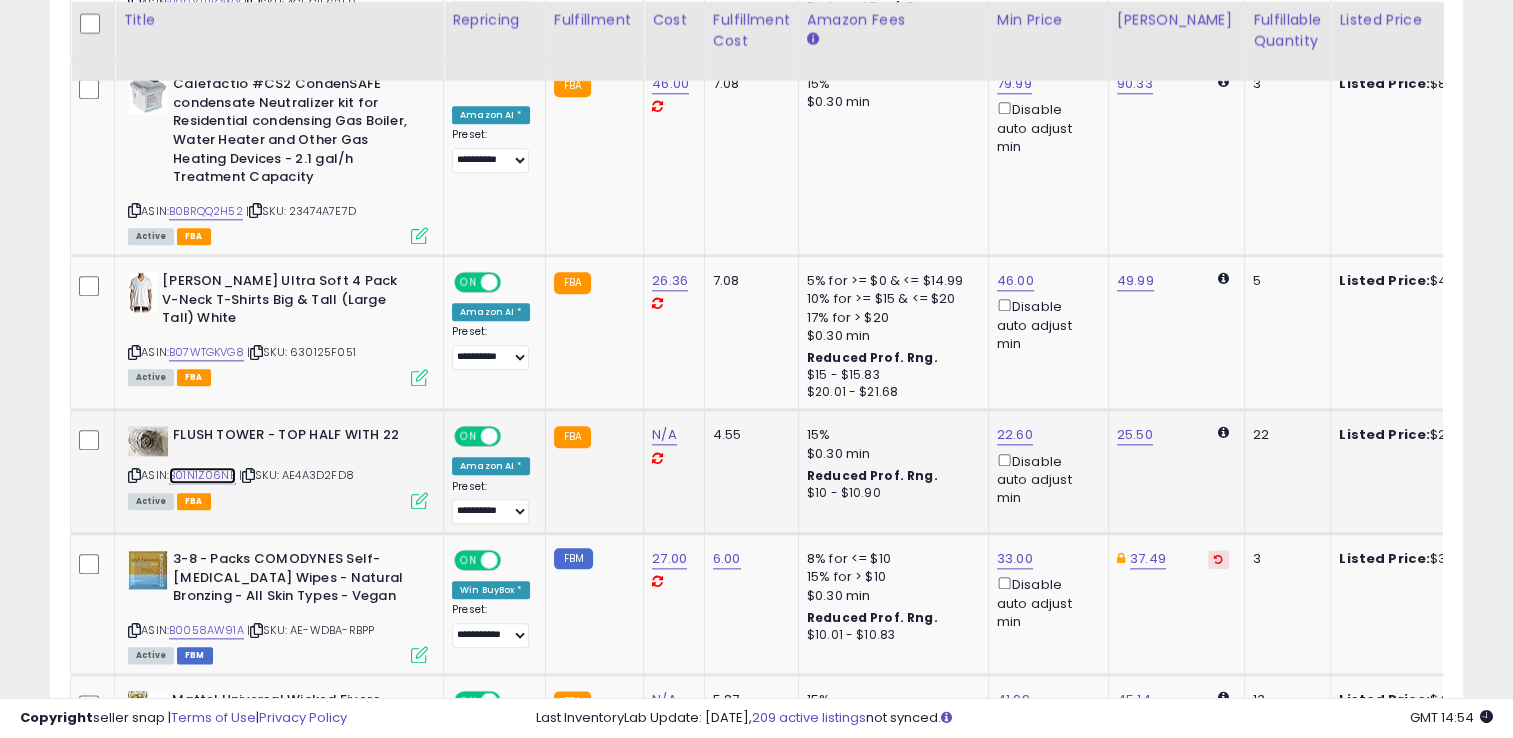 click on "B01N1Z06NE" at bounding box center (202, 475) 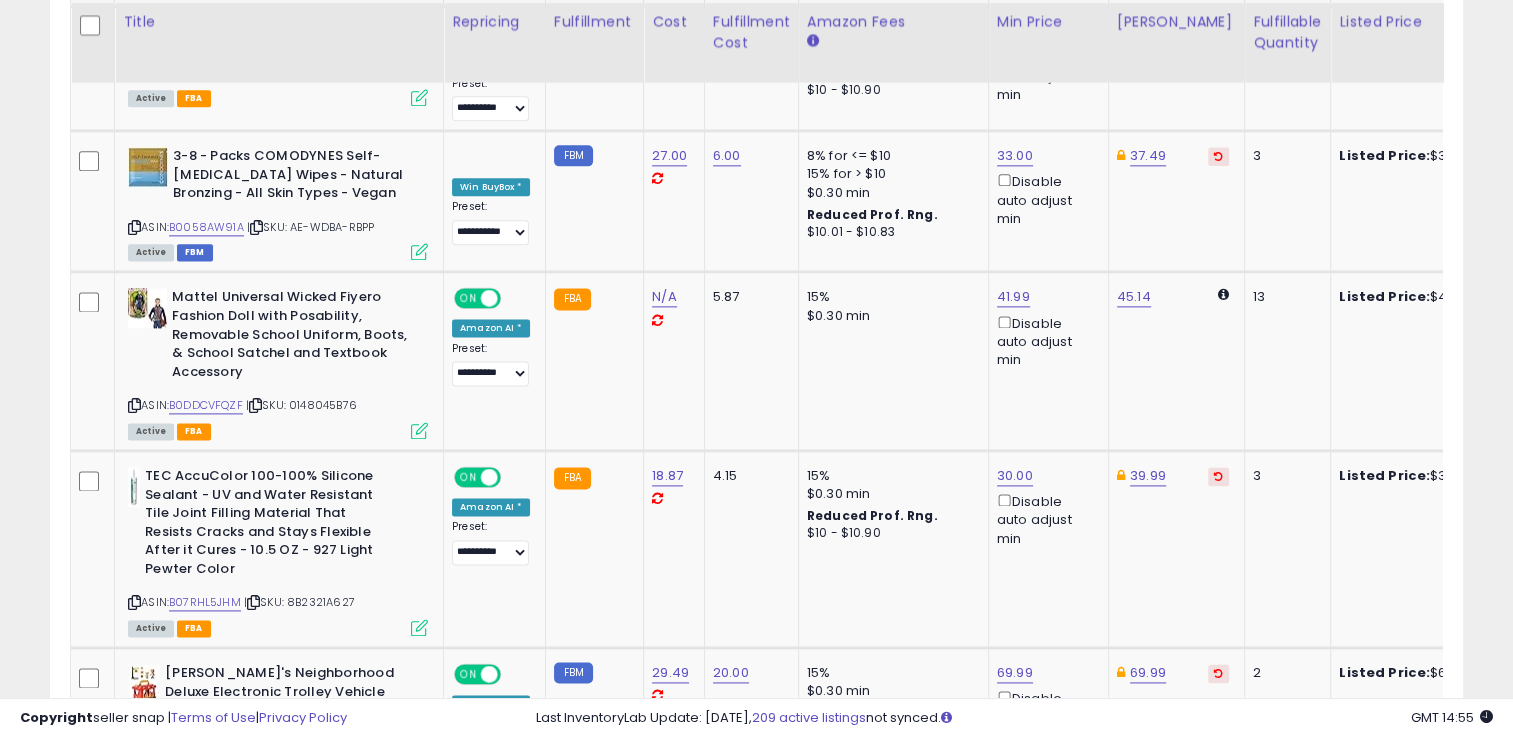 scroll, scrollTop: 2581, scrollLeft: 0, axis: vertical 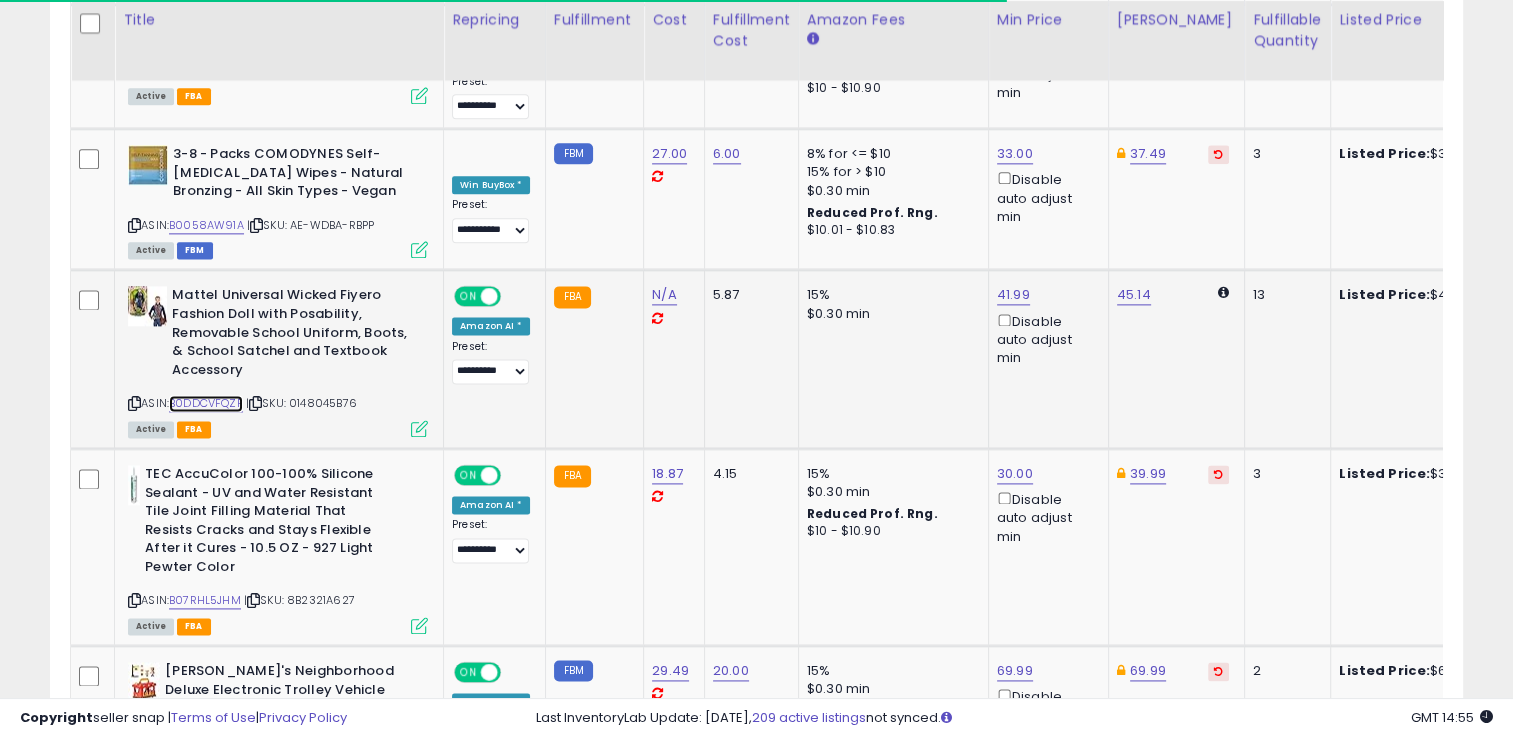 click on "B0DDCVFQZF" at bounding box center (206, 403) 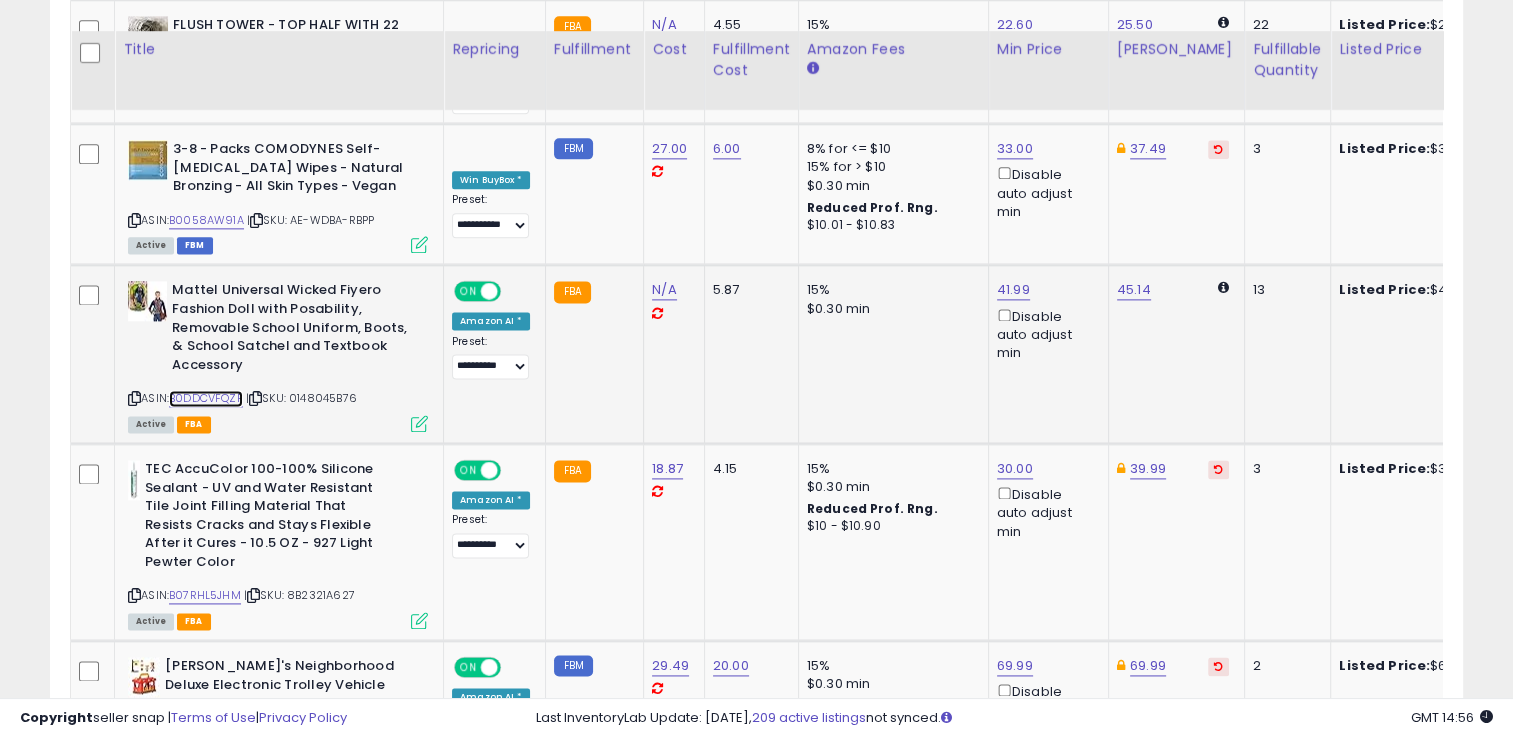 scroll, scrollTop: 2723, scrollLeft: 0, axis: vertical 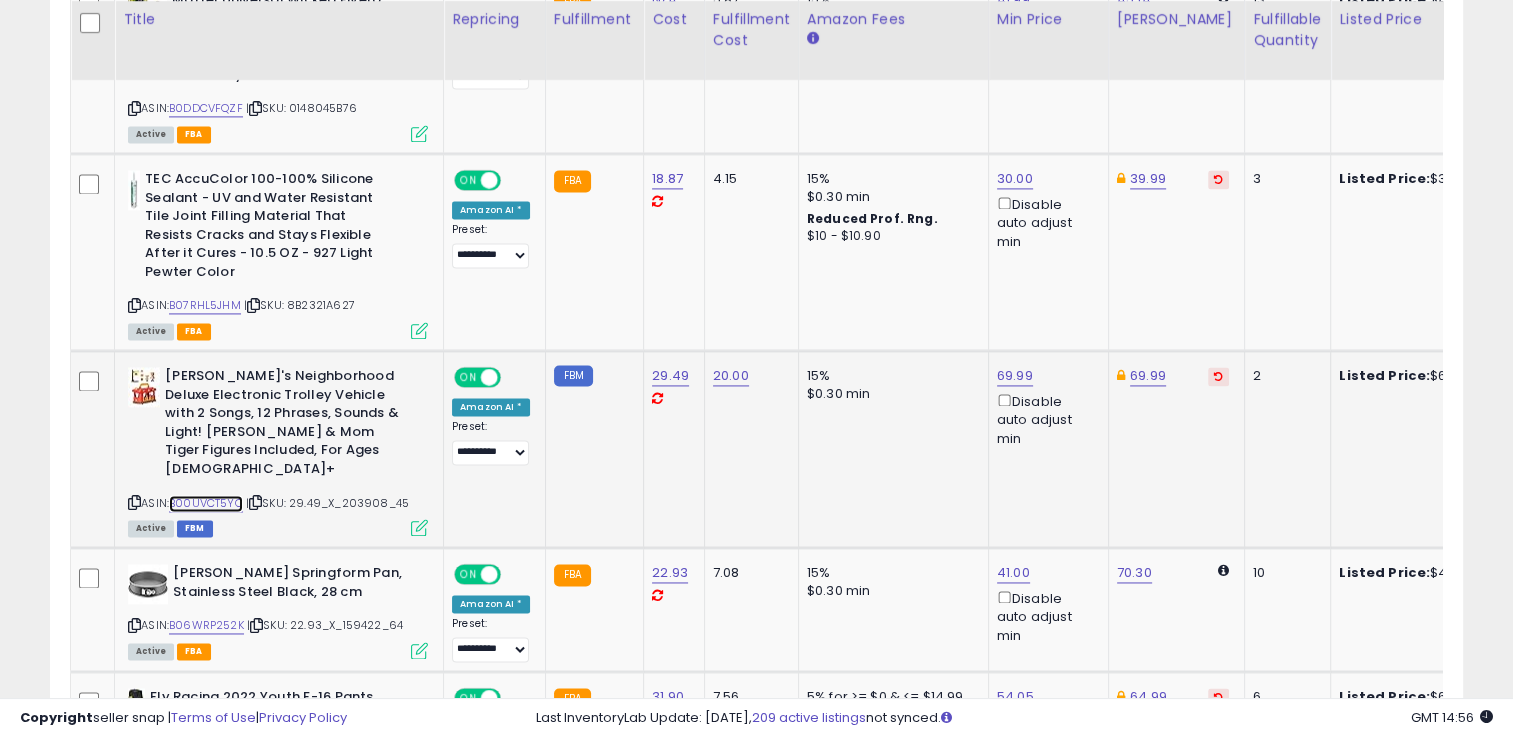 click on "B00UVCT5YO" at bounding box center (206, 503) 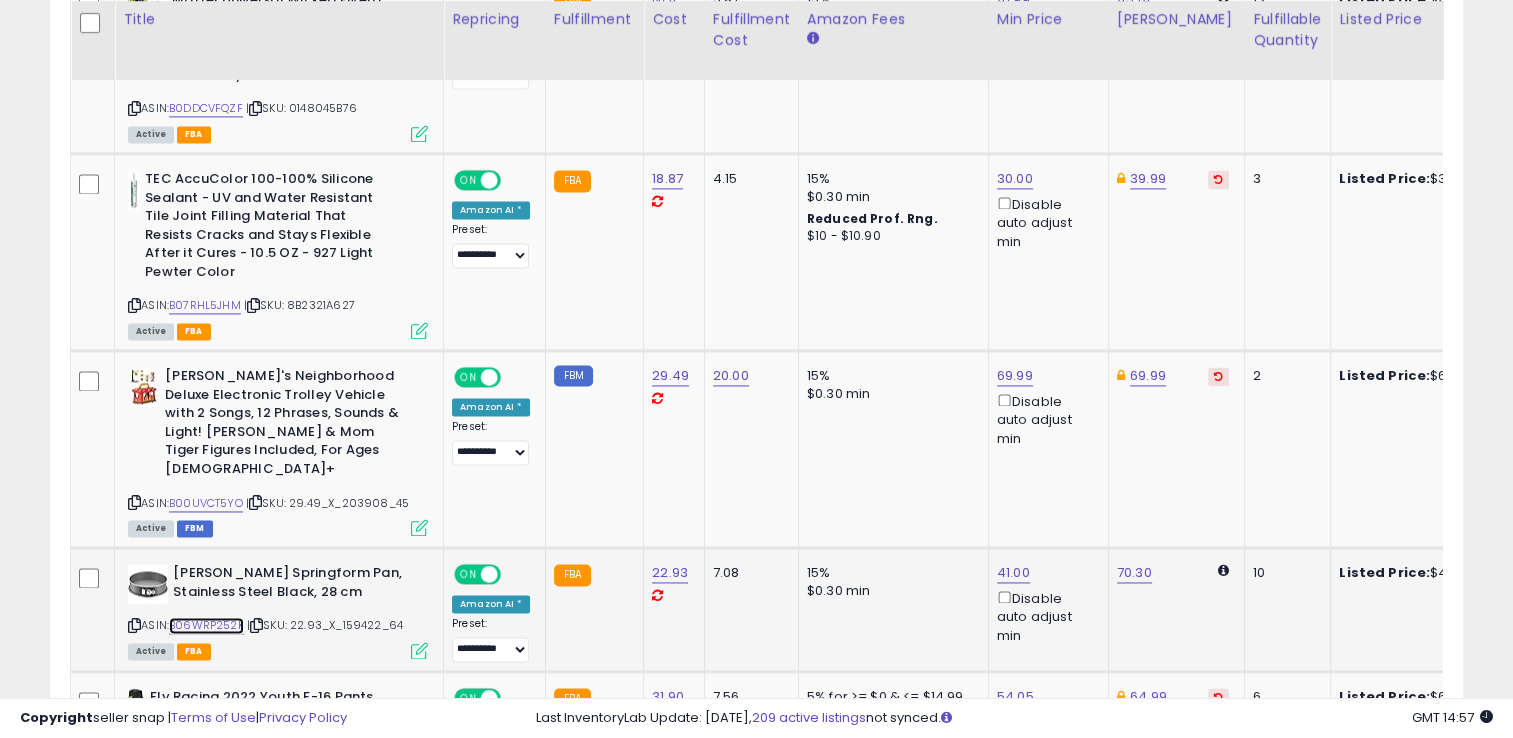 click on "B06WRP252K" at bounding box center [206, 625] 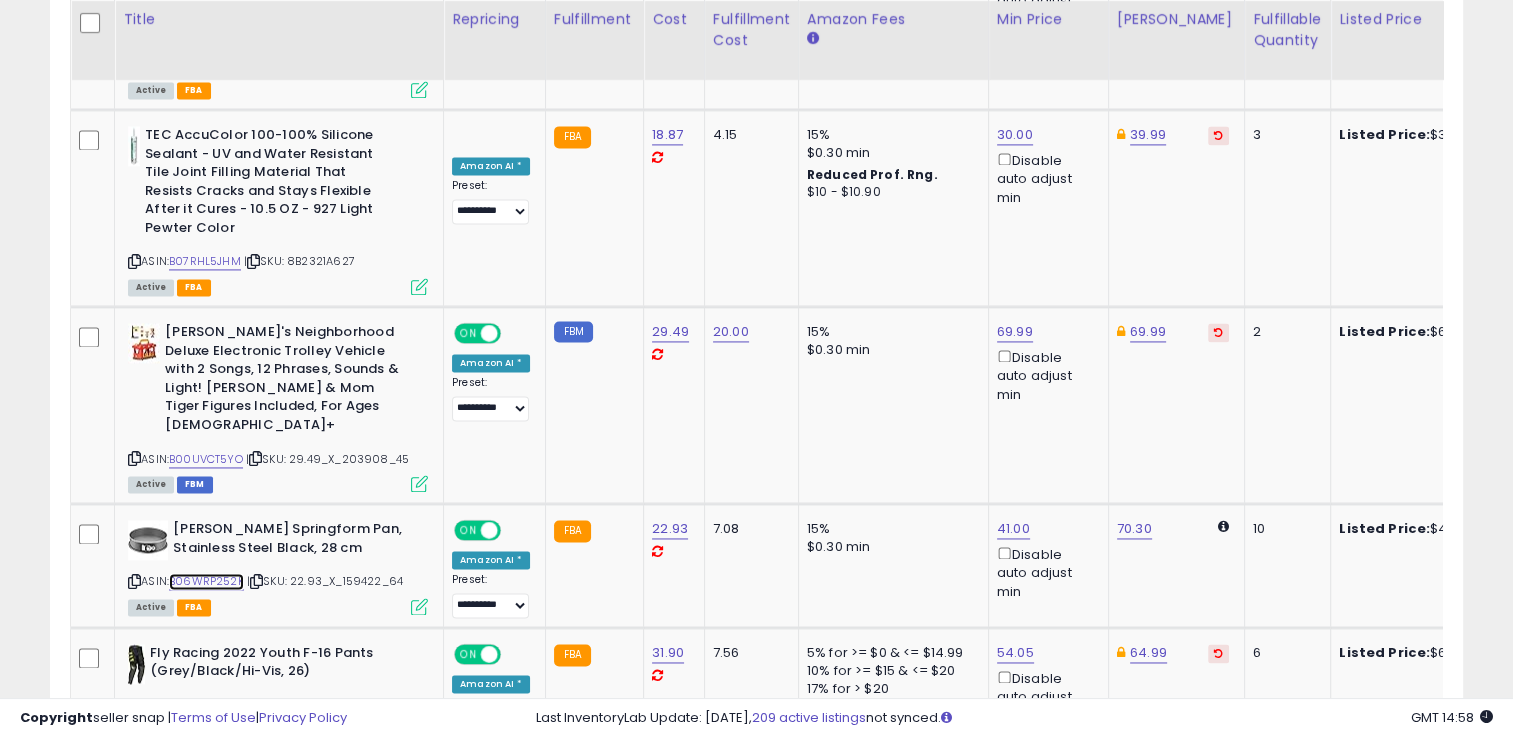 scroll, scrollTop: 2925, scrollLeft: 0, axis: vertical 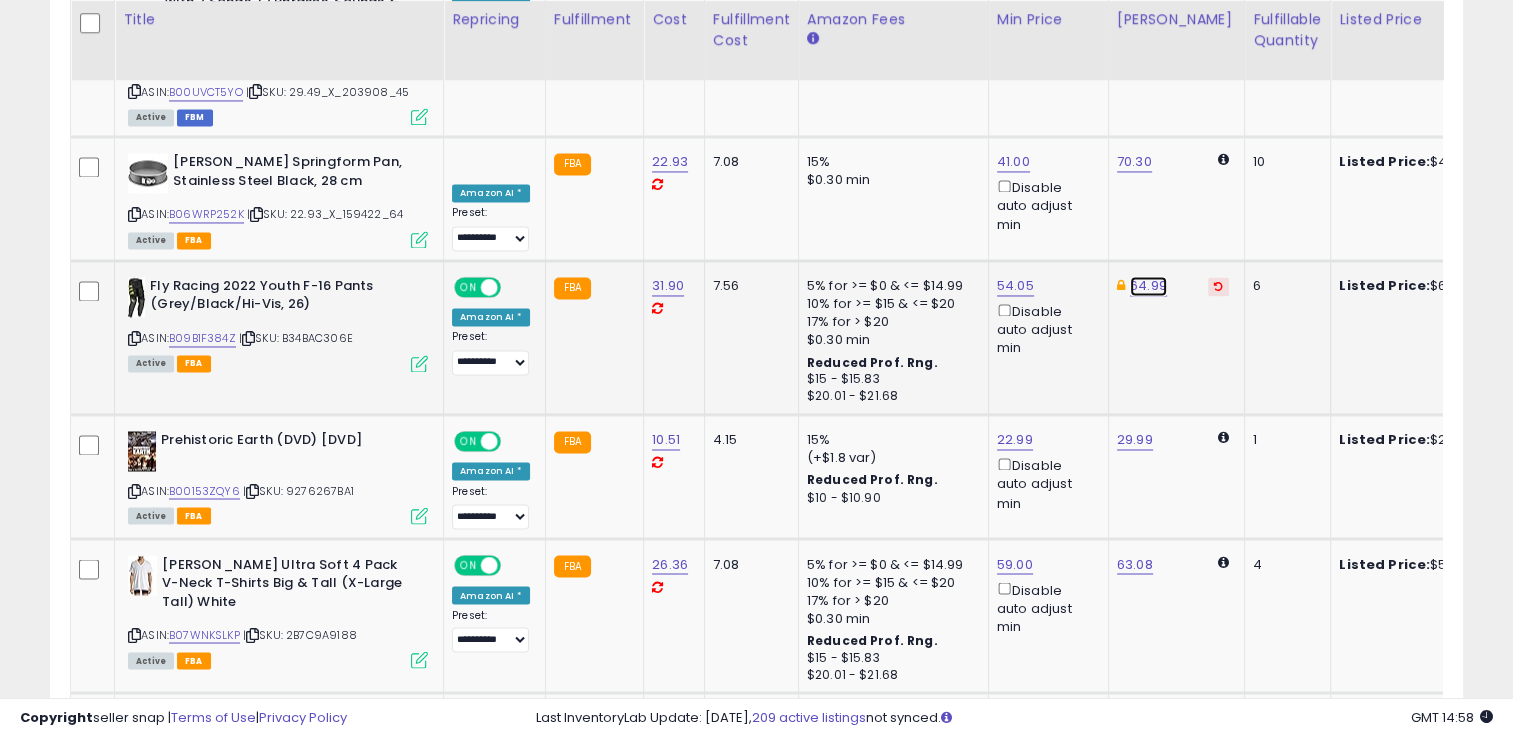 click on "64.99" at bounding box center (1146, -2034) 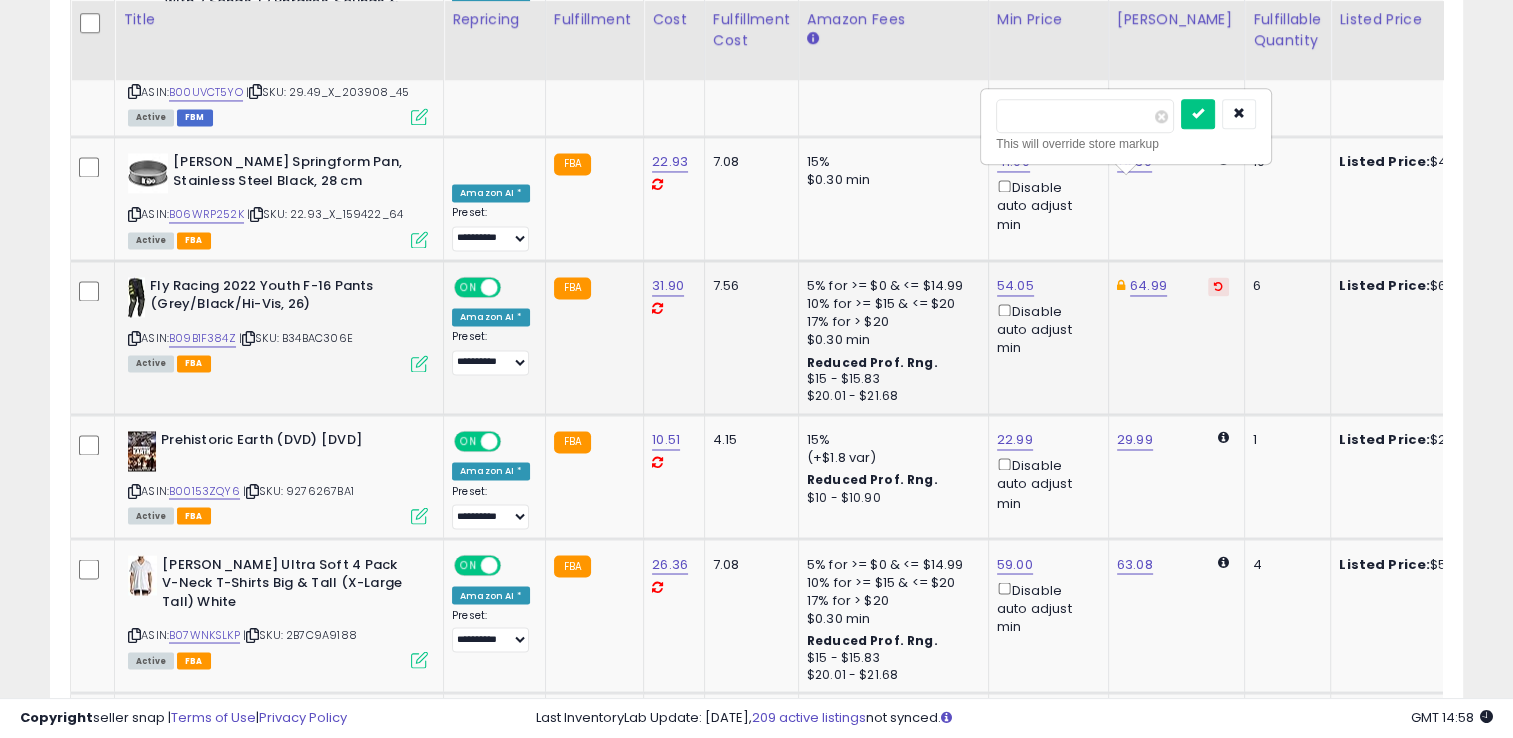 type on "*****" 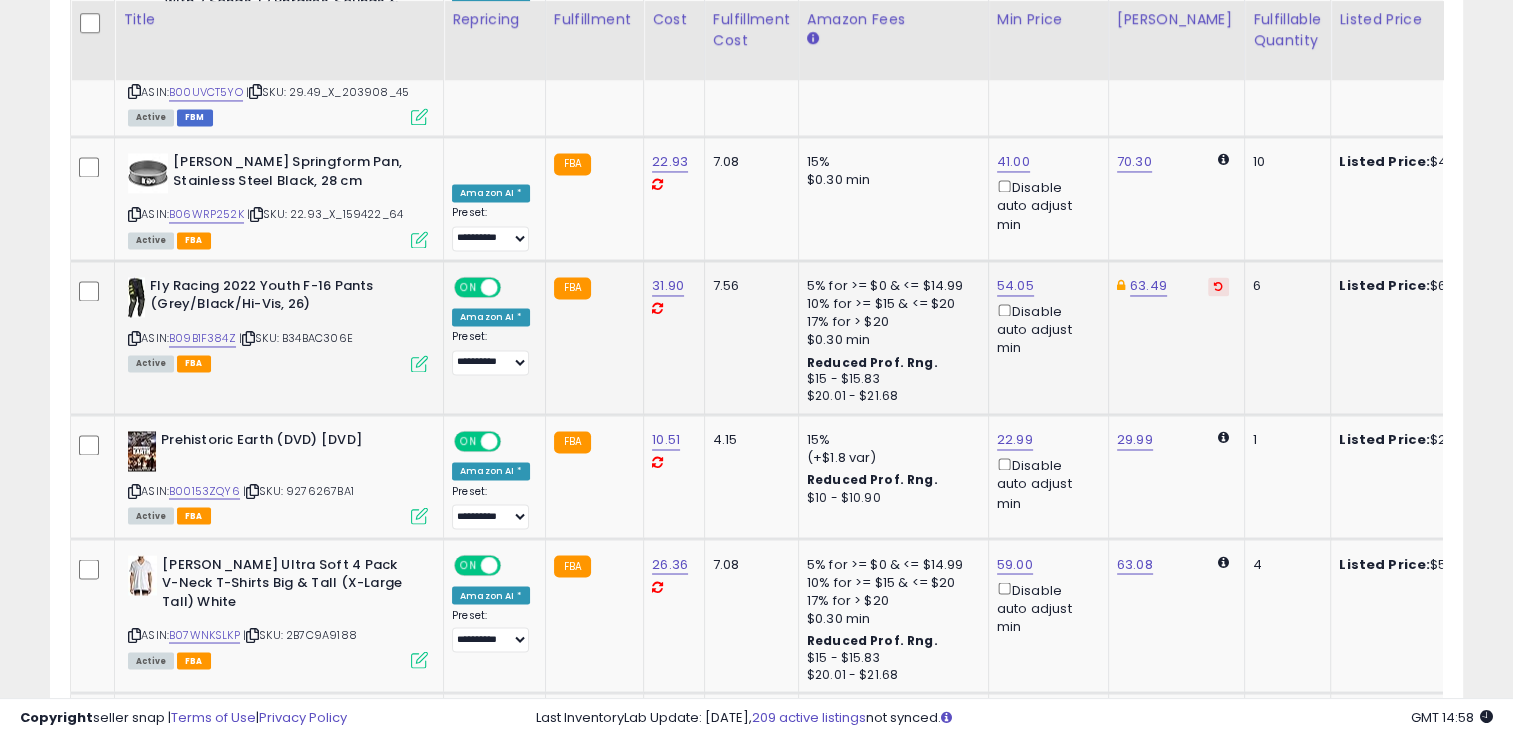 scroll, scrollTop: 0, scrollLeft: 223, axis: horizontal 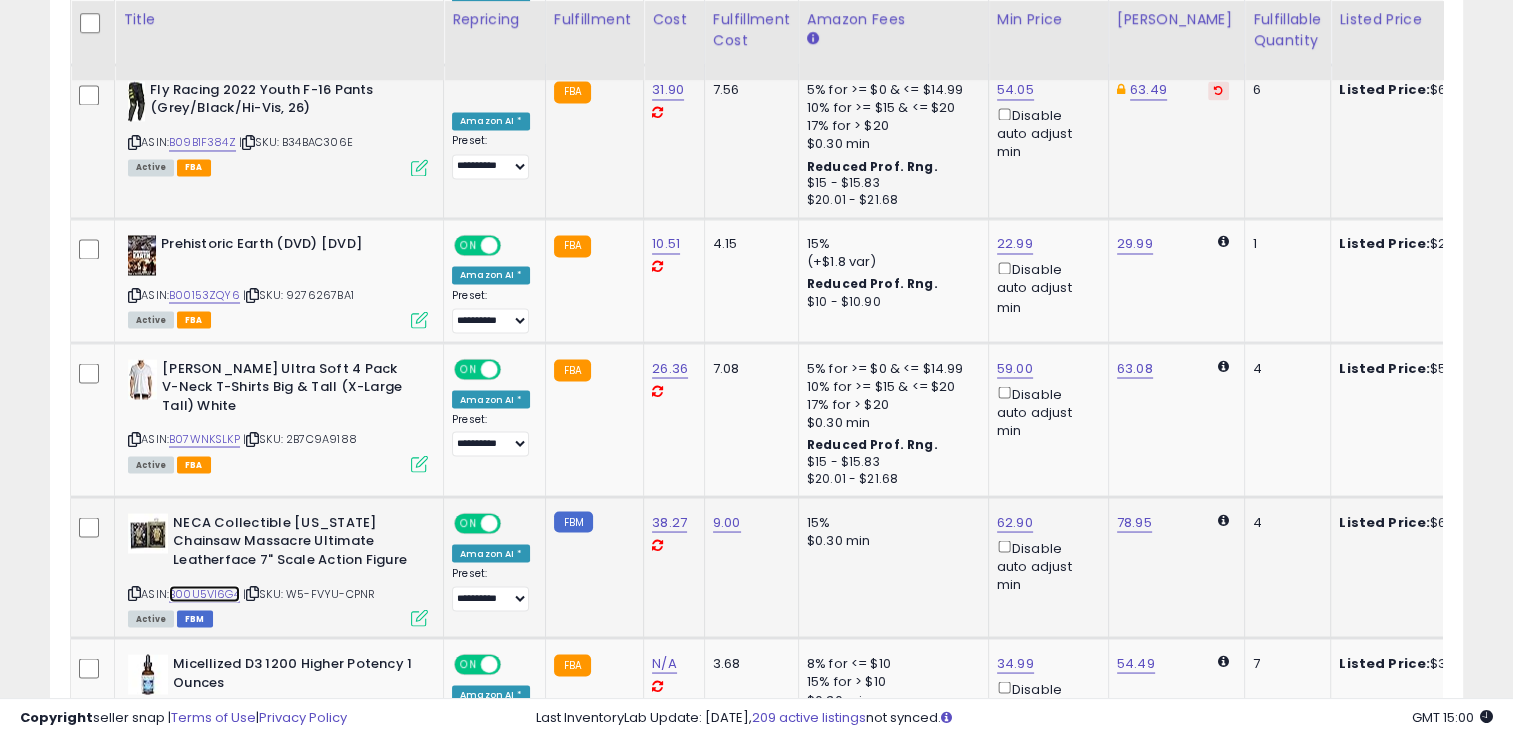 click on "B00U5VI6G4" at bounding box center (204, 593) 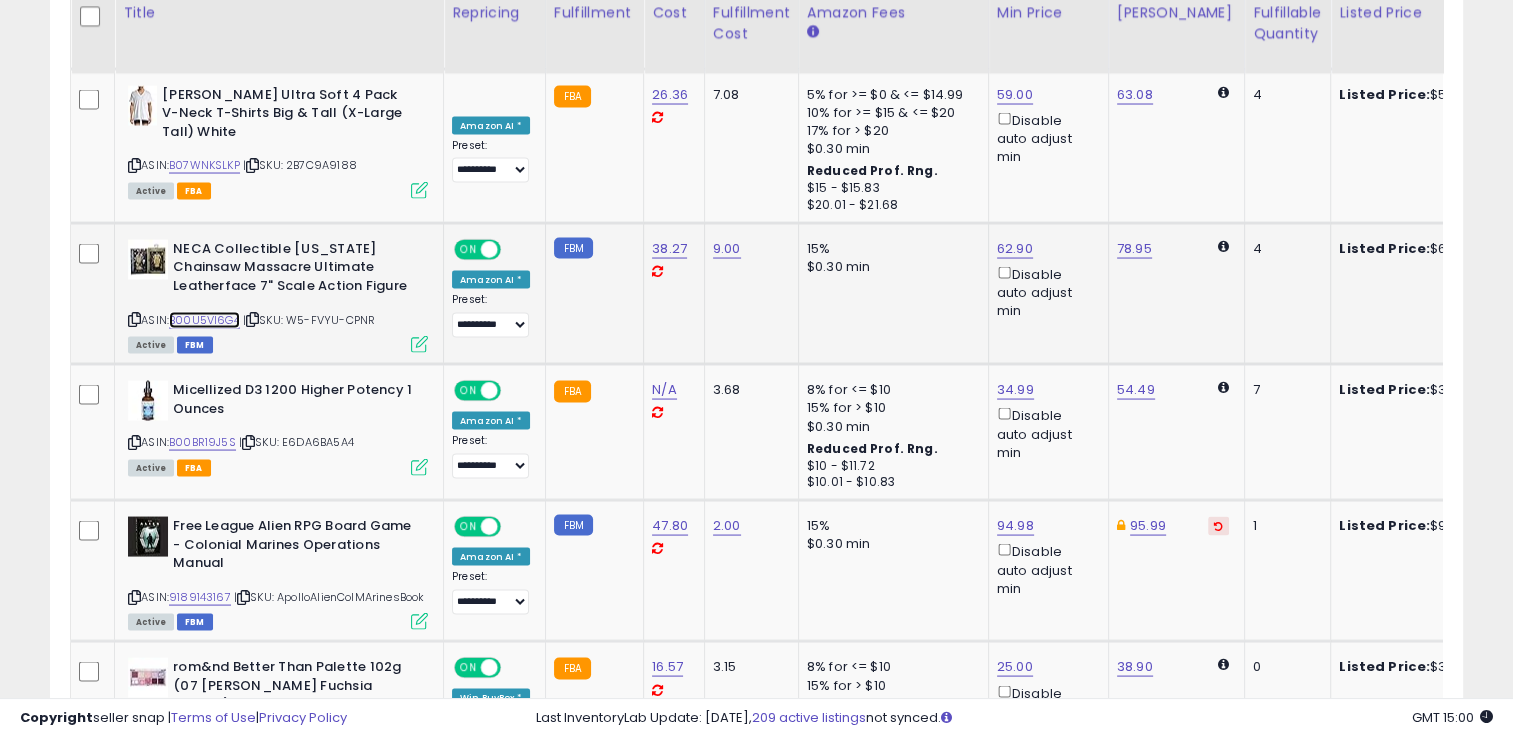 scroll, scrollTop: 3760, scrollLeft: 0, axis: vertical 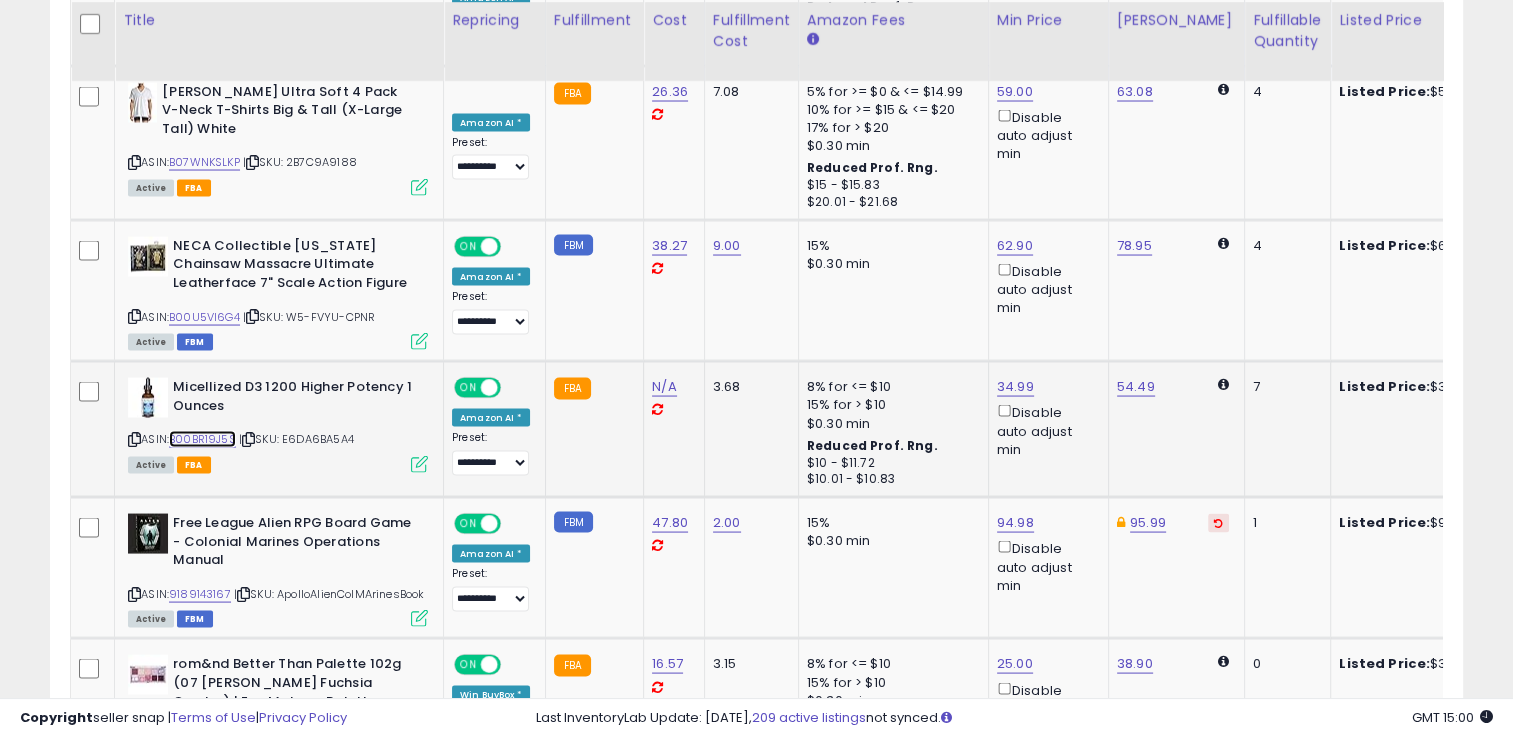 click on "B00BR19J5S" at bounding box center [202, 438] 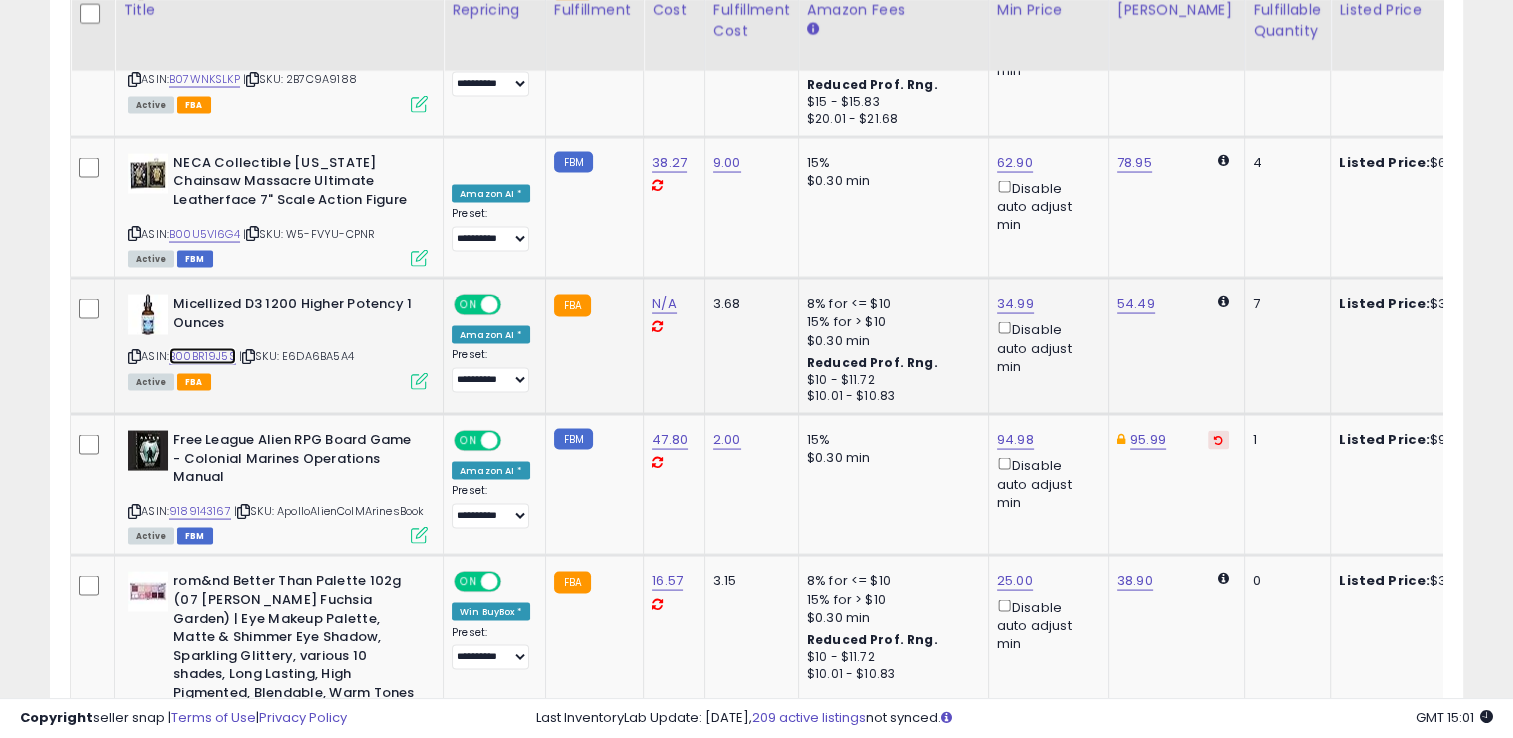 scroll, scrollTop: 3845, scrollLeft: 0, axis: vertical 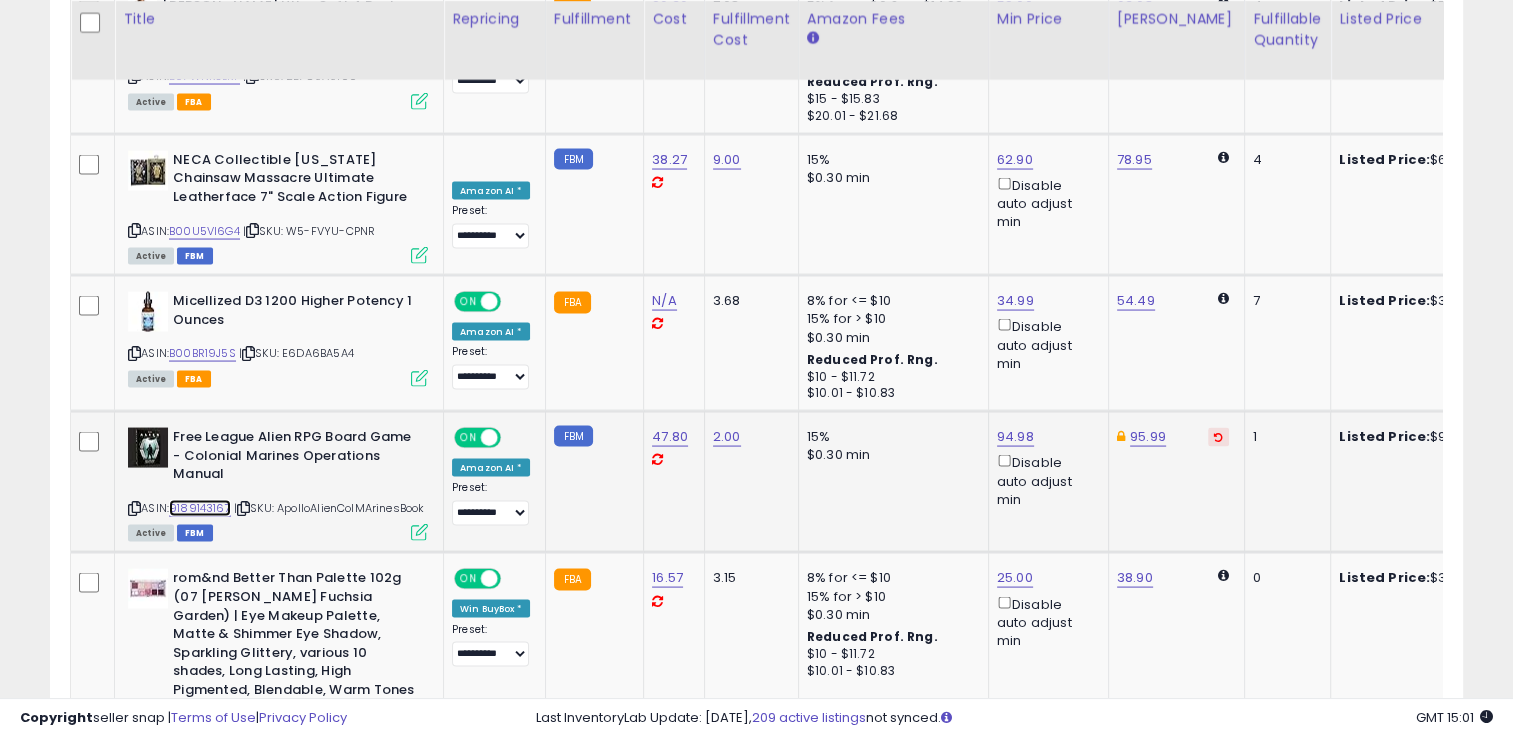 click on "9189143167" at bounding box center [200, 508] 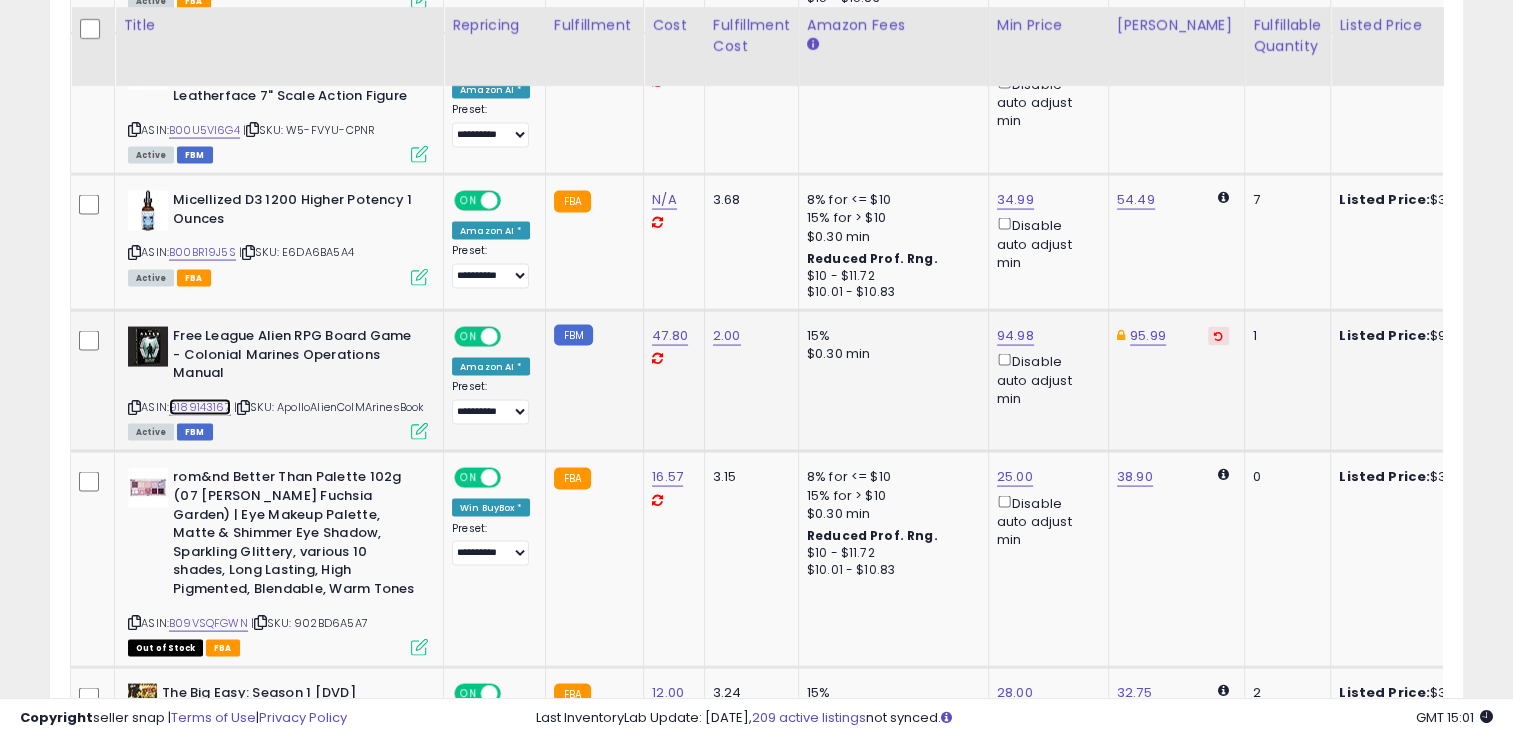 scroll, scrollTop: 4025, scrollLeft: 0, axis: vertical 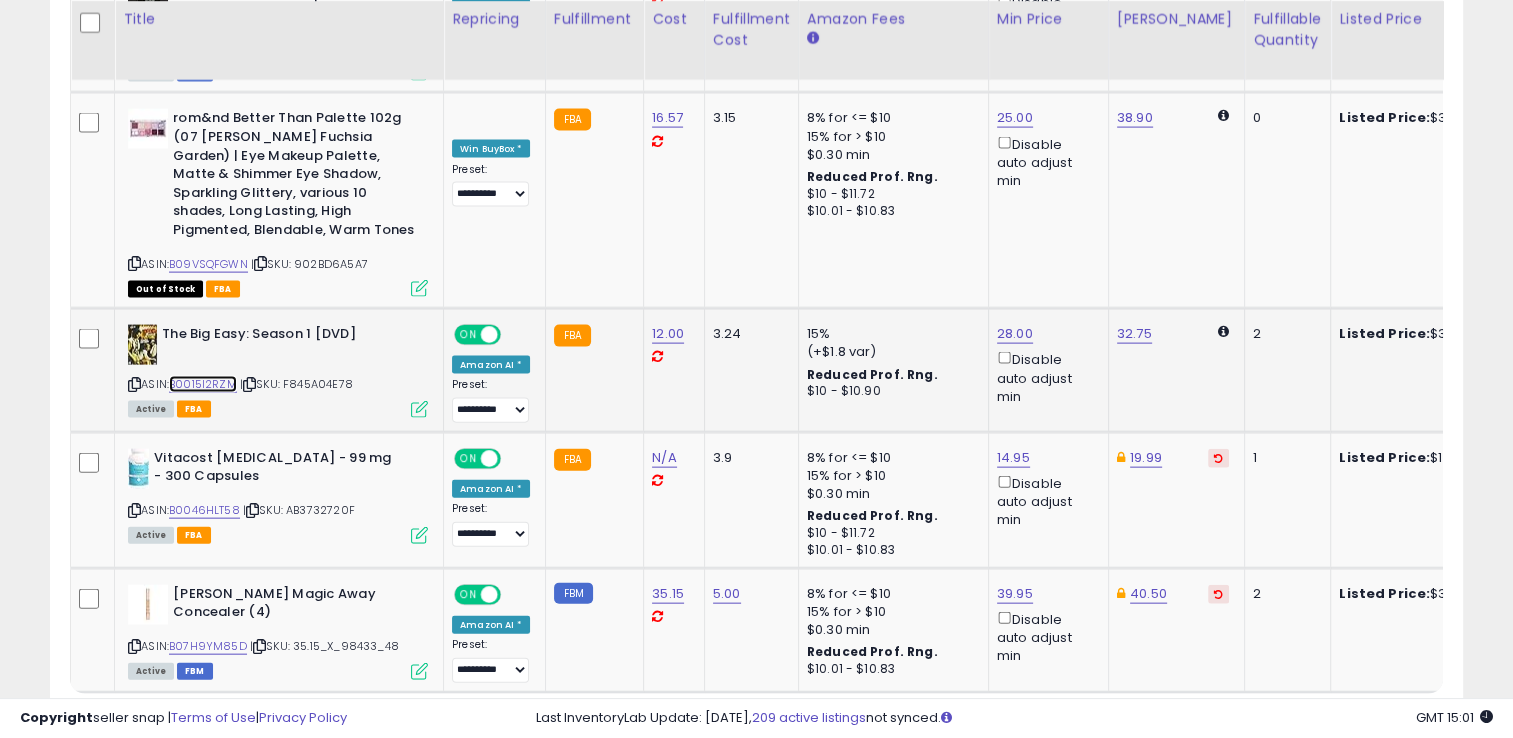 click on "B0015I2RZM" at bounding box center [203, 384] 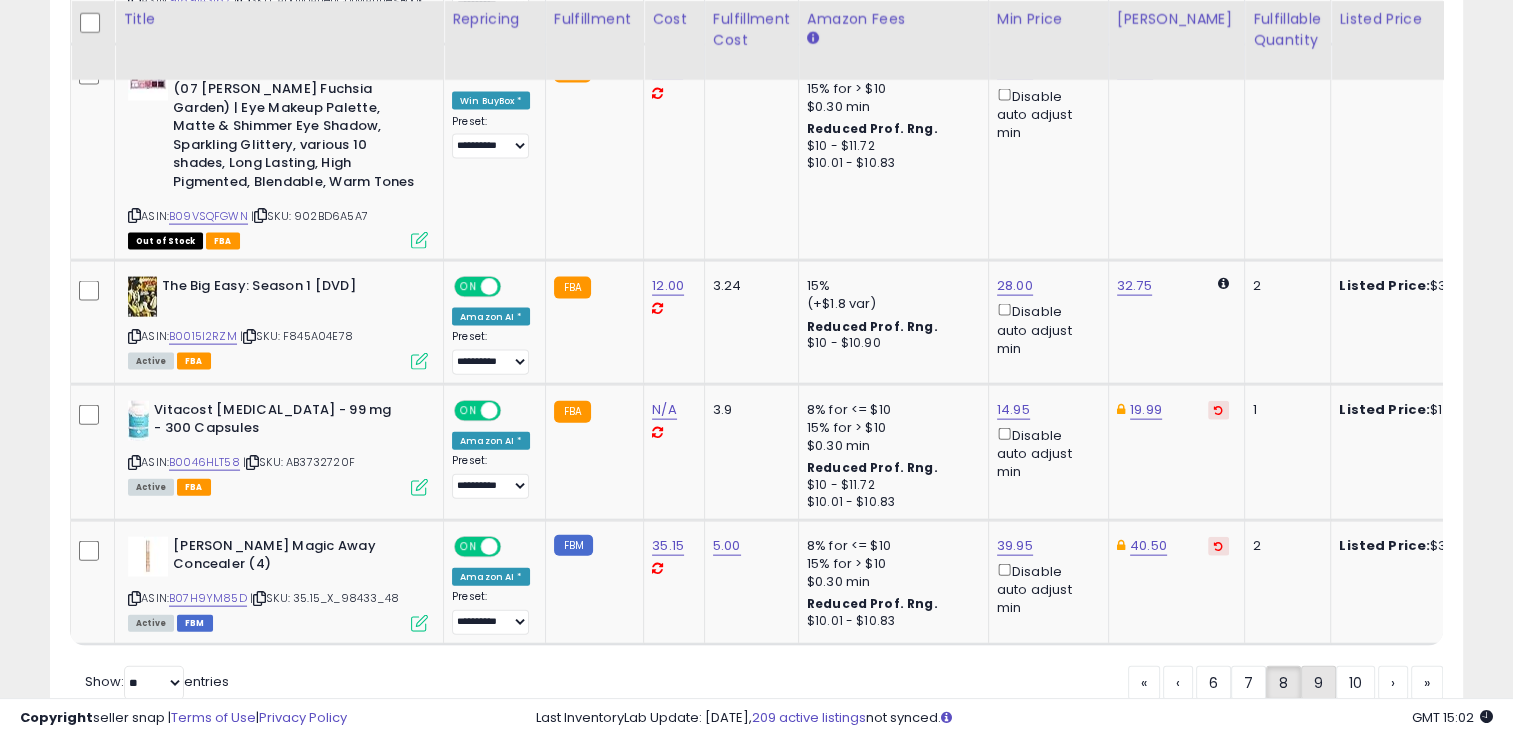 click on "9" 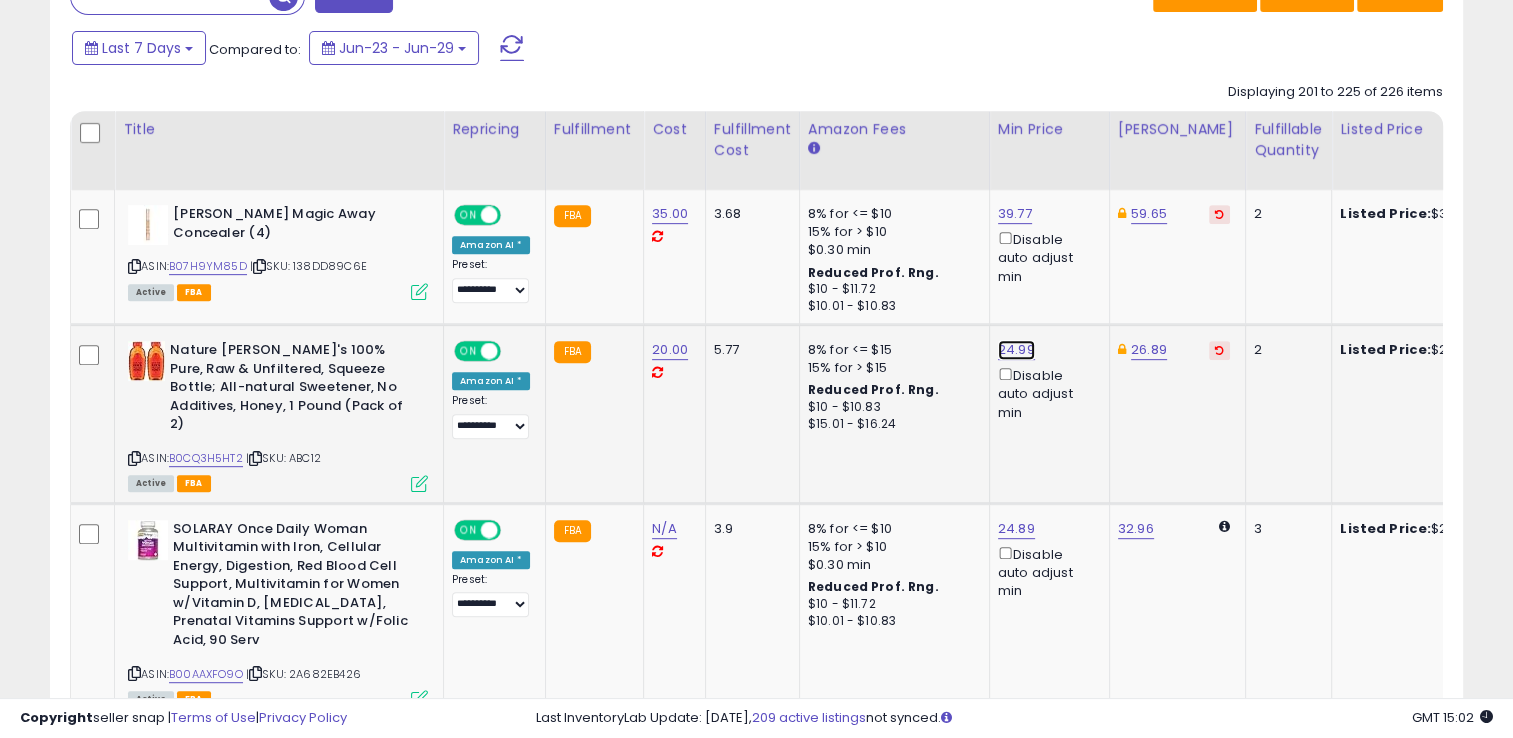 click on "24.99" at bounding box center (1015, 214) 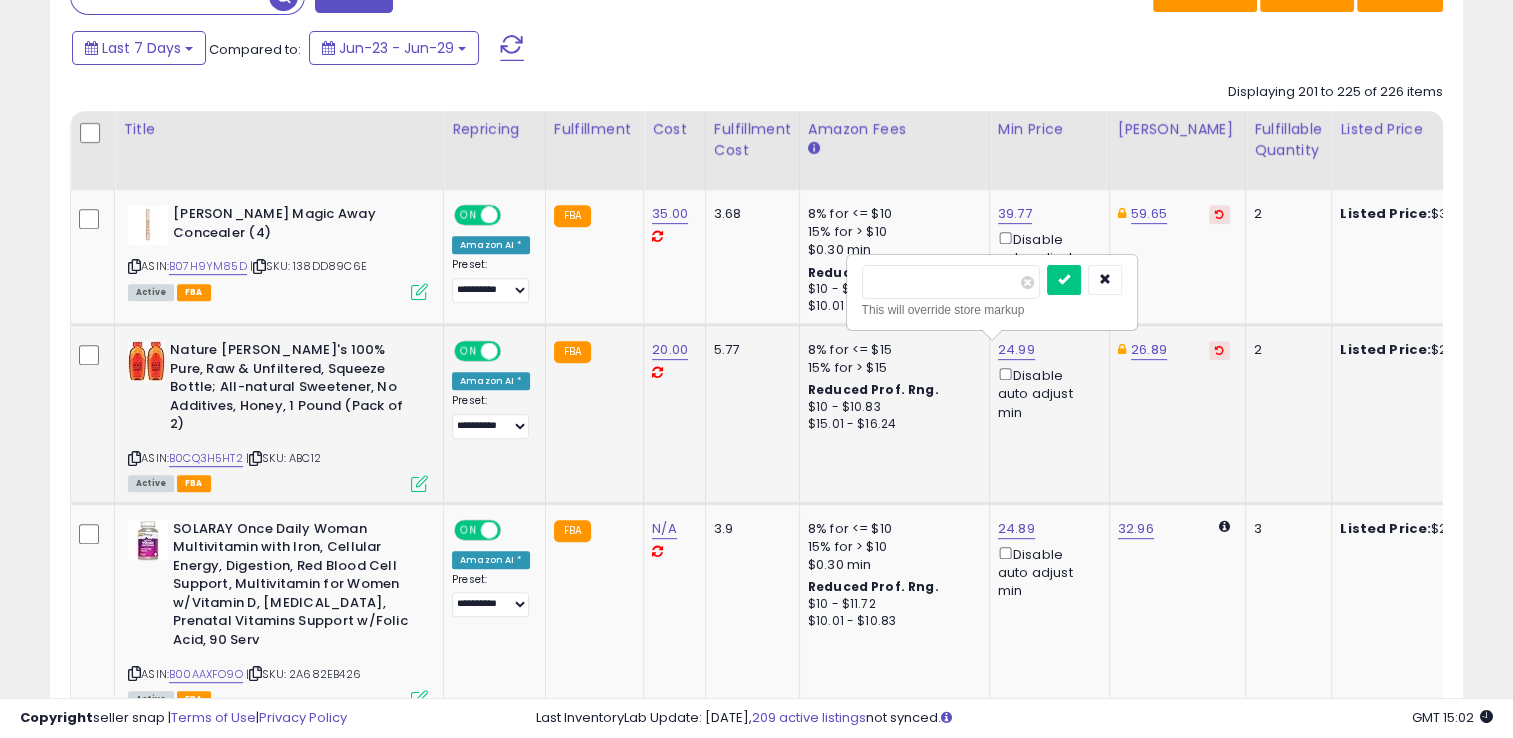 type on "**" 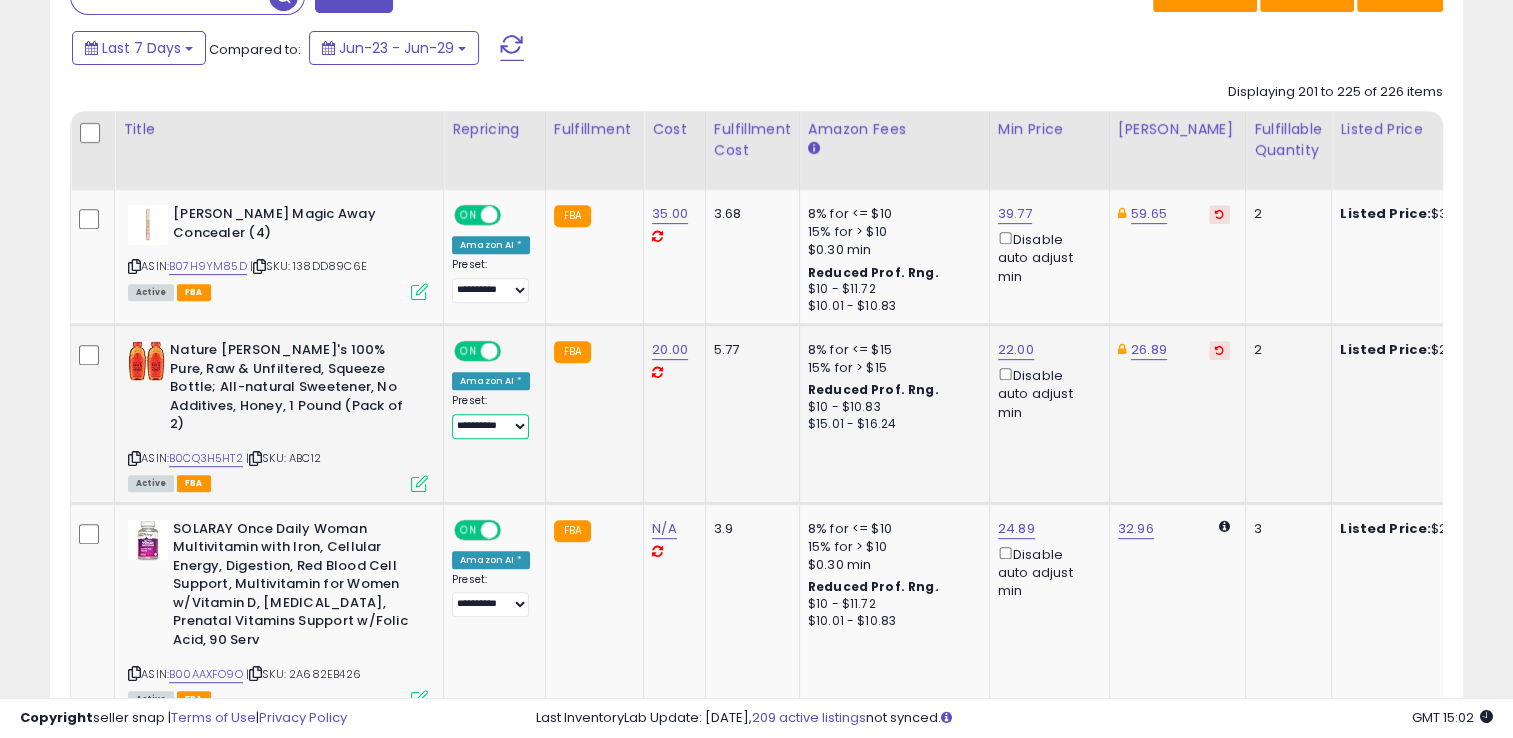 click on "**********" at bounding box center [490, 426] 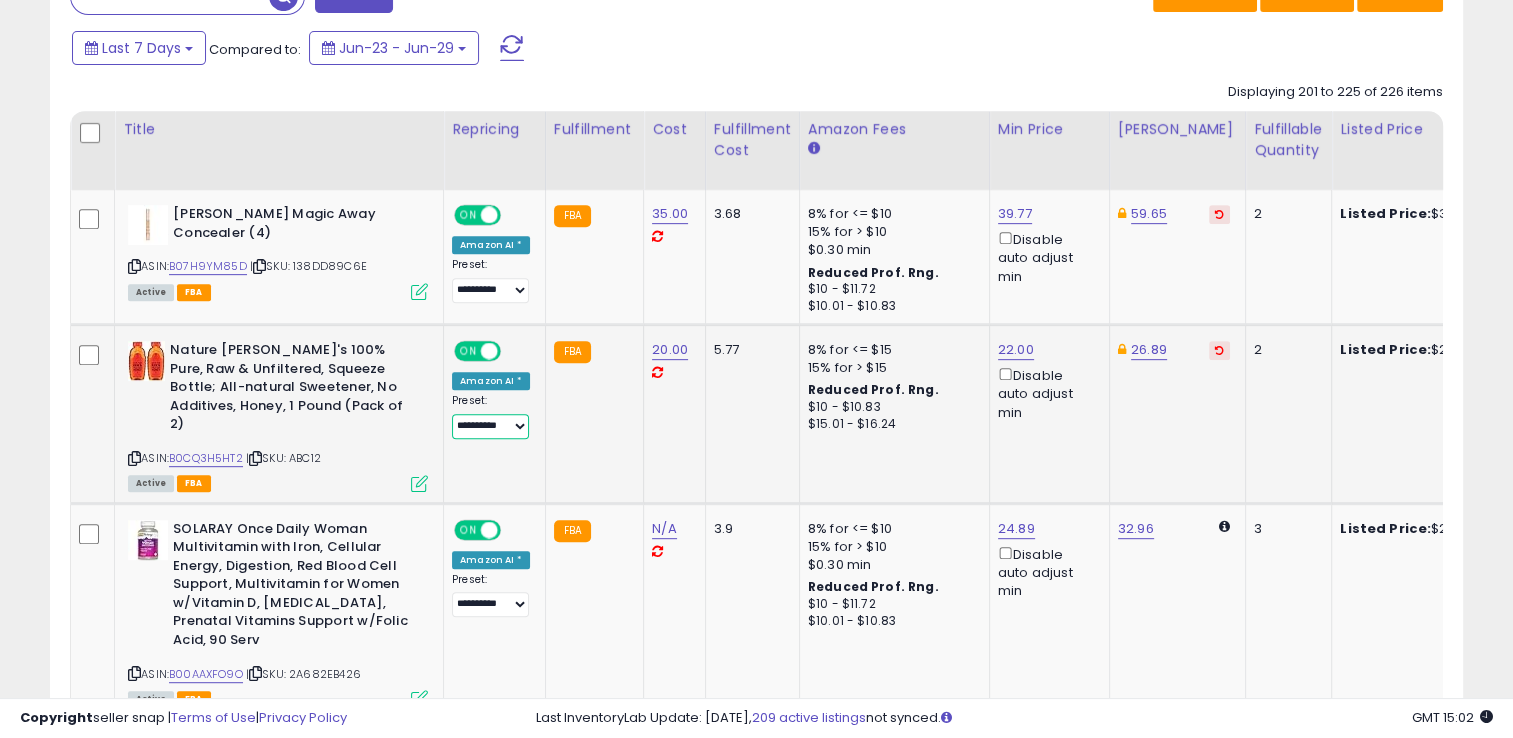 select on "**********" 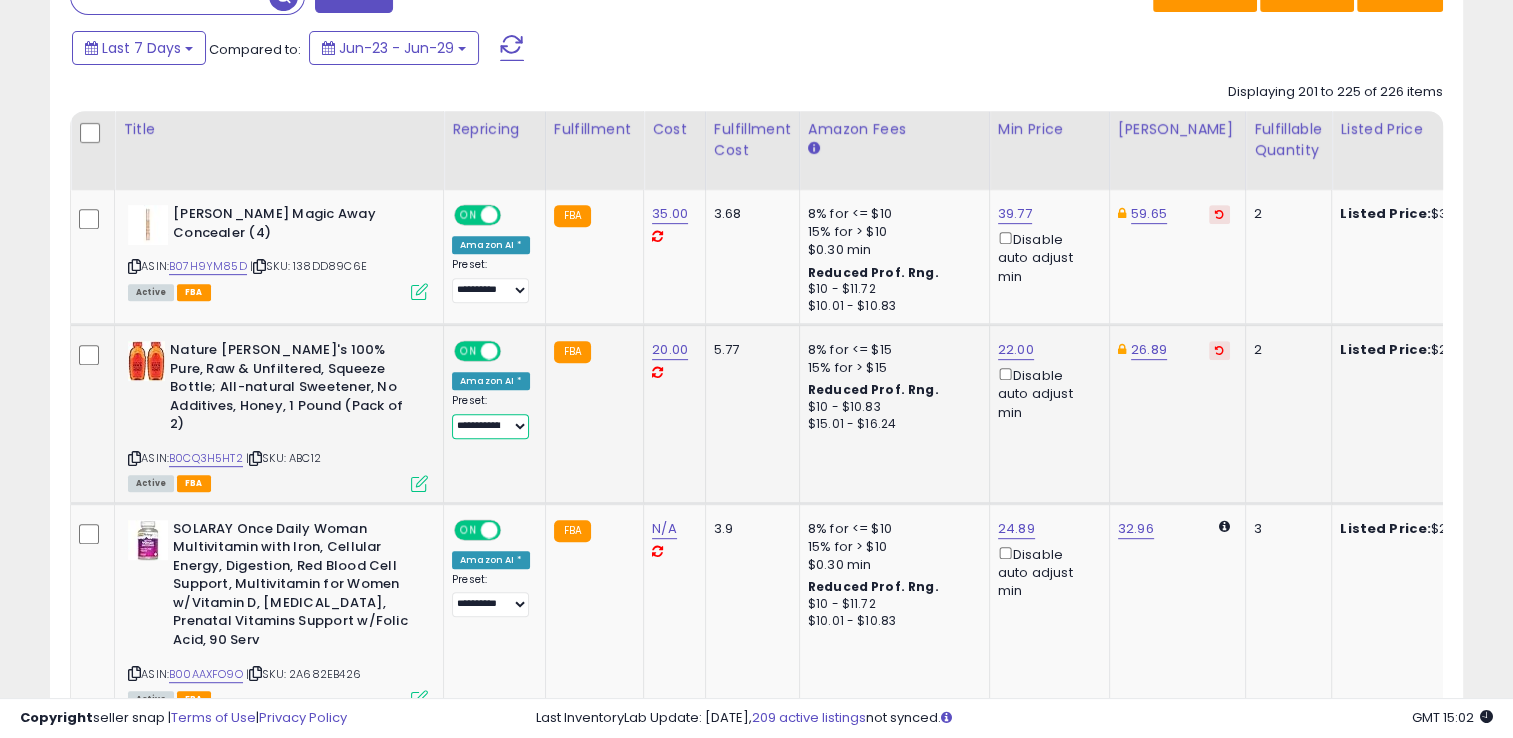 click on "**********" at bounding box center (490, 426) 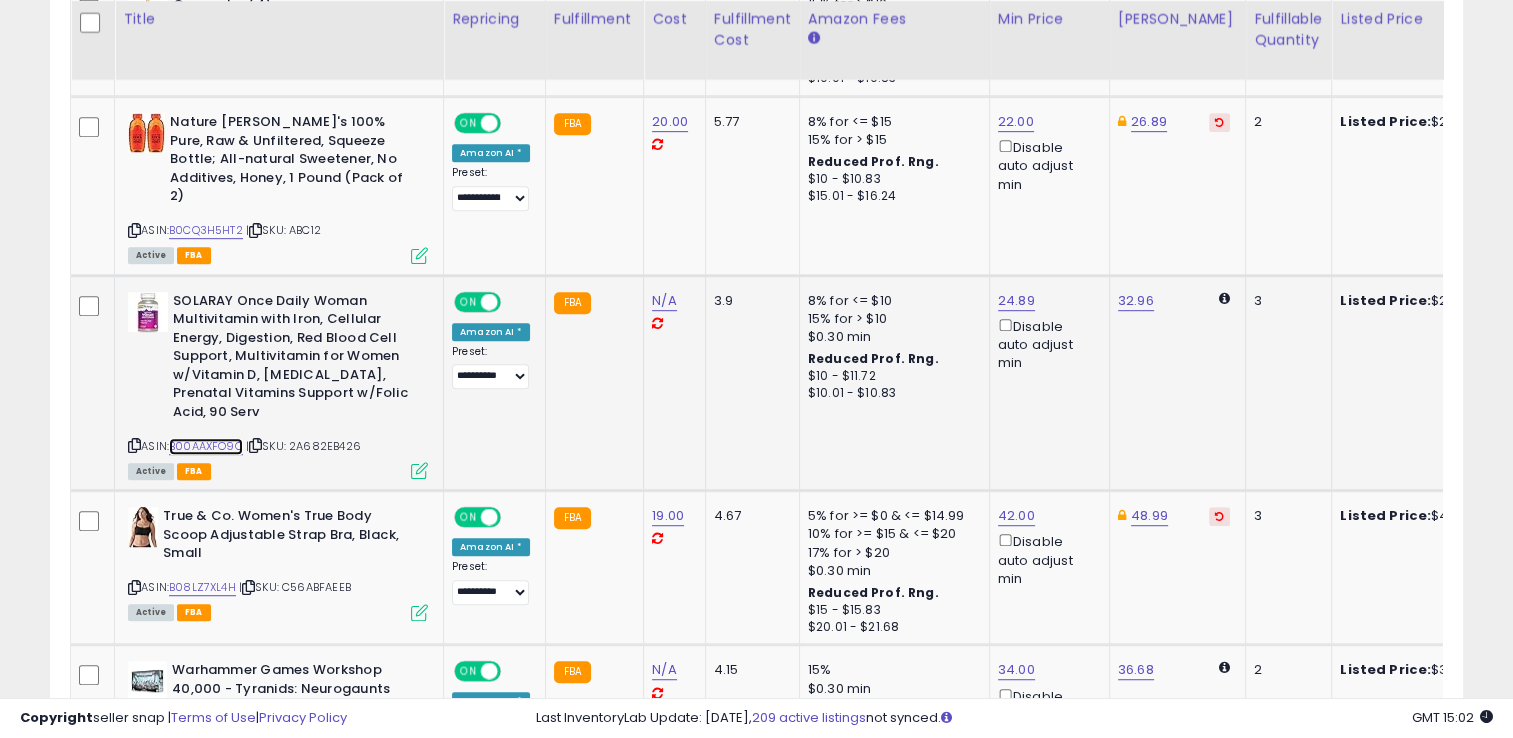 click on "B00AAXFO9O" at bounding box center [206, 446] 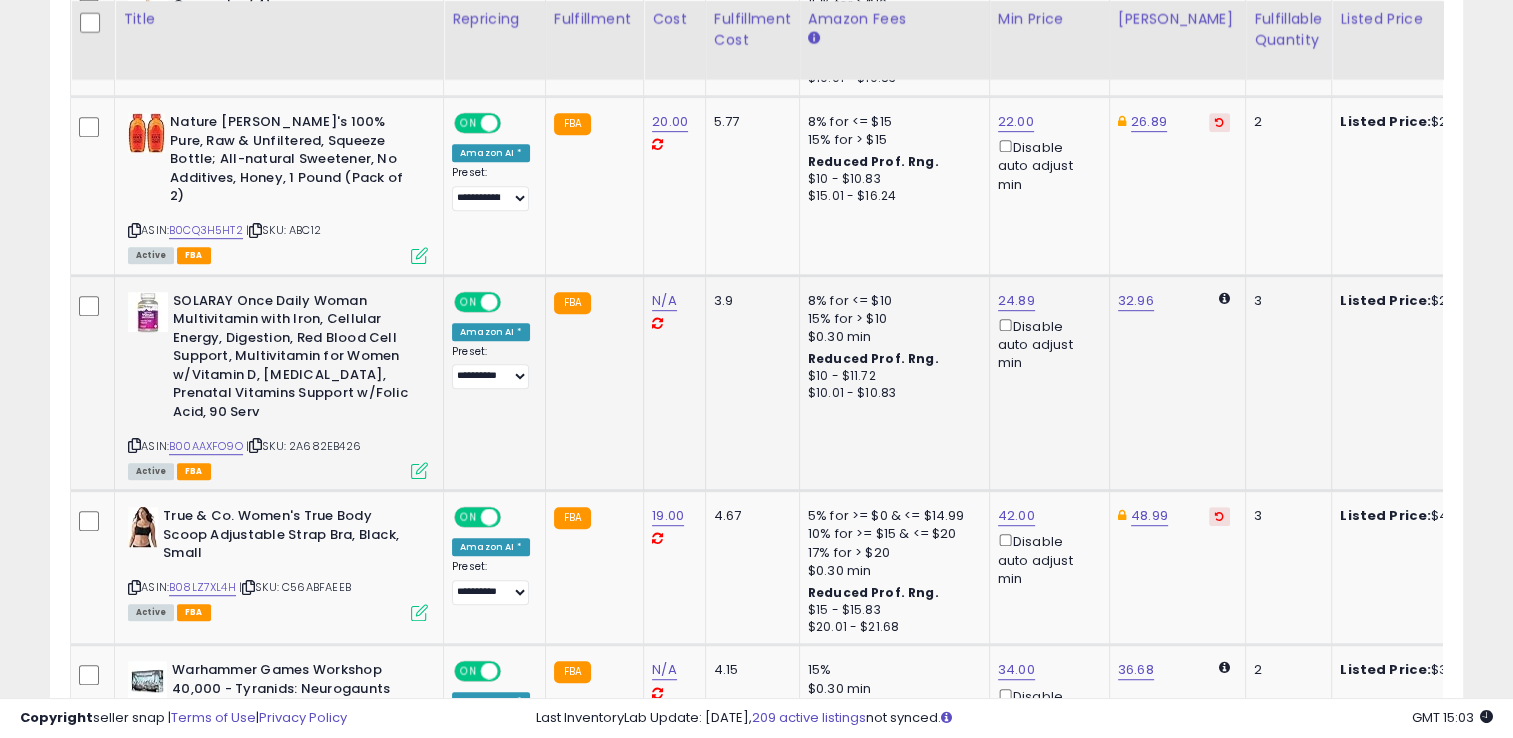 click on "24.89  Disable auto adjust min" at bounding box center [1046, 332] 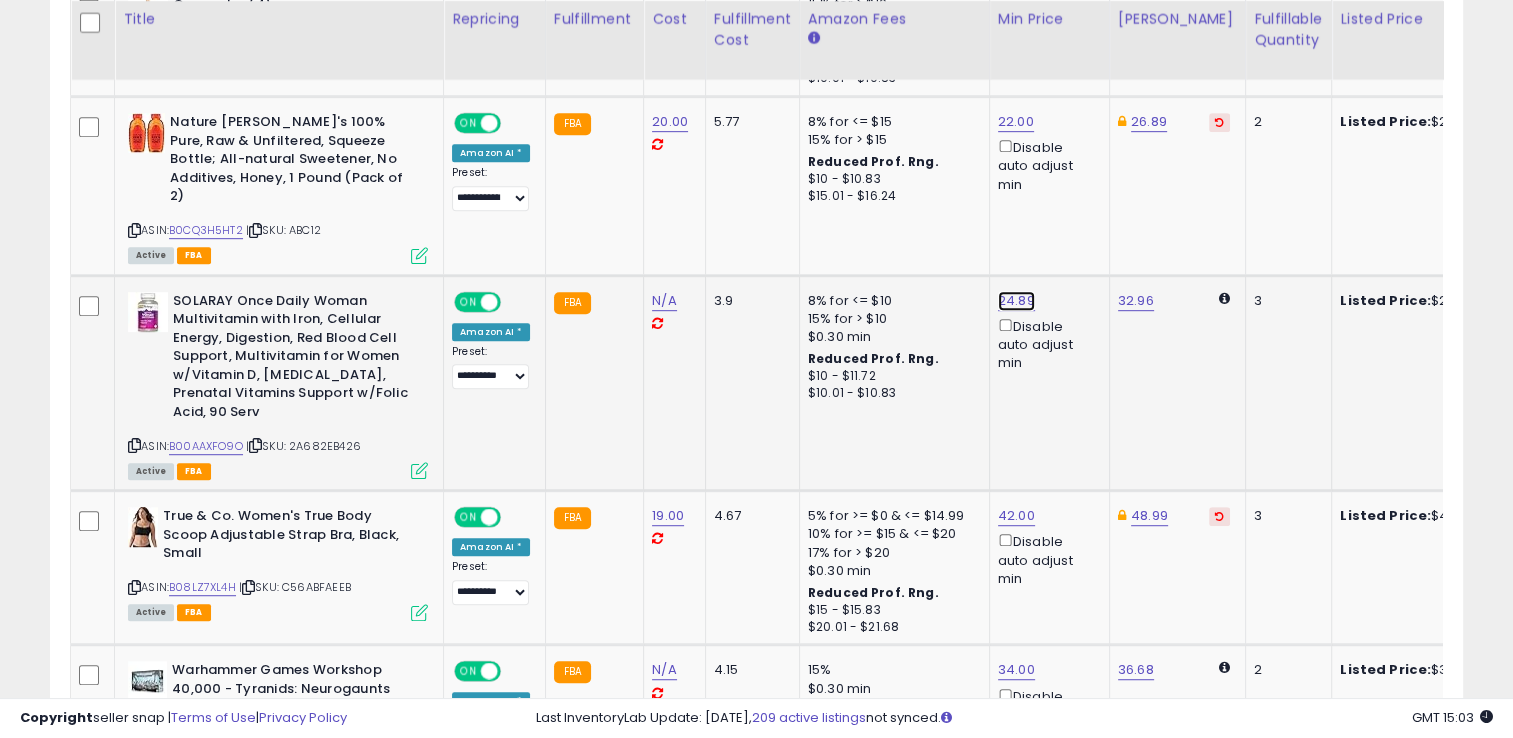click on "24.89" at bounding box center (1015, -14) 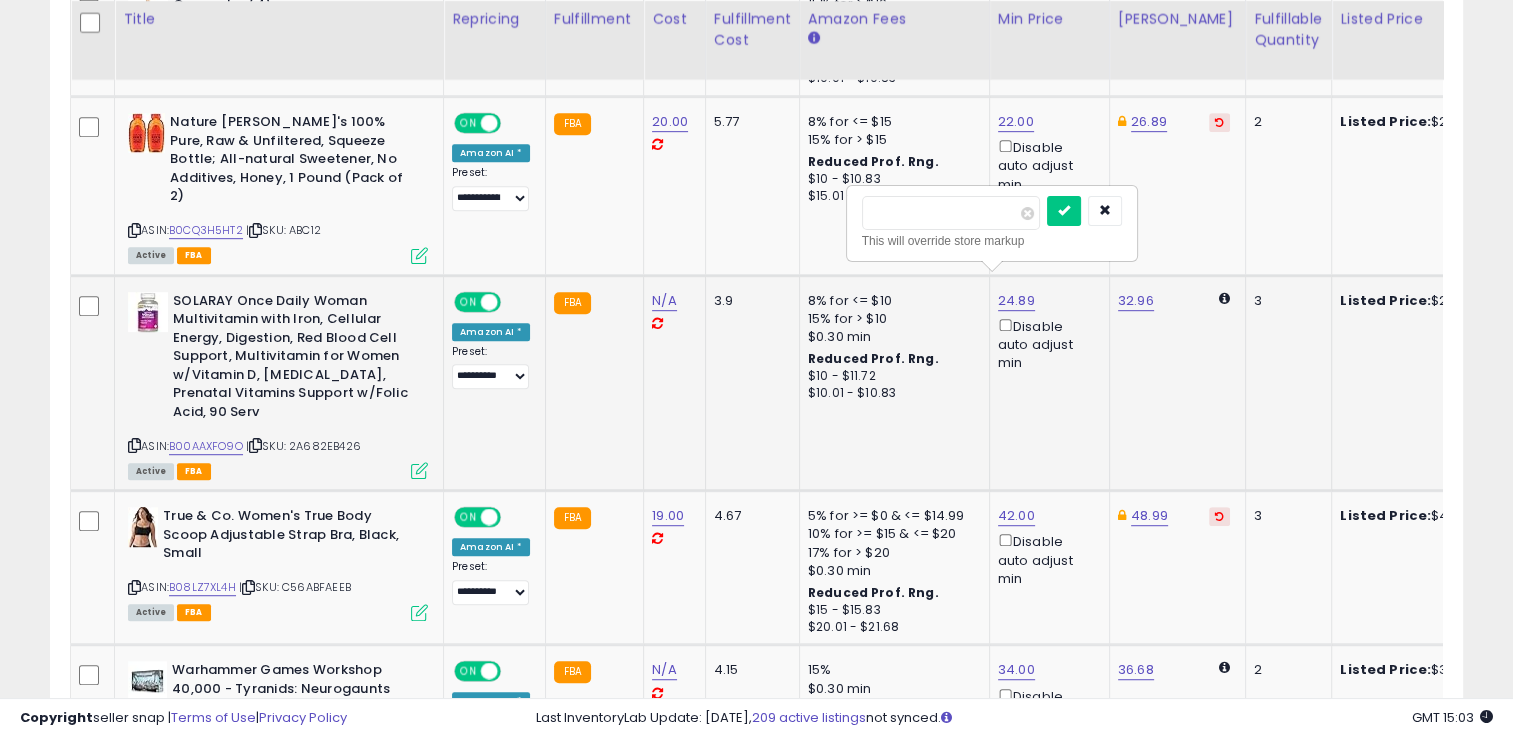 type on "*****" 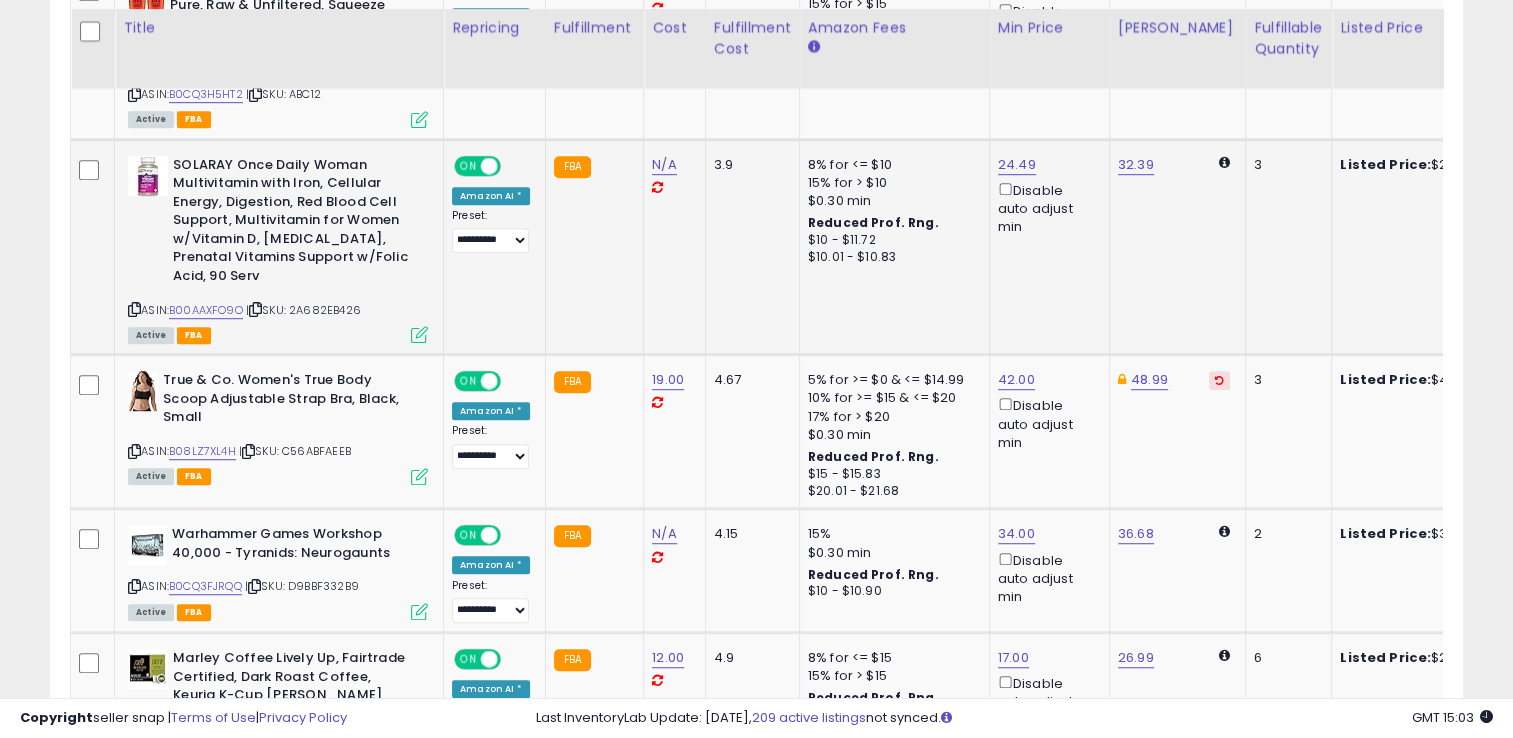 scroll, scrollTop: 1233, scrollLeft: 0, axis: vertical 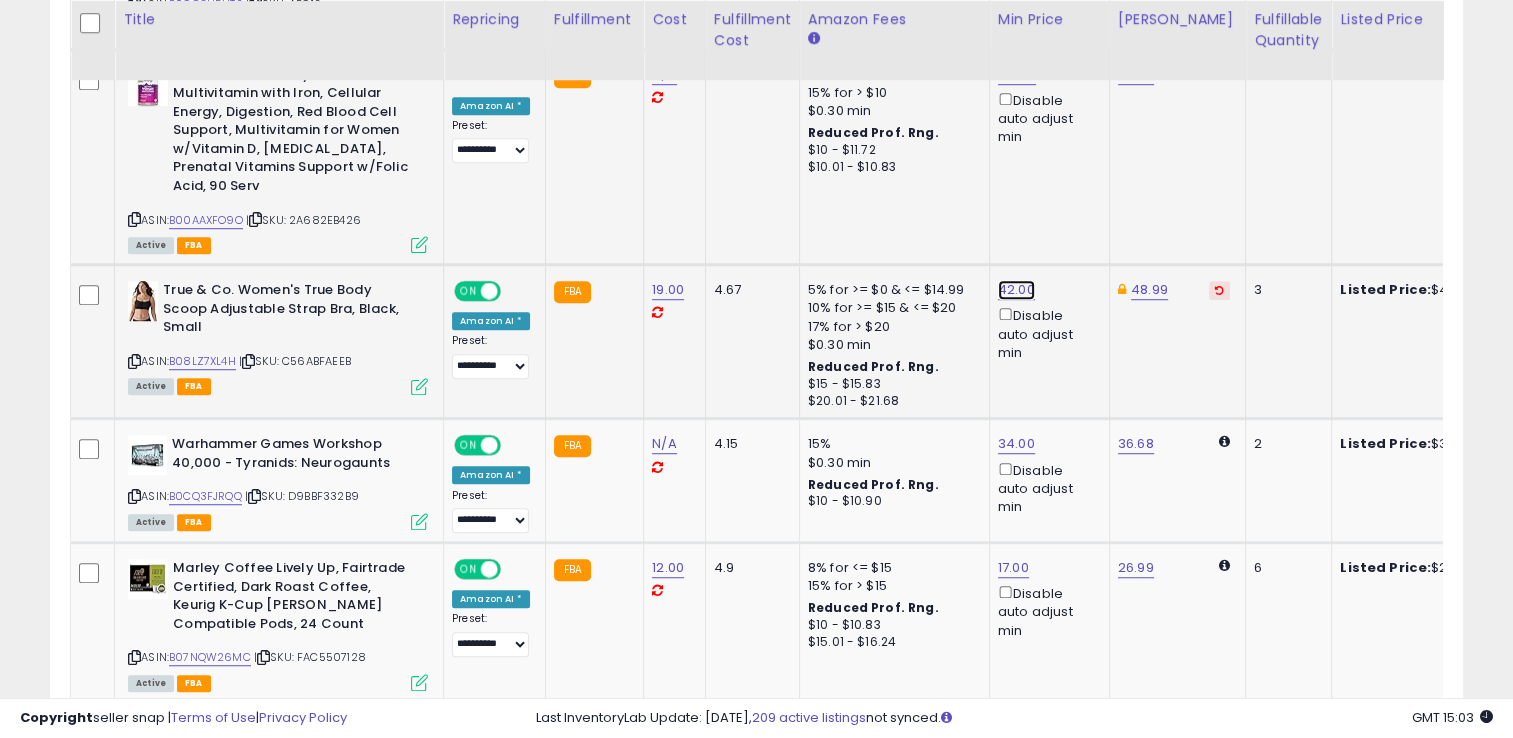click on "42.00" at bounding box center (1015, -240) 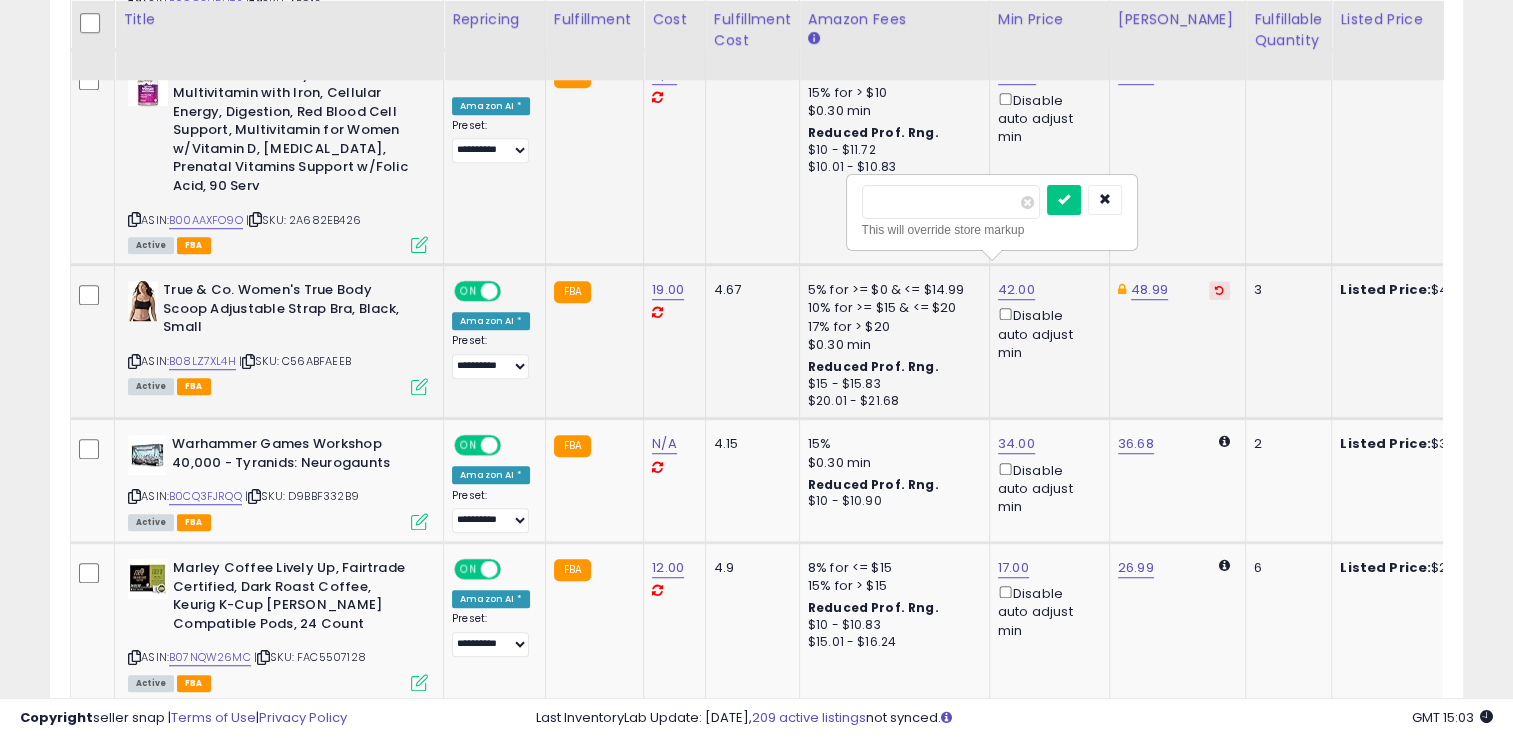 type on "**" 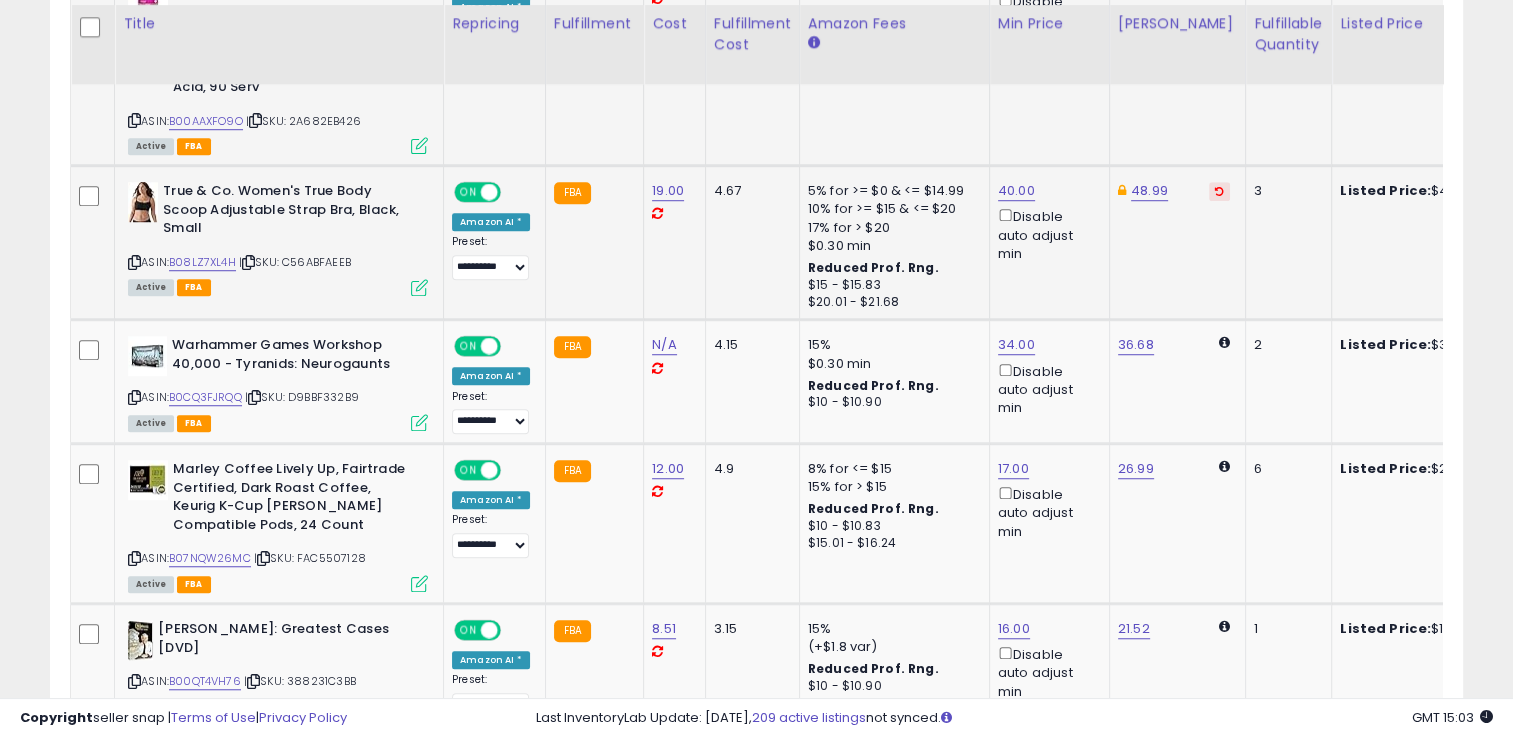 scroll, scrollTop: 1417, scrollLeft: 0, axis: vertical 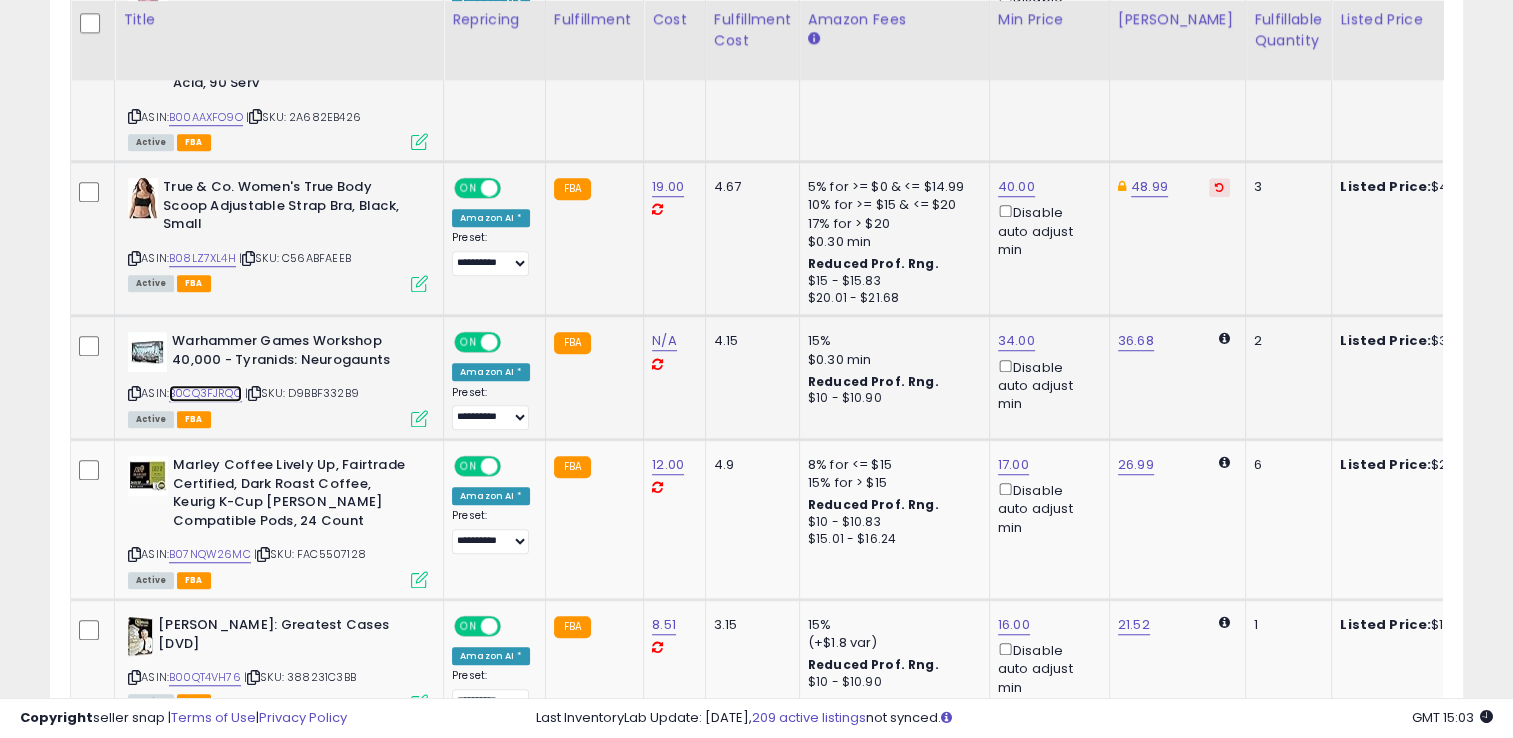 click on "B0CQ3FJRQQ" at bounding box center [205, 393] 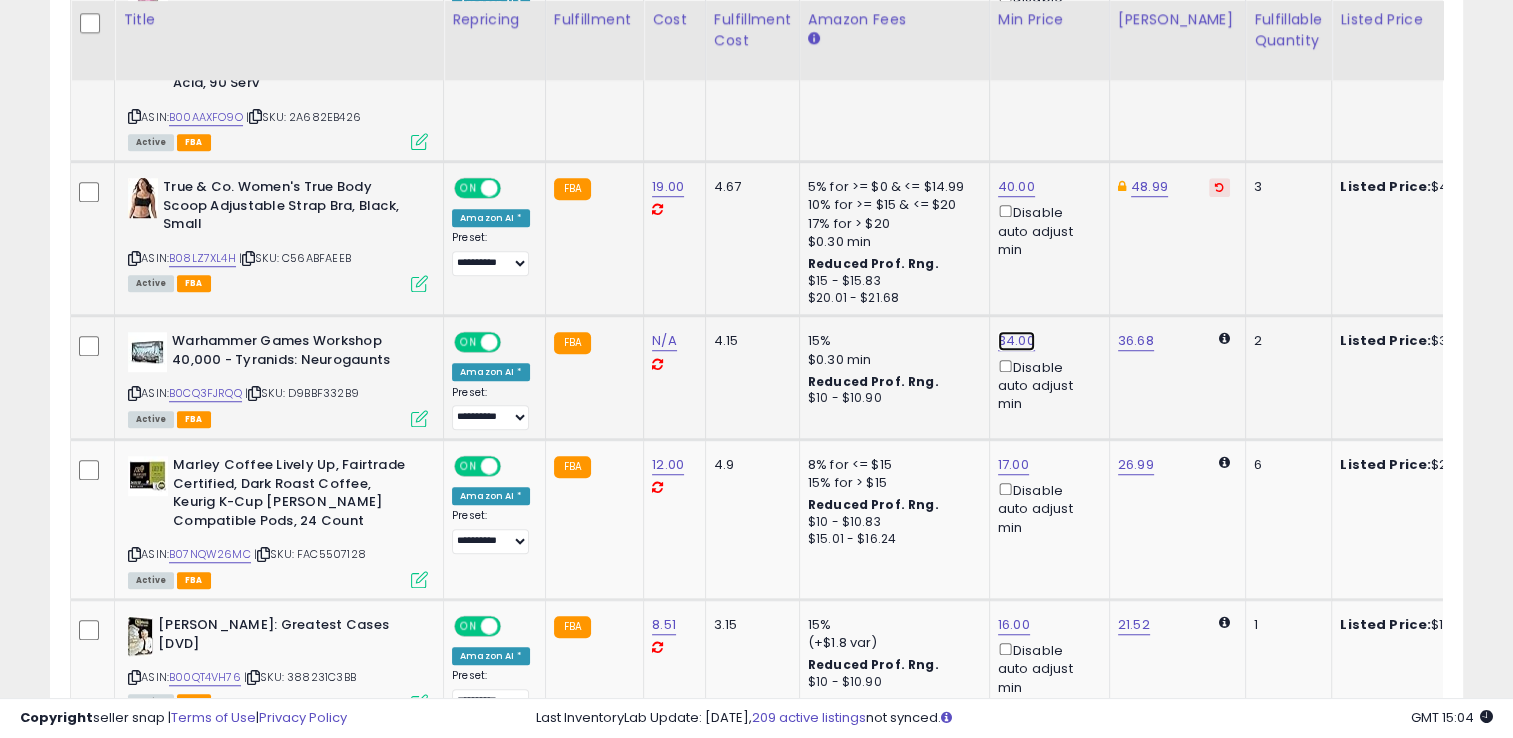 click on "34.00" at bounding box center (1015, -343) 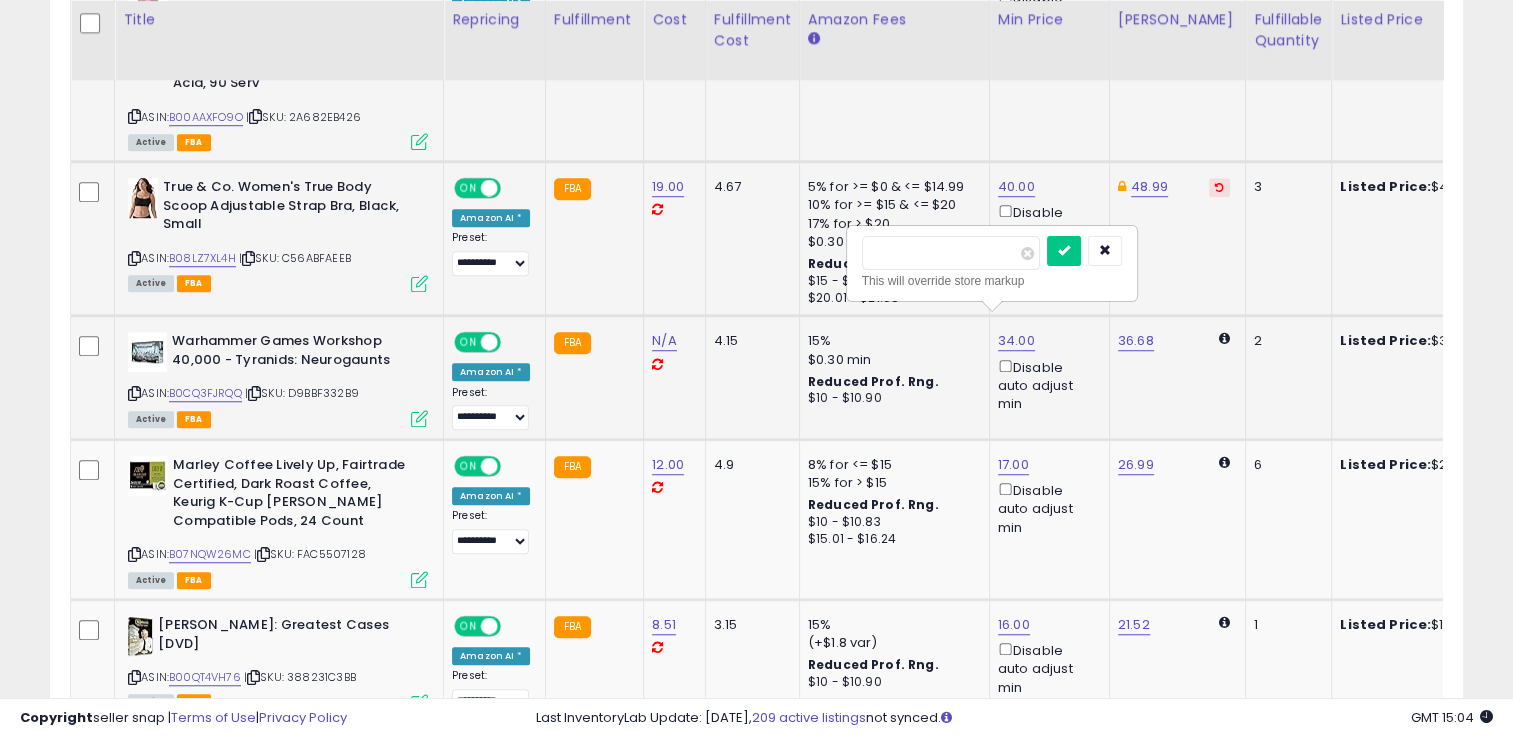 type on "*****" 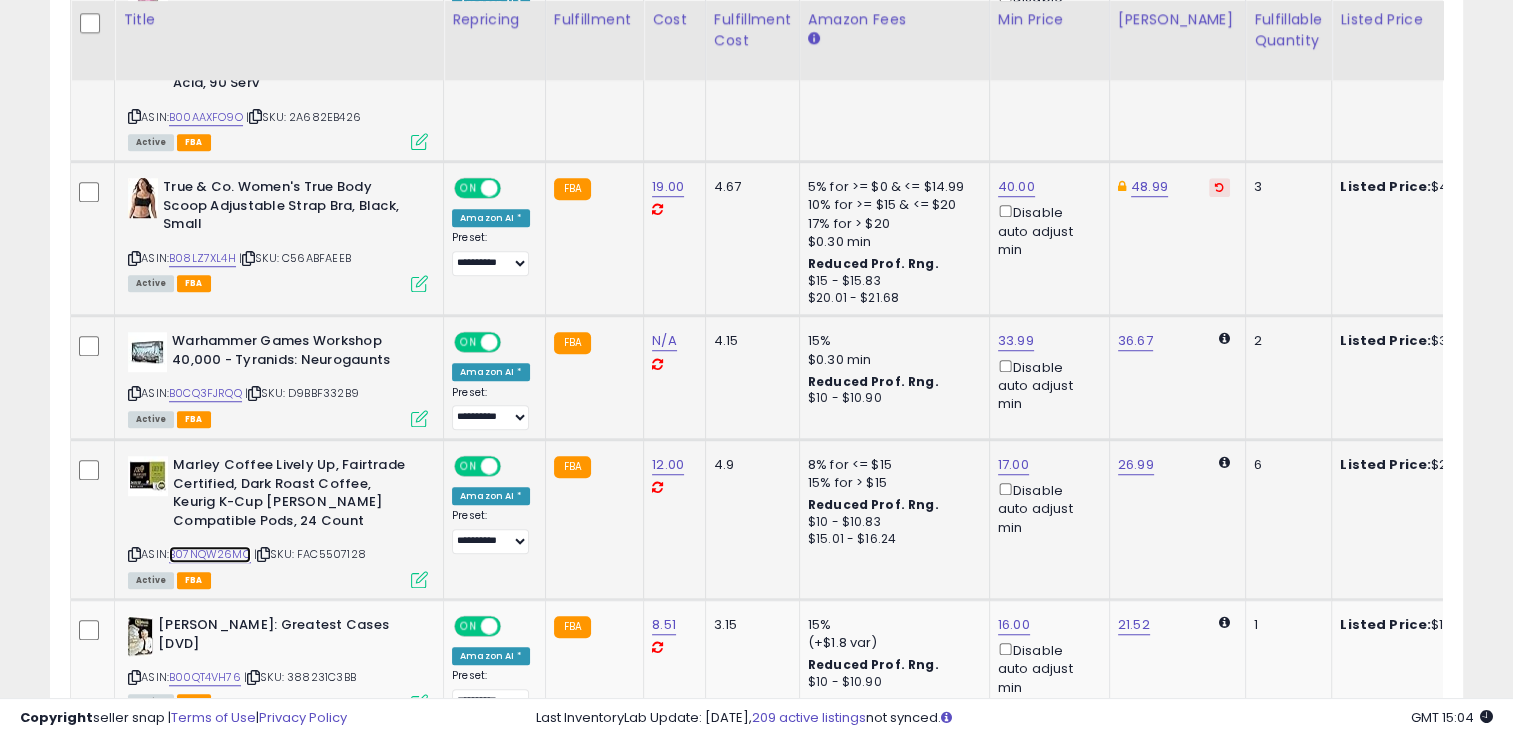 click on "B07NQW26MC" at bounding box center [210, 554] 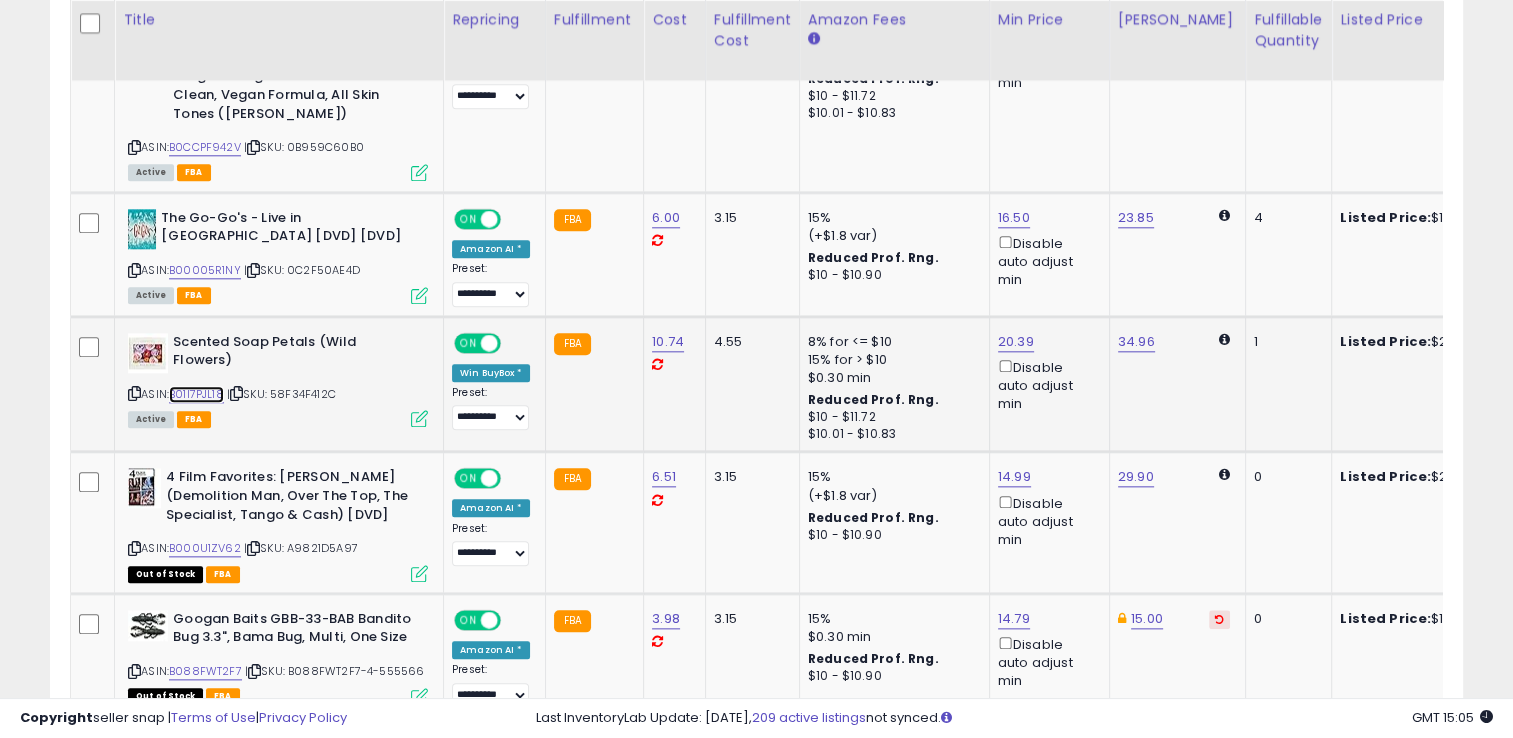 click on "B01I7PJL18" at bounding box center (196, 394) 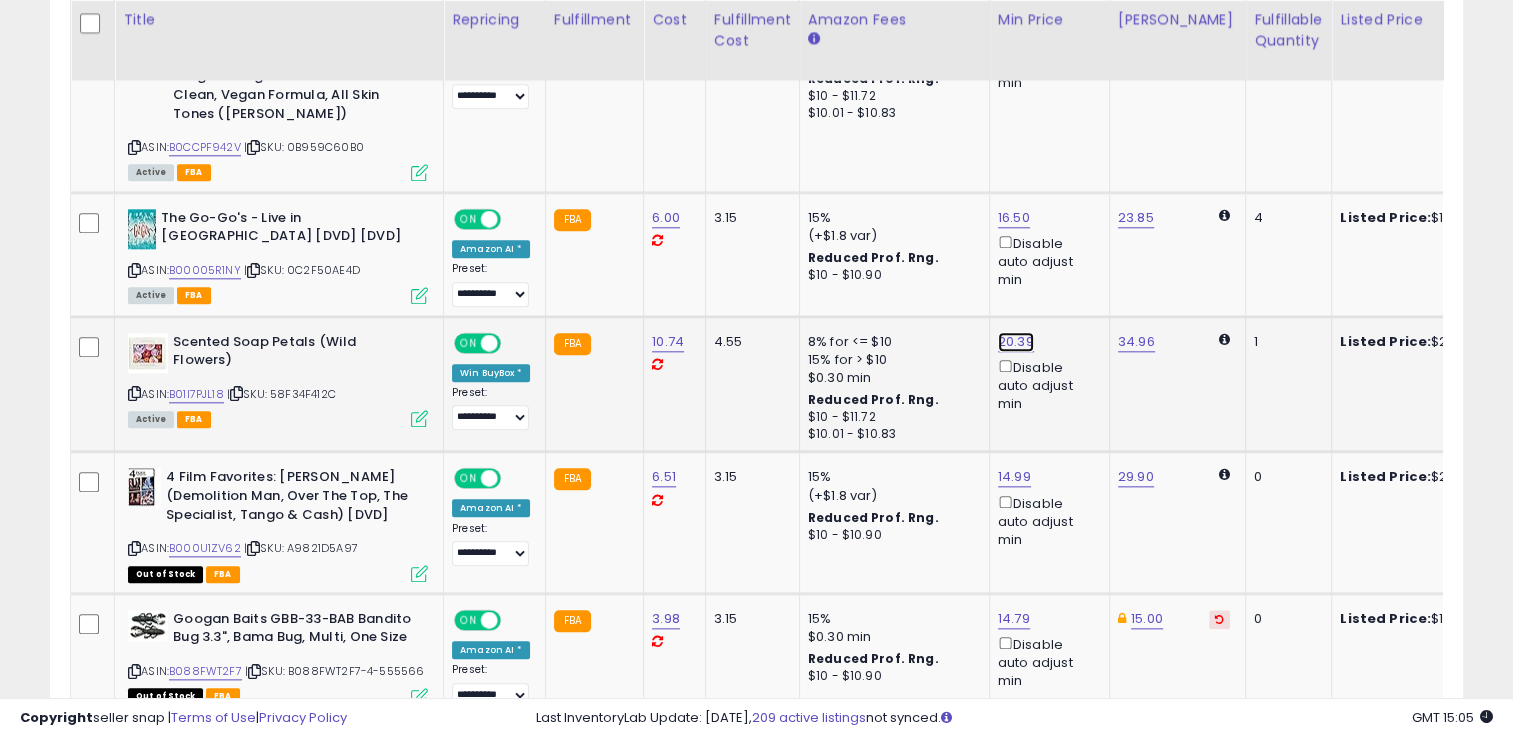 click on "20.39" at bounding box center (1015, -1071) 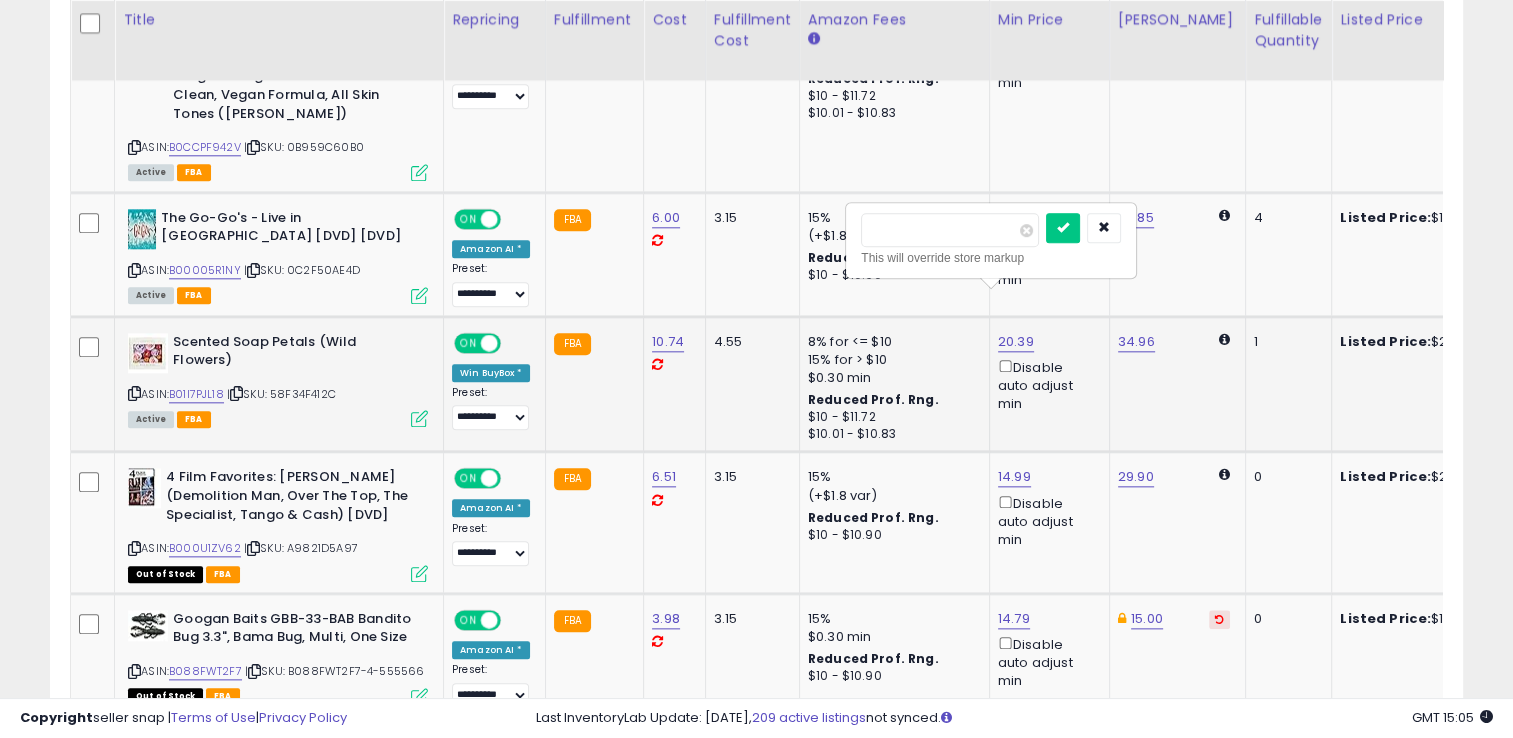 type on "*" 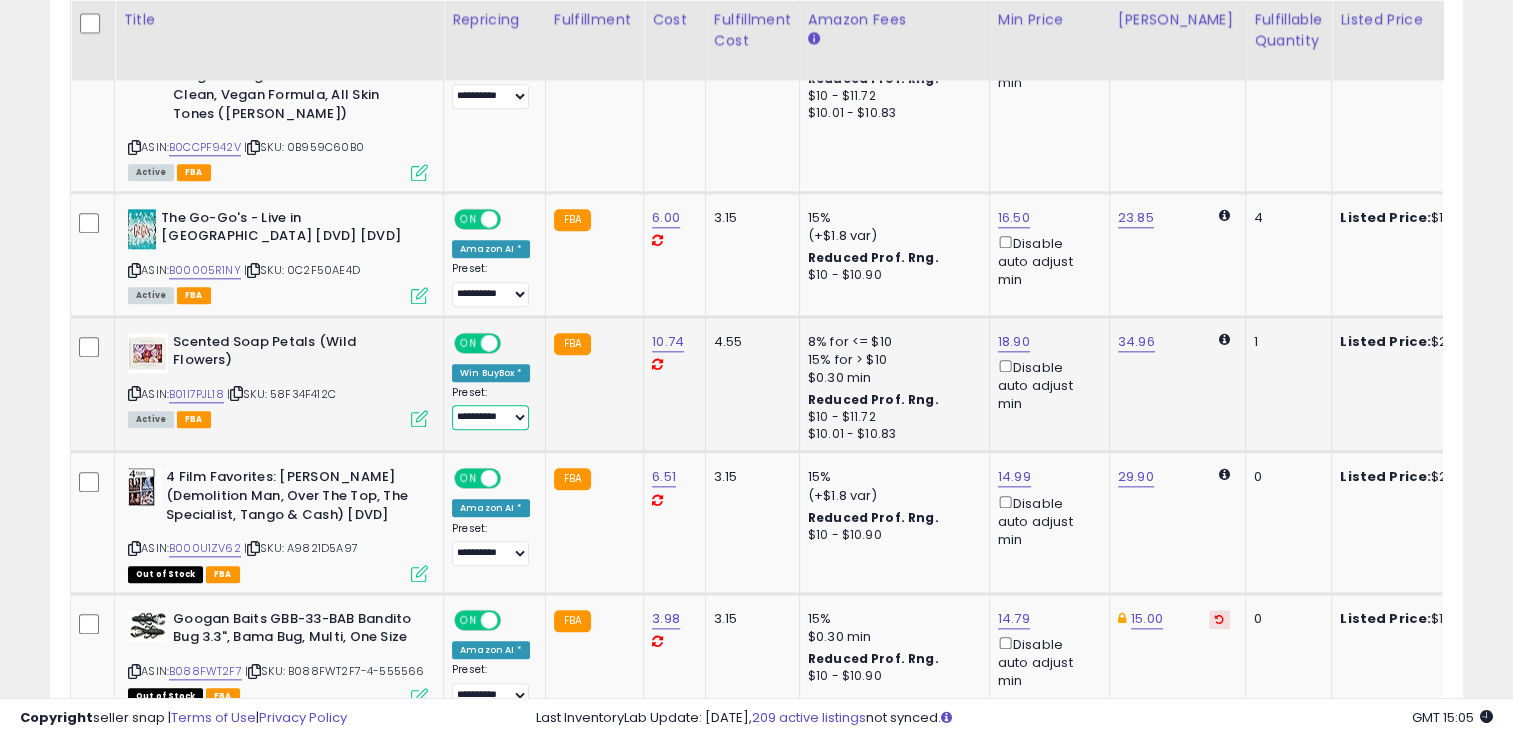 click on "**********" at bounding box center [490, 417] 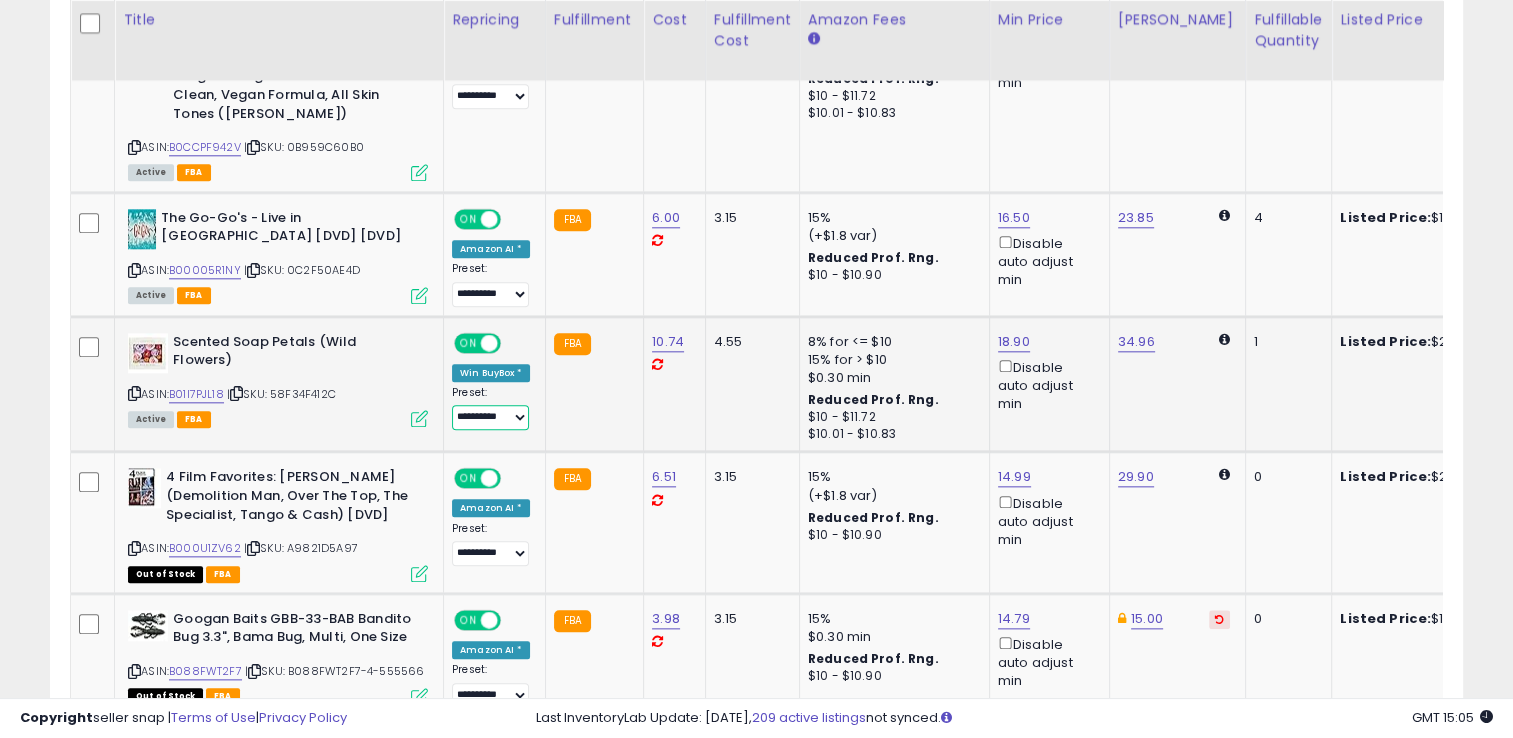 click on "**********" at bounding box center (490, 417) 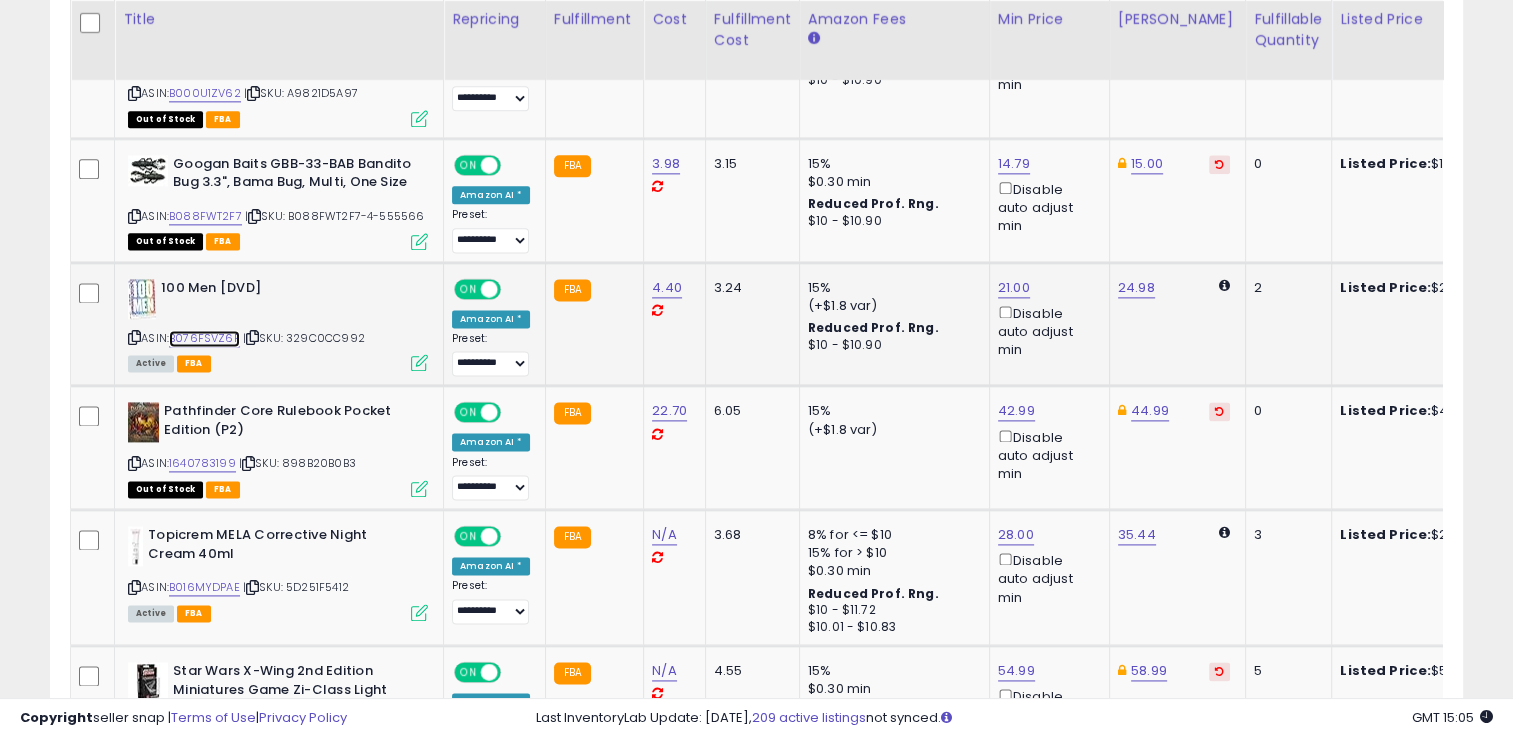 click on "B076FSVZ6F" at bounding box center [204, 338] 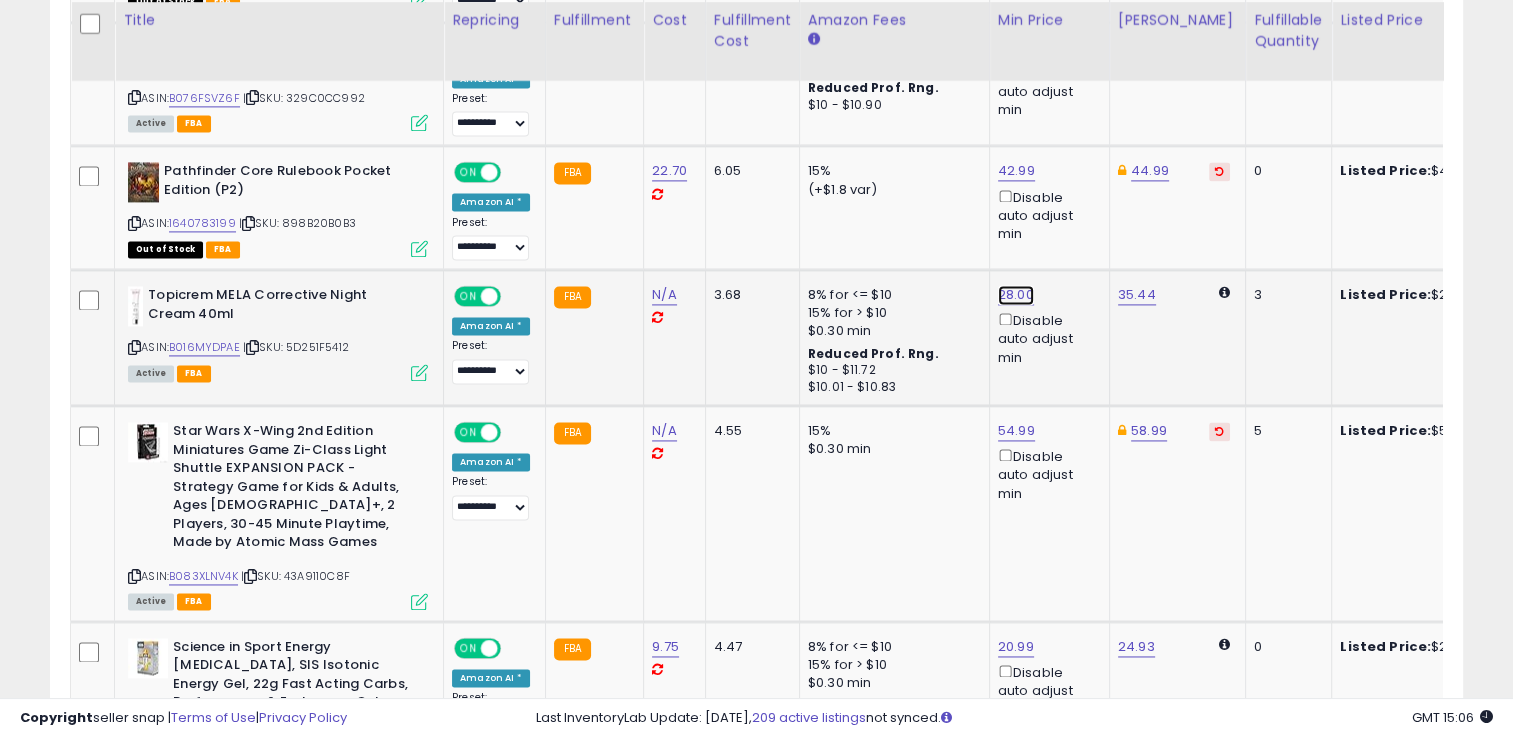 click on "28.00" at bounding box center [1015, -1766] 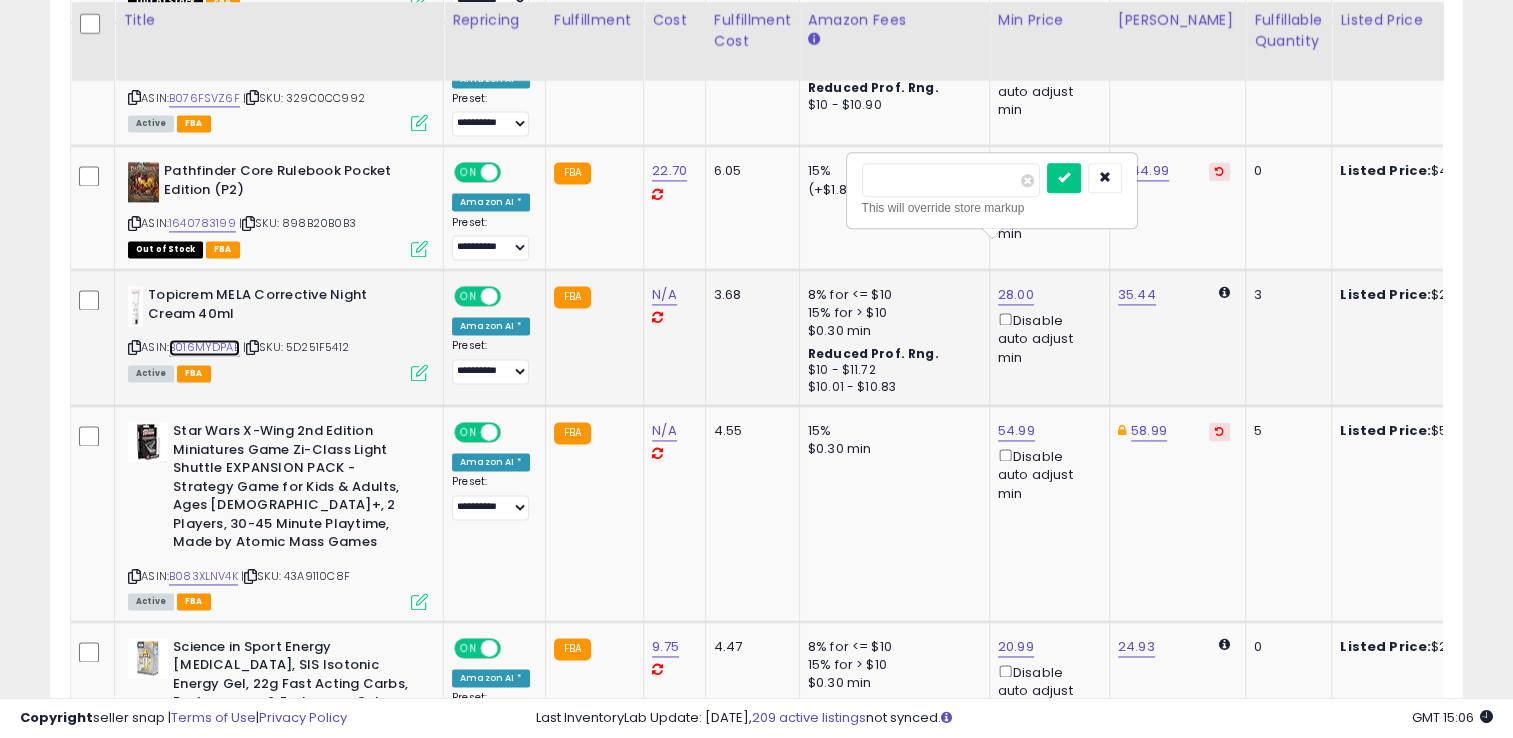 click on "B016MYDPAE" at bounding box center (204, 347) 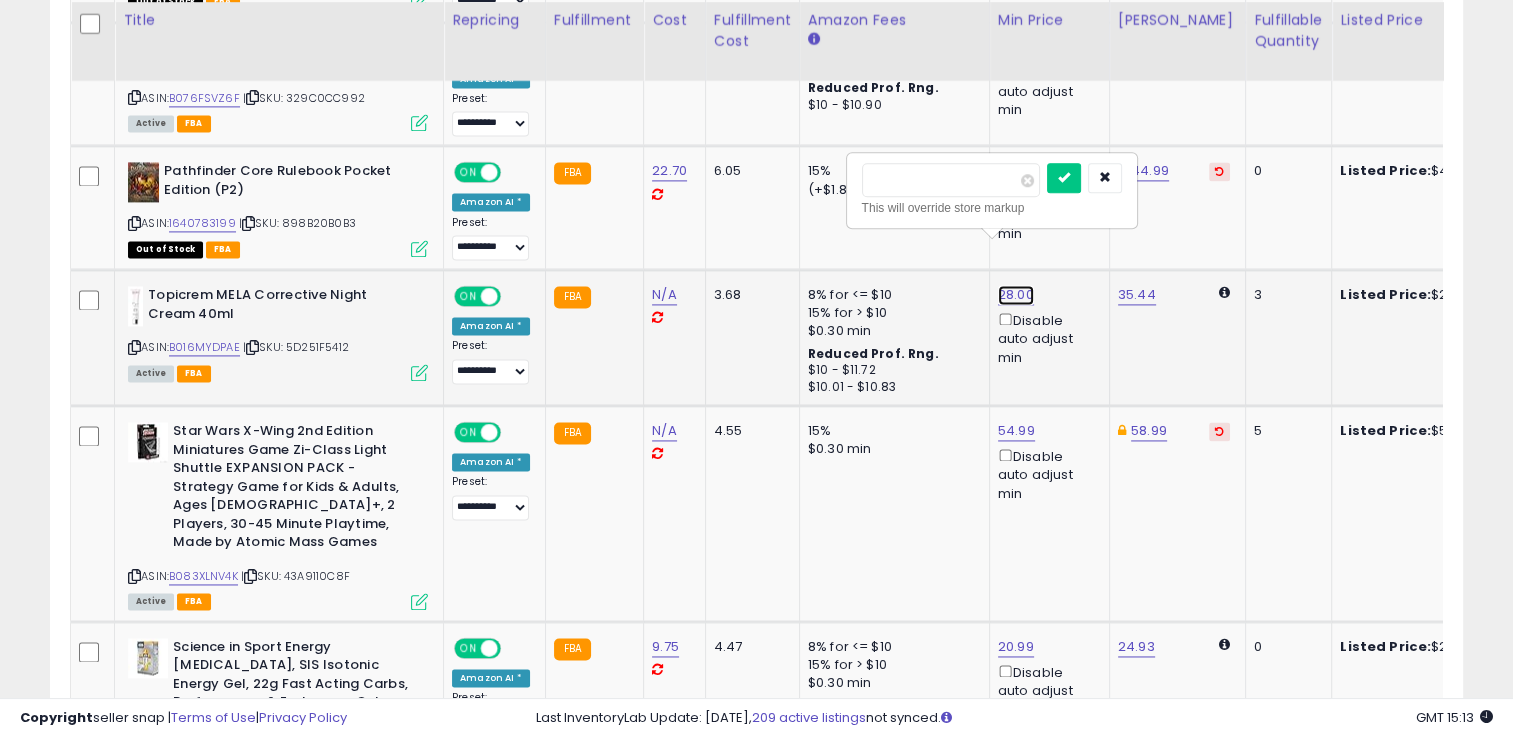 click on "28.00" at bounding box center (1016, 295) 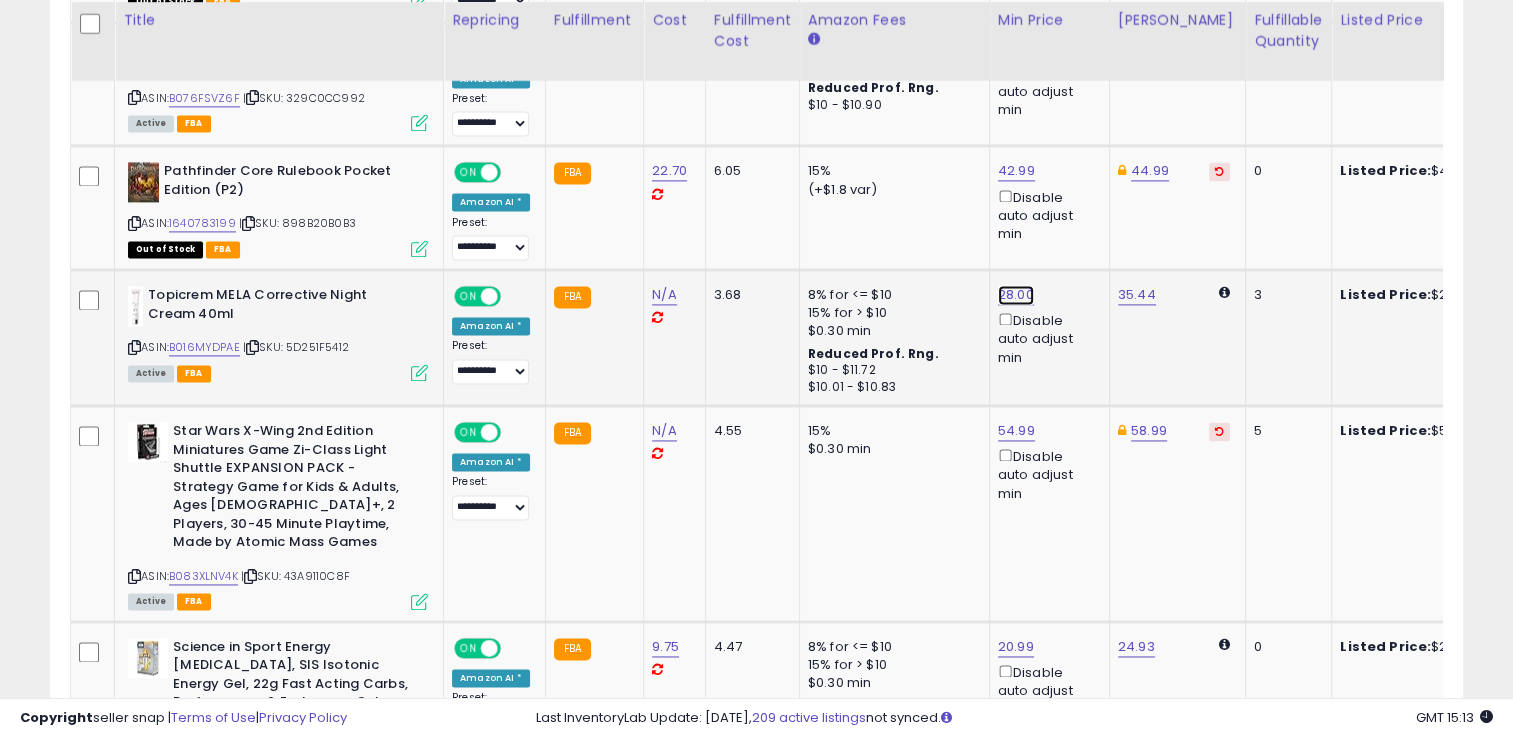 click on "28.00" at bounding box center (1015, -1766) 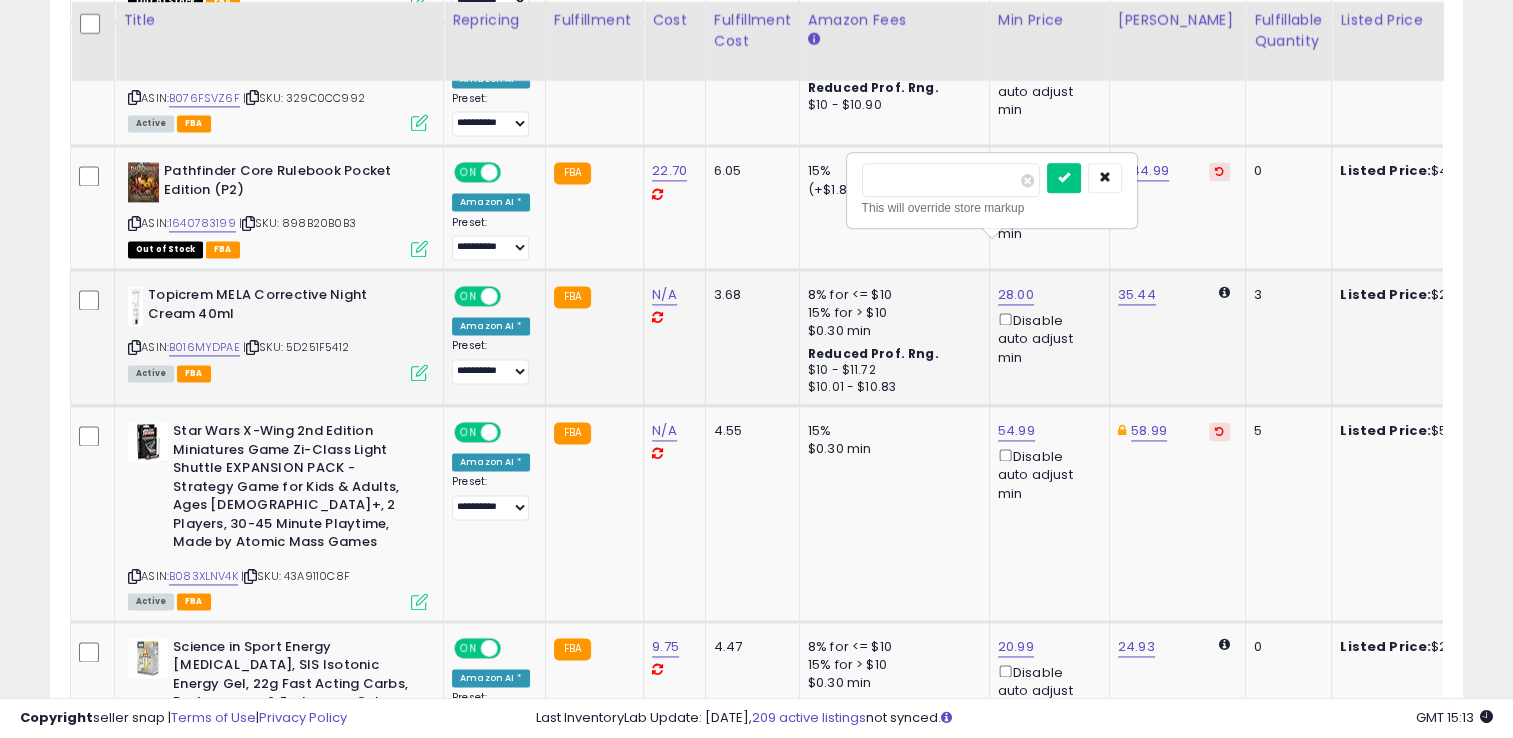 type on "**" 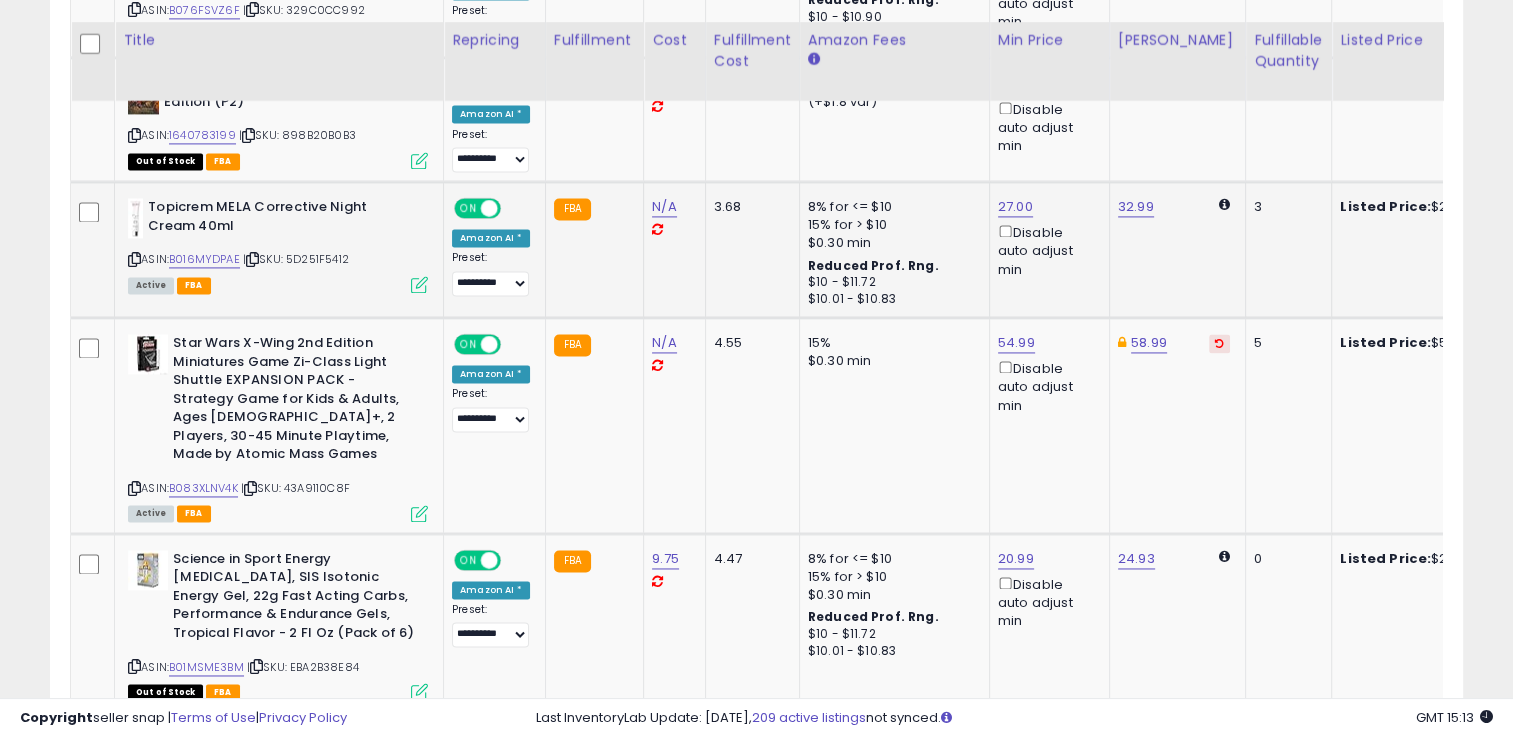 scroll, scrollTop: 2956, scrollLeft: 0, axis: vertical 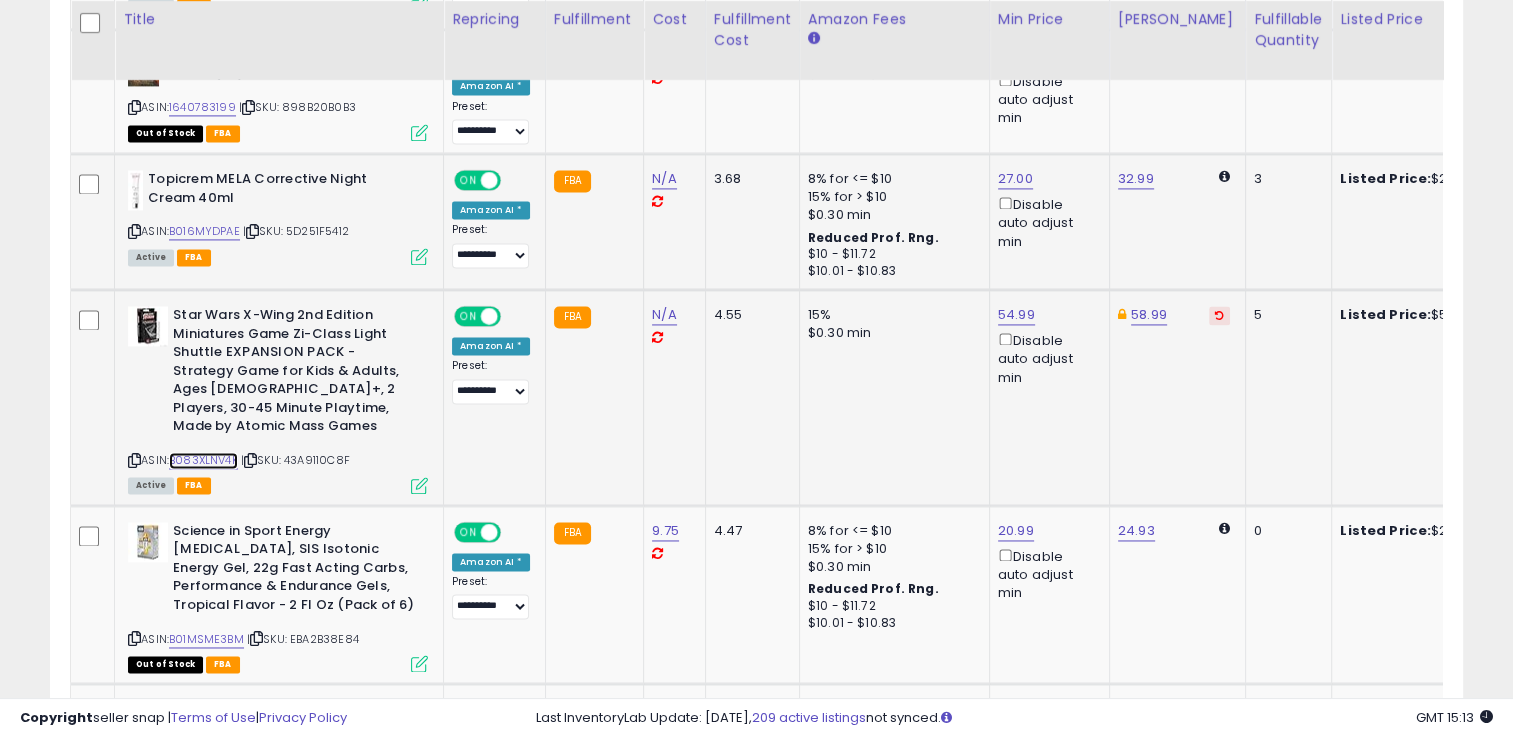 click on "B083XLNV4K" at bounding box center [203, 460] 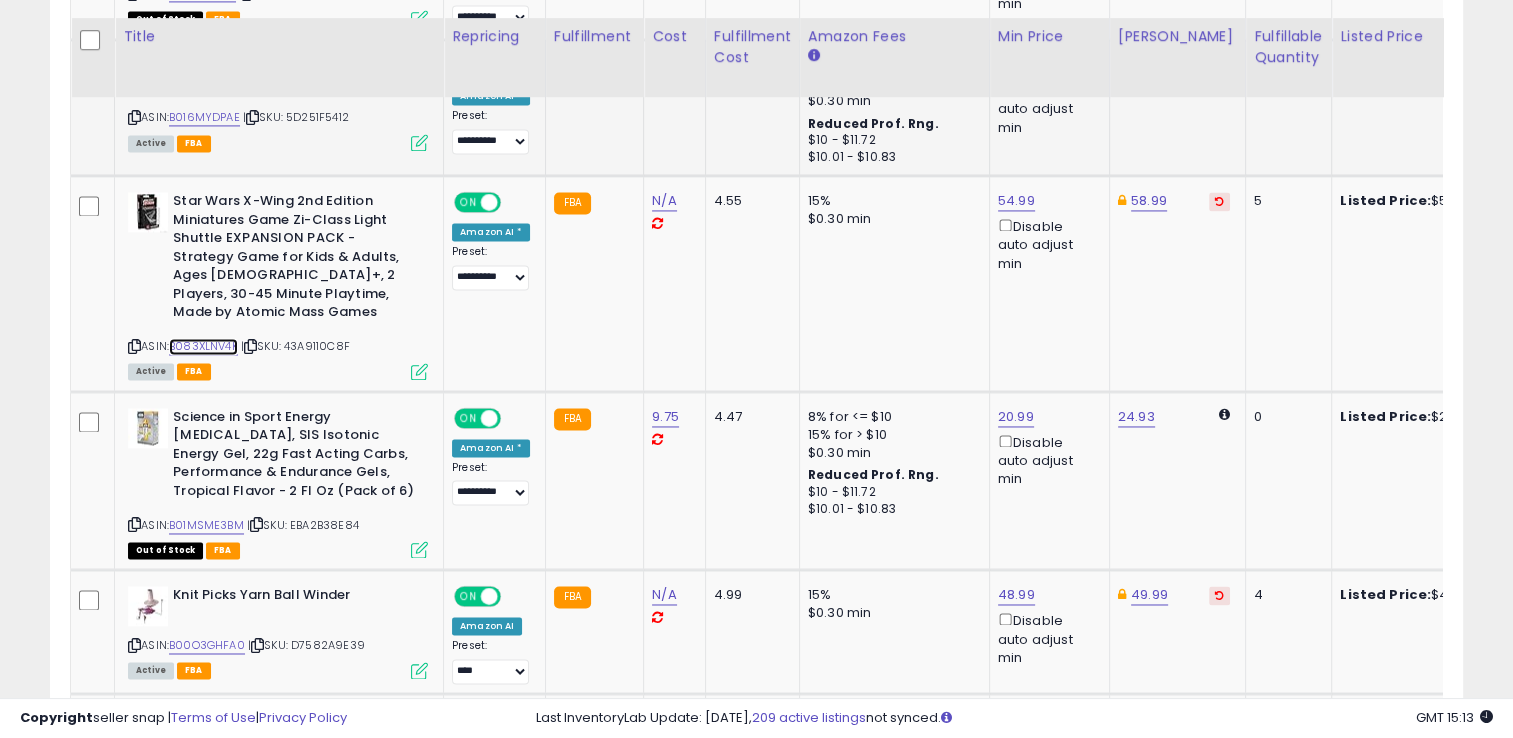 scroll, scrollTop: 3087, scrollLeft: 0, axis: vertical 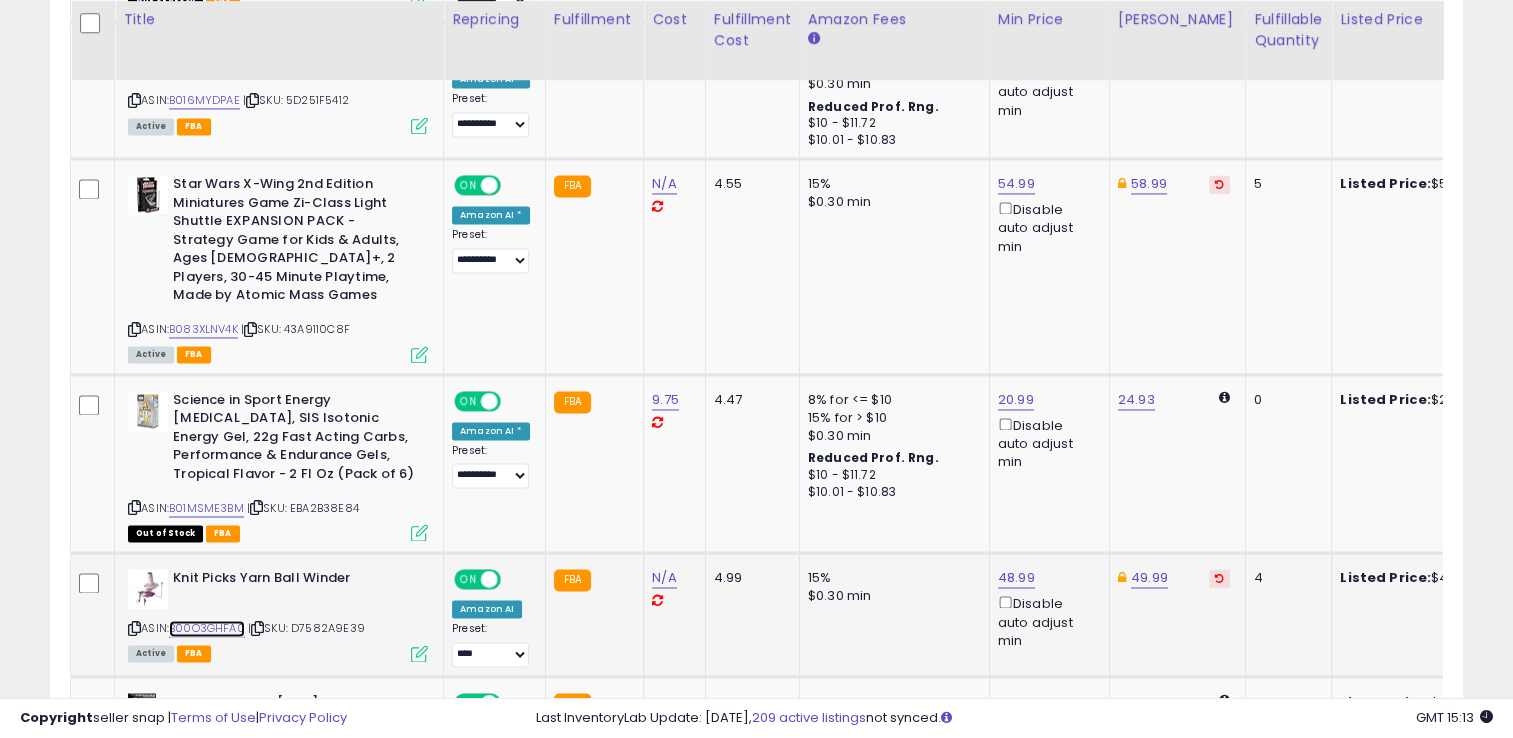 click on "B00O3GHFA0" at bounding box center (207, 628) 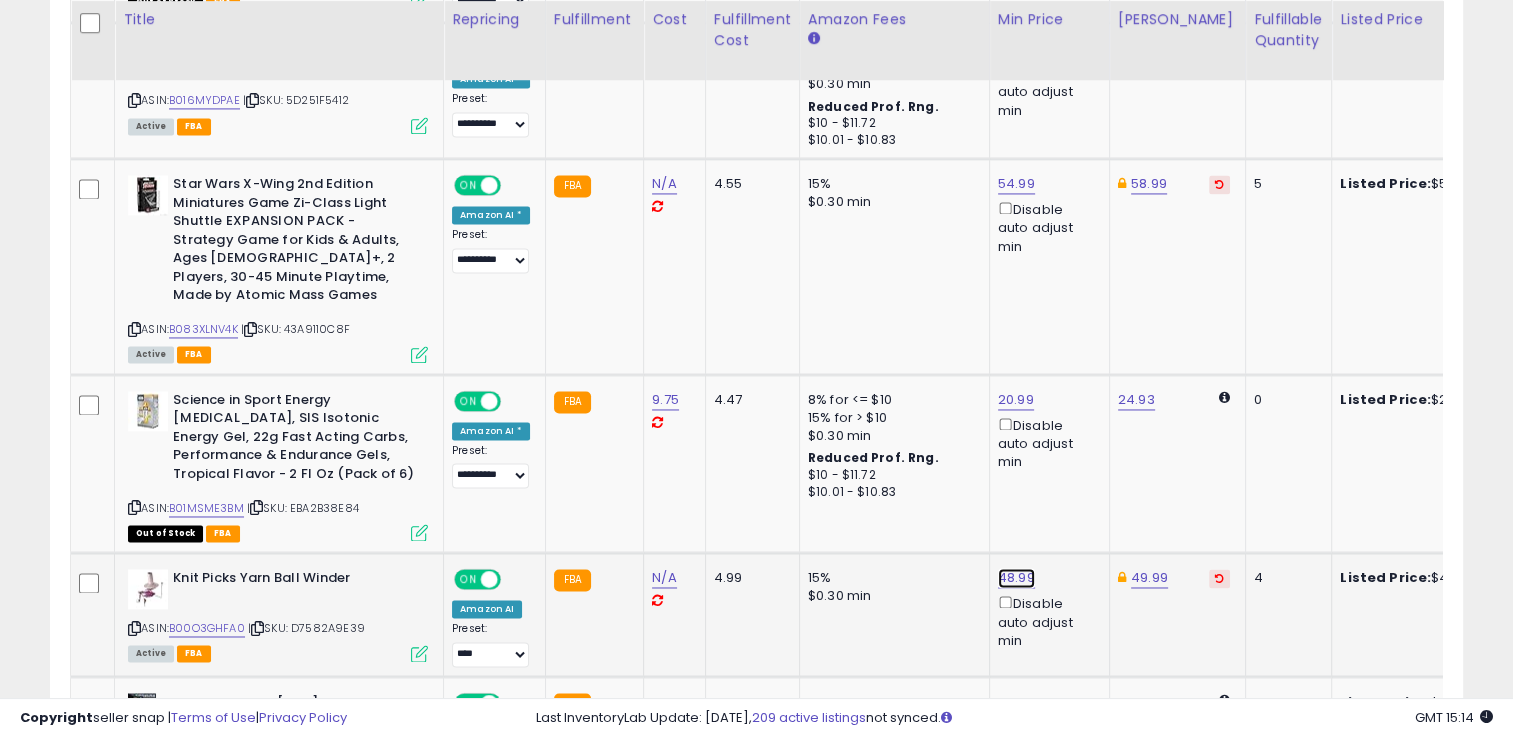 click on "48.99" at bounding box center (1015, -2013) 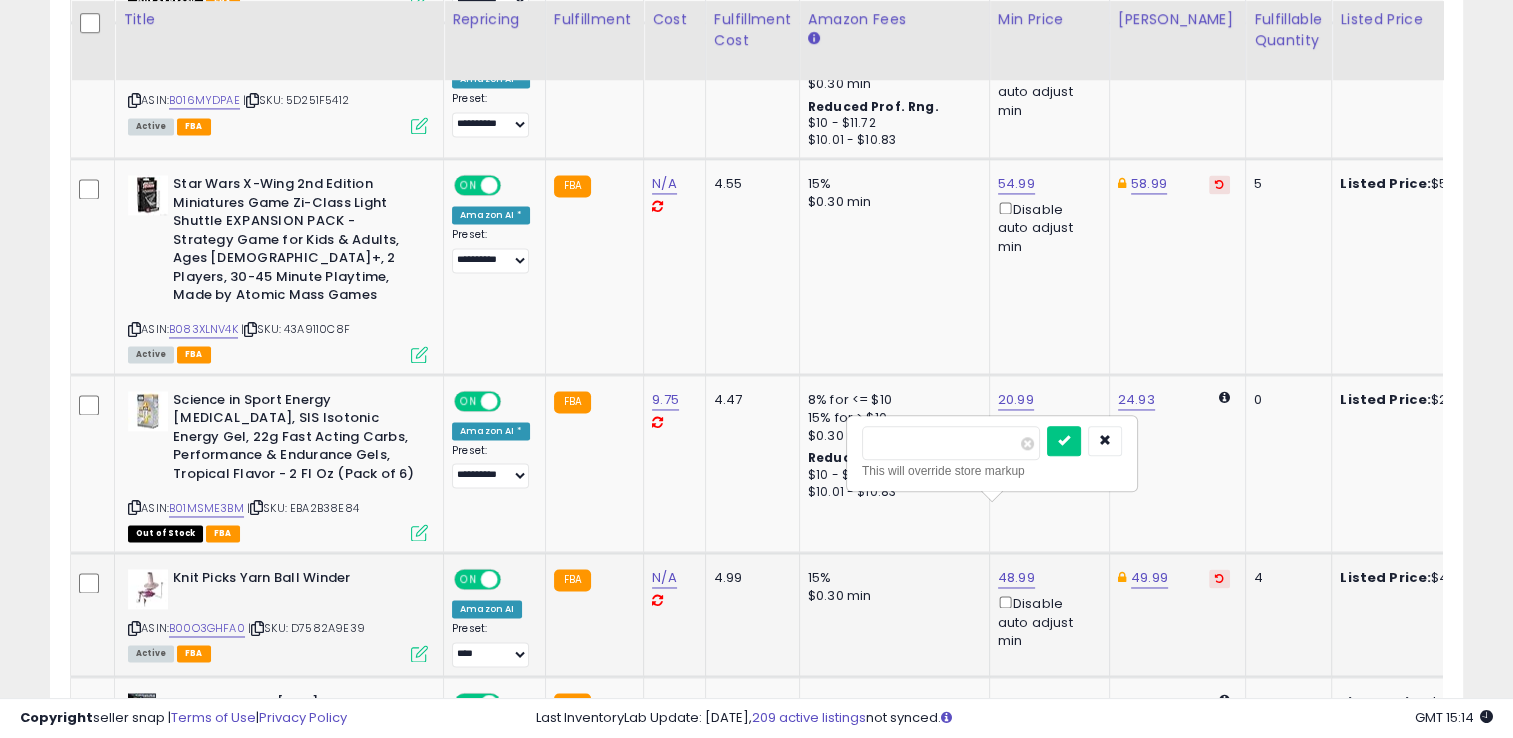 type on "**" 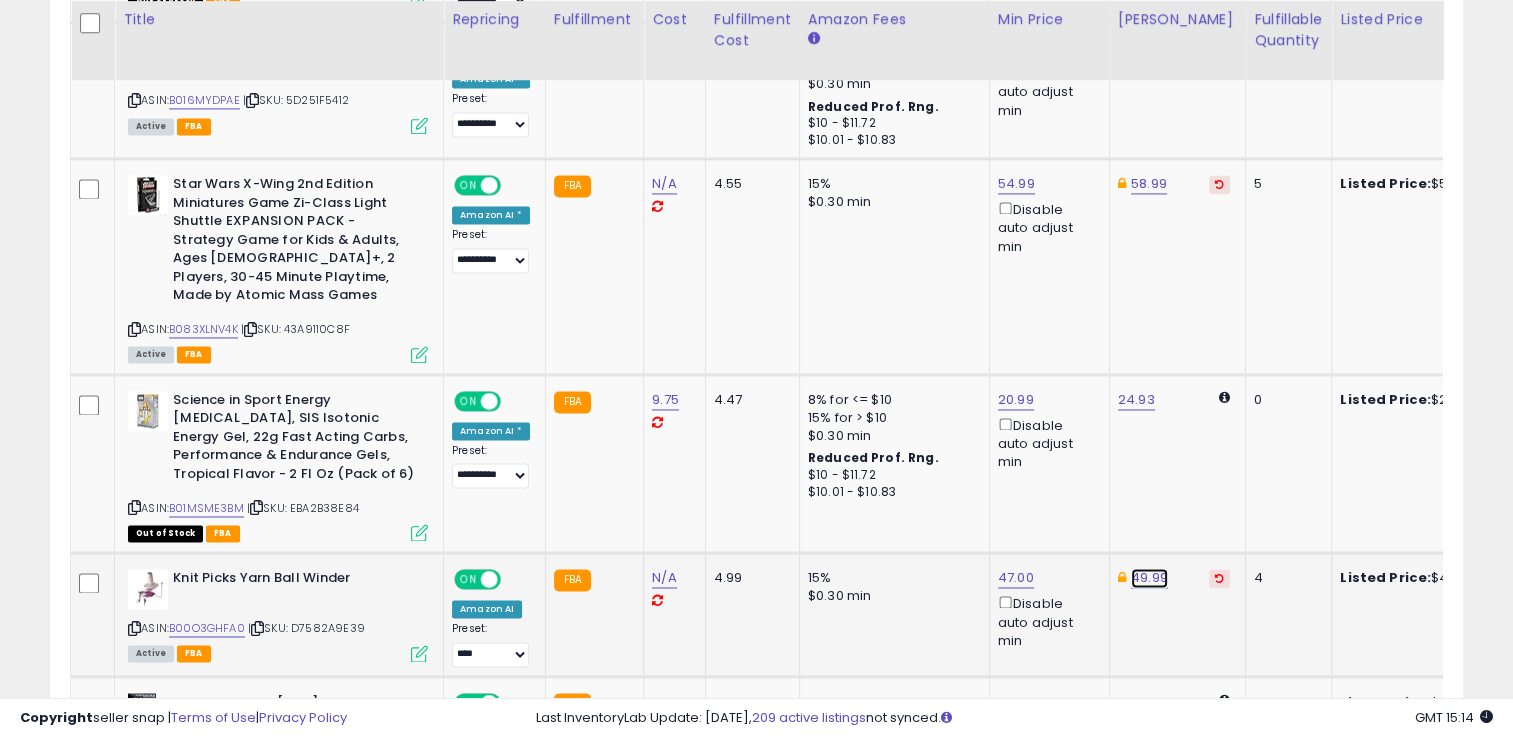 click on "49.99" at bounding box center [1149, -2013] 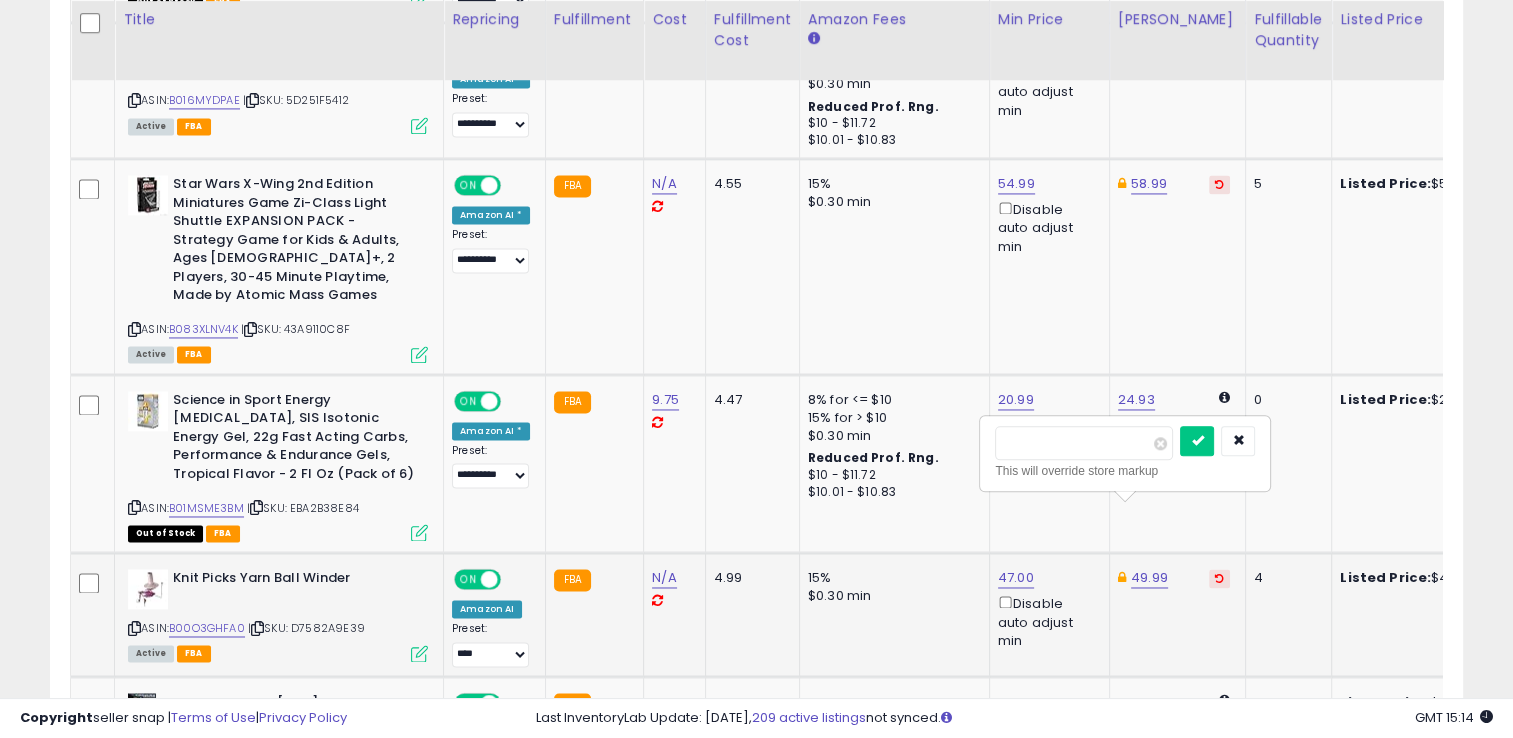 click on "*****" at bounding box center [1084, 443] 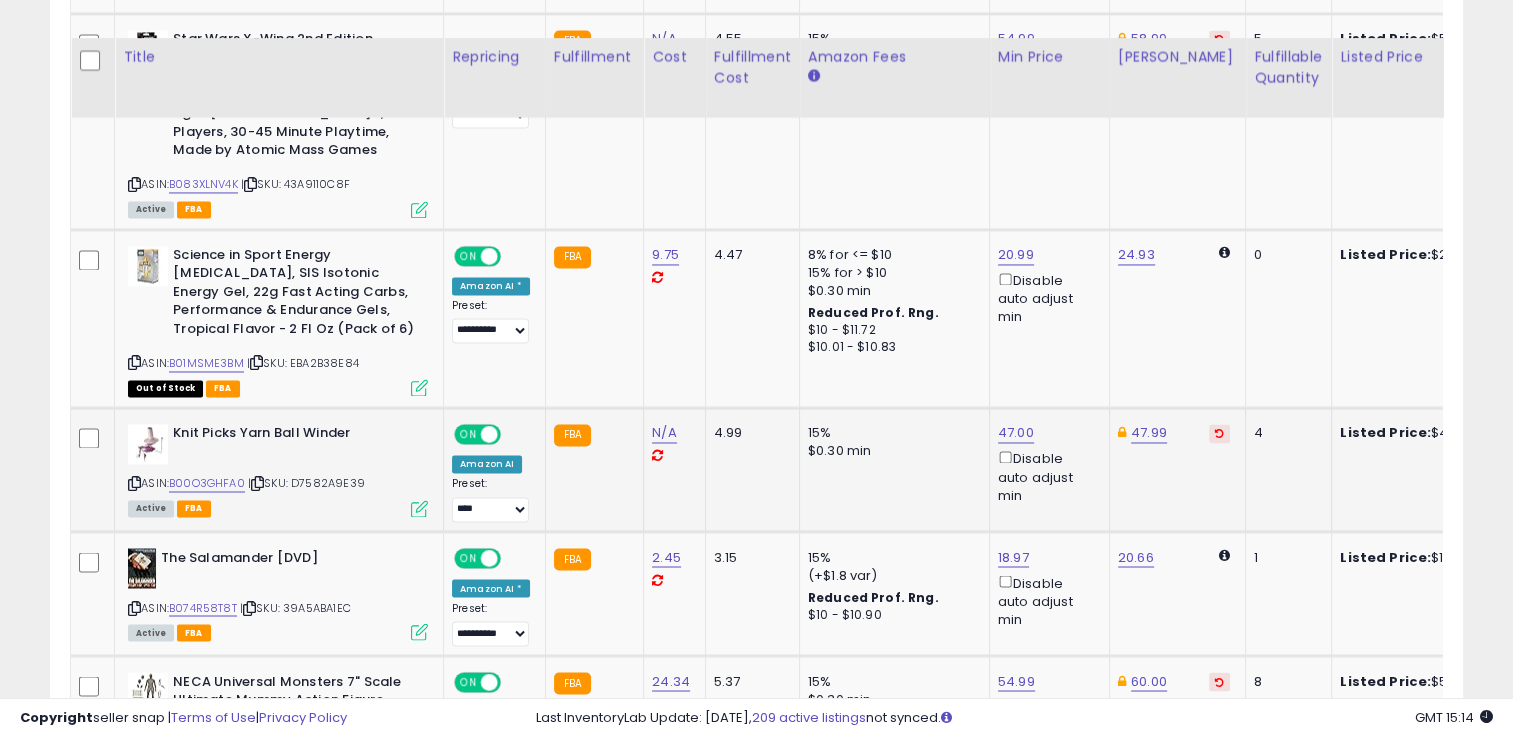 scroll, scrollTop: 3308, scrollLeft: 0, axis: vertical 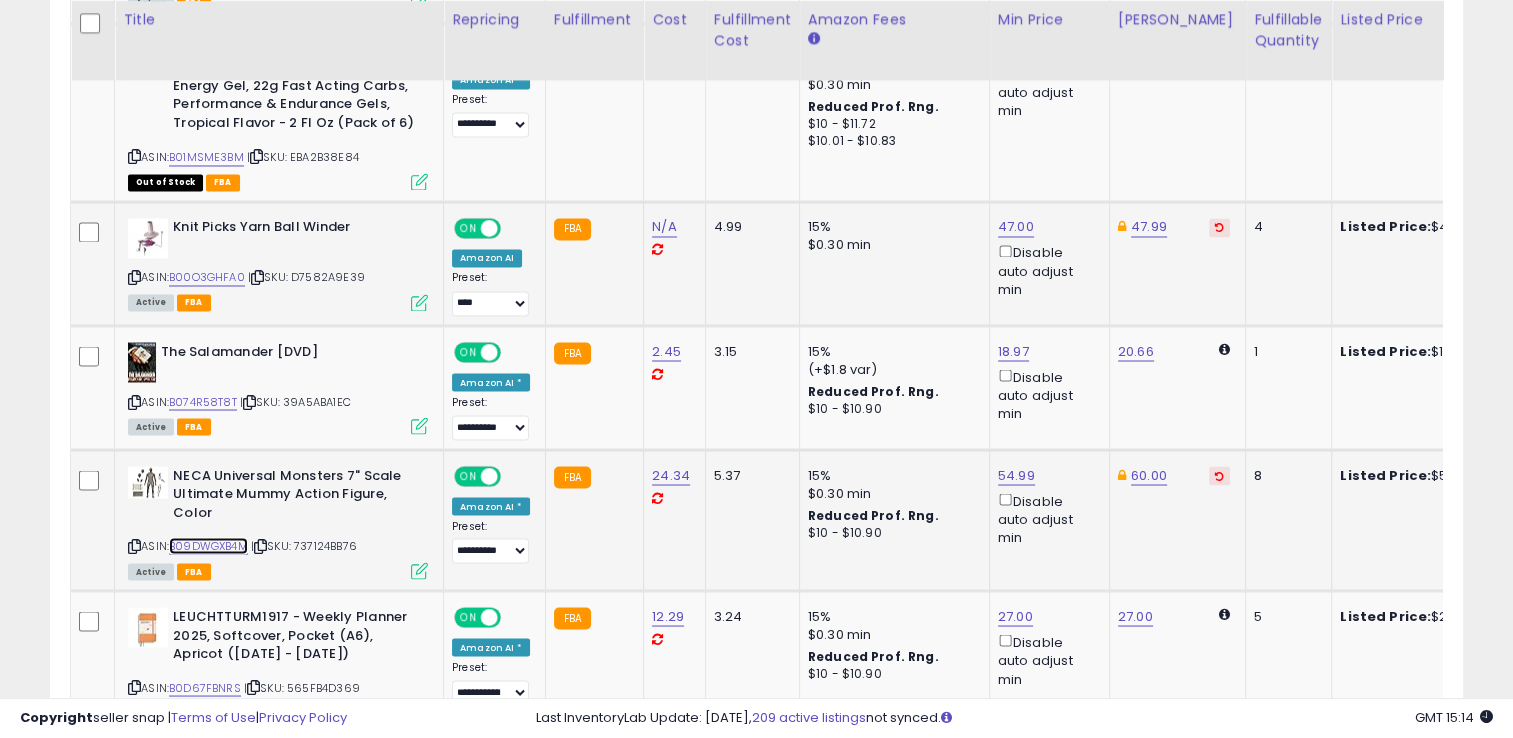 click on "B09DWGXB4M" at bounding box center (208, 545) 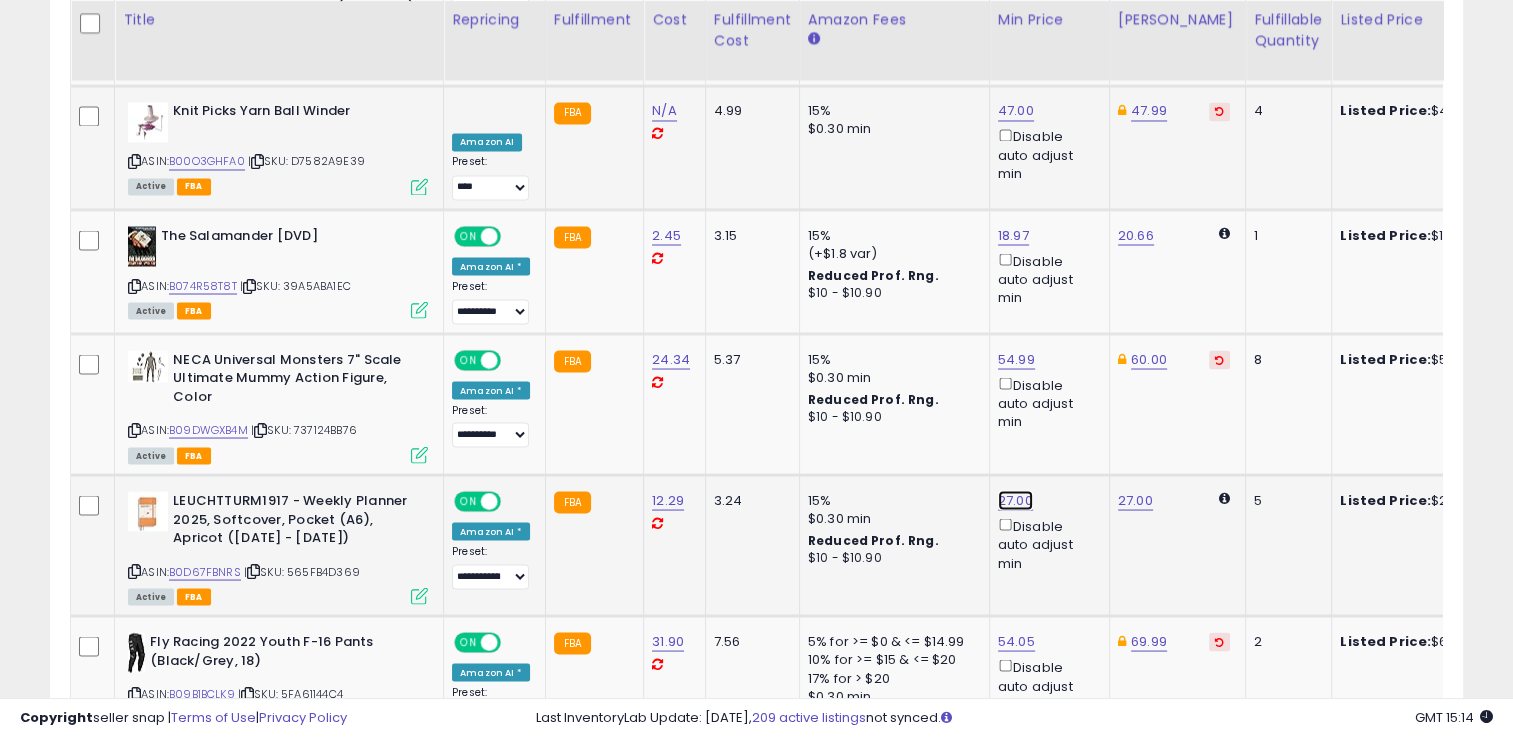 click on "27.00" at bounding box center (1015, -2480) 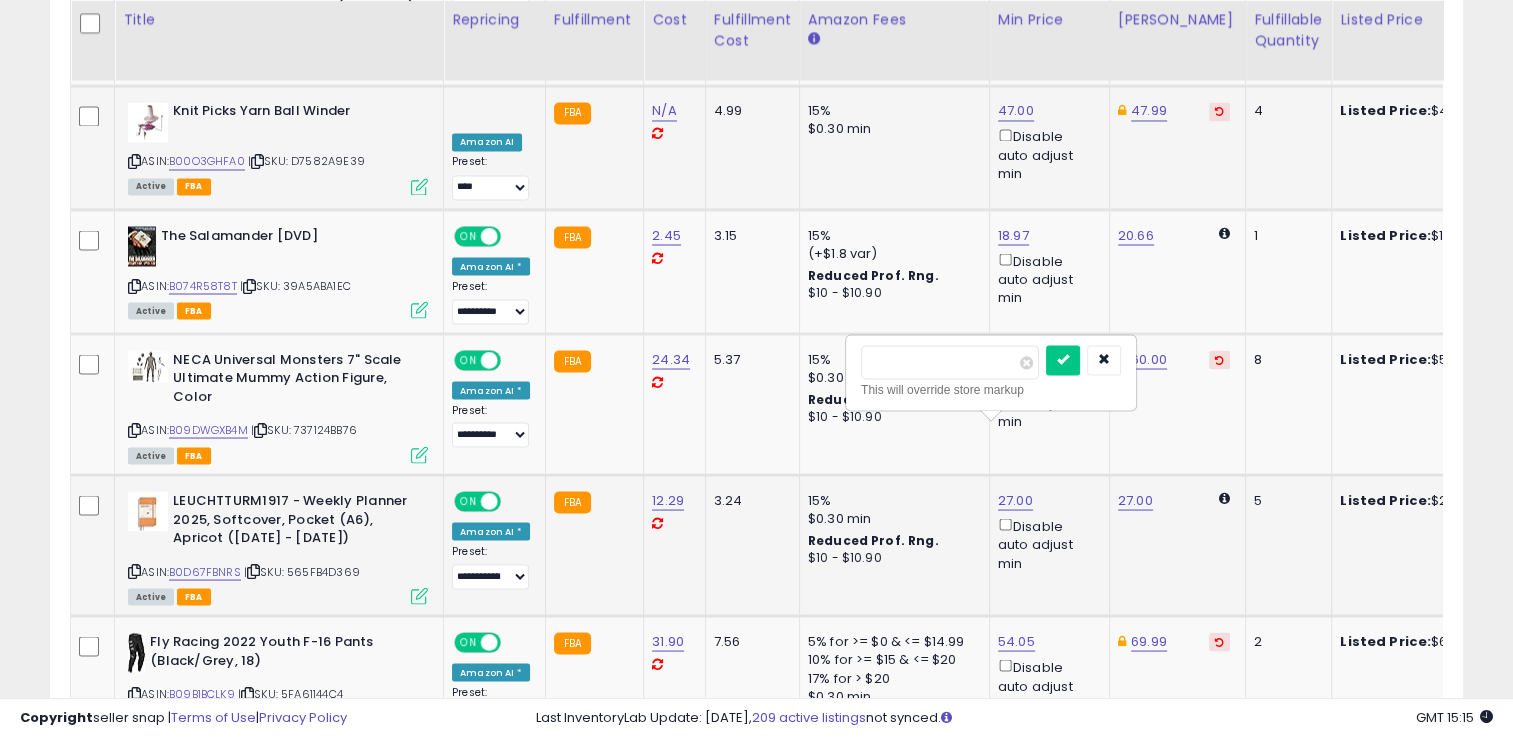 type on "*****" 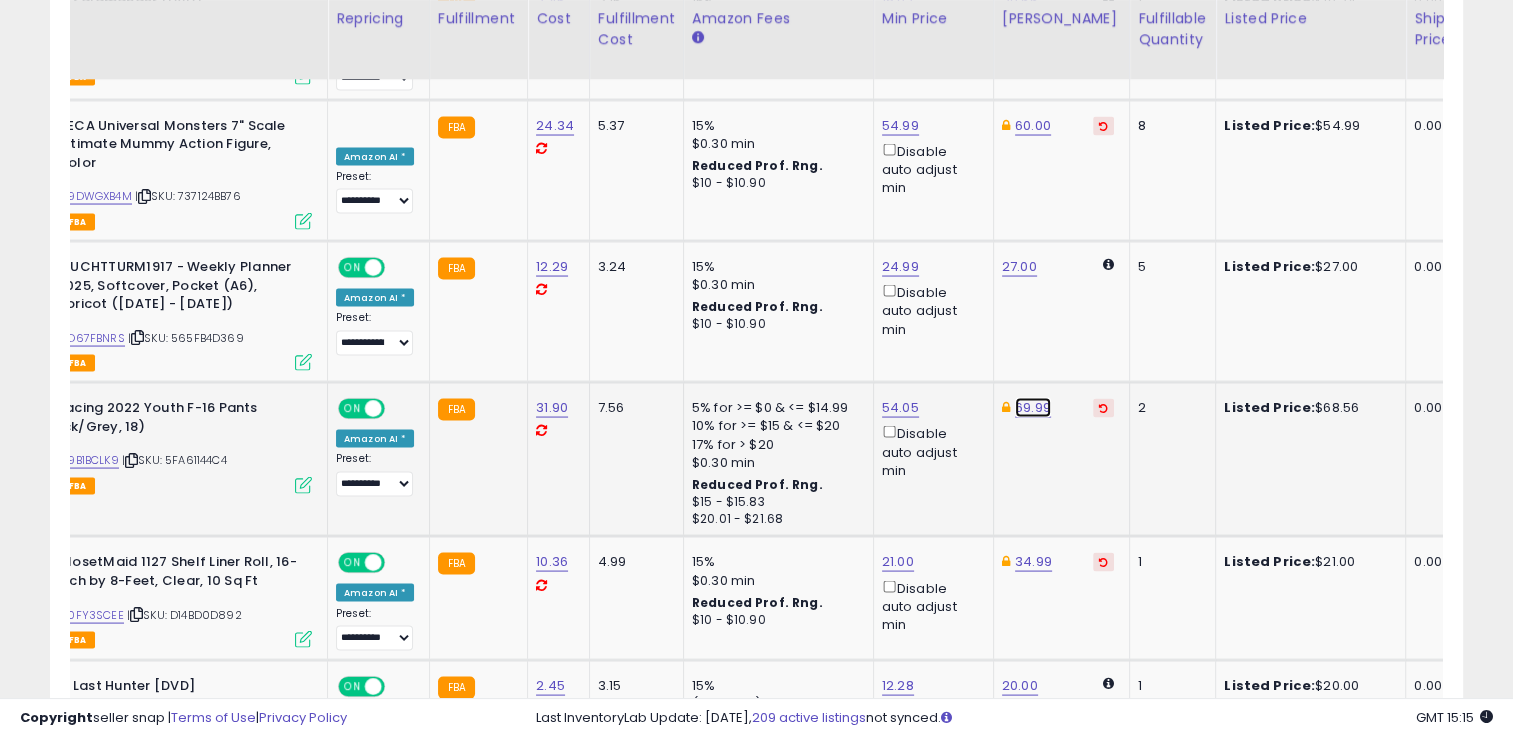 click on "69.99" at bounding box center [1033, -2713] 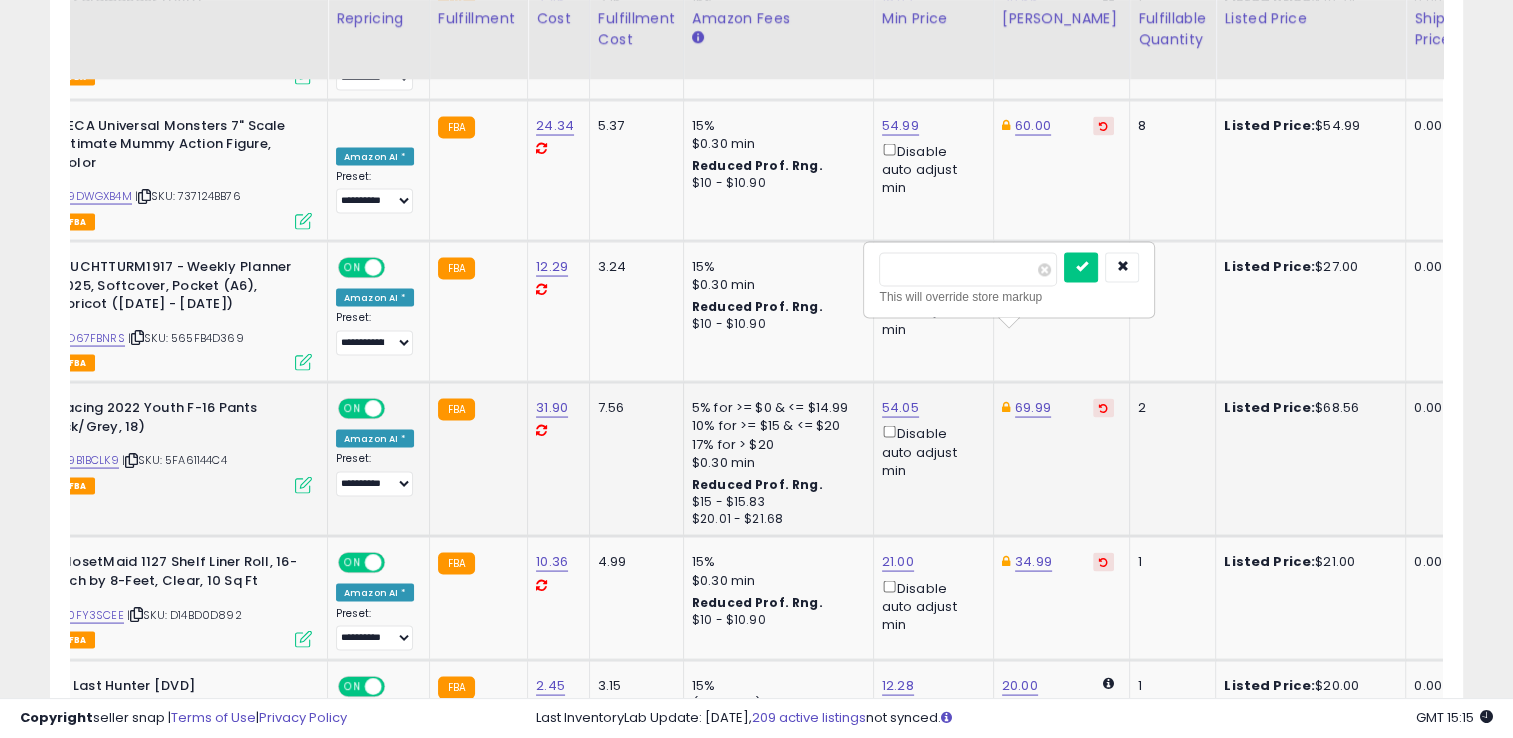 type on "*****" 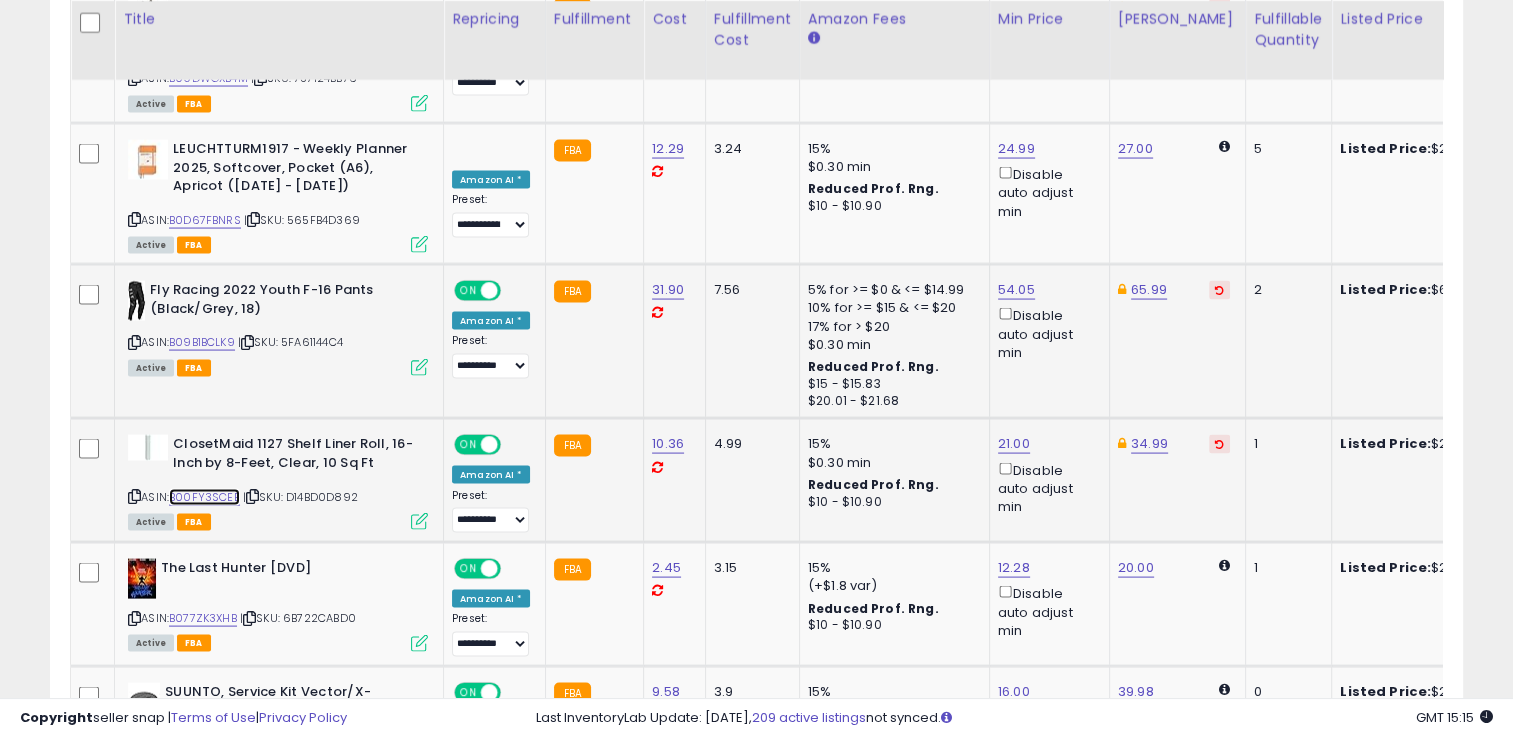click on "B00FY3SCEE" at bounding box center [204, 497] 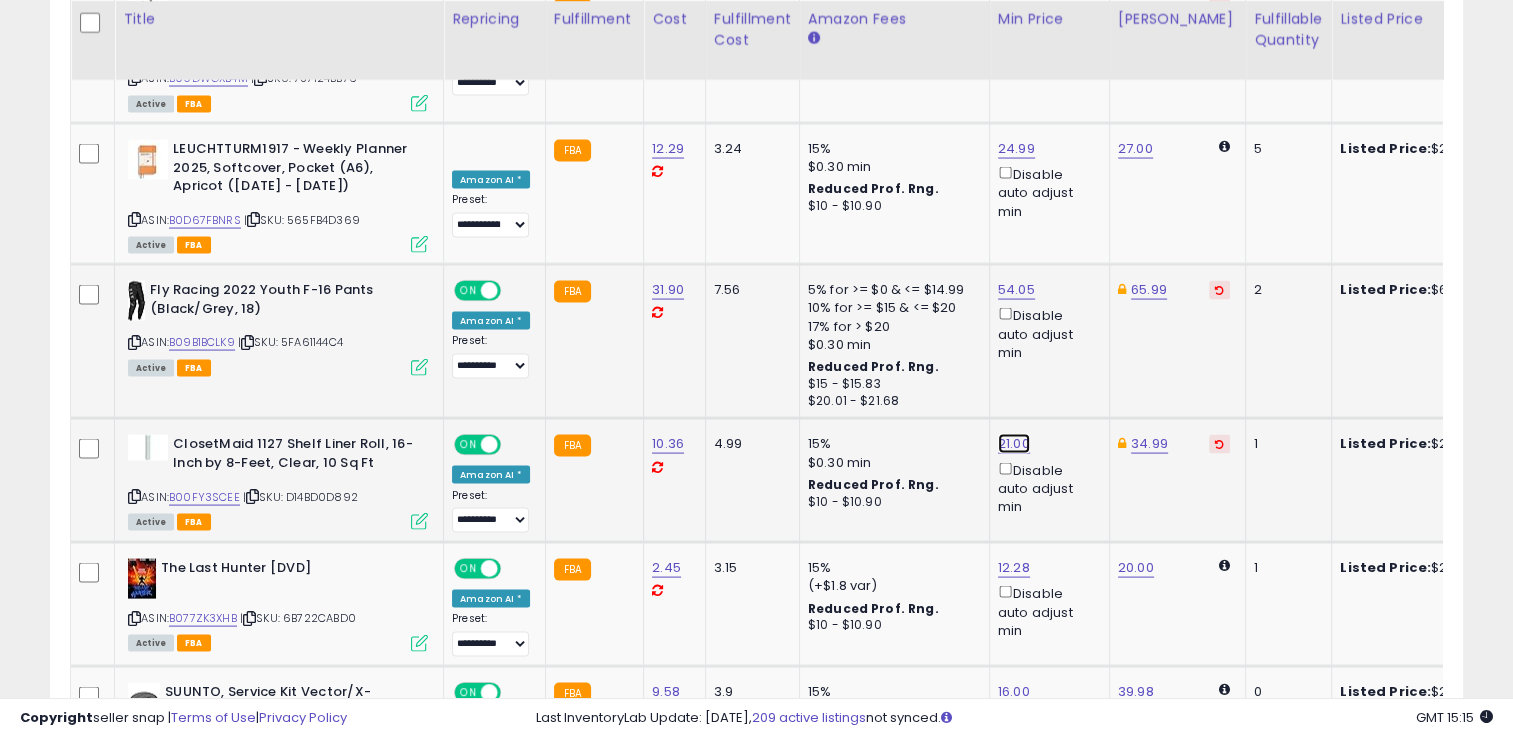 click on "21.00" at bounding box center (1015, -2831) 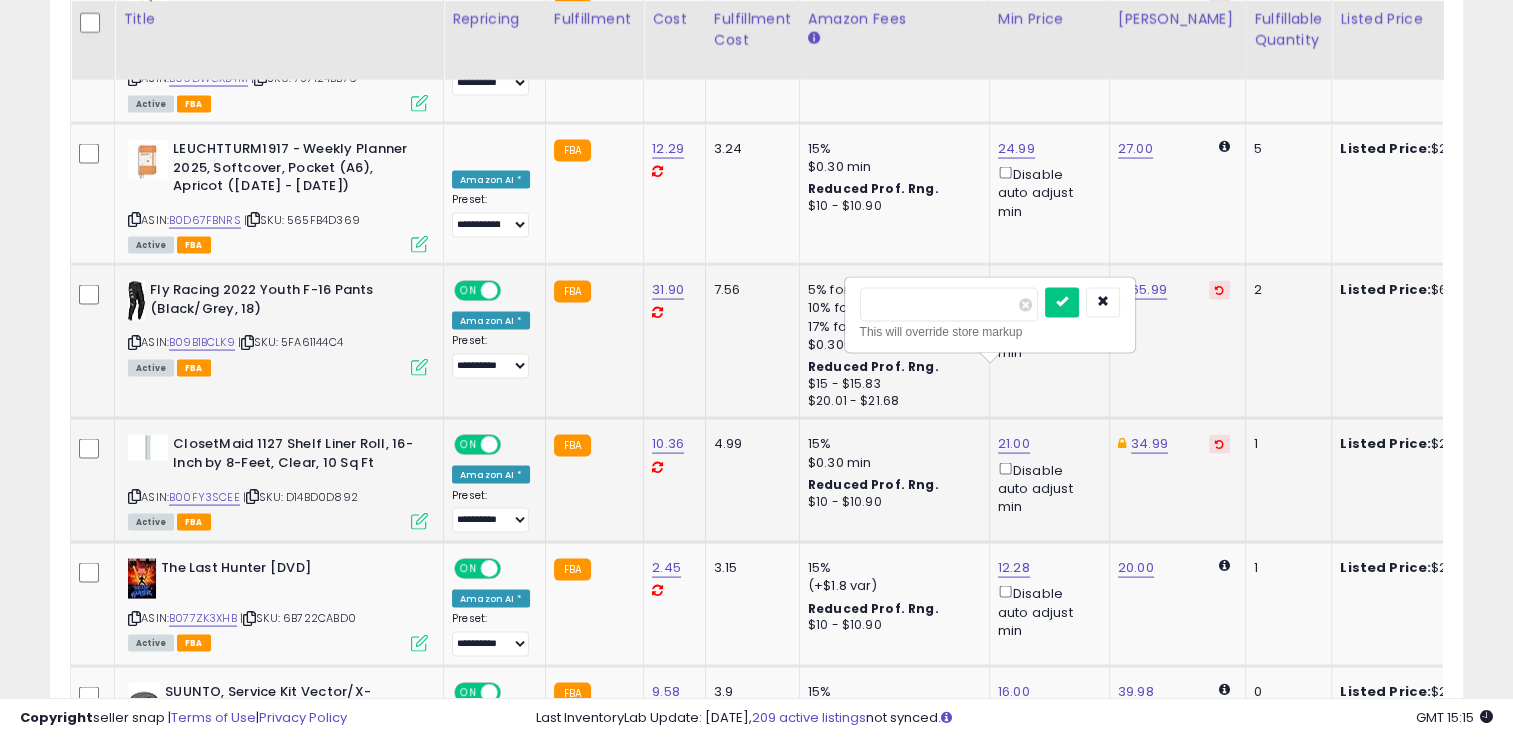type on "*" 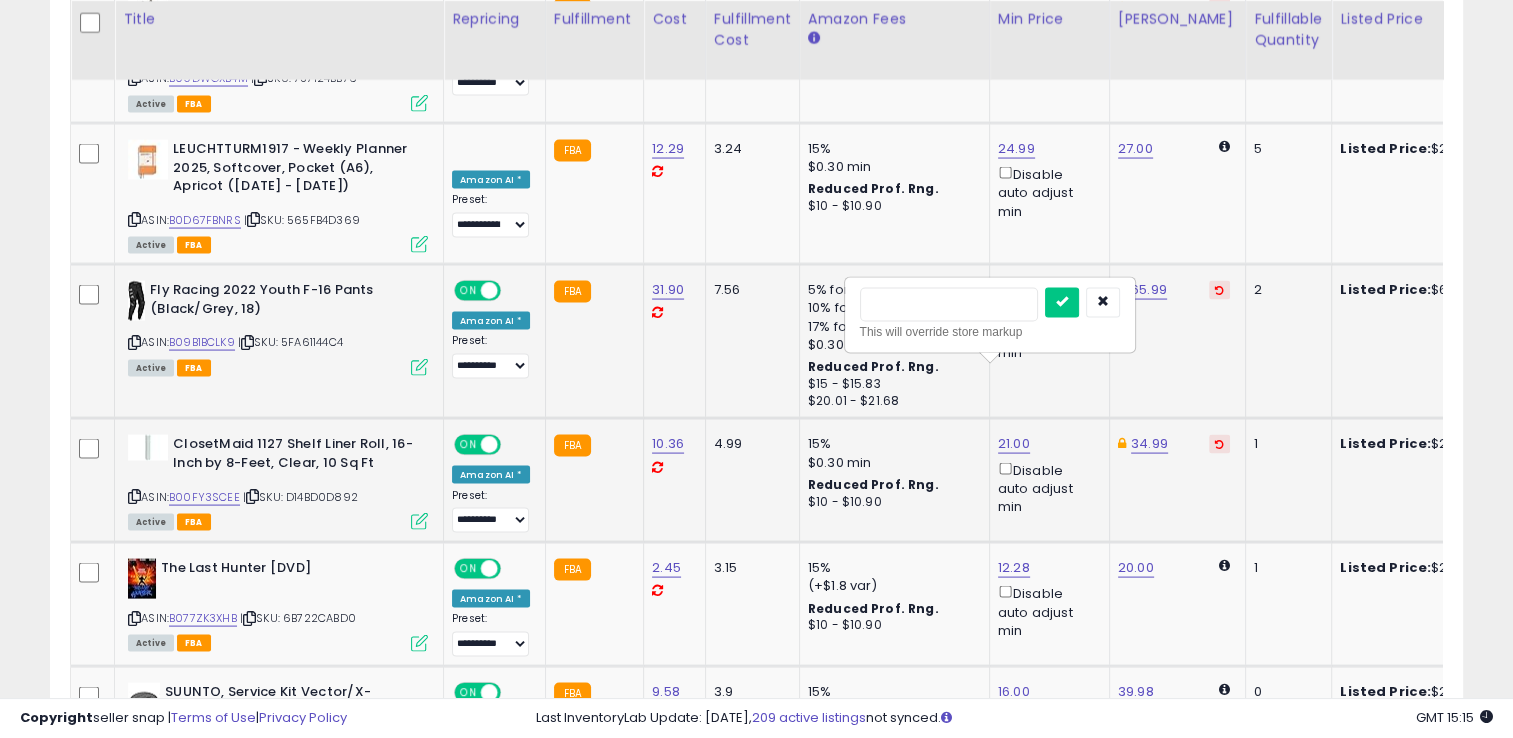 type on "**" 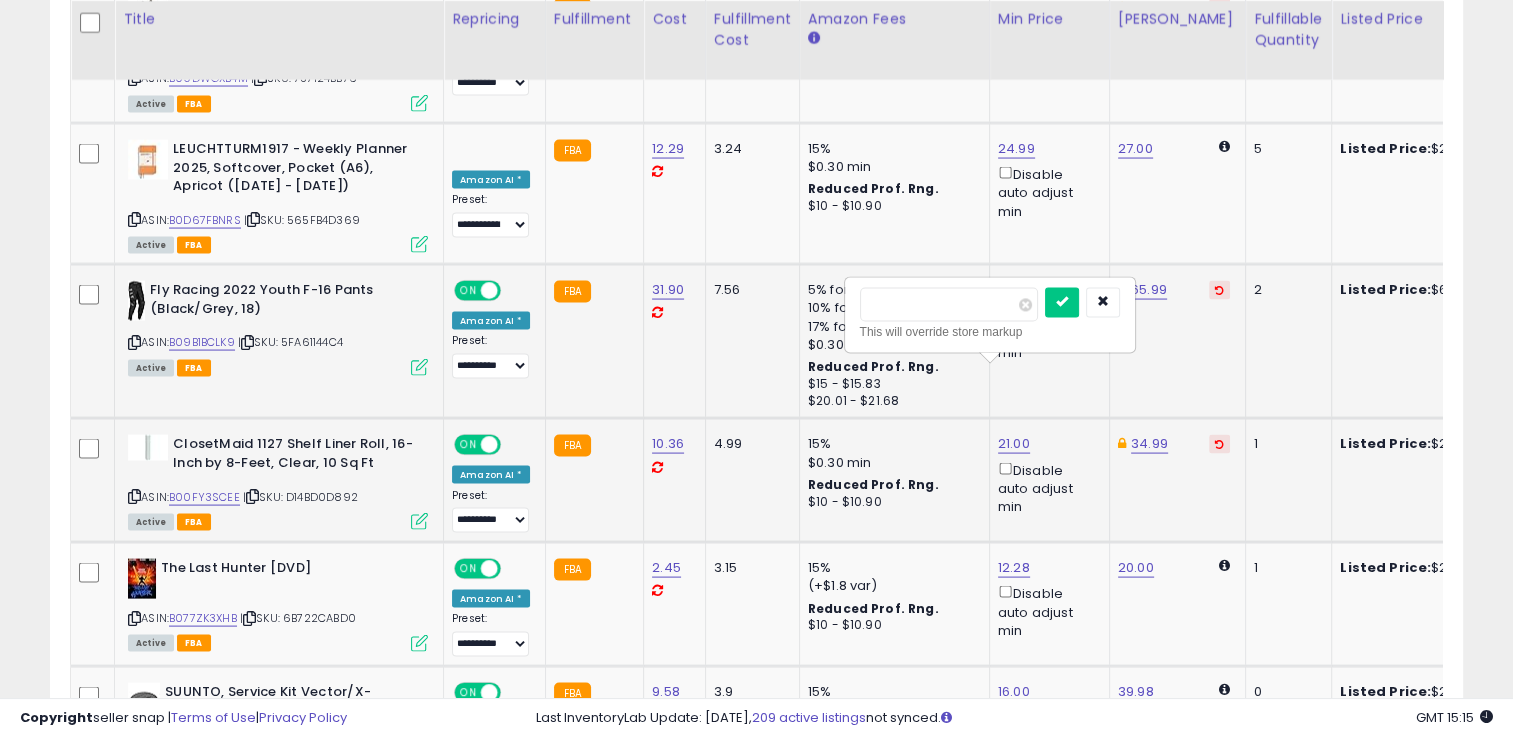 click at bounding box center [1062, 303] 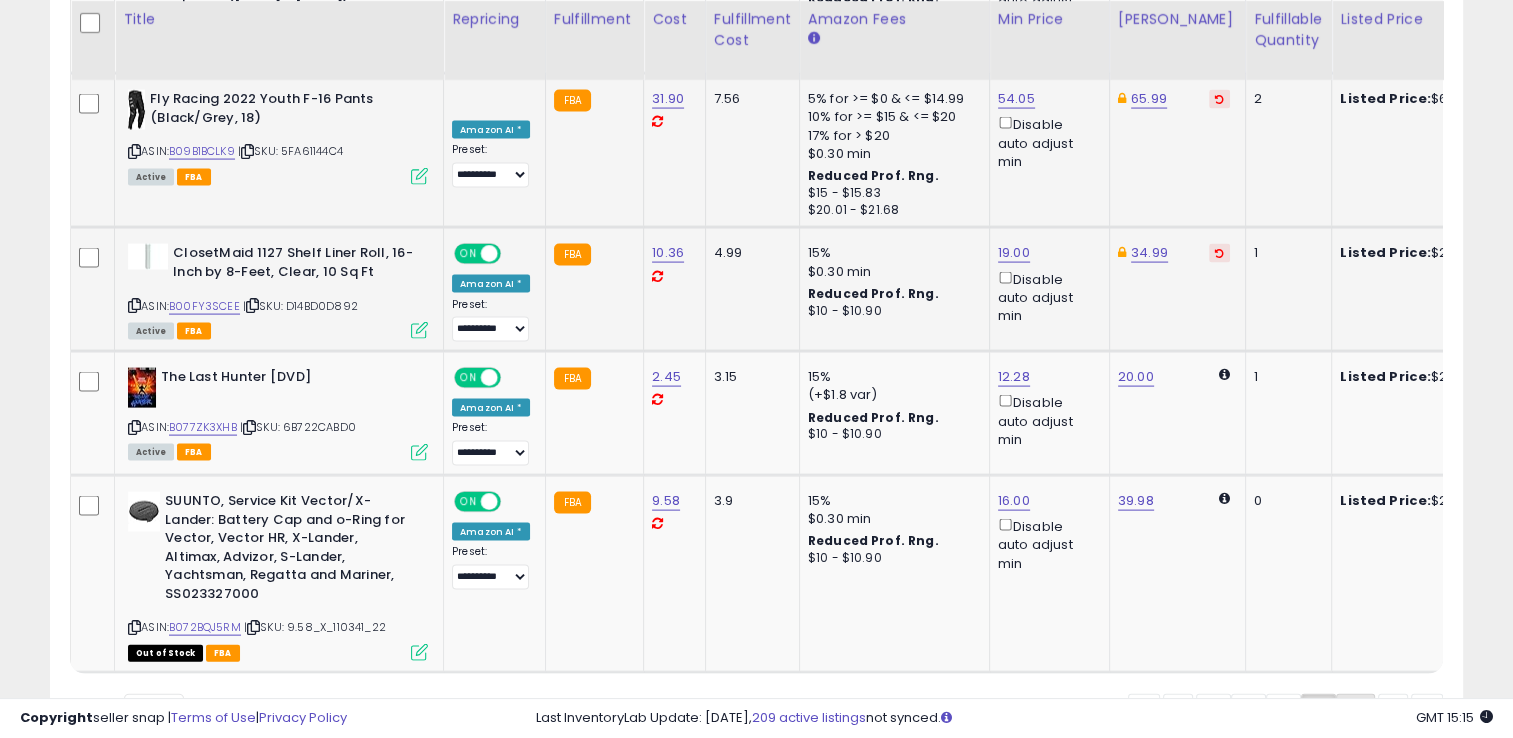 click on "10" 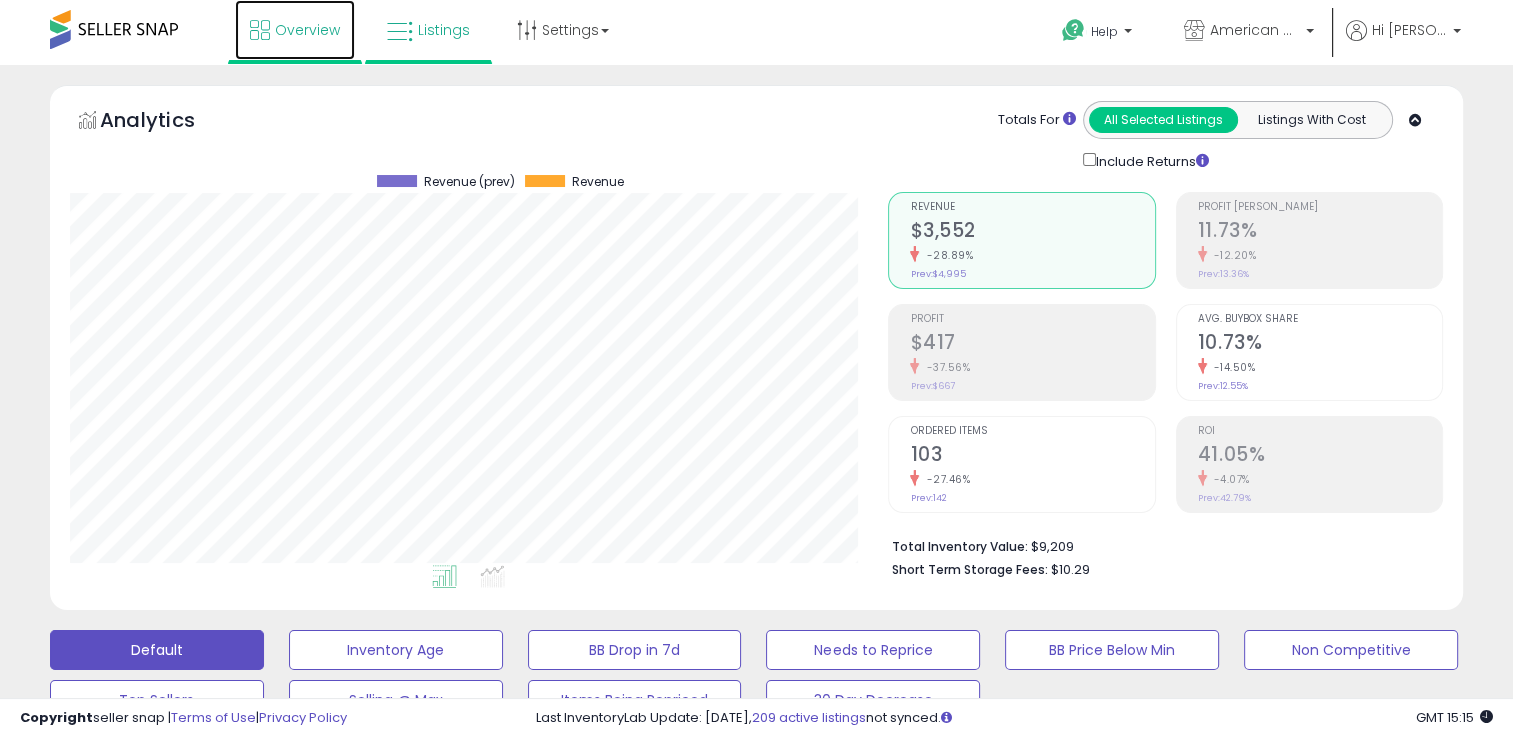 click on "Overview" at bounding box center [295, 30] 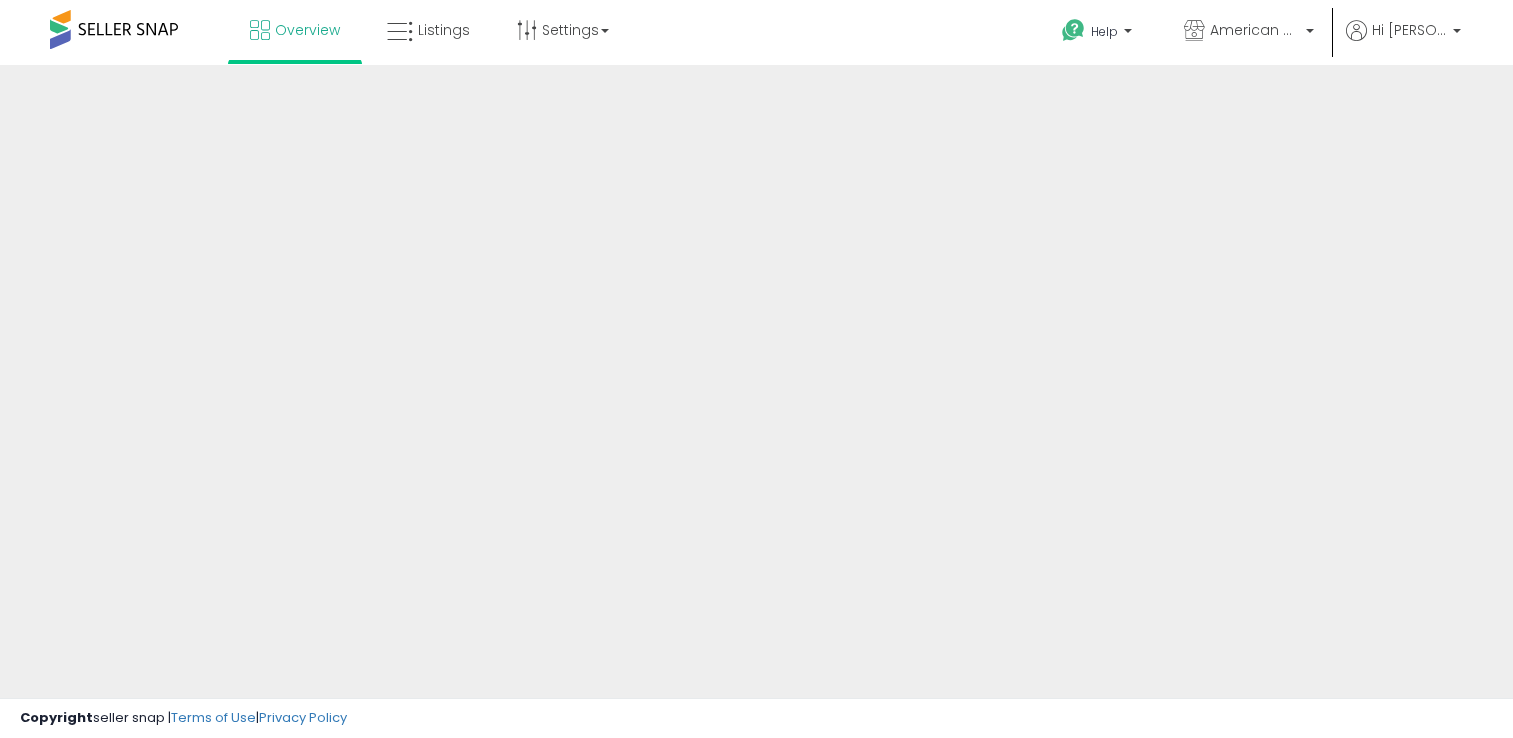 scroll, scrollTop: 0, scrollLeft: 0, axis: both 